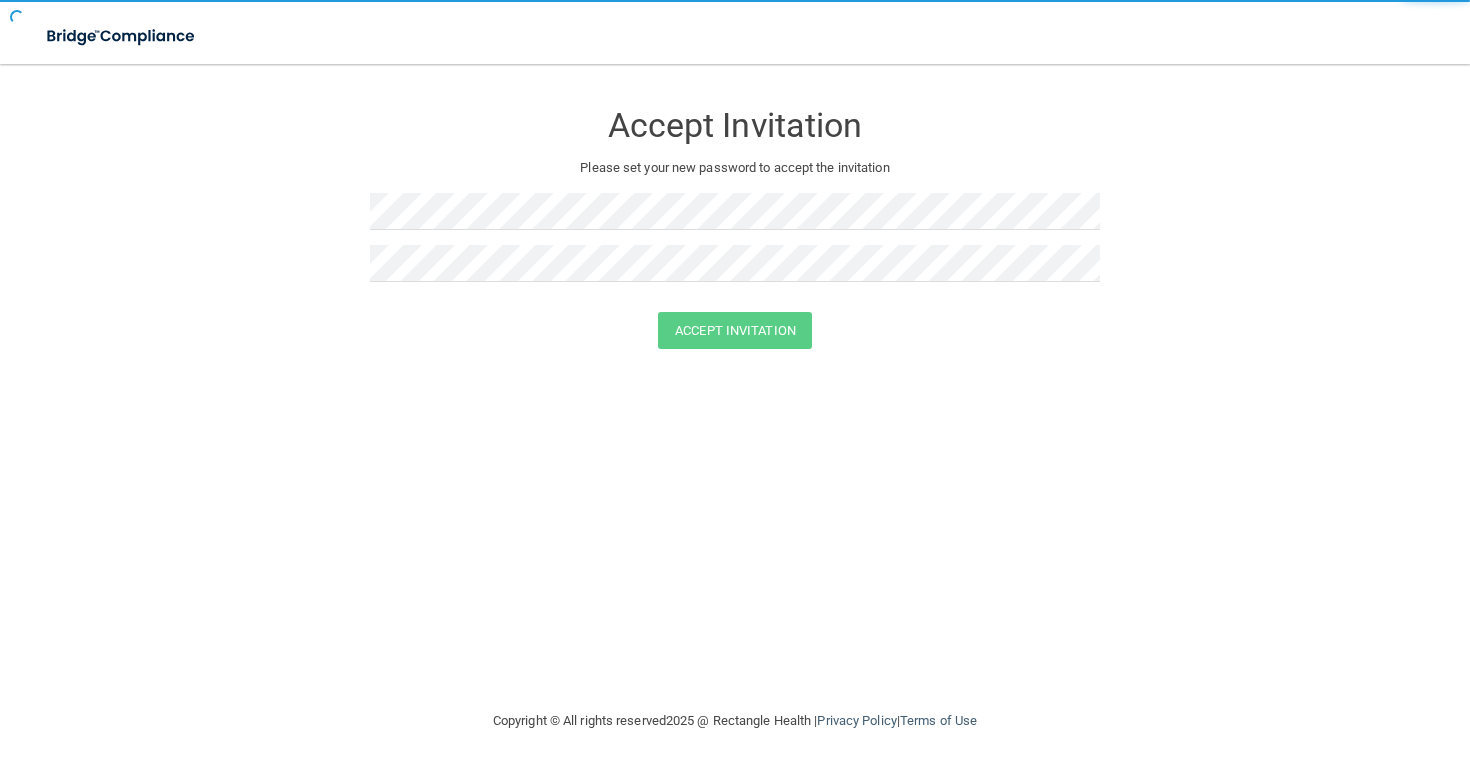 scroll, scrollTop: 0, scrollLeft: 0, axis: both 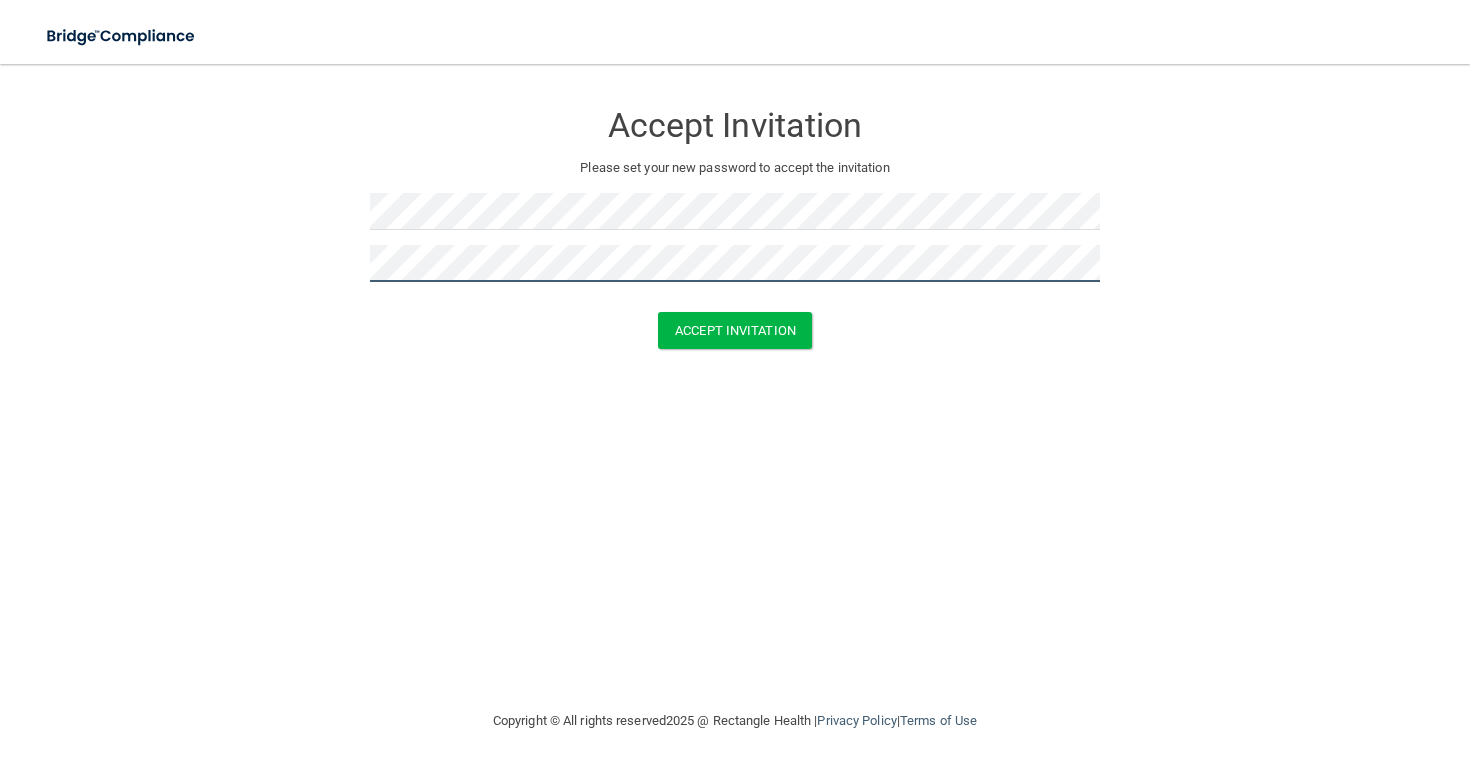 click on "Accept Invitation" at bounding box center (735, 330) 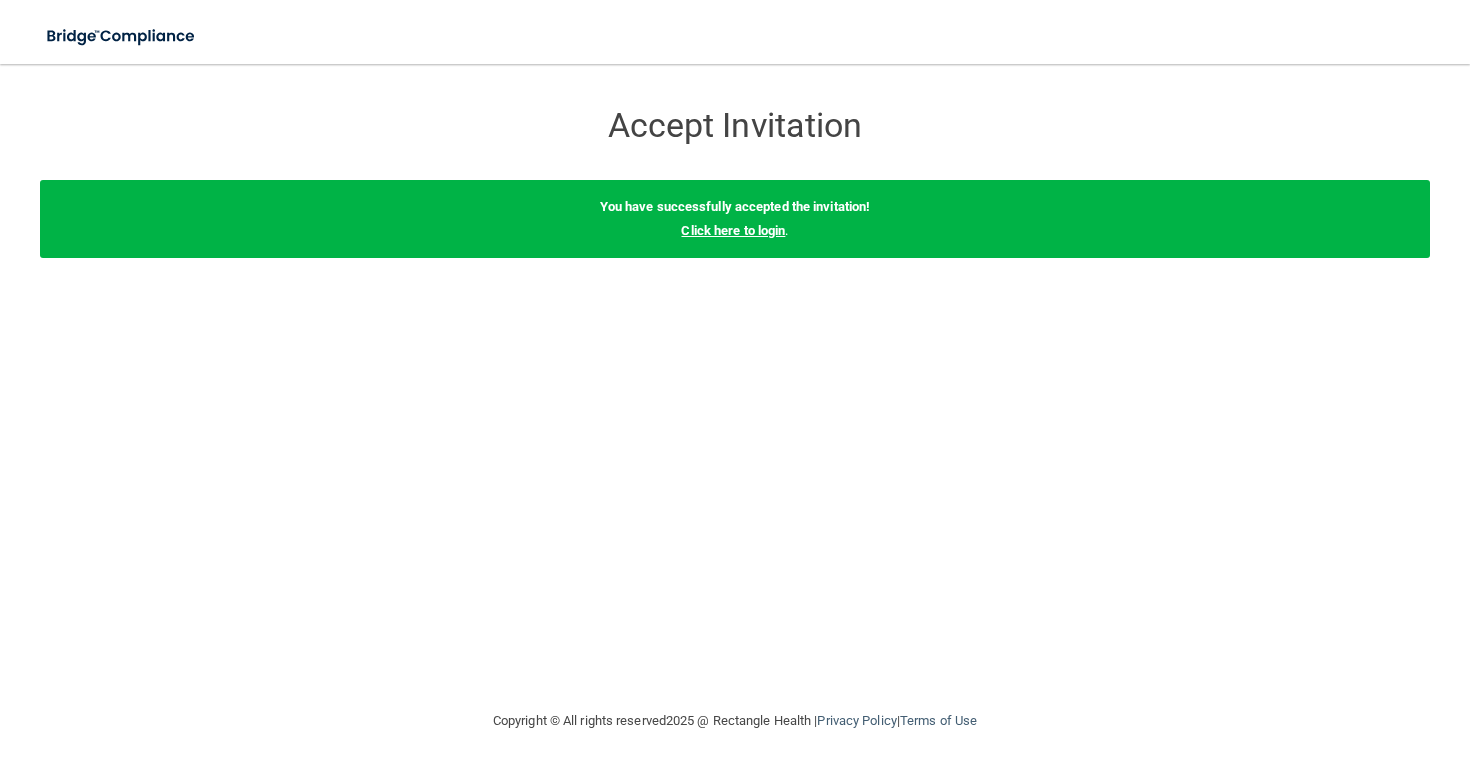 click on "Click here to login" at bounding box center (733, 230) 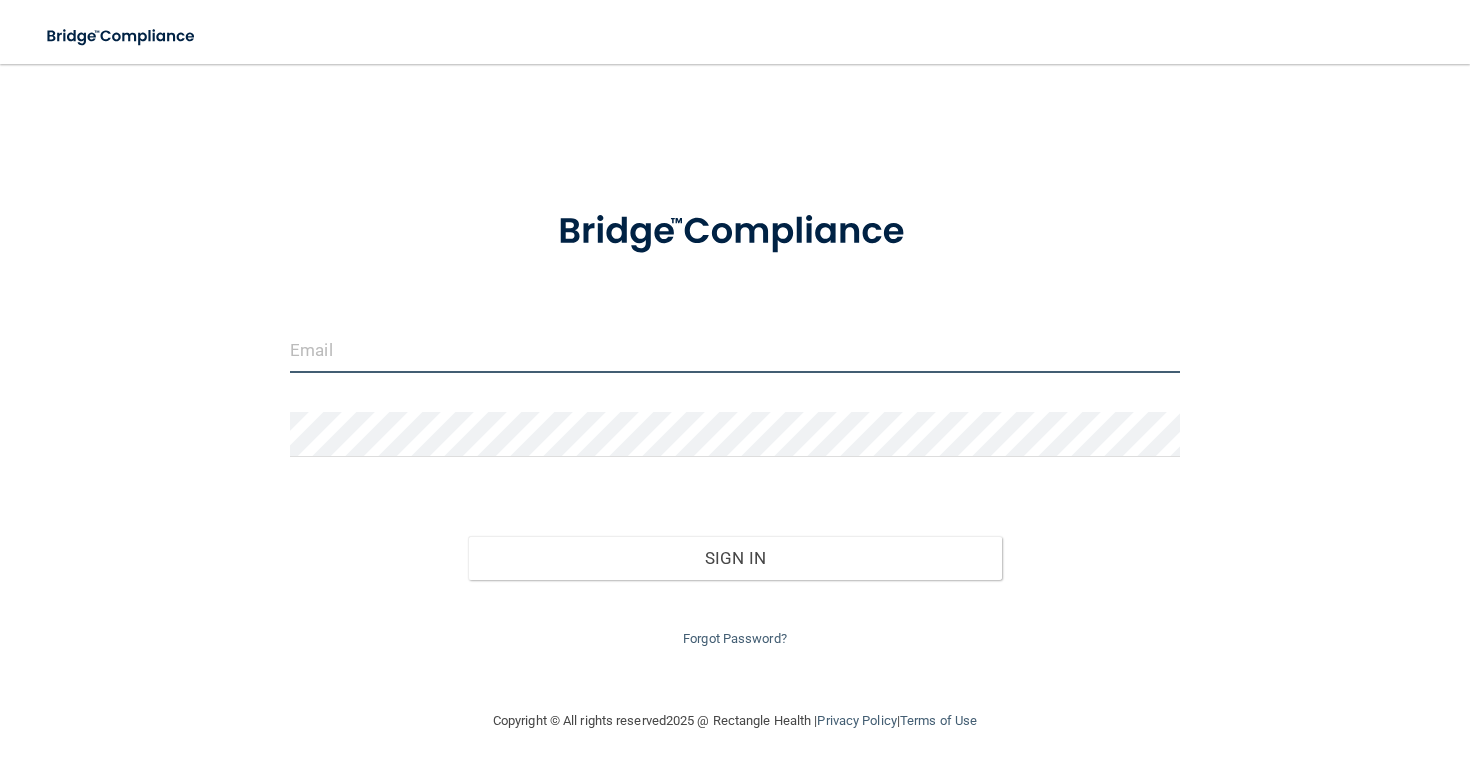 click at bounding box center (735, 350) 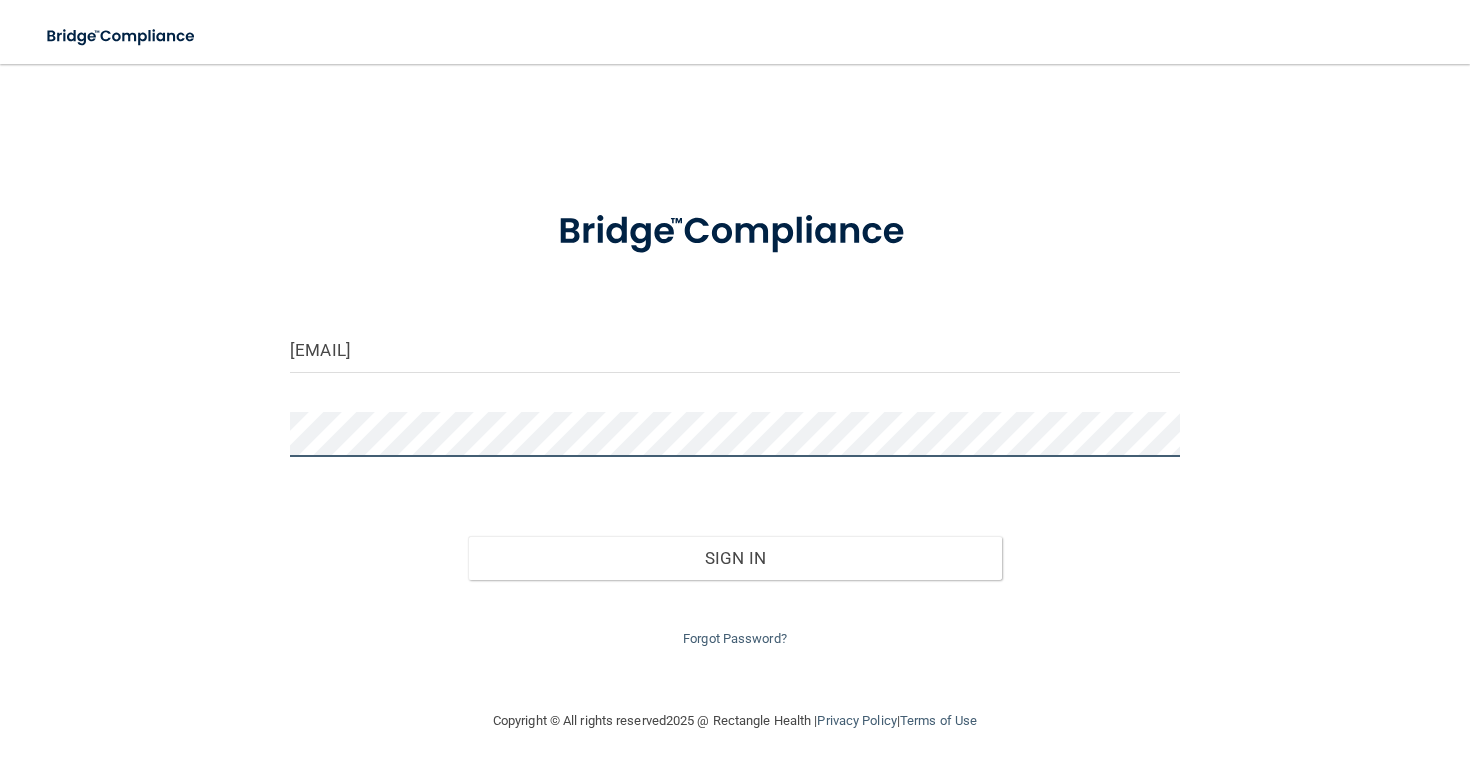 click on "Sign In" at bounding box center (735, 558) 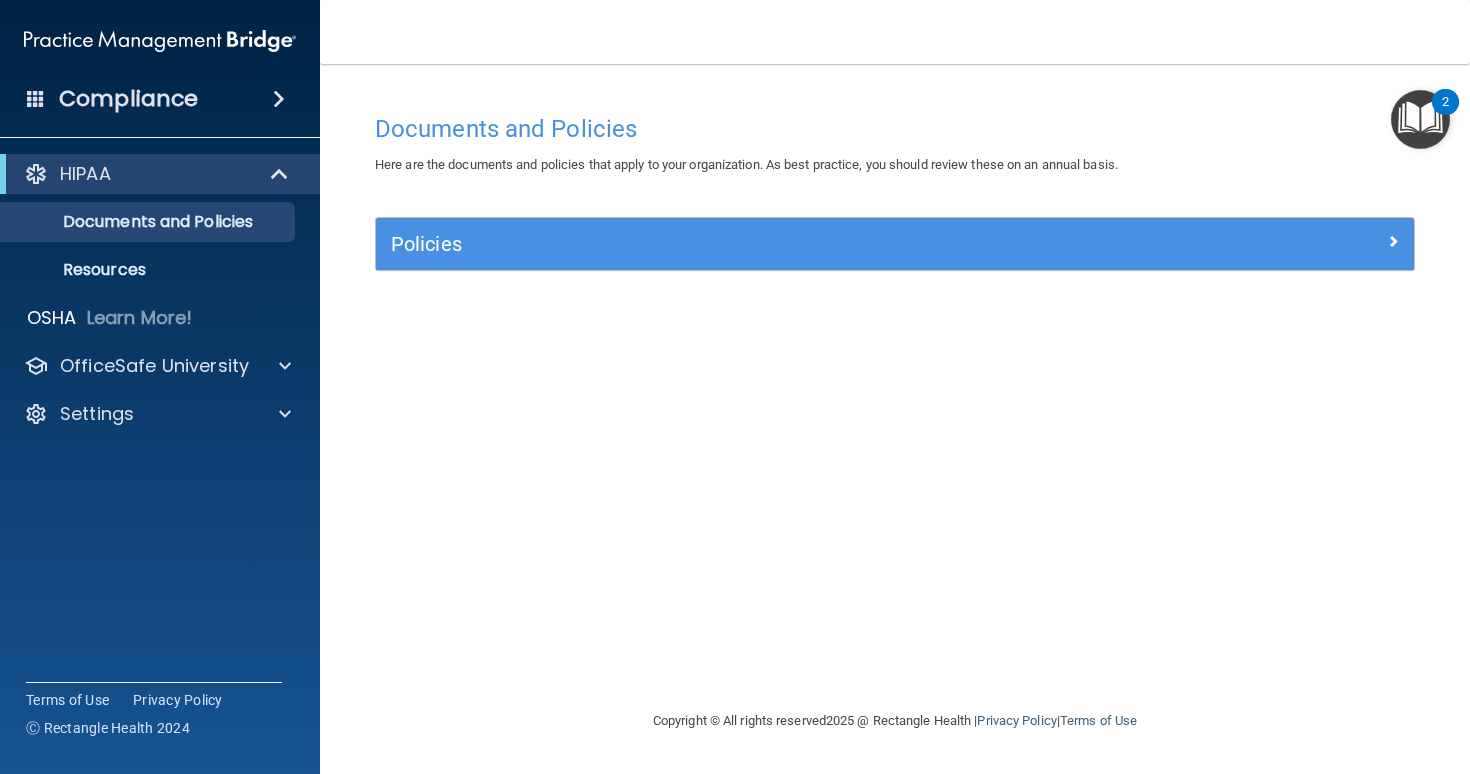 click at bounding box center (1420, 119) 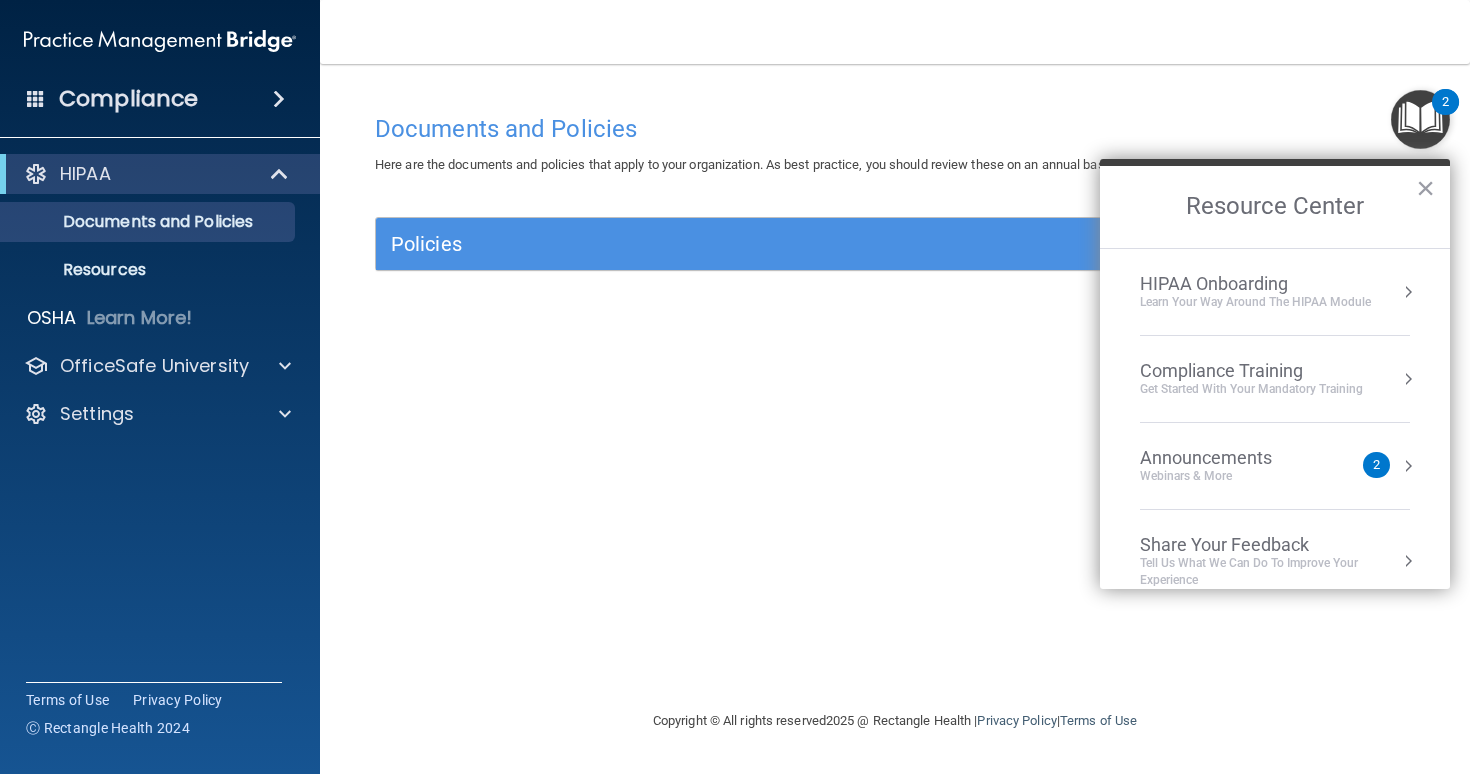 click on "Get Started with your mandatory training" at bounding box center [1251, 389] 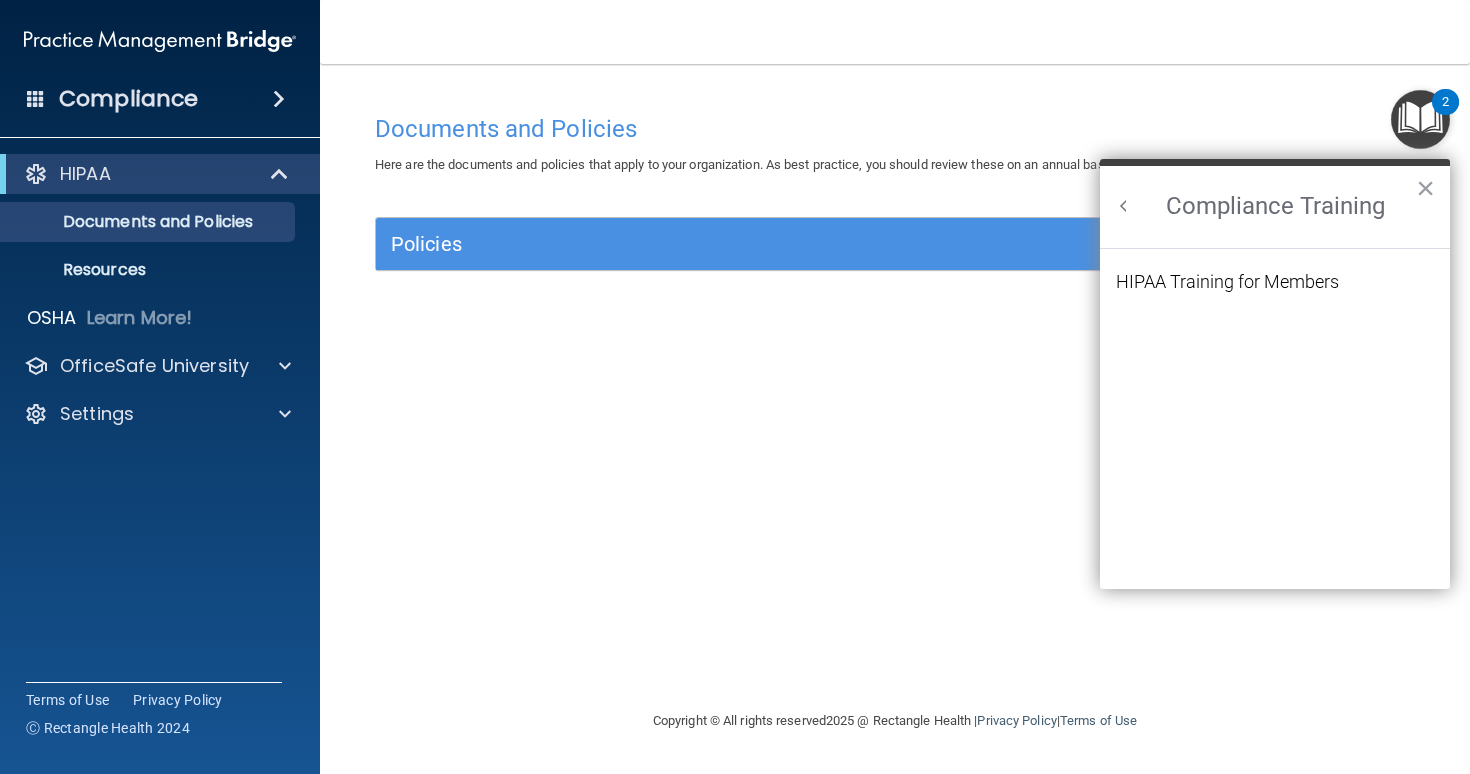 scroll, scrollTop: 0, scrollLeft: 0, axis: both 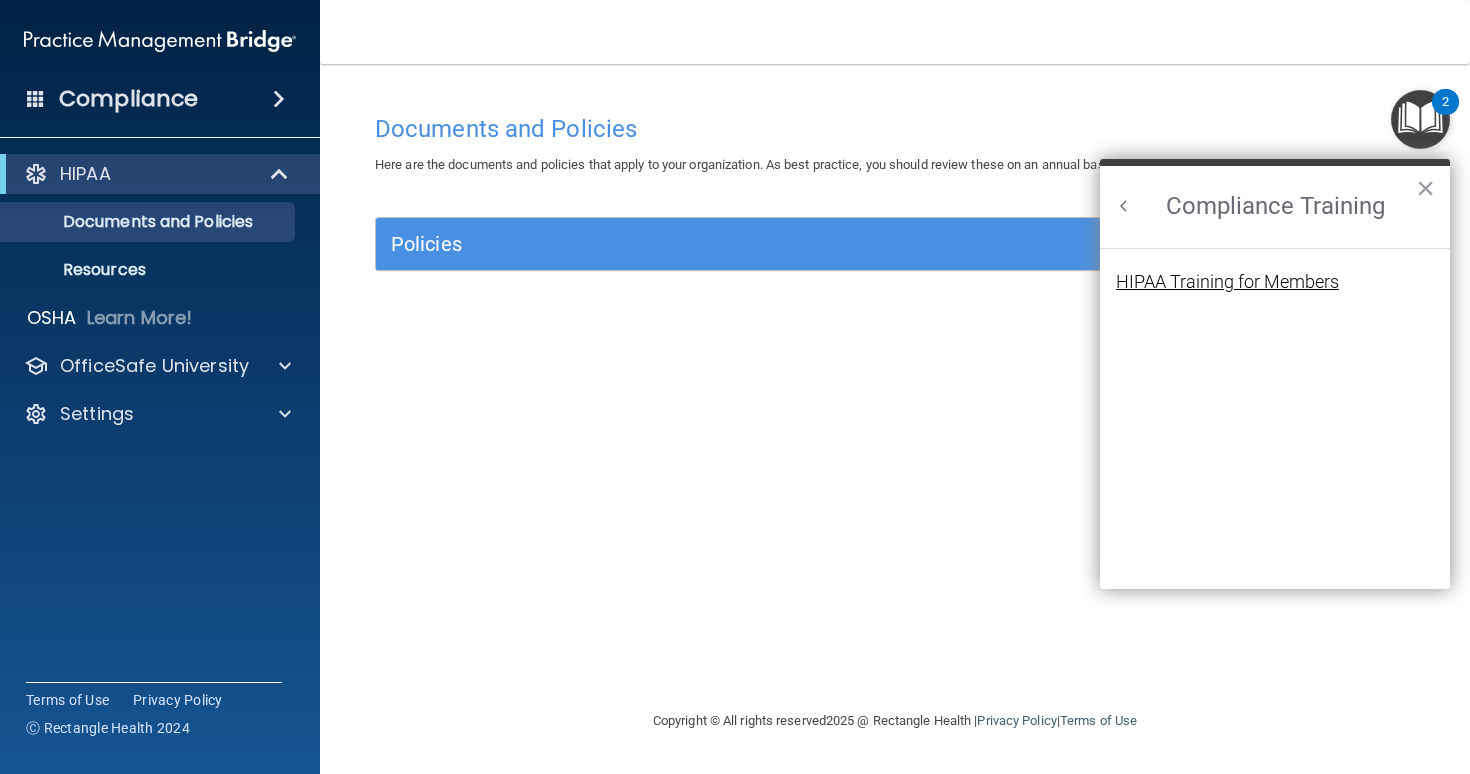 click on "HIPAA Training for Members" at bounding box center [1227, 282] 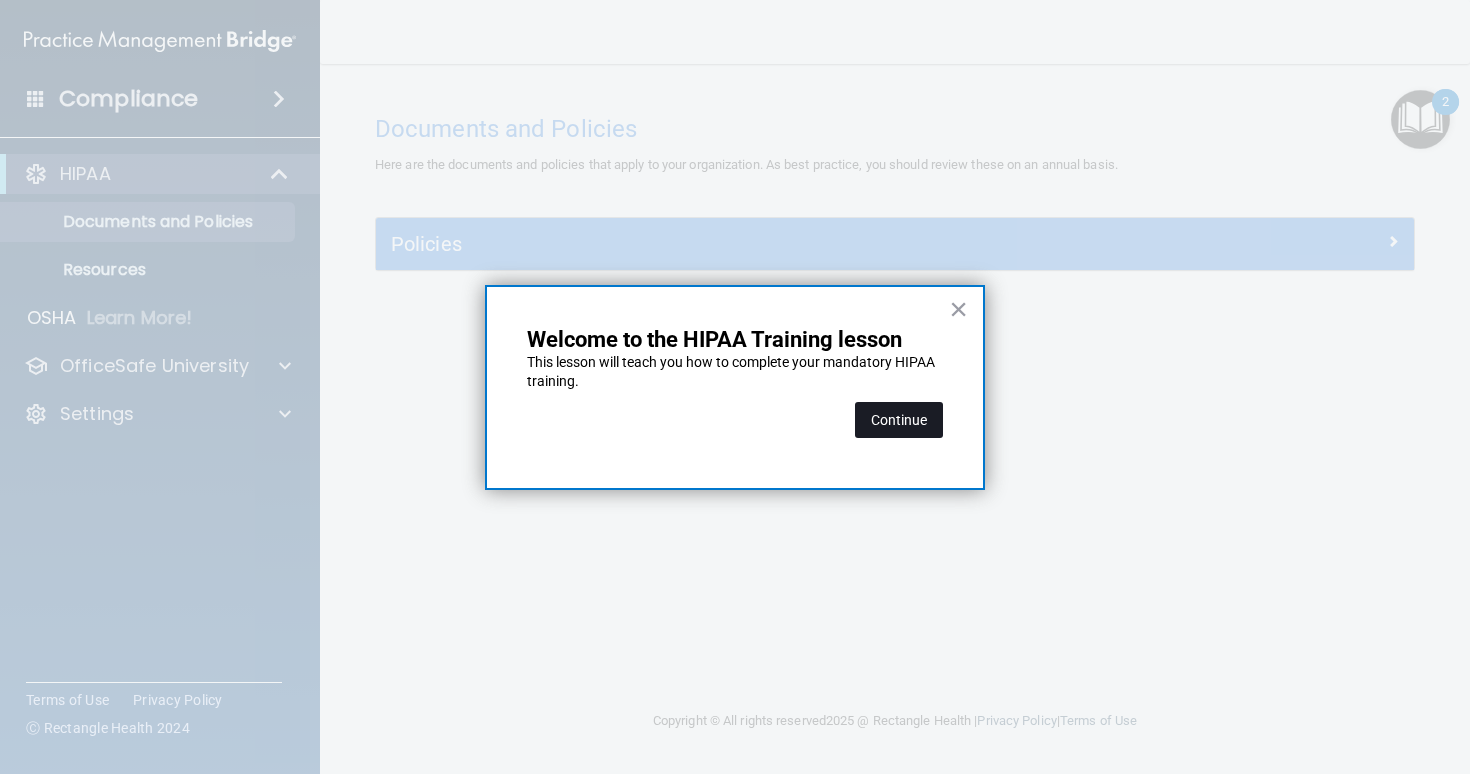 click on "Continue" at bounding box center [899, 420] 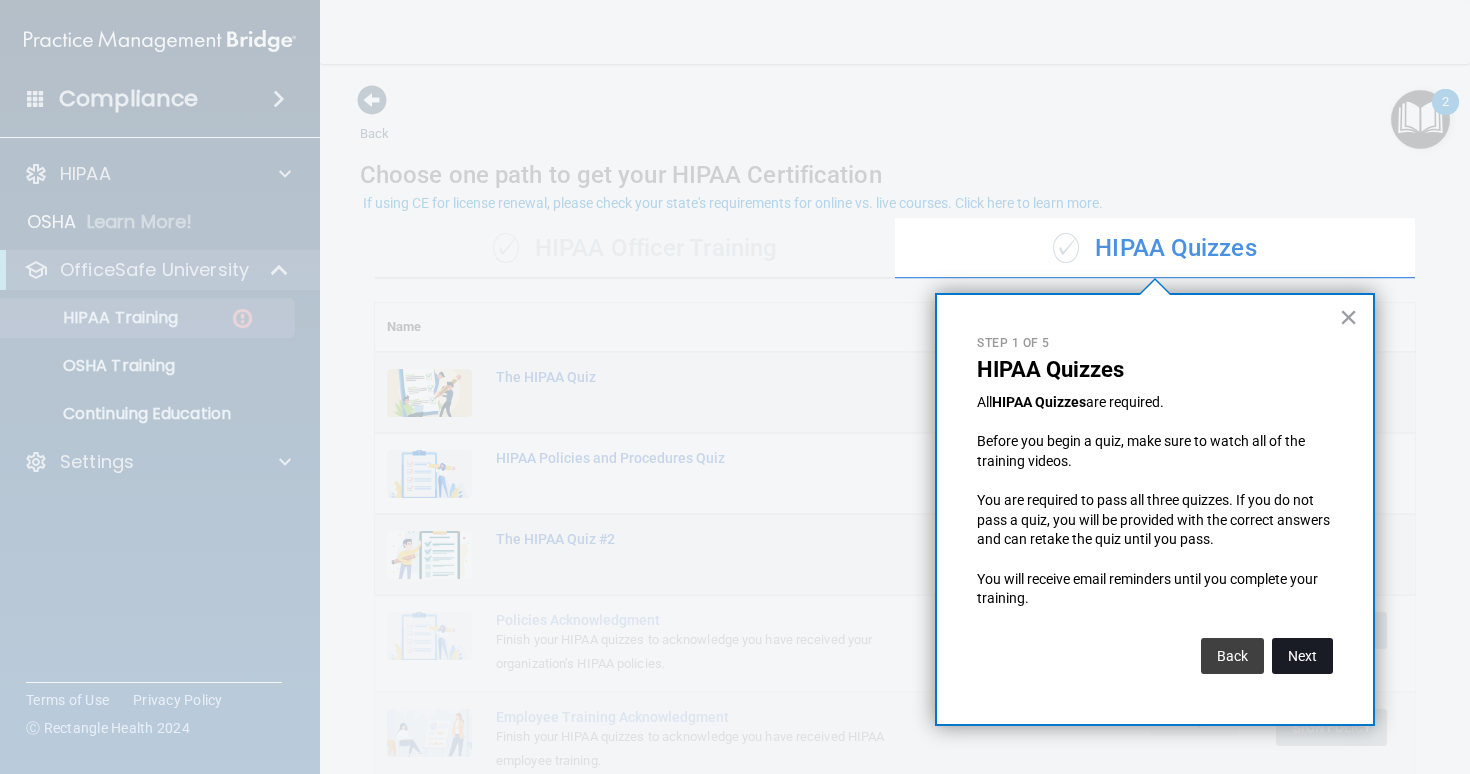 click on "Next" at bounding box center (1302, 656) 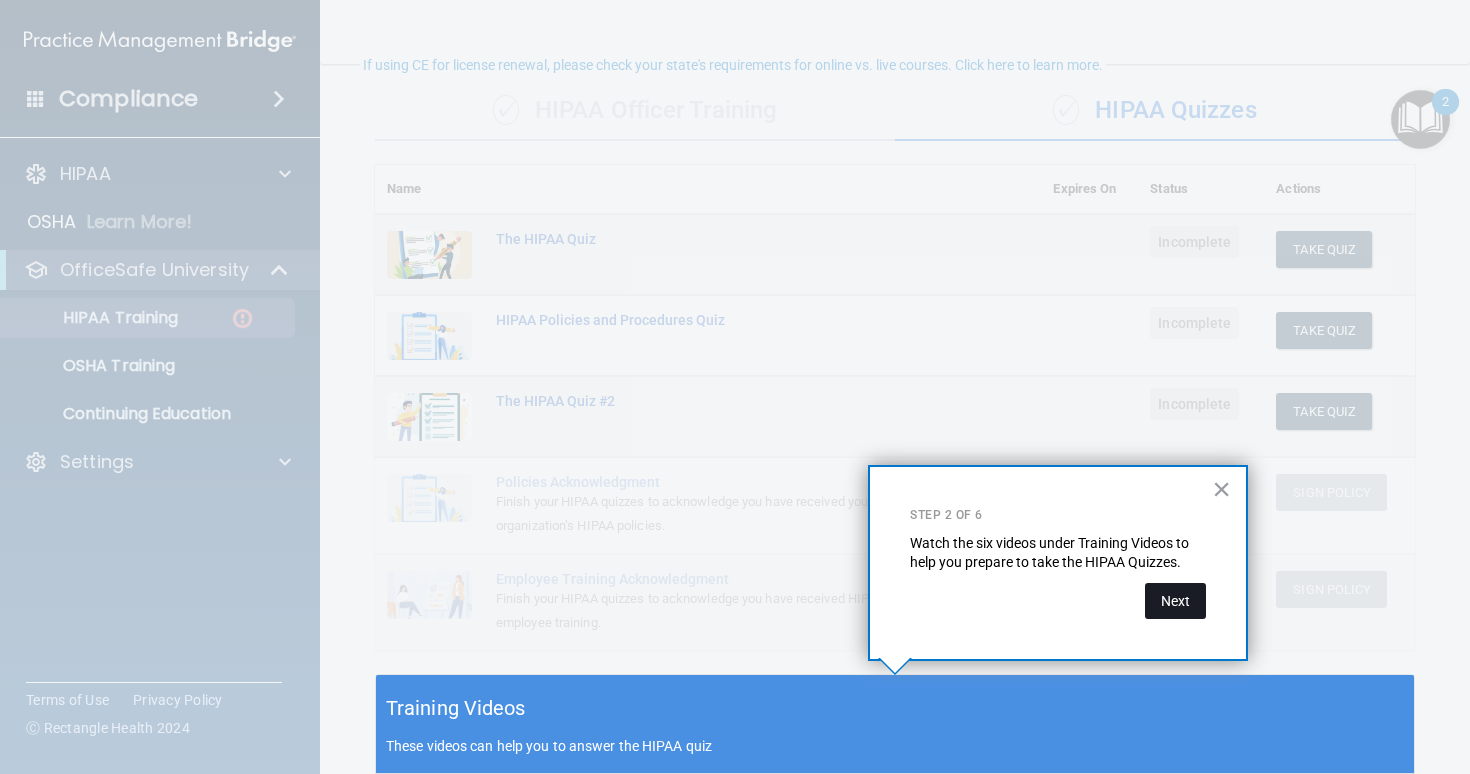 click on "Next" at bounding box center (1175, 601) 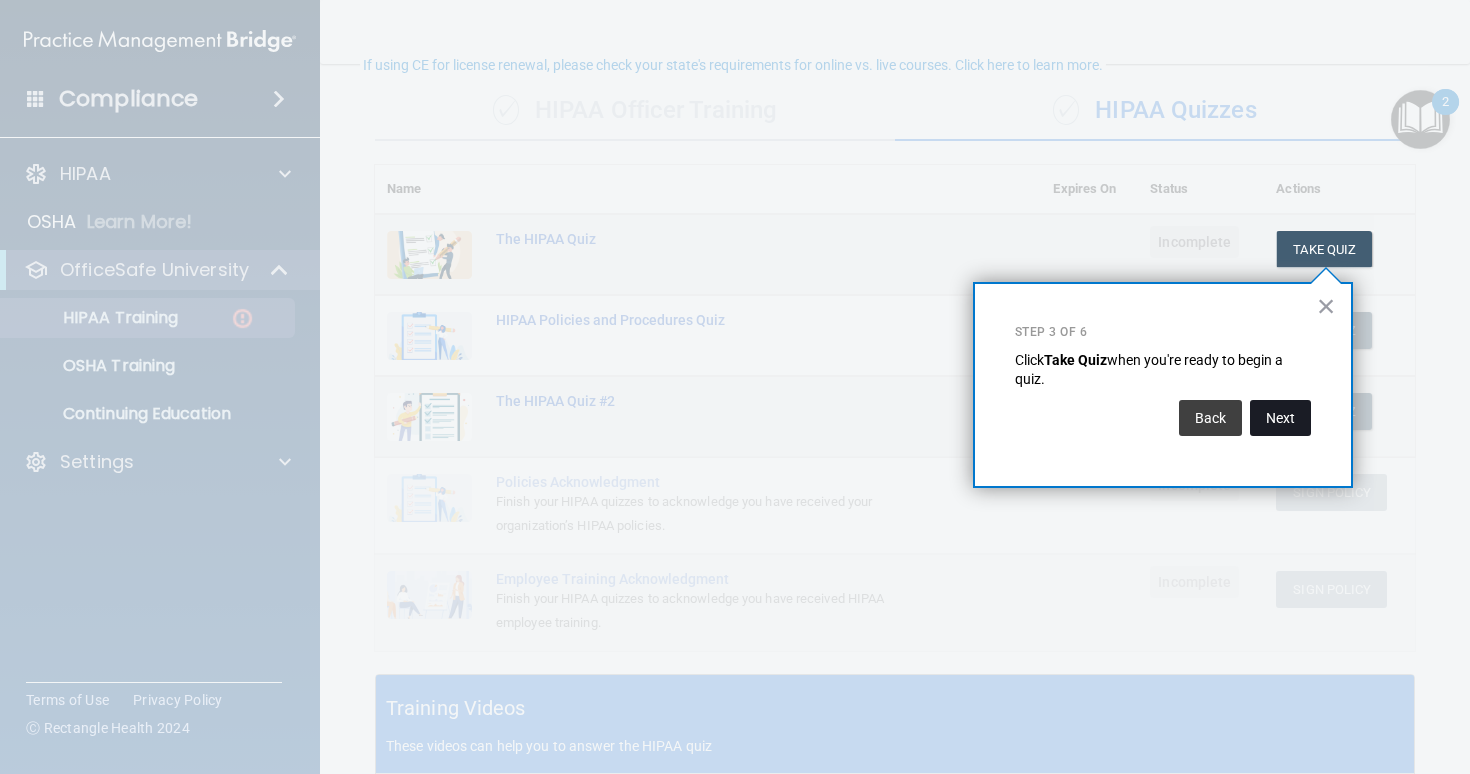 click on "Next" at bounding box center (1280, 418) 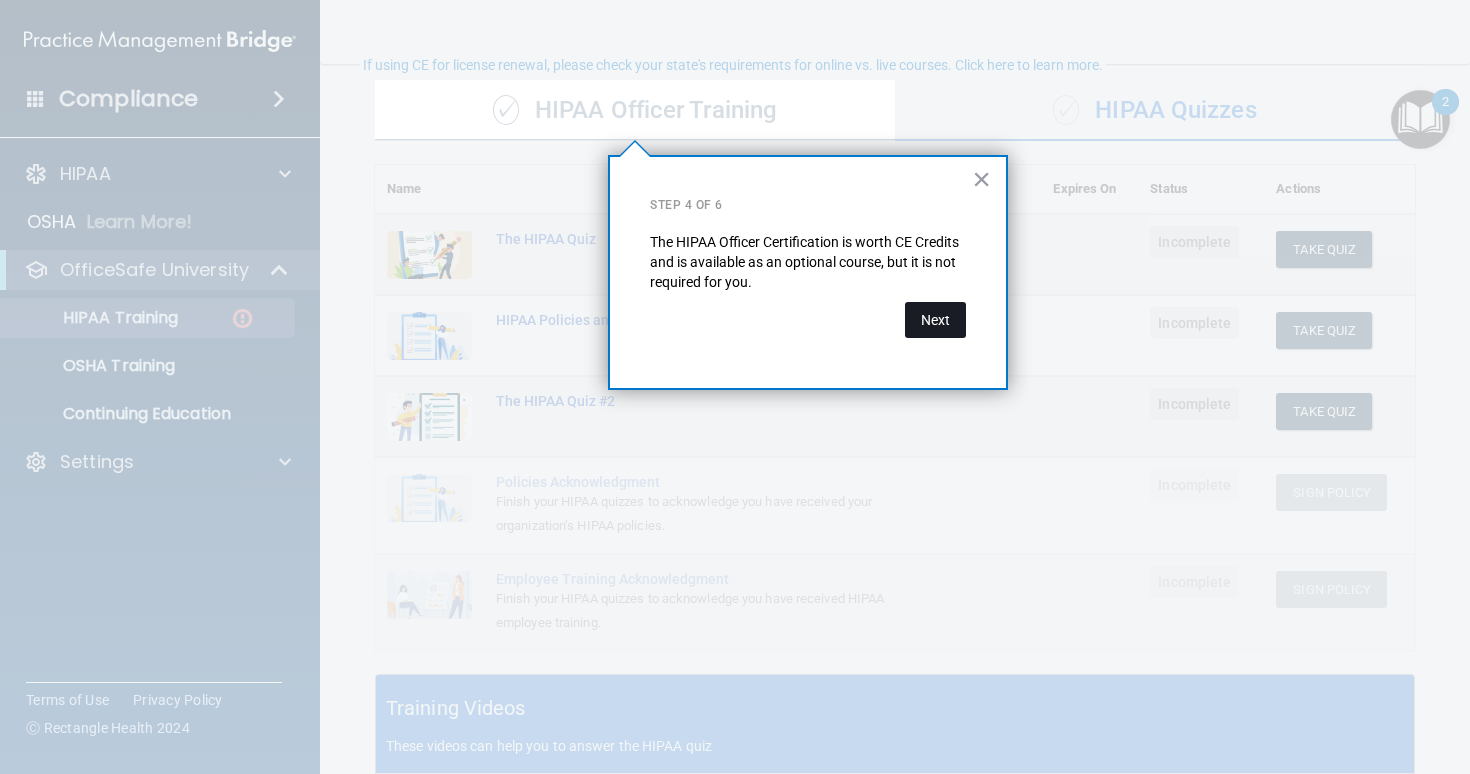 click on "Next" at bounding box center (935, 320) 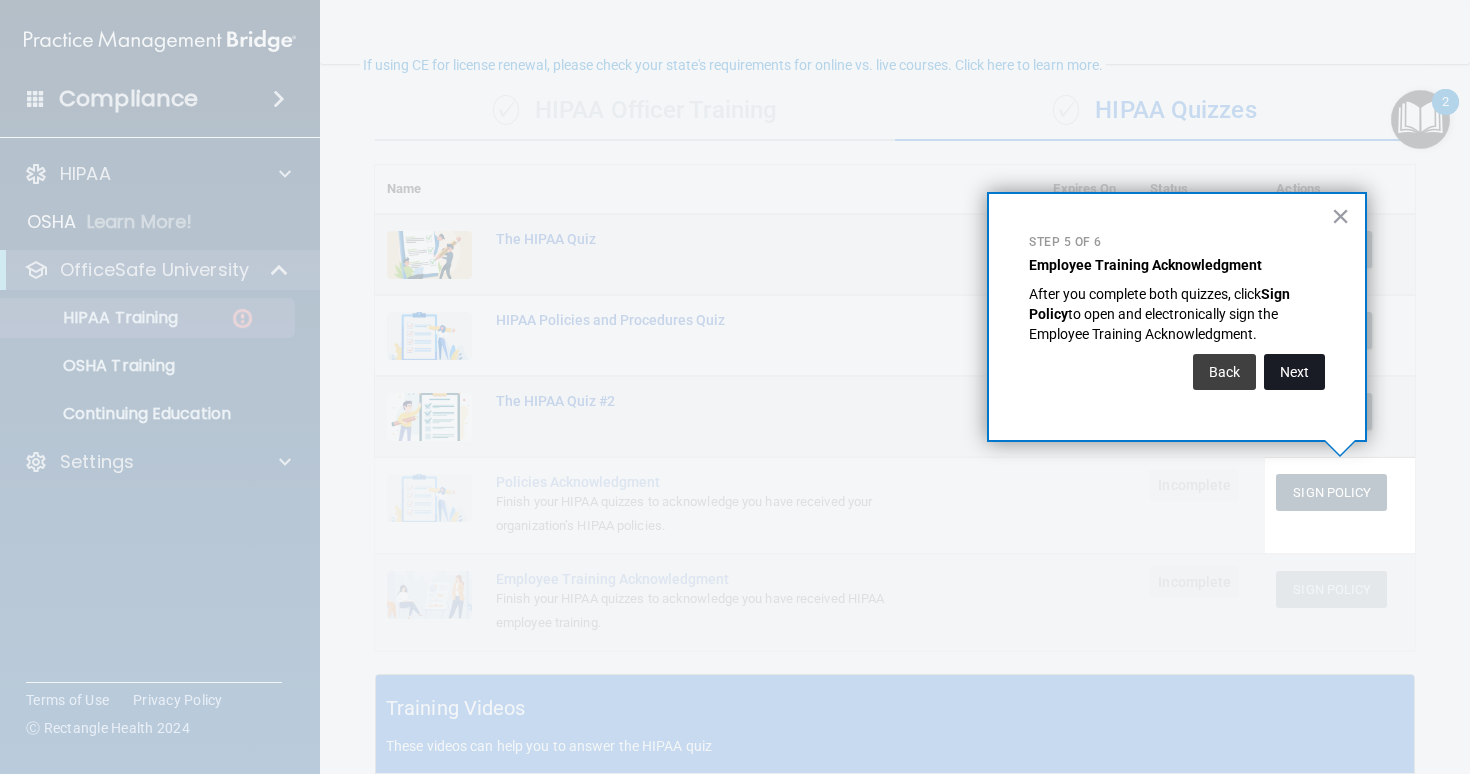 click on "Next" at bounding box center [1294, 372] 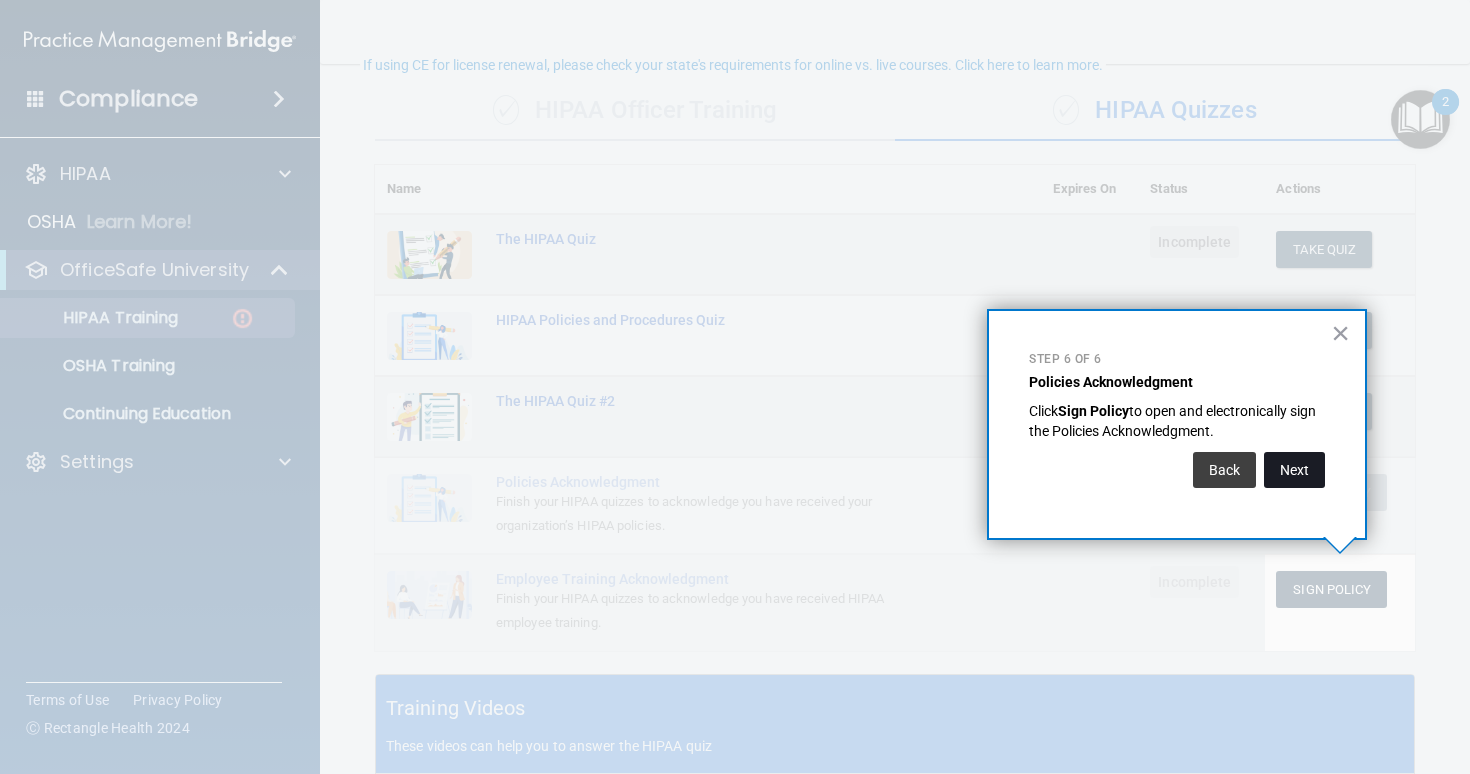 click on "Next" at bounding box center [1294, 470] 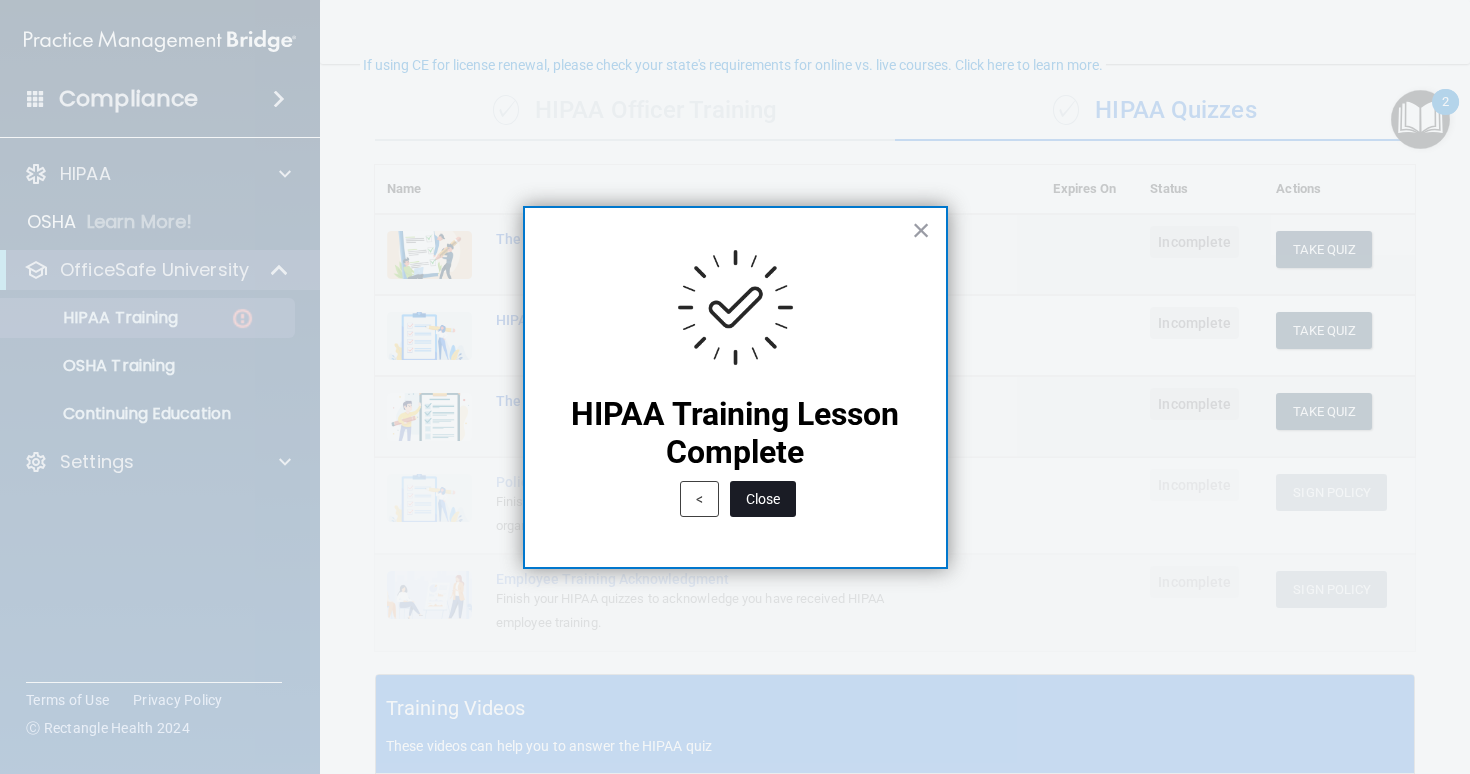 click on "Close" at bounding box center [763, 499] 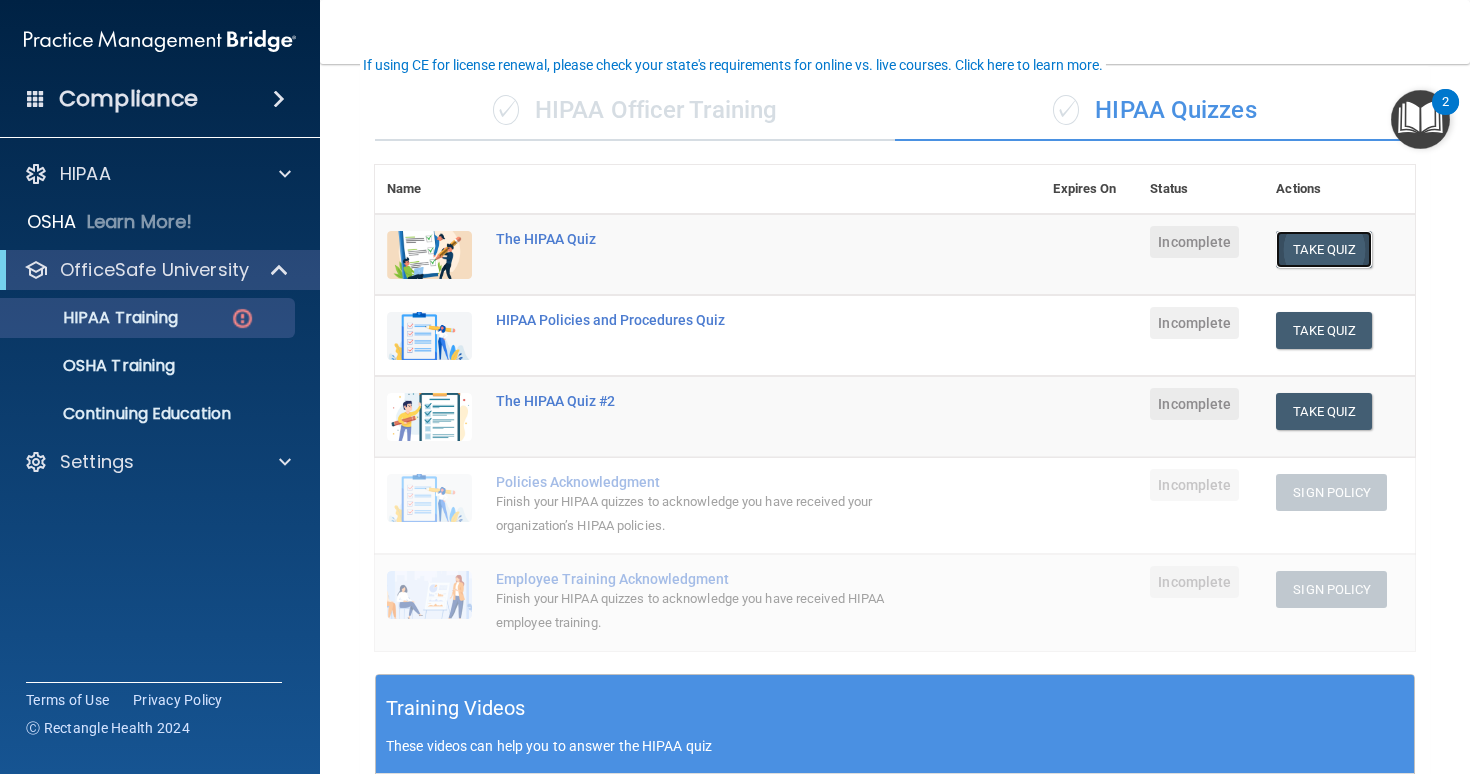 click on "Take Quiz" at bounding box center [1324, 249] 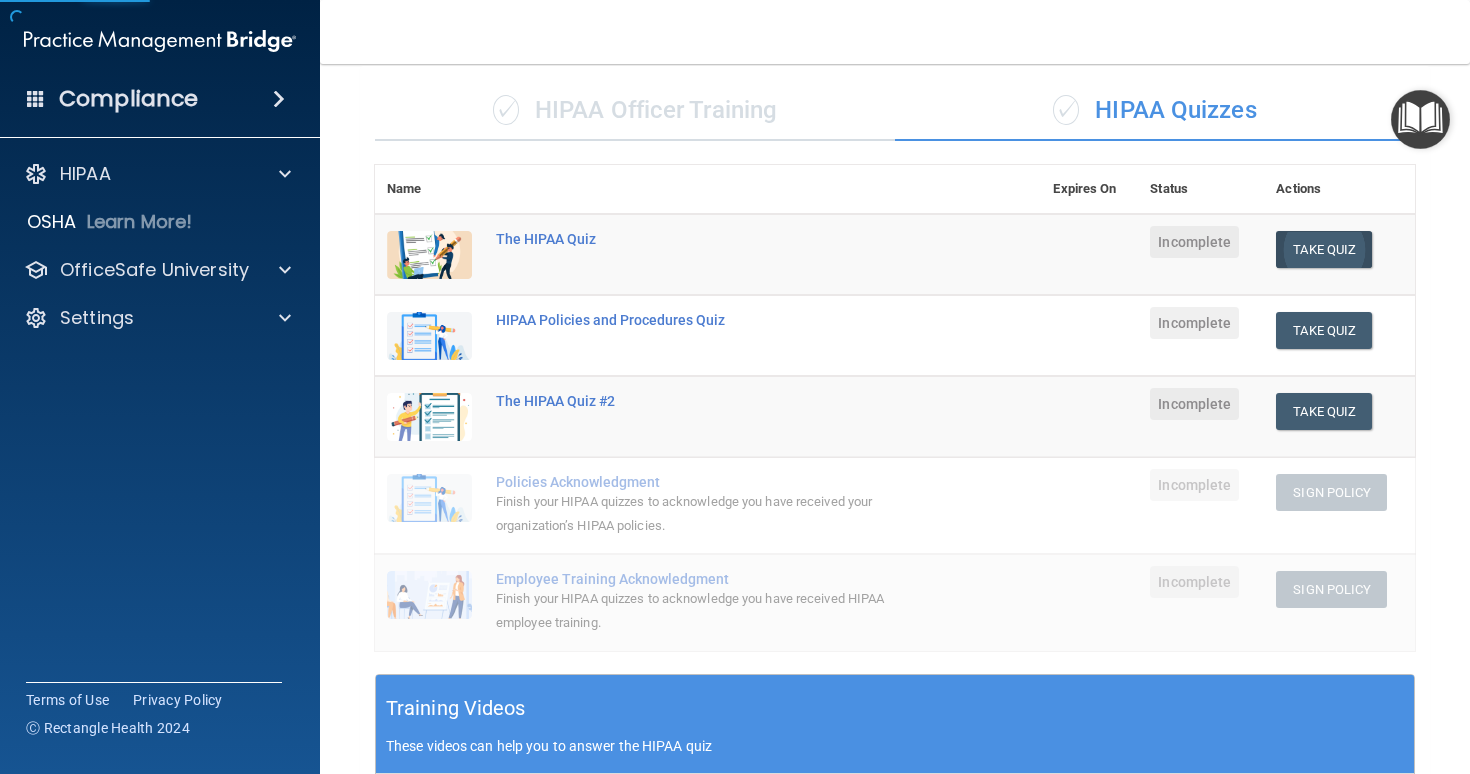 scroll, scrollTop: 0, scrollLeft: 0, axis: both 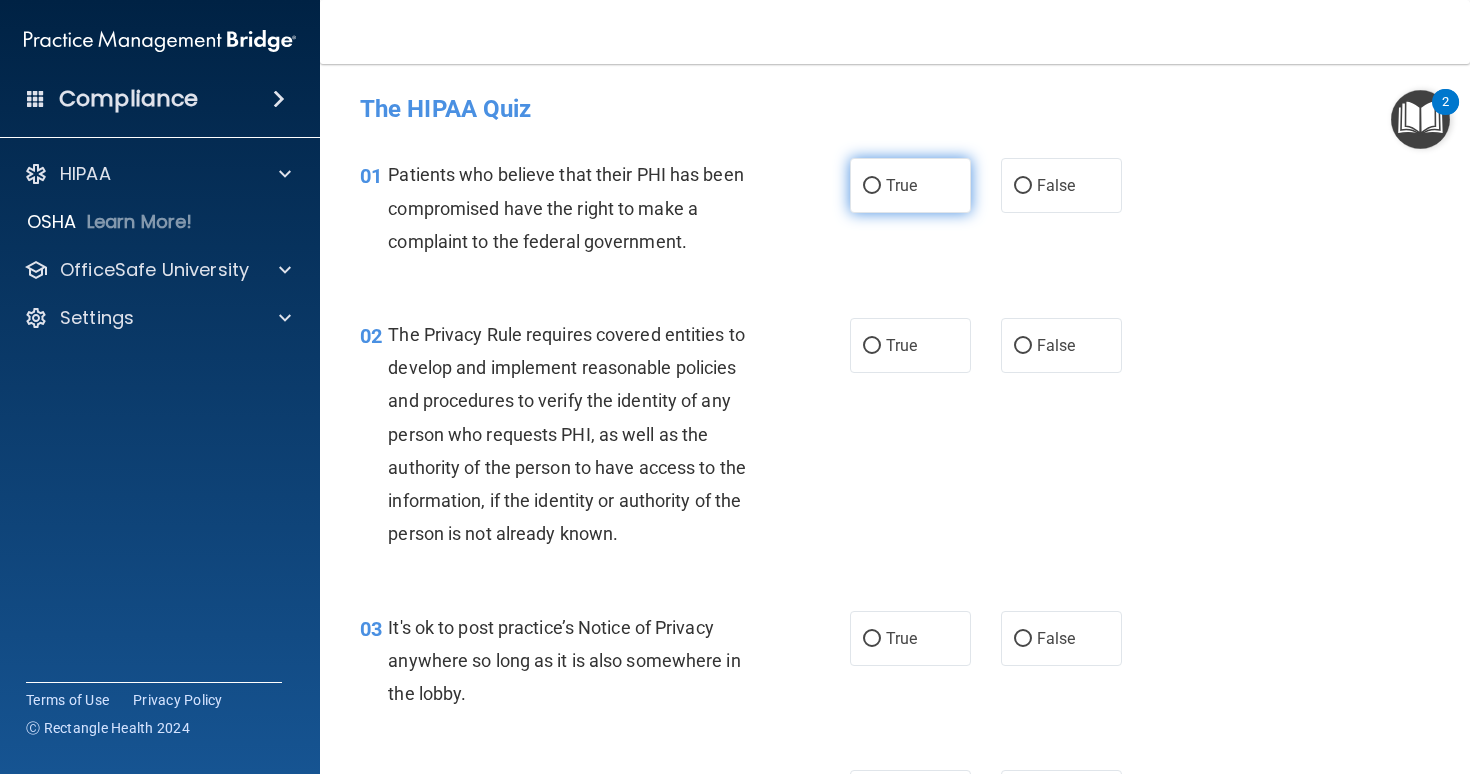 click on "True" at bounding box center [910, 185] 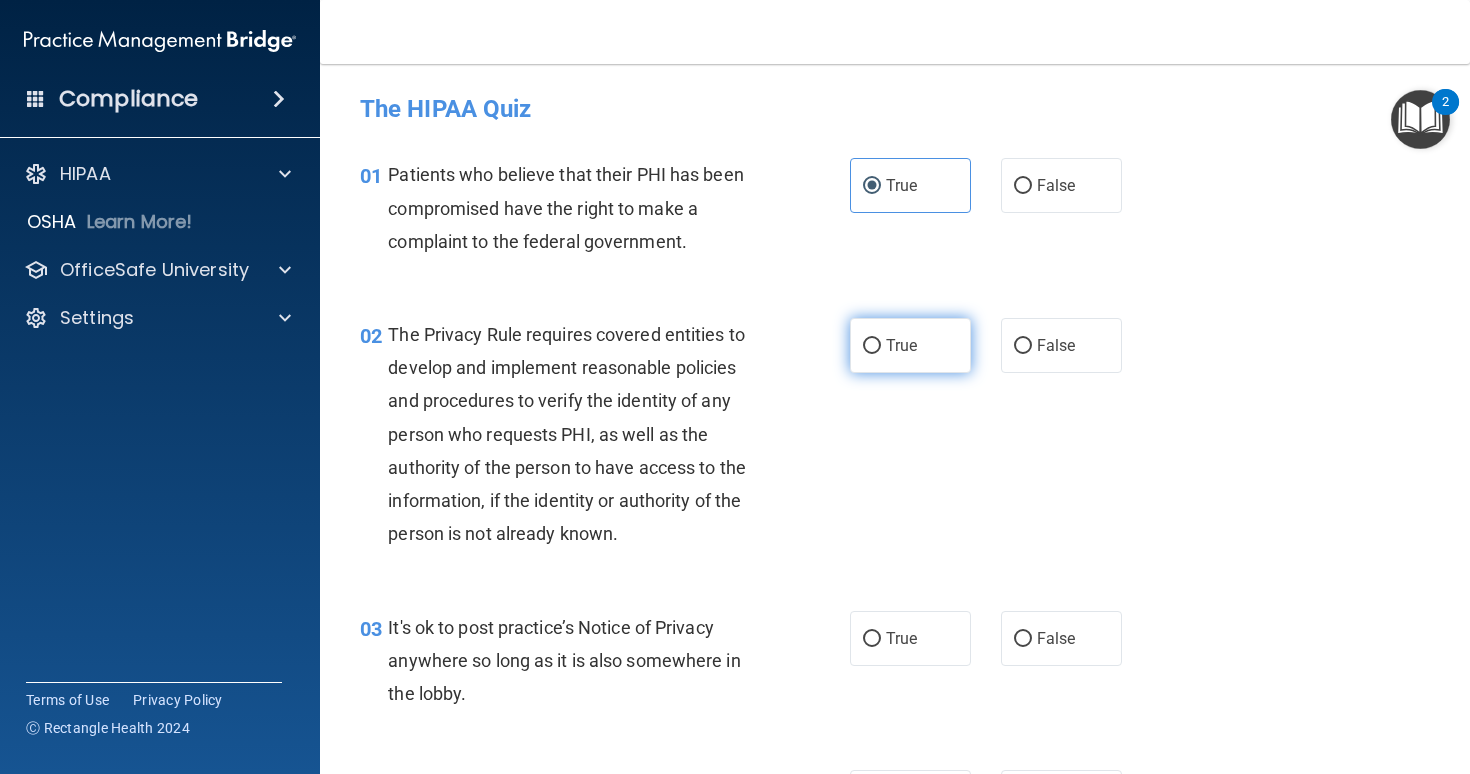 click on "True" at bounding box center (901, 345) 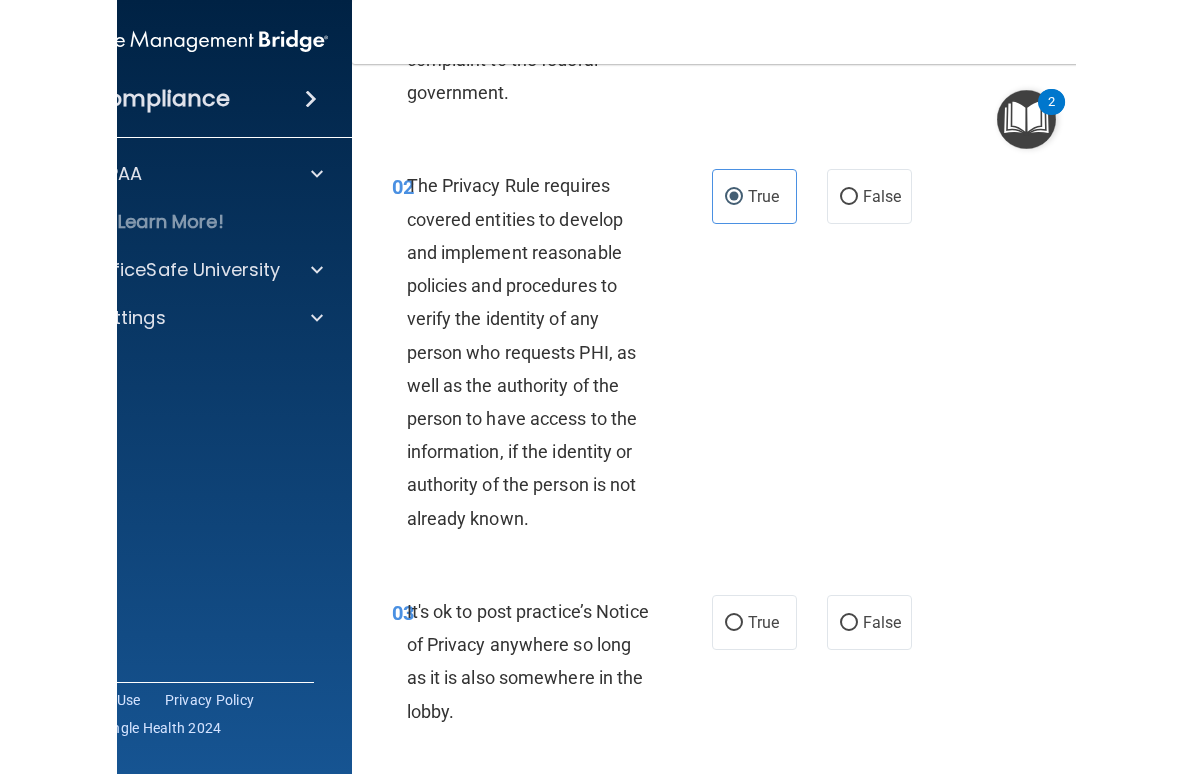 scroll, scrollTop: 566, scrollLeft: 0, axis: vertical 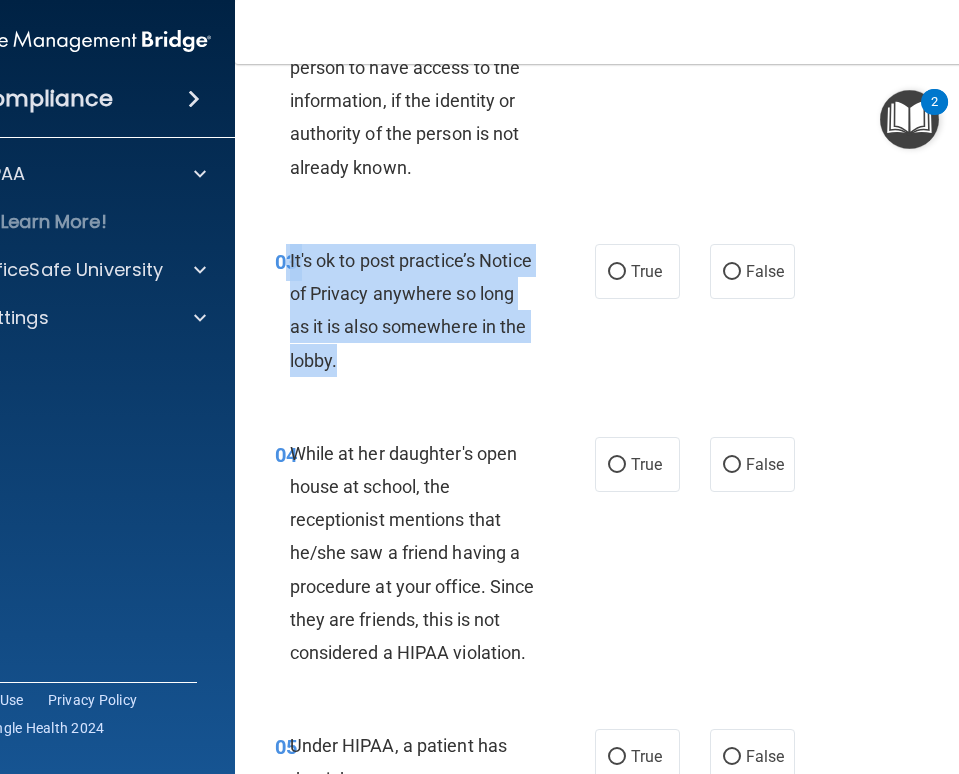drag, startPoint x: 286, startPoint y: 259, endPoint x: 354, endPoint y: 360, distance: 121.75796 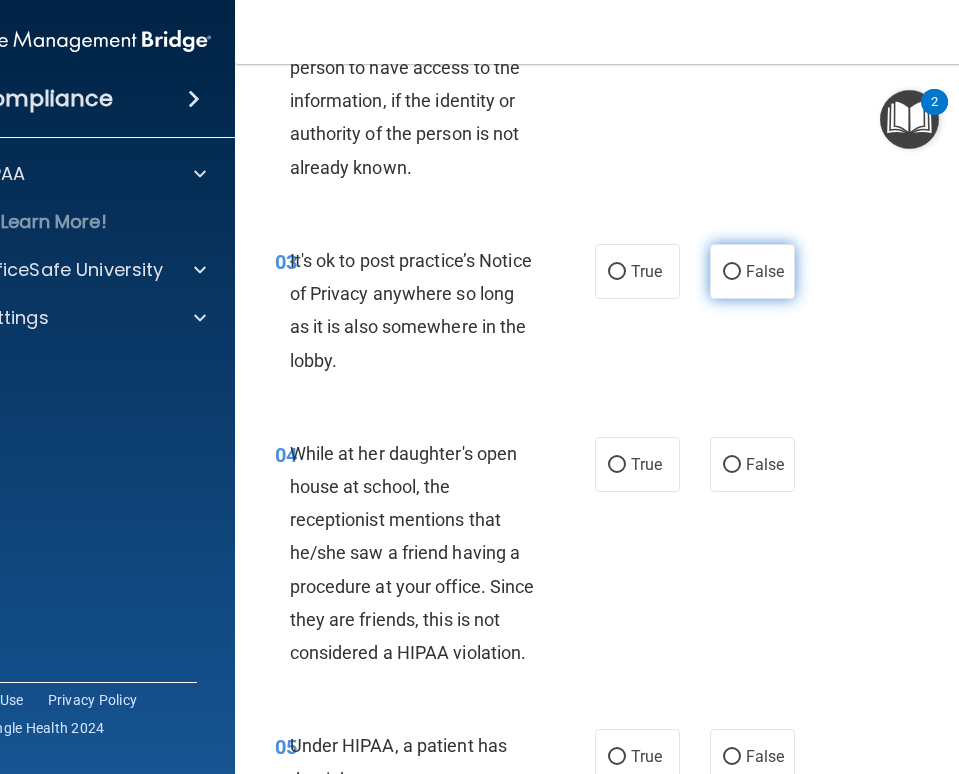 click on "False" at bounding box center (752, 271) 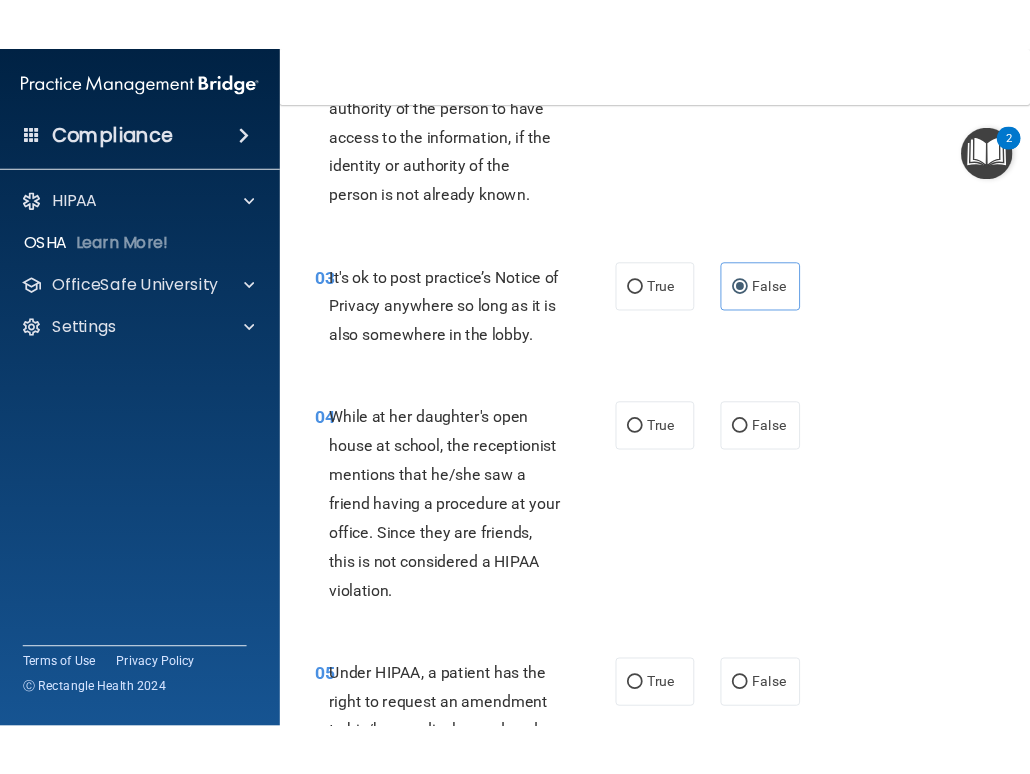 scroll, scrollTop: 566, scrollLeft: 0, axis: vertical 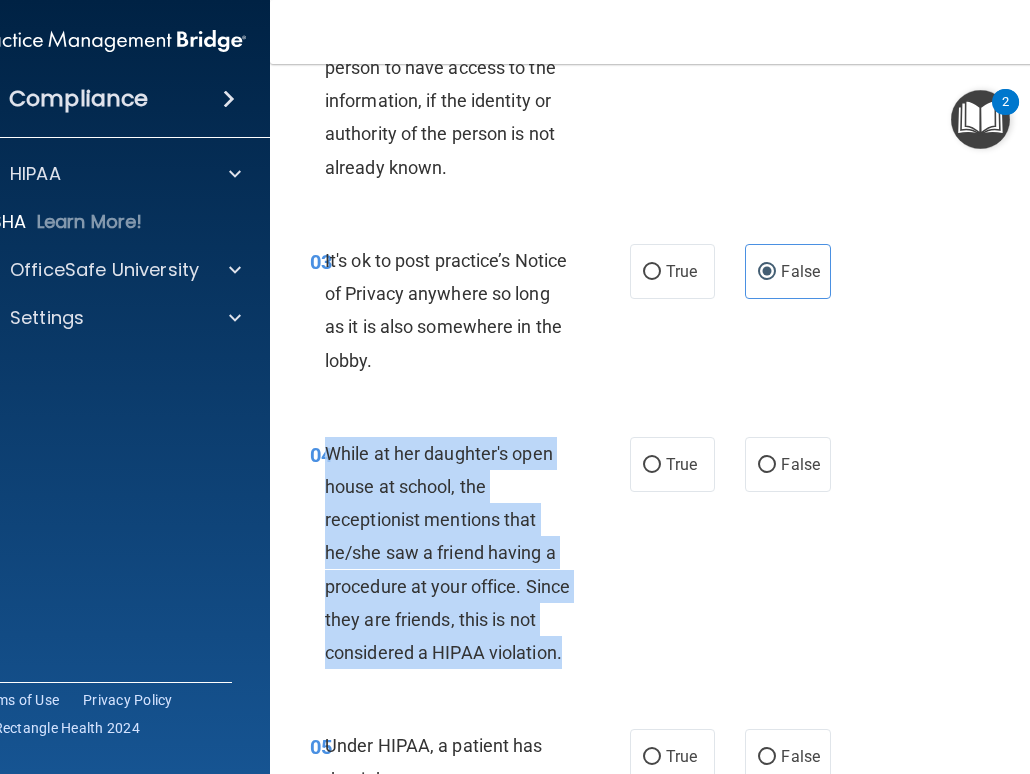 drag, startPoint x: 571, startPoint y: 662, endPoint x: 331, endPoint y: 466, distance: 309.86447 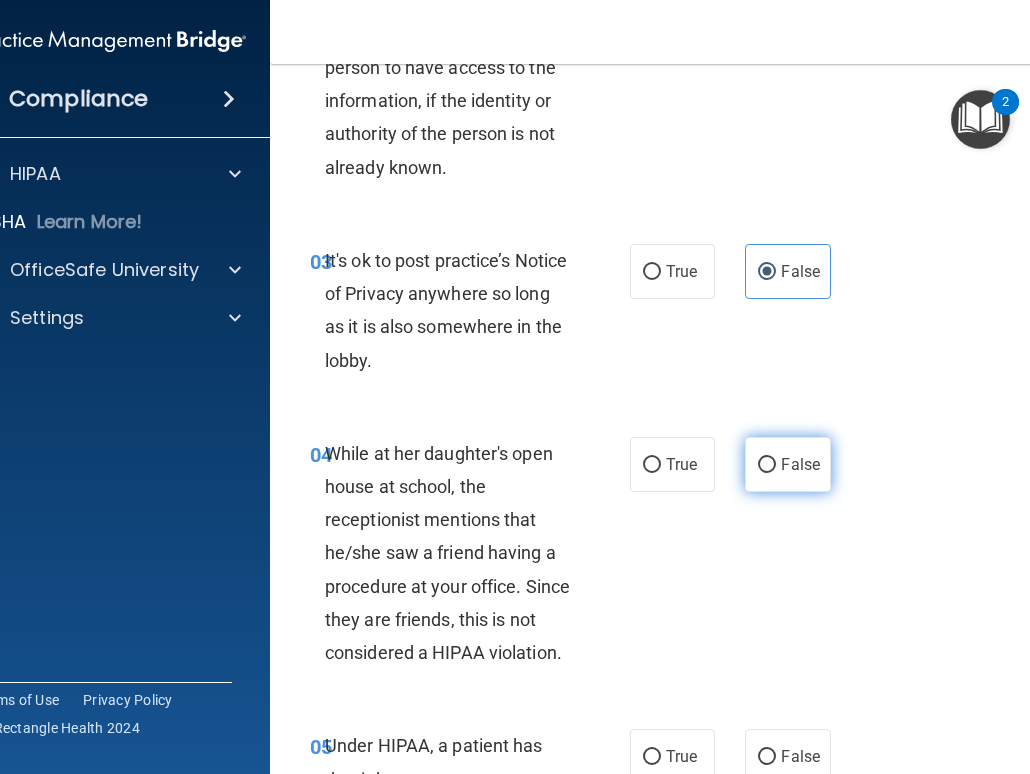 click on "False" at bounding box center [787, 464] 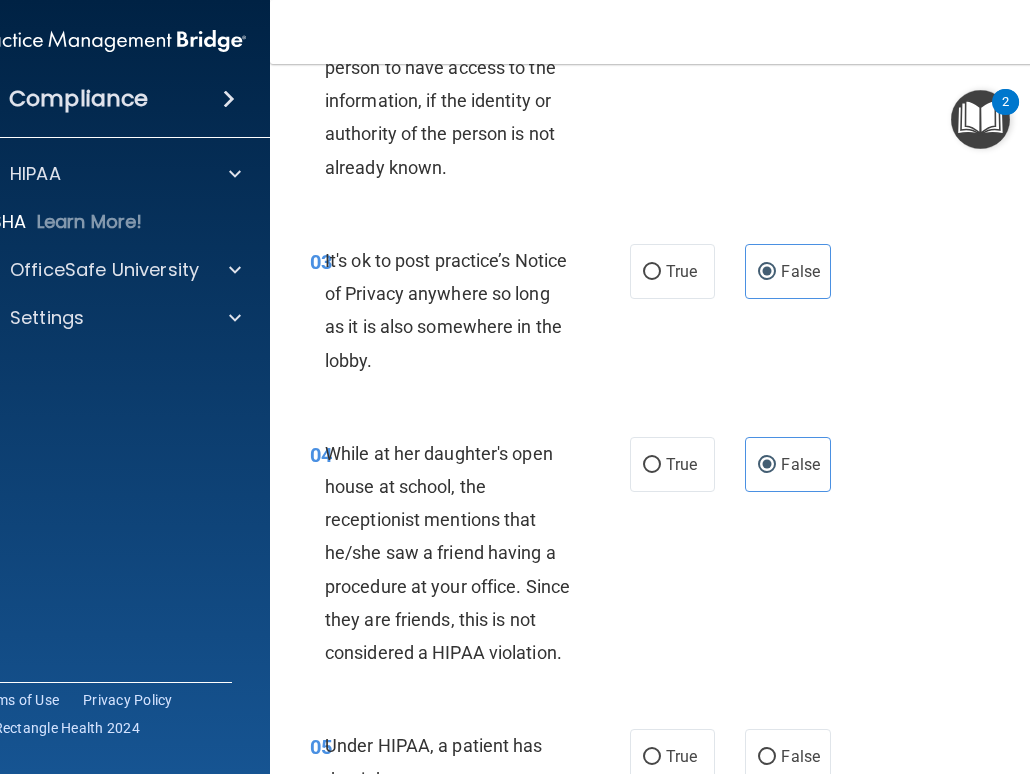 click on "[NUMBER]       While at her daughter's open house at school, the receptionist mentions that he/she saw a friend having a procedure at your office.  Since they are friends, this is not considered a HIPAA violation.                 True           False" at bounding box center [675, 558] 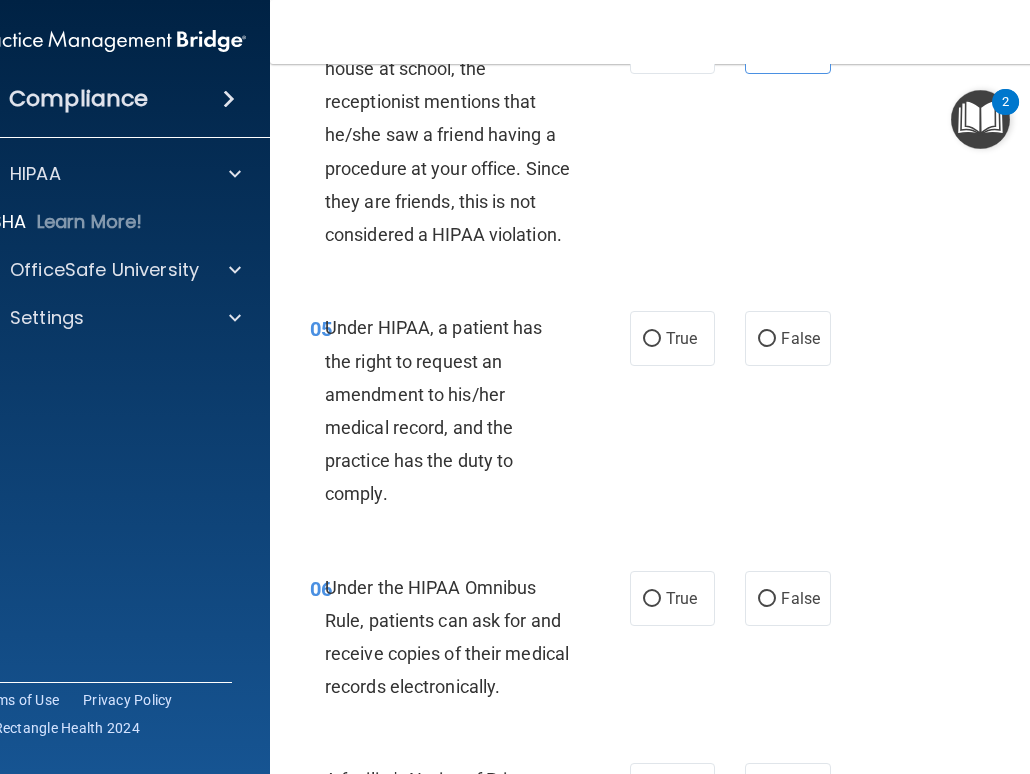 scroll, scrollTop: 988, scrollLeft: 0, axis: vertical 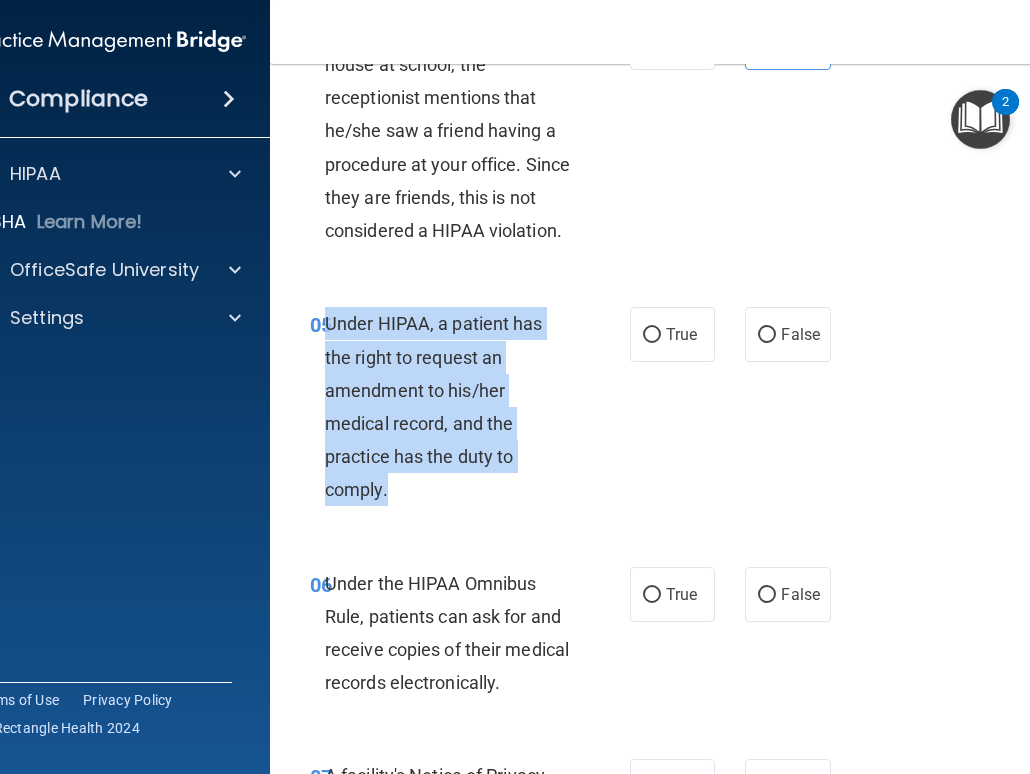 drag, startPoint x: 327, startPoint y: 325, endPoint x: 405, endPoint y: 489, distance: 181.60396 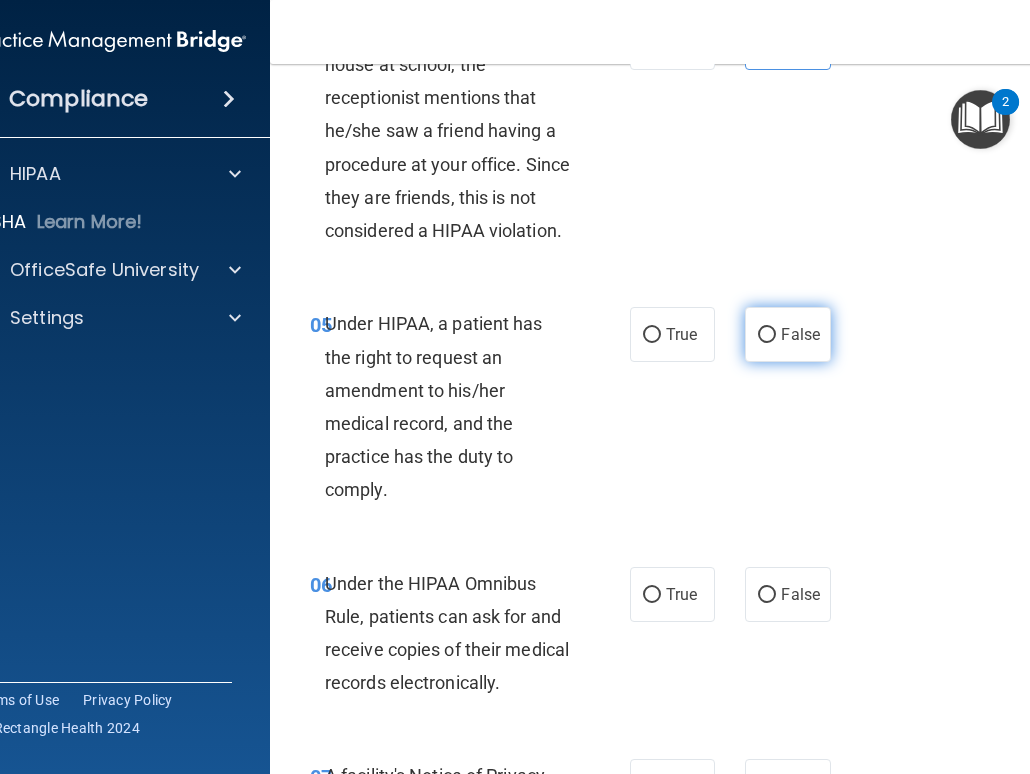 click on "False" at bounding box center [787, 334] 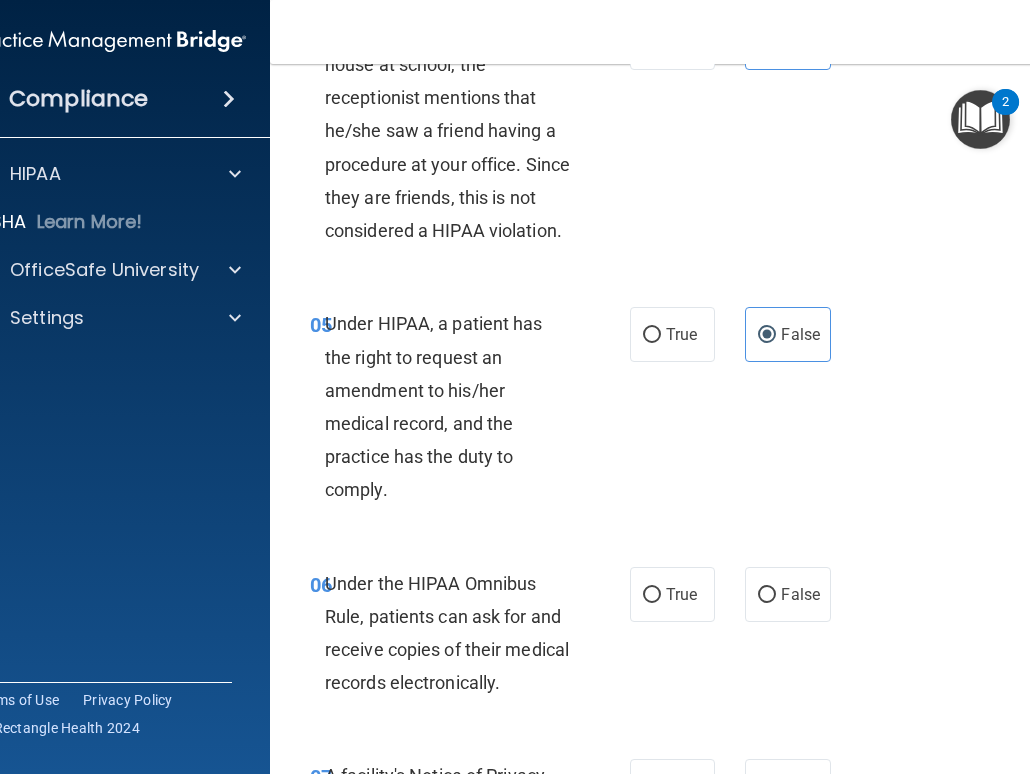 click on "[NUMBER]       Under HIPAA, a patient has the right to request an amendment to his/her medical record, and the practice has the duty to comply.                 True           False" at bounding box center [675, 411] 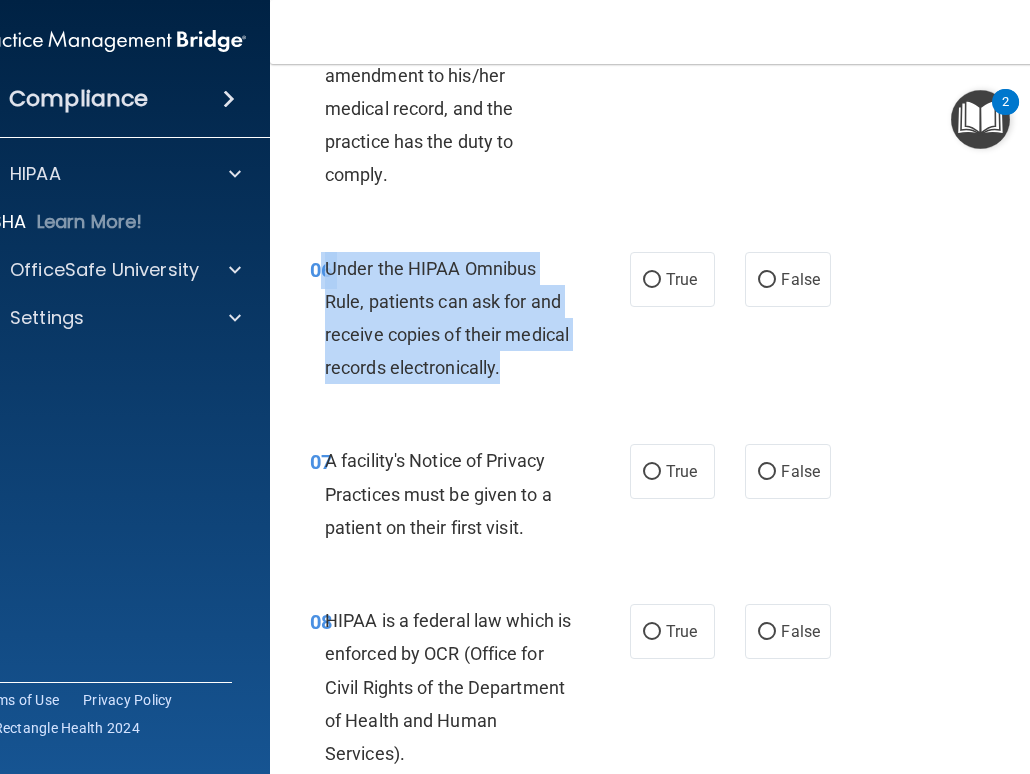 drag, startPoint x: 321, startPoint y: 268, endPoint x: 507, endPoint y: 369, distance: 211.65302 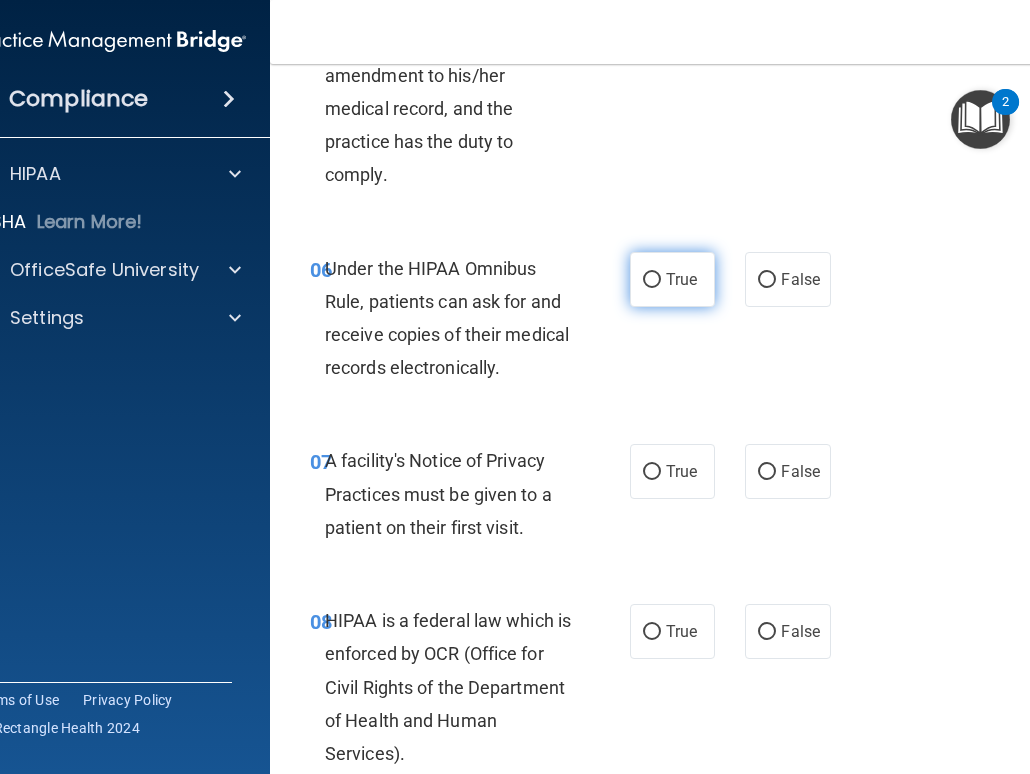click on "True" at bounding box center (681, 279) 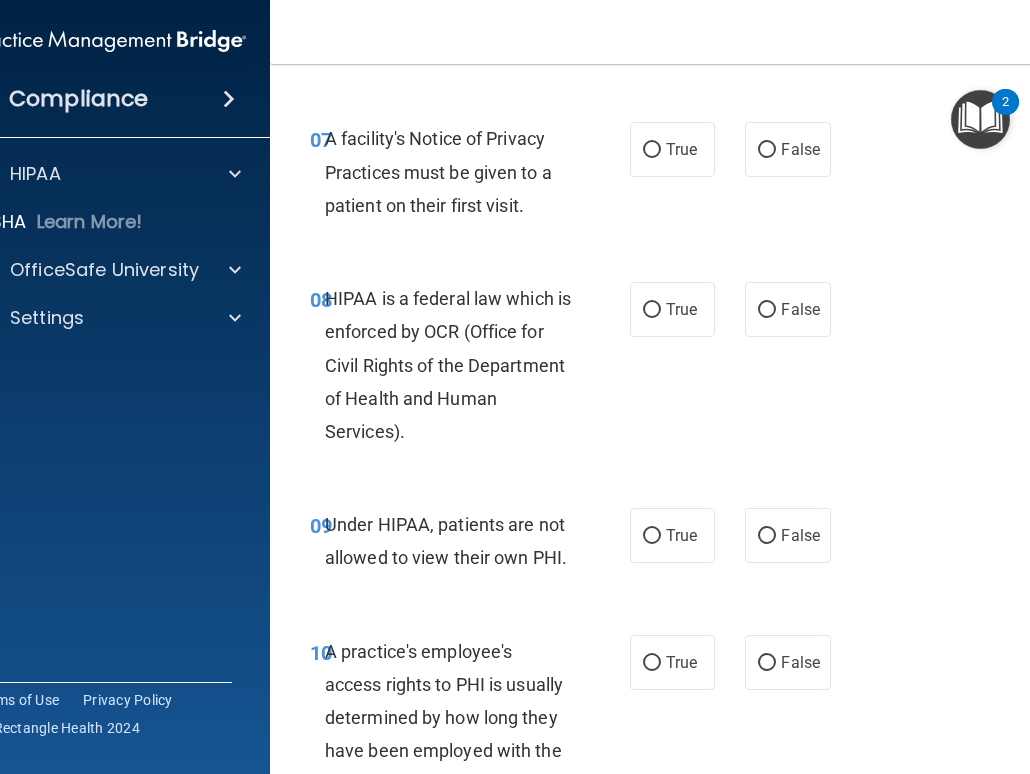 scroll, scrollTop: 1633, scrollLeft: 0, axis: vertical 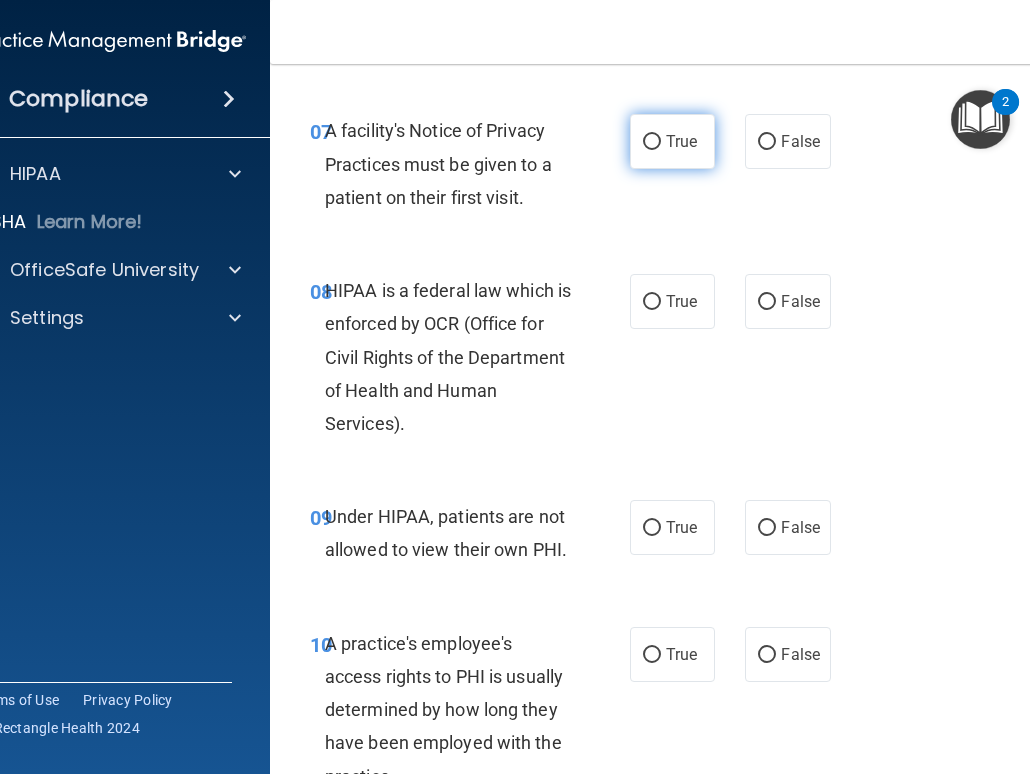 click on "True" at bounding box center [681, 141] 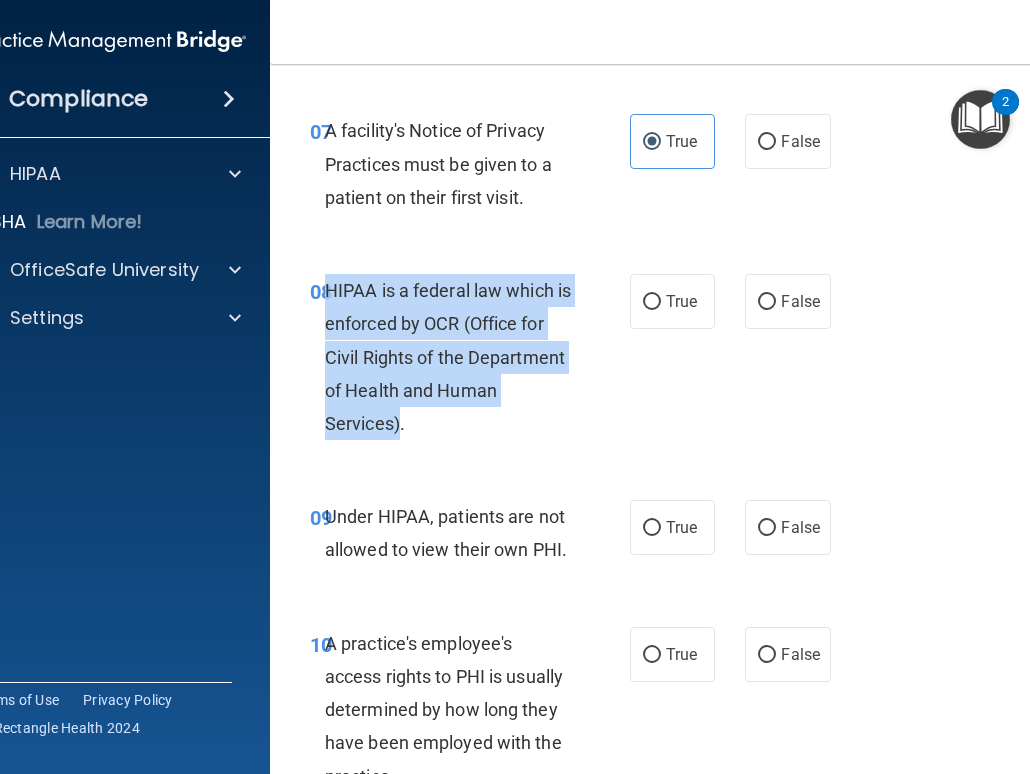drag, startPoint x: 327, startPoint y: 288, endPoint x: 400, endPoint y: 430, distance: 159.66527 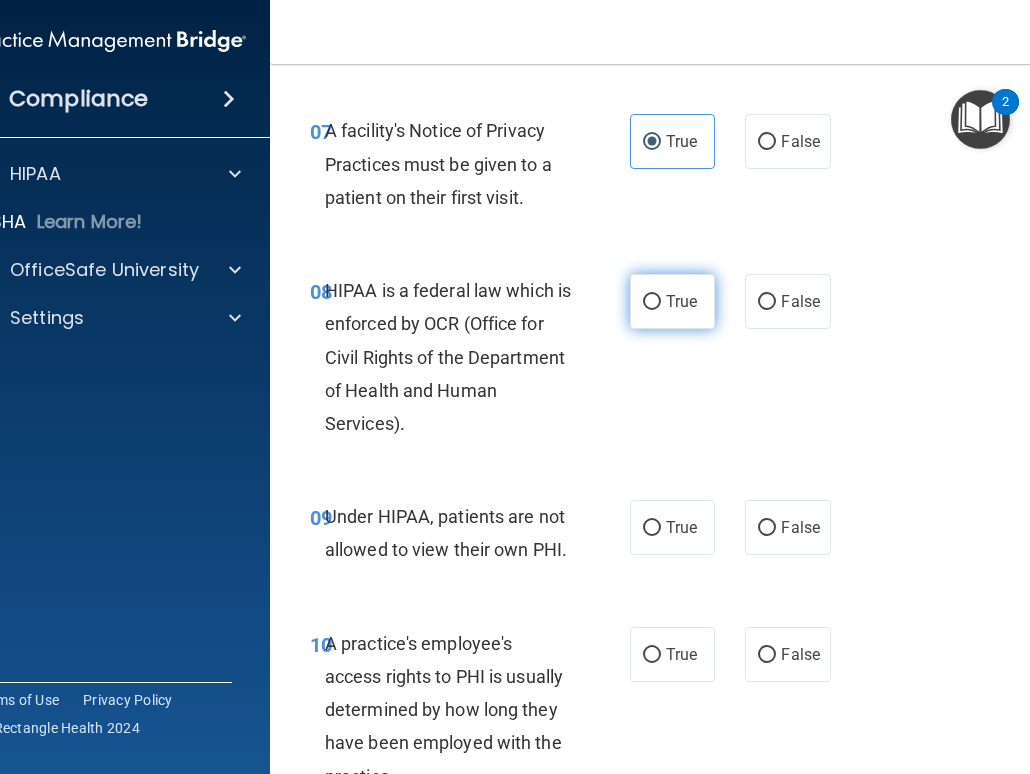 click on "True" at bounding box center (672, 301) 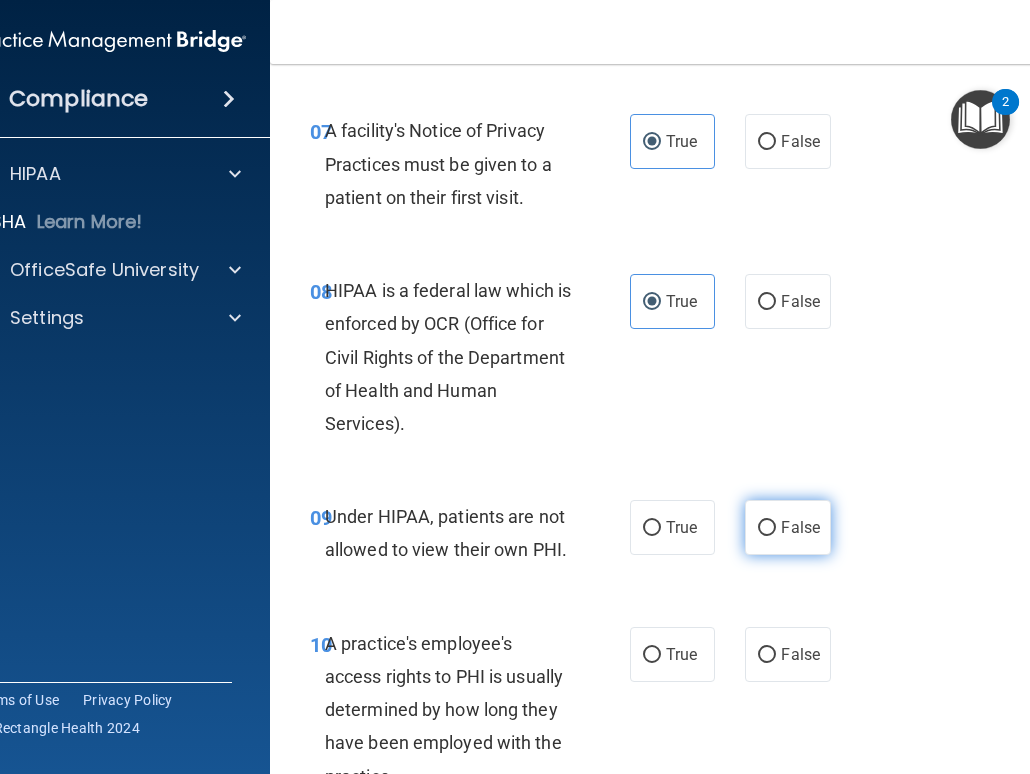 click on "False" at bounding box center [787, 527] 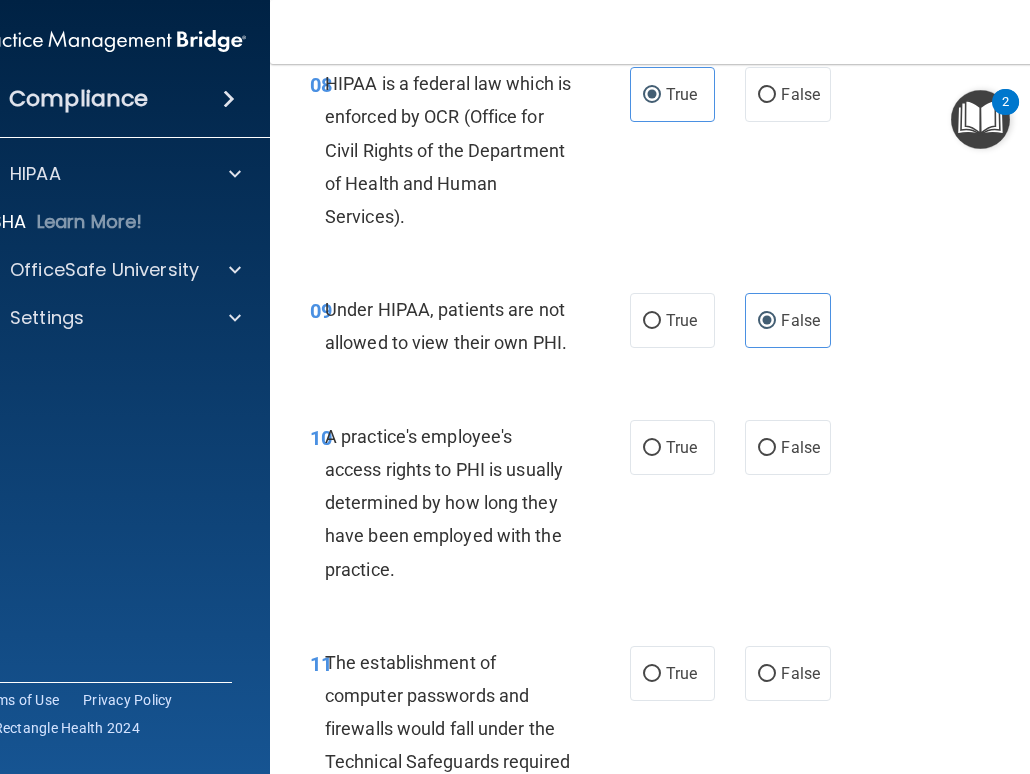 scroll, scrollTop: 1984, scrollLeft: 0, axis: vertical 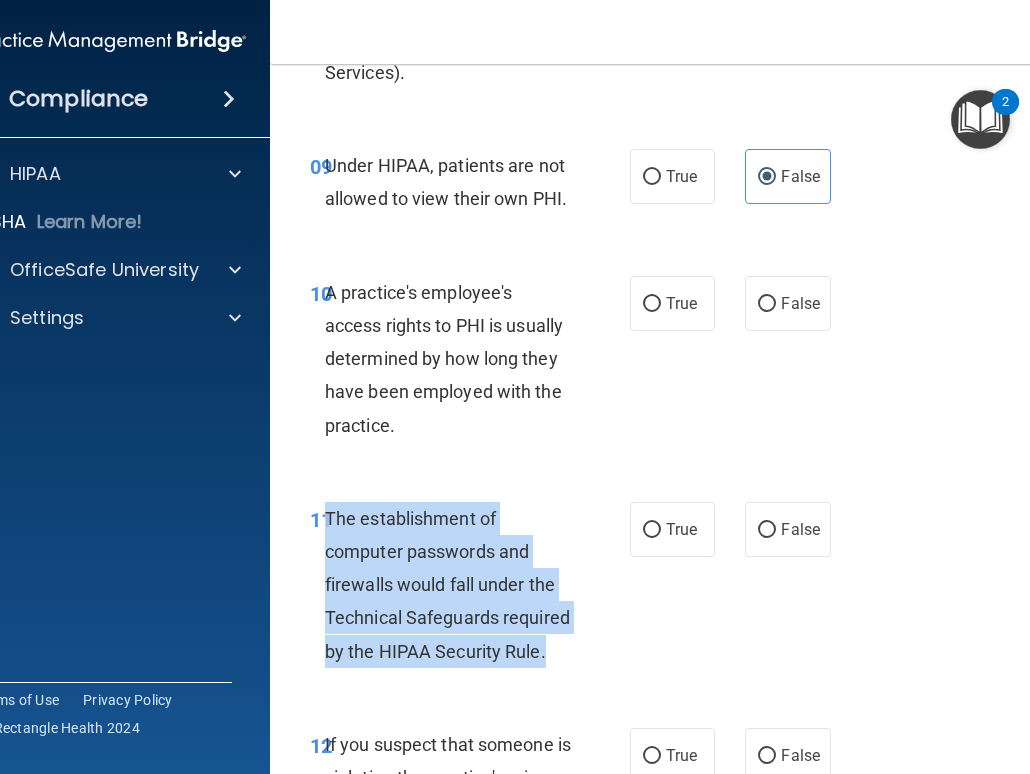drag, startPoint x: 328, startPoint y: 515, endPoint x: 574, endPoint y: 651, distance: 281.09073 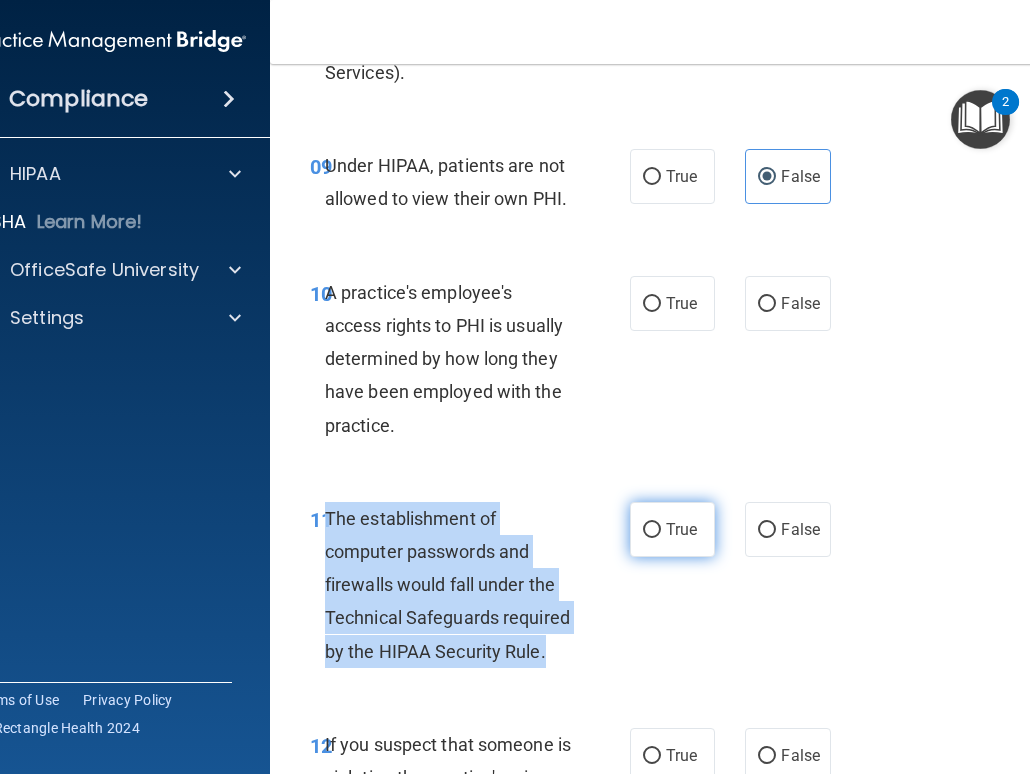click on "True" at bounding box center (652, 530) 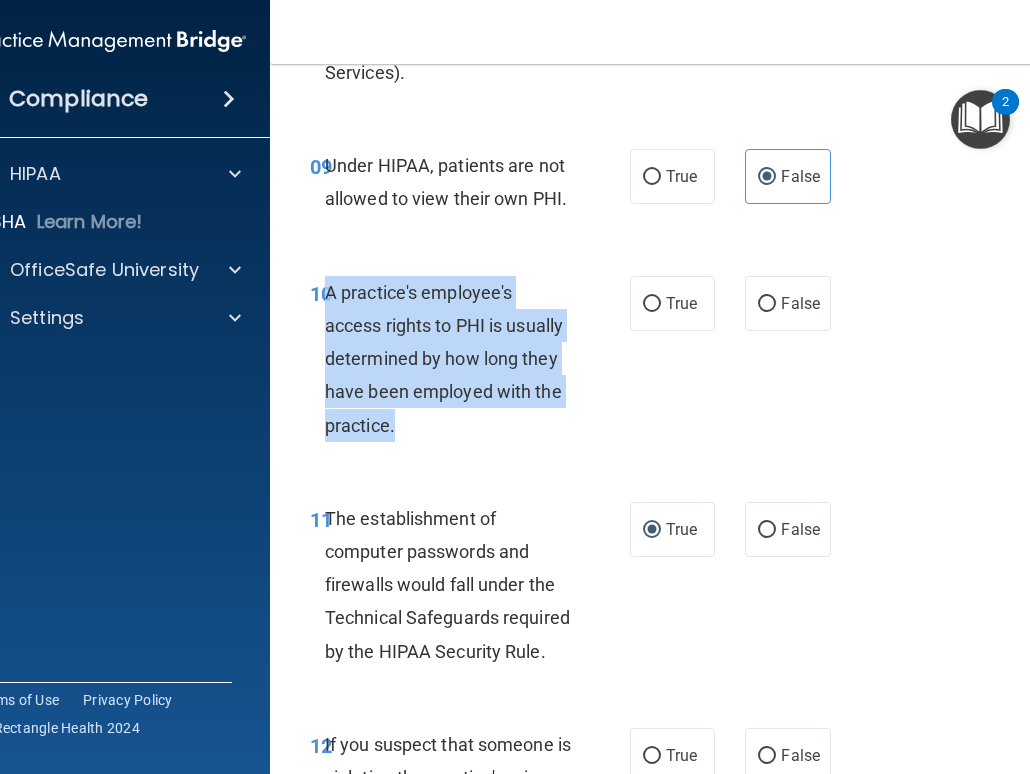 drag, startPoint x: 329, startPoint y: 296, endPoint x: 406, endPoint y: 418, distance: 144.26712 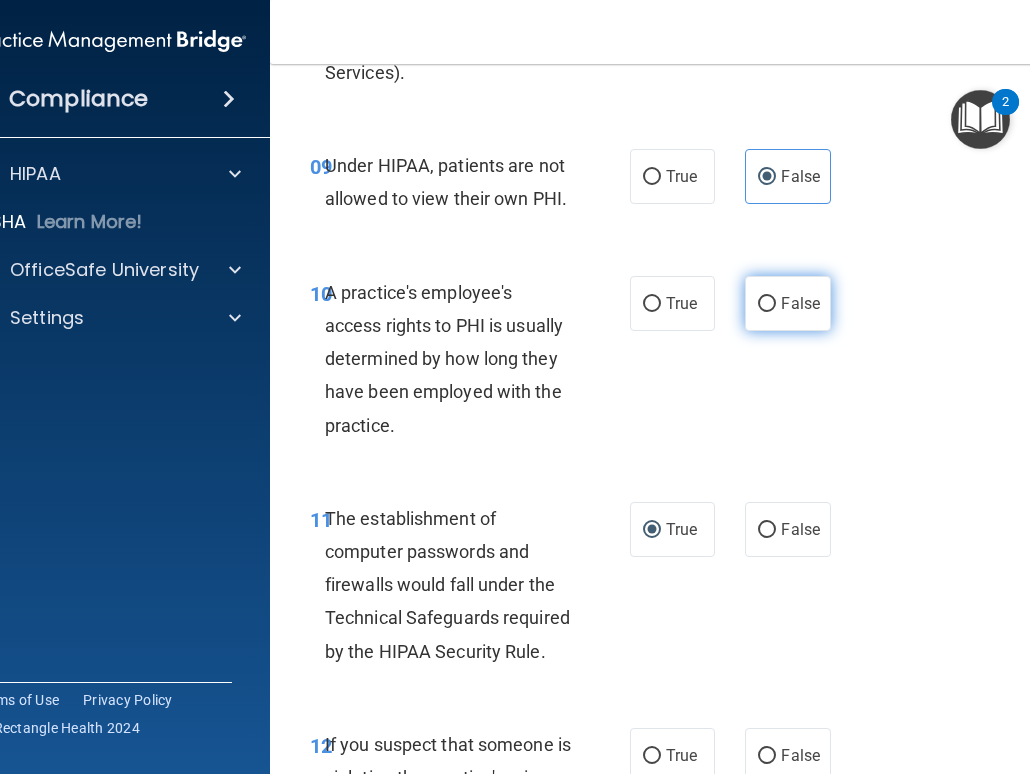click on "False" at bounding box center [787, 303] 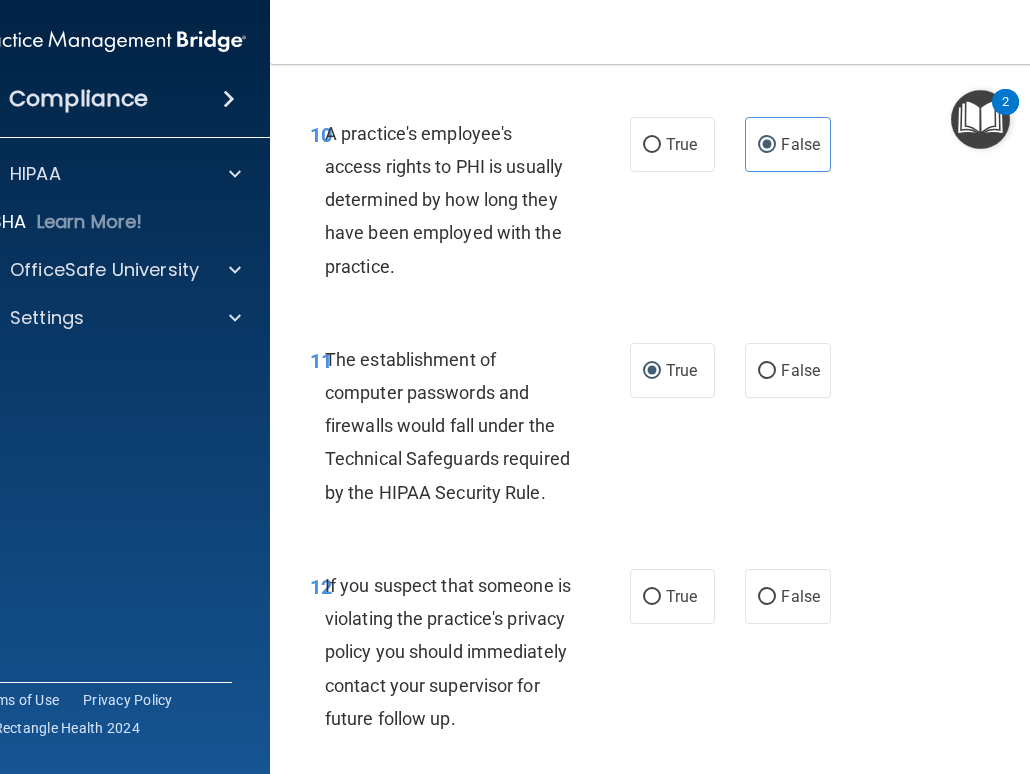 scroll, scrollTop: 2465, scrollLeft: 0, axis: vertical 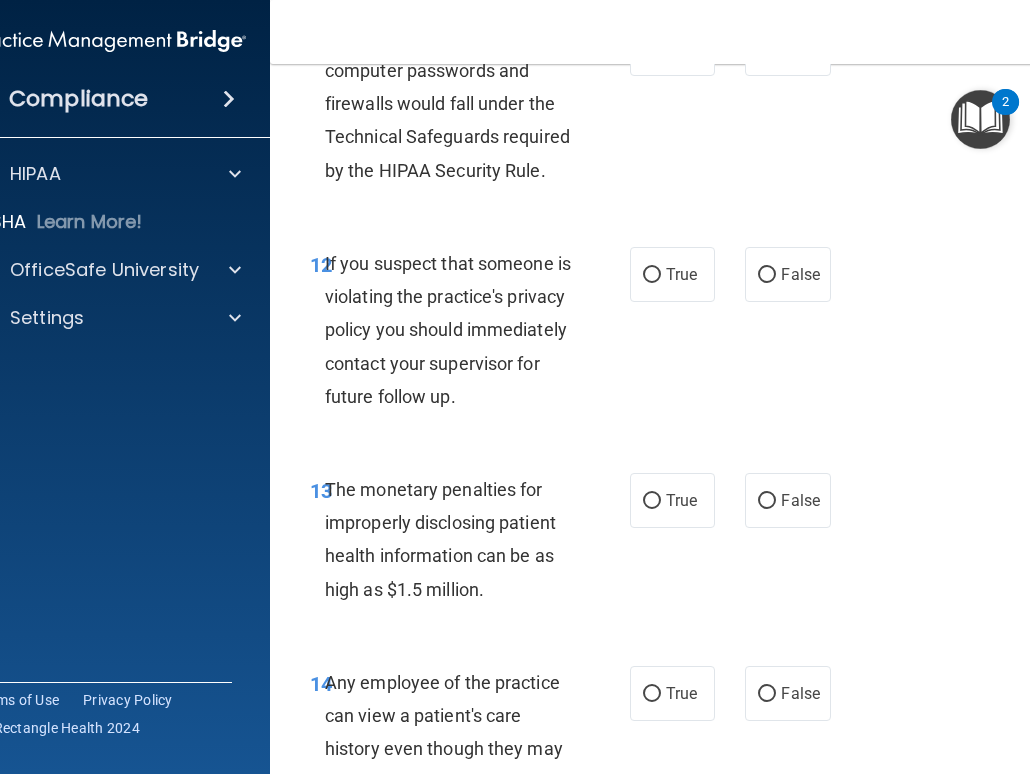 click on "If you suspect that someone is violating the practice's privacy policy you should immediately contact your supervisor for future follow up." at bounding box center (448, 330) 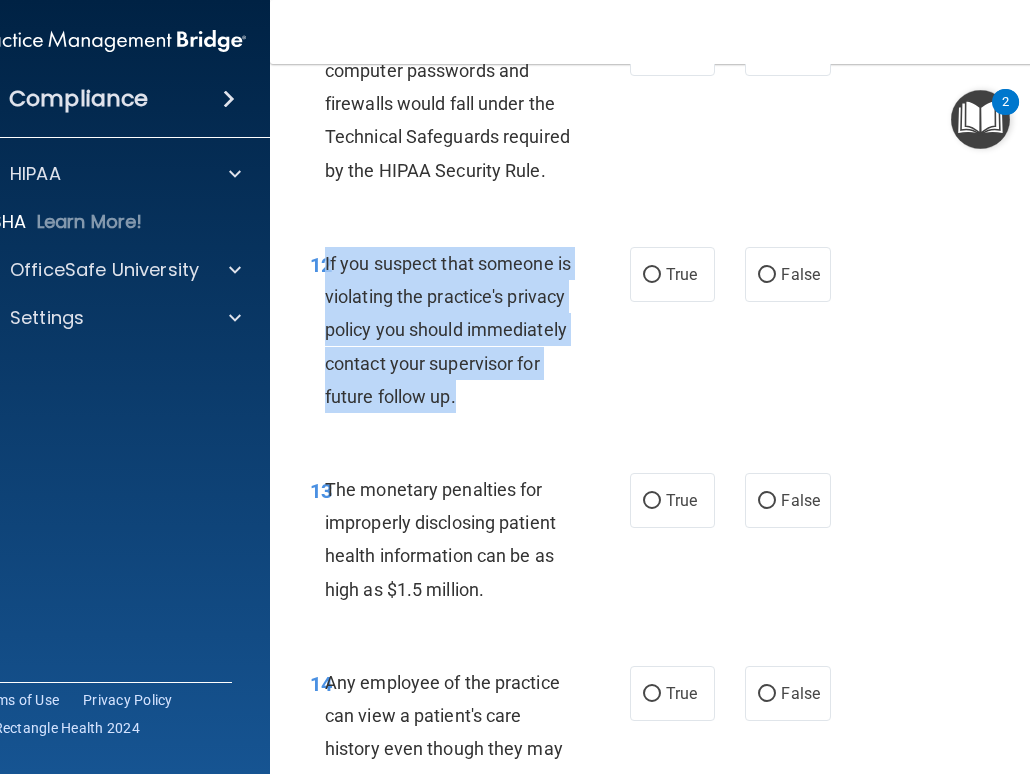 drag, startPoint x: 327, startPoint y: 262, endPoint x: 387, endPoint y: 427, distance: 175.5705 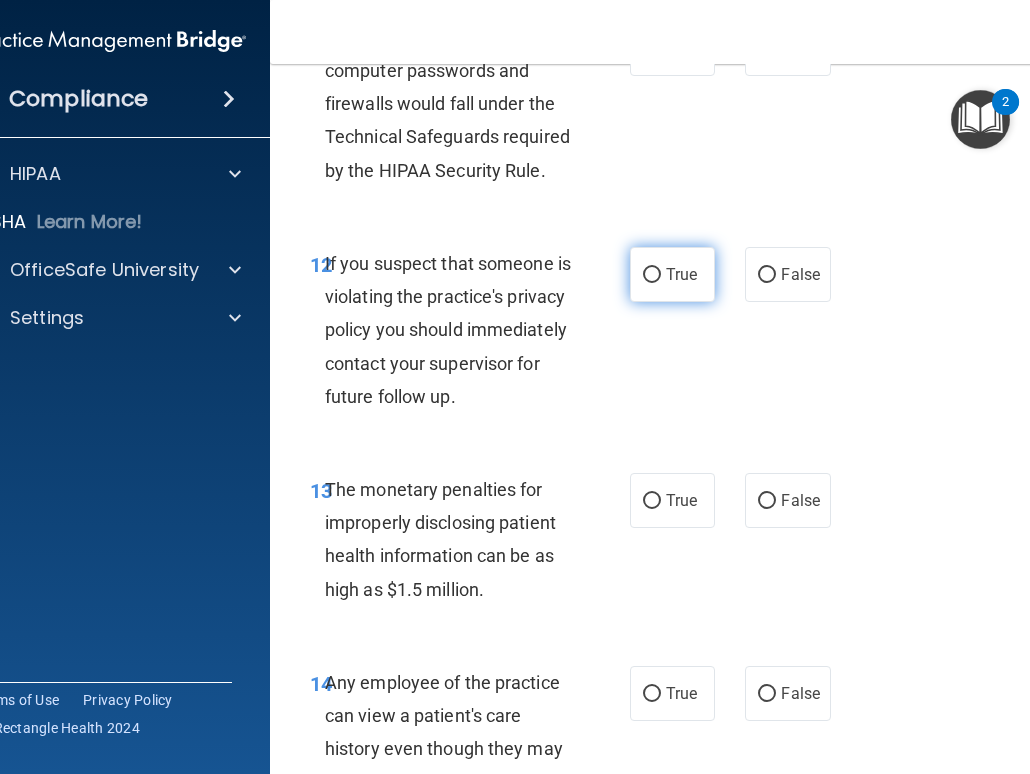 click on "True" at bounding box center (672, 274) 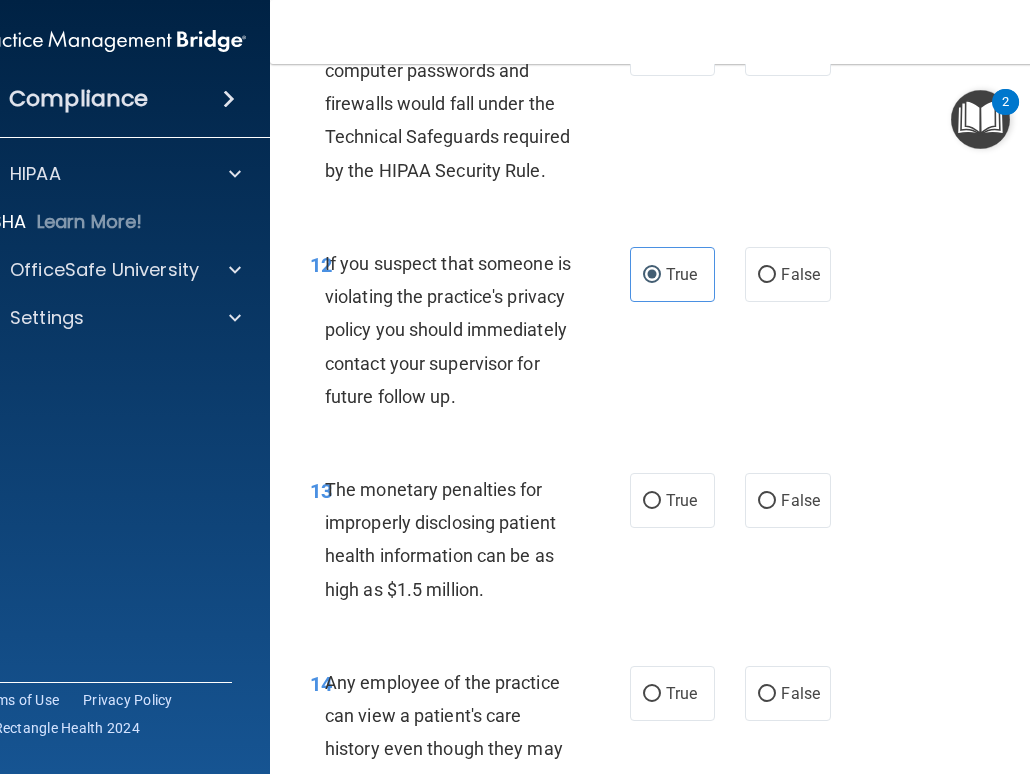 click on "[NUMBER]       If you suspect that someone is violating the practice's privacy policy you should immediately contact your supervisor for future follow up.                 True           False" at bounding box center [675, 335] 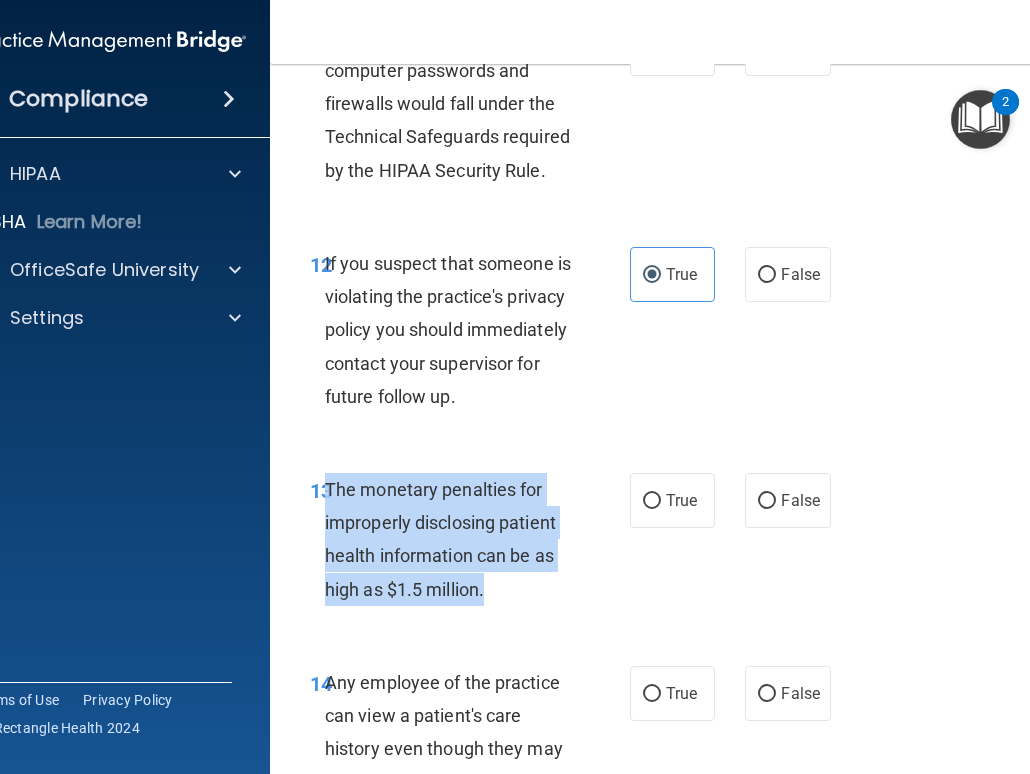 drag, startPoint x: 330, startPoint y: 522, endPoint x: 480, endPoint y: 647, distance: 195.25624 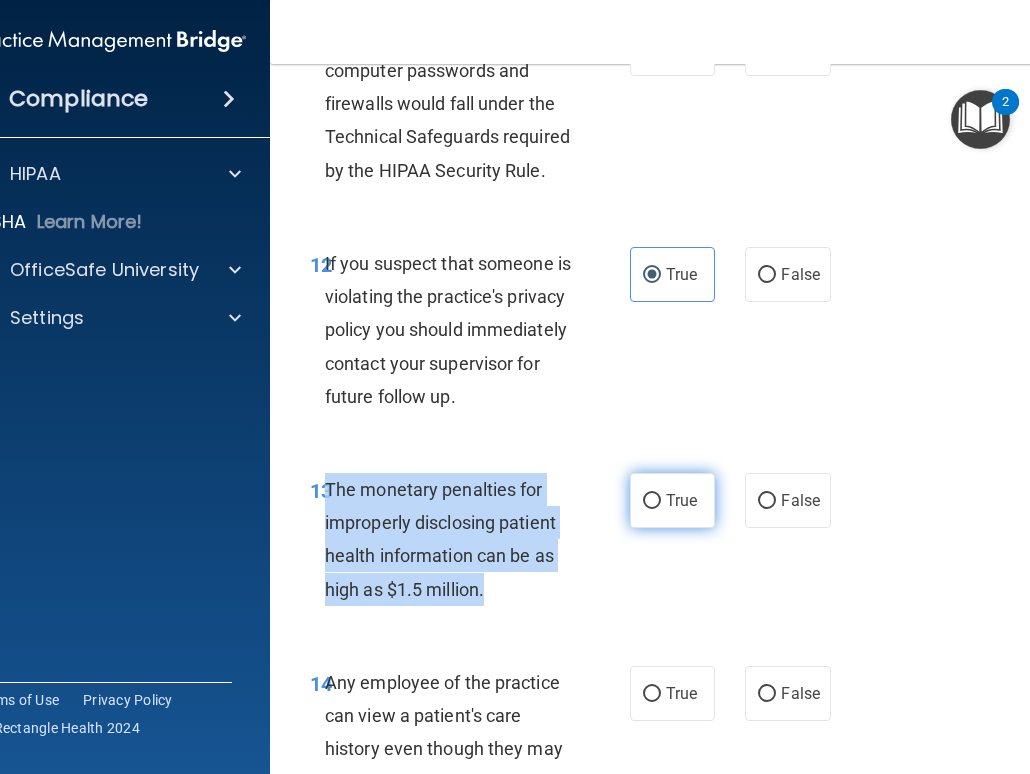 click on "True" at bounding box center (652, 501) 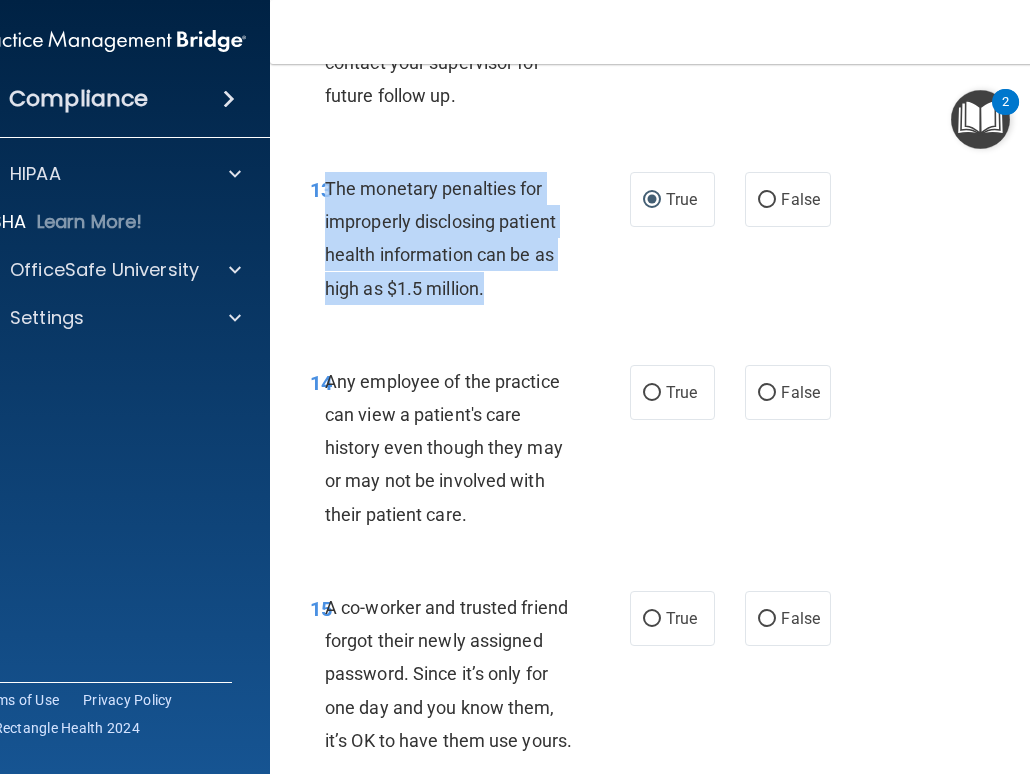 scroll, scrollTop: 2768, scrollLeft: 0, axis: vertical 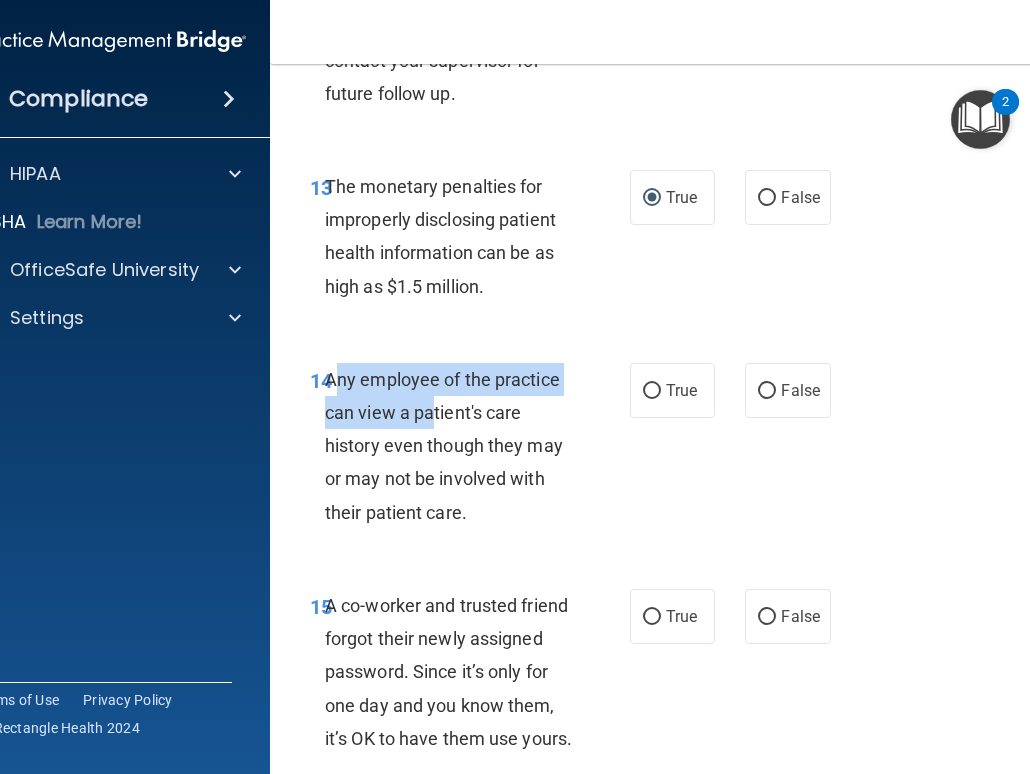 drag, startPoint x: 331, startPoint y: 413, endPoint x: 433, endPoint y: 460, distance: 112.30761 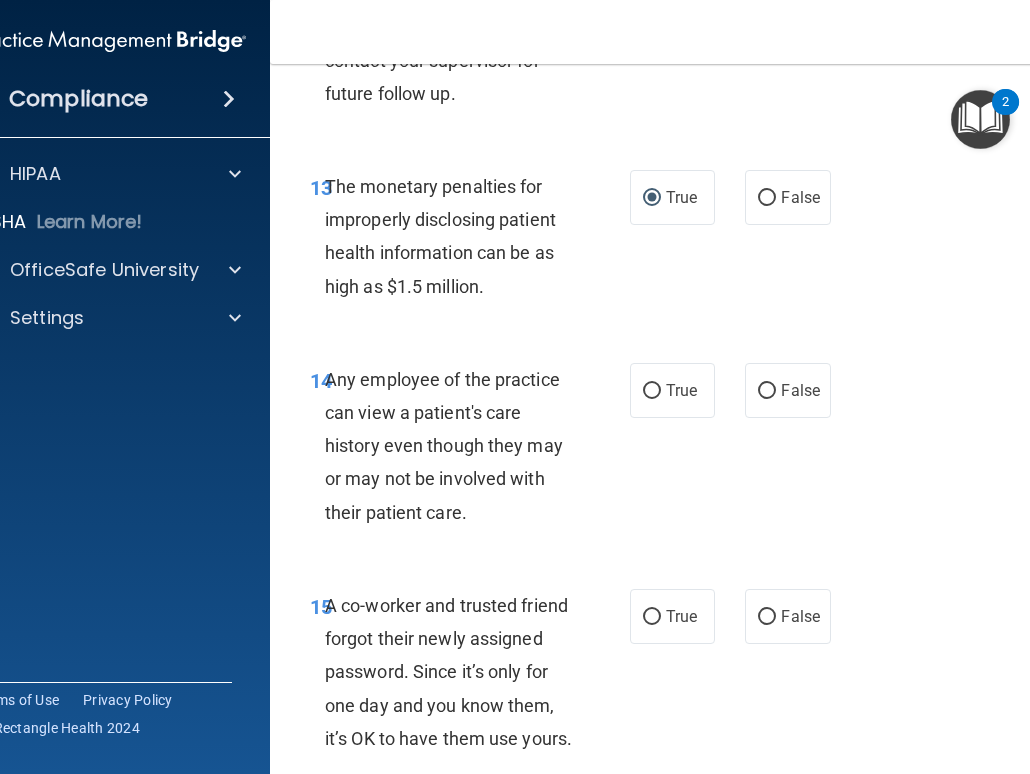 click on "Any employee of the practice can view a patient's care history even though they may or may not be involved with their patient care." at bounding box center [444, 446] 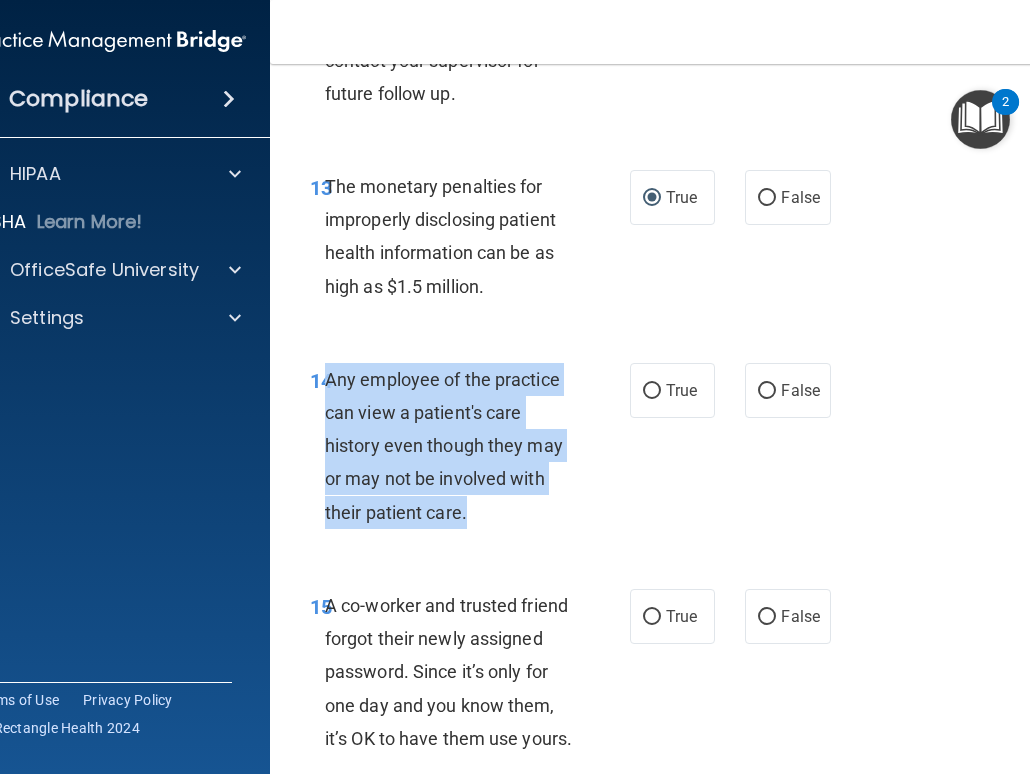 drag, startPoint x: 325, startPoint y: 411, endPoint x: 489, endPoint y: 533, distance: 204.40157 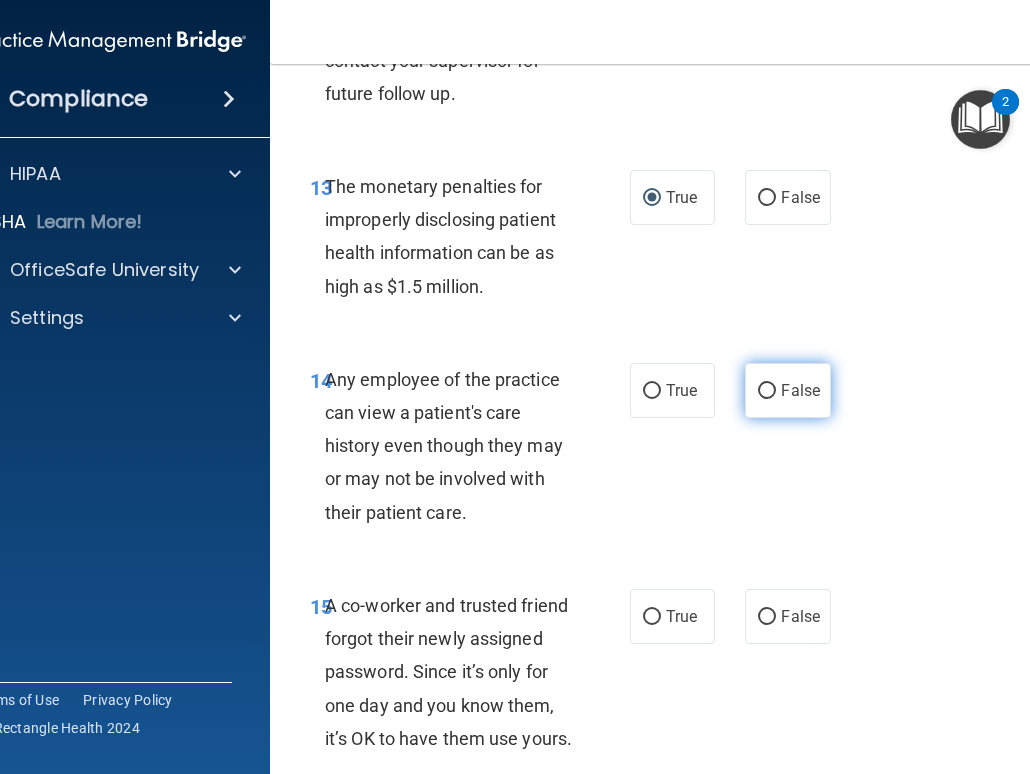 click on "False" at bounding box center (800, 390) 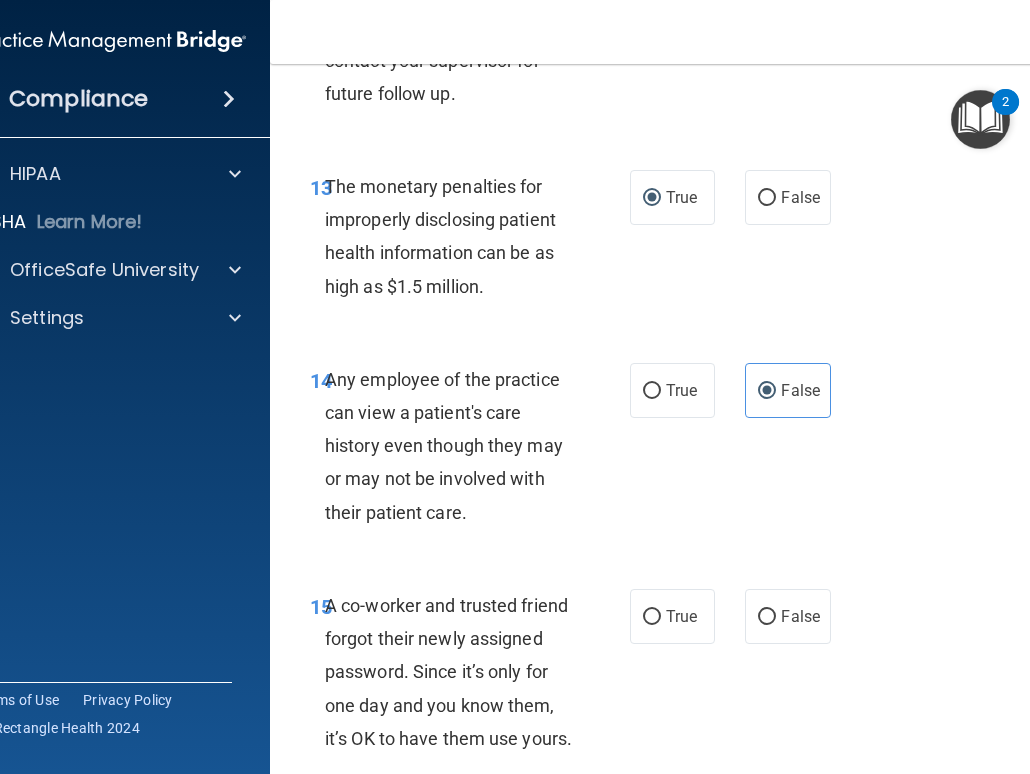 scroll, scrollTop: 3153, scrollLeft: 0, axis: vertical 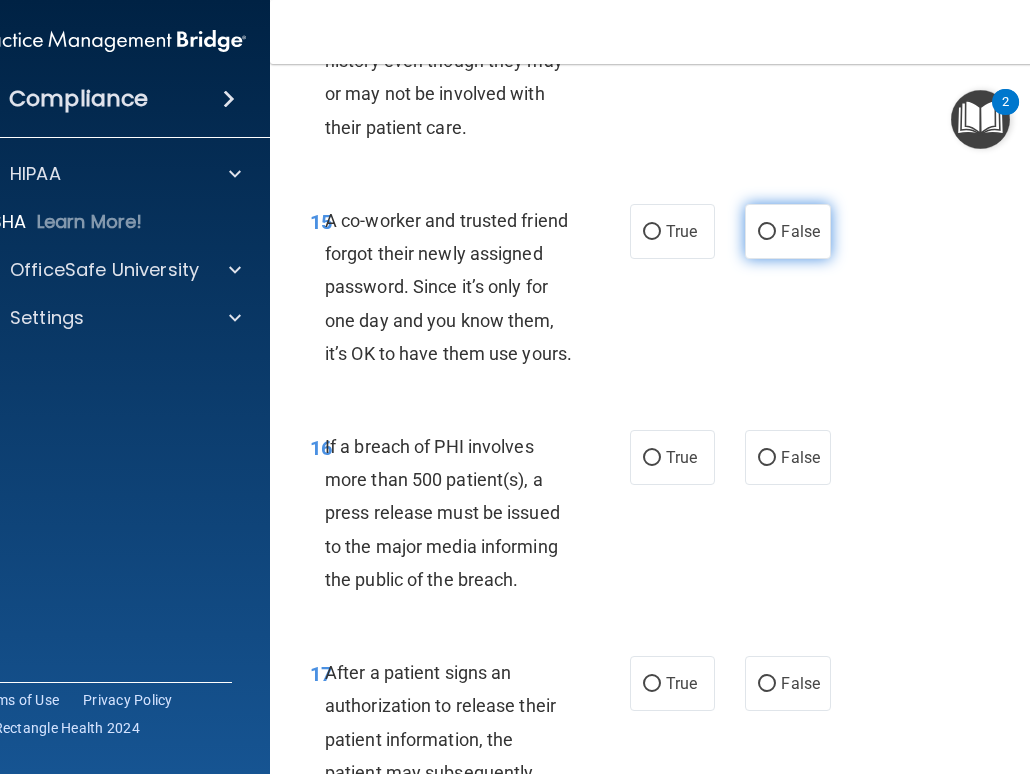 click on "False" at bounding box center [800, 231] 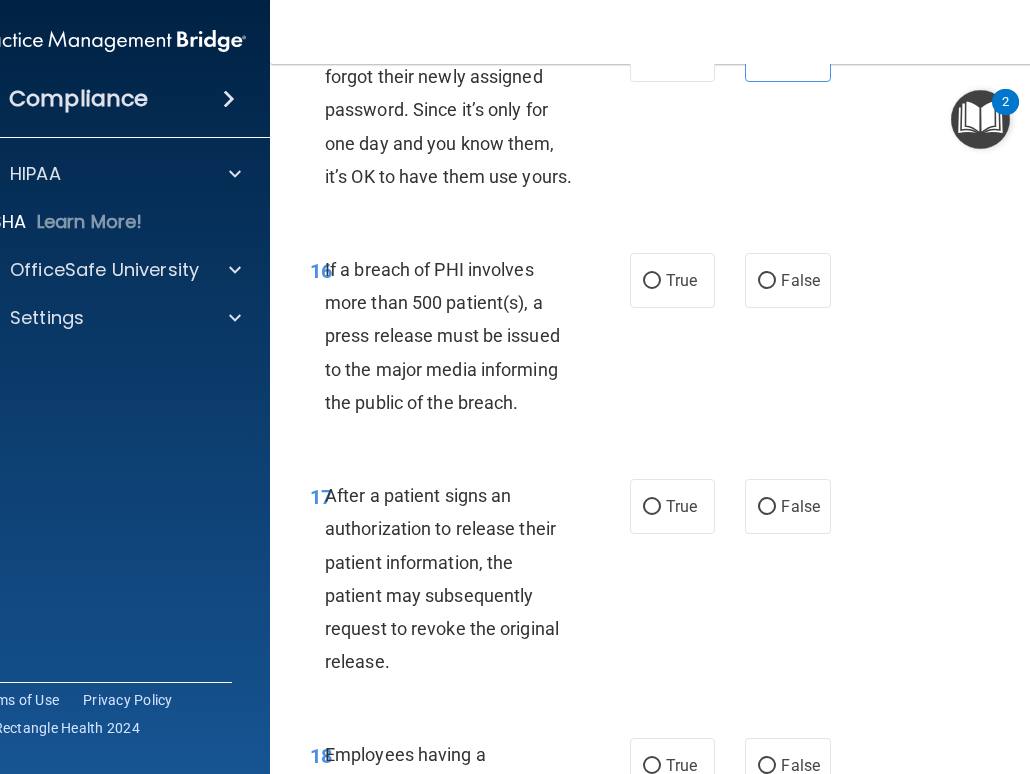 scroll, scrollTop: 3346, scrollLeft: 0, axis: vertical 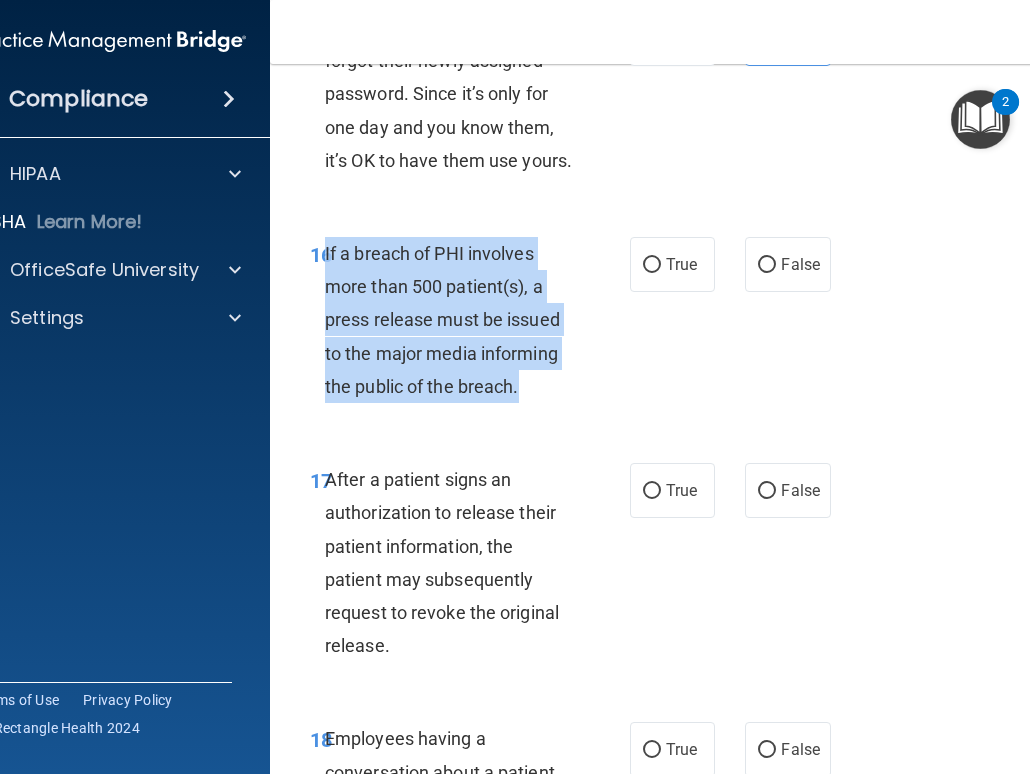 drag, startPoint x: 326, startPoint y: 319, endPoint x: 524, endPoint y: 448, distance: 236.31546 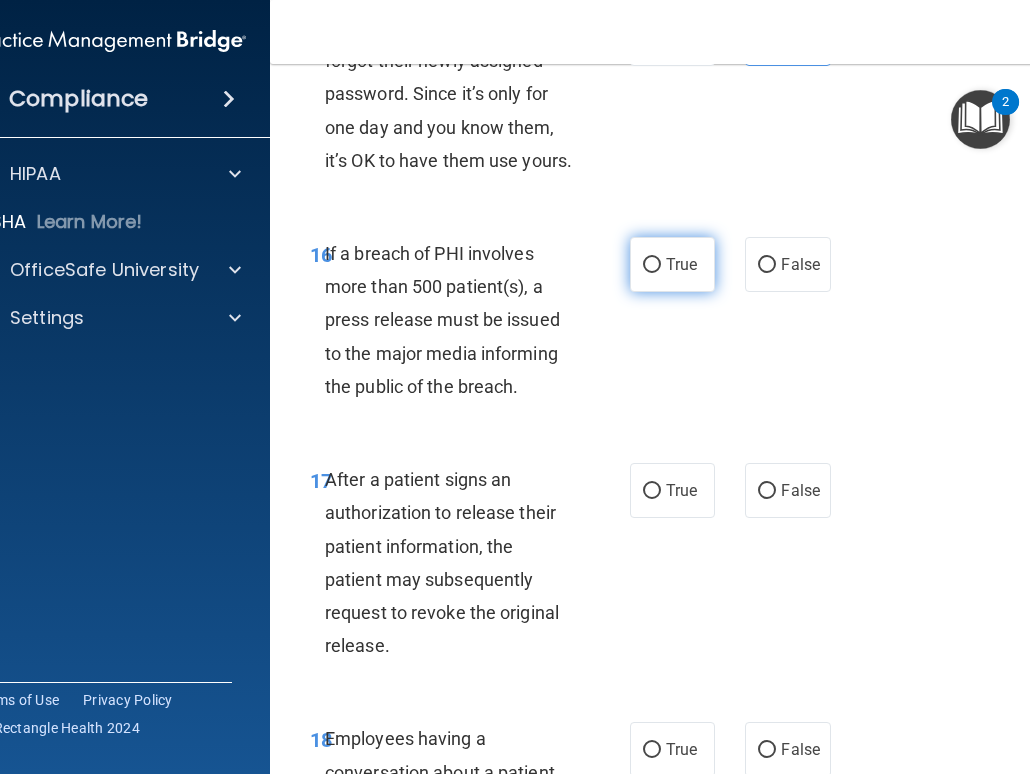click on "True" at bounding box center [672, 264] 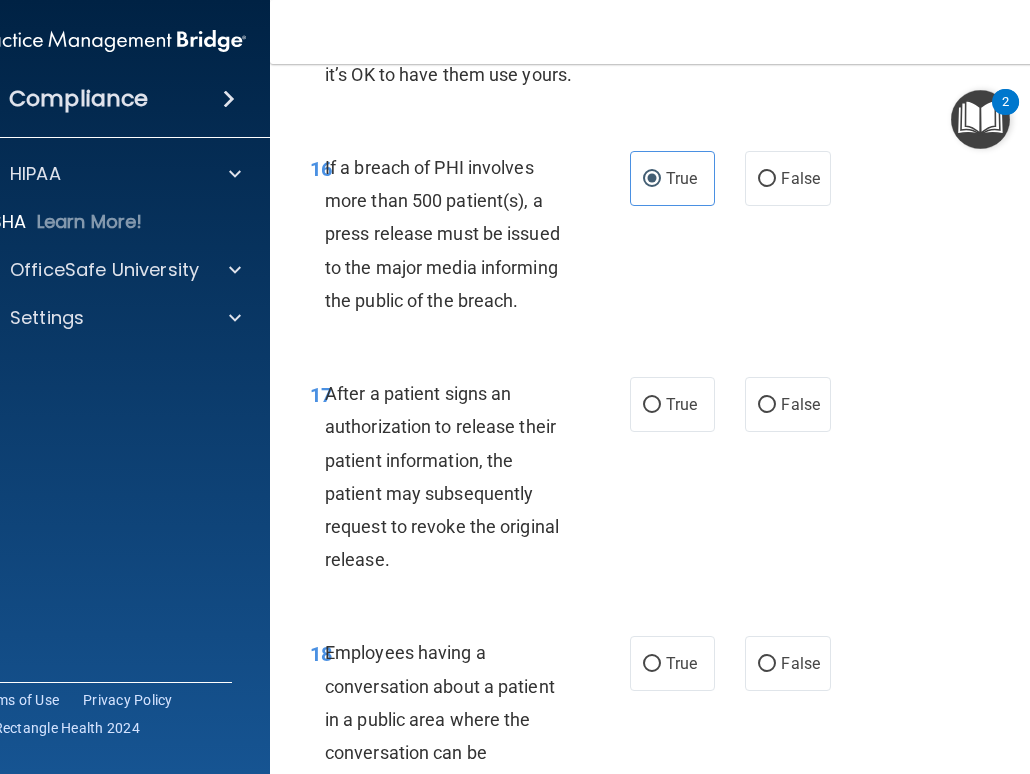 scroll, scrollTop: 3548, scrollLeft: 0, axis: vertical 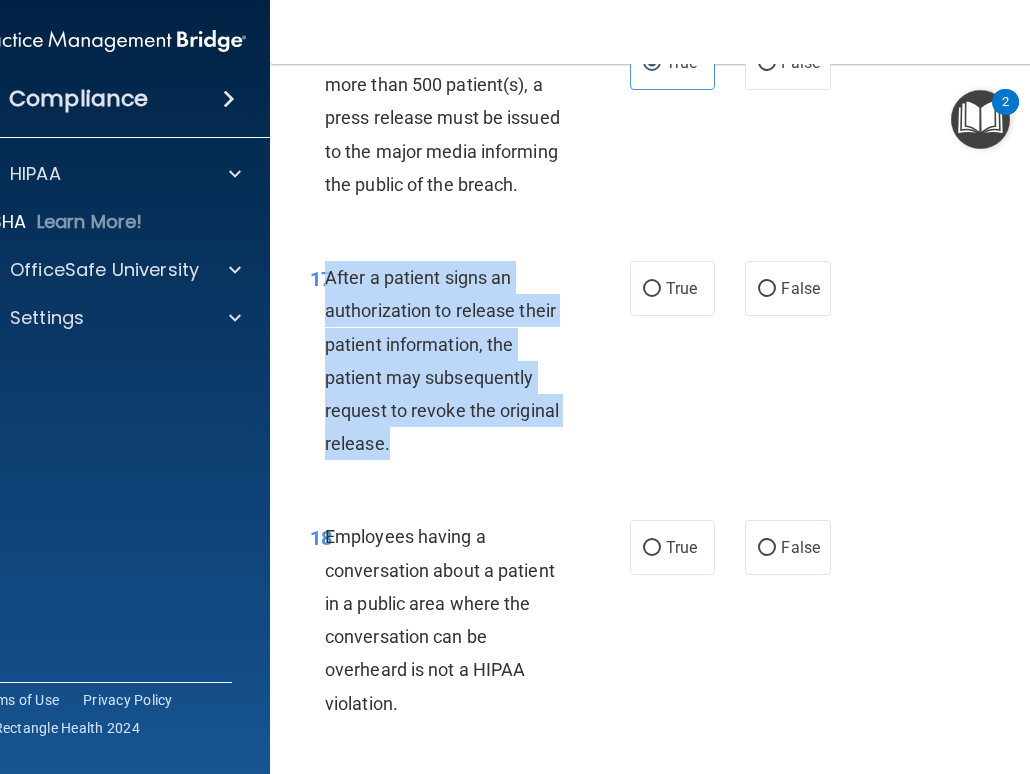 drag, startPoint x: 392, startPoint y: 514, endPoint x: 329, endPoint y: 353, distance: 172.88725 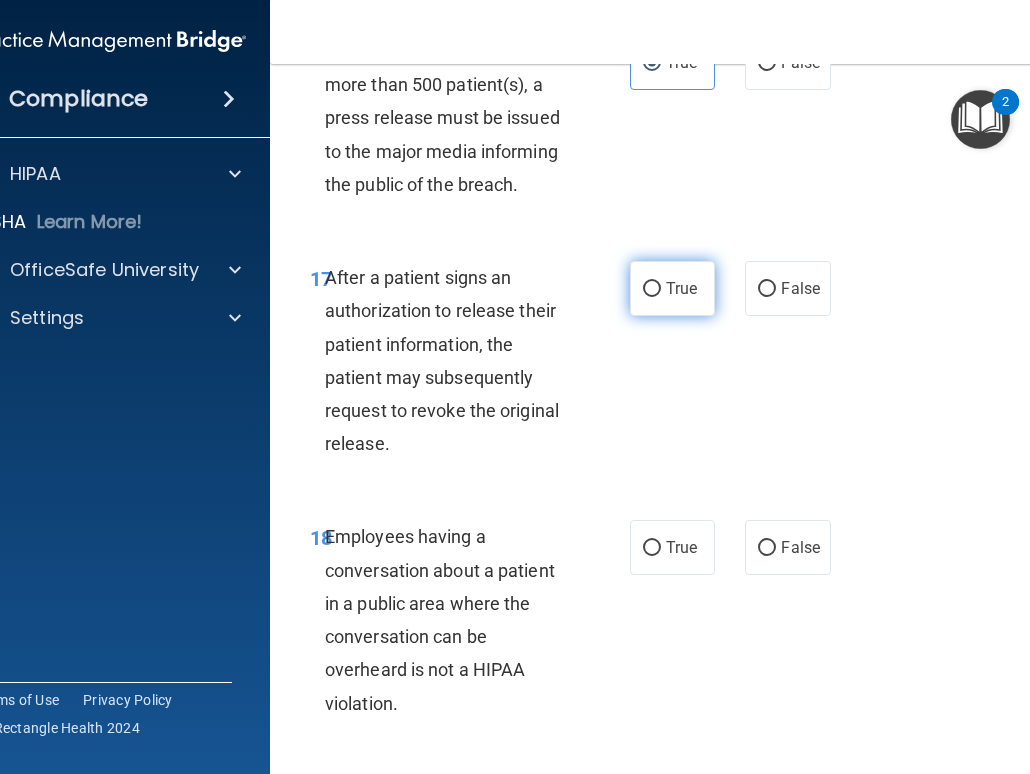 click on "True" at bounding box center [672, 288] 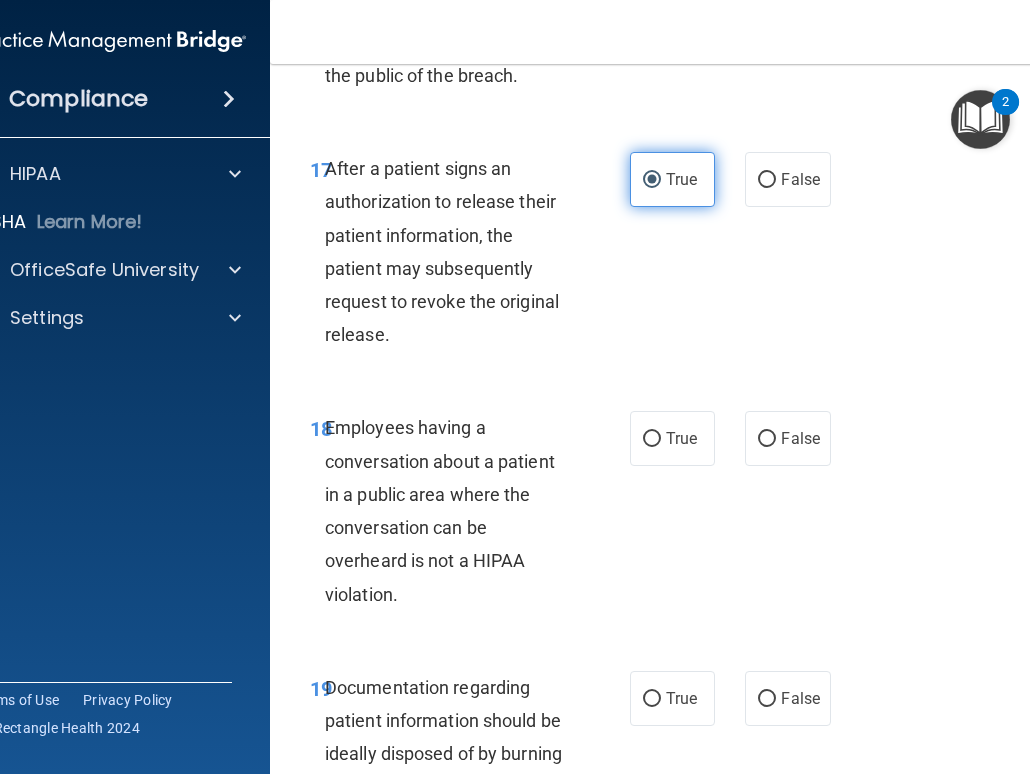 scroll, scrollTop: 3815, scrollLeft: 0, axis: vertical 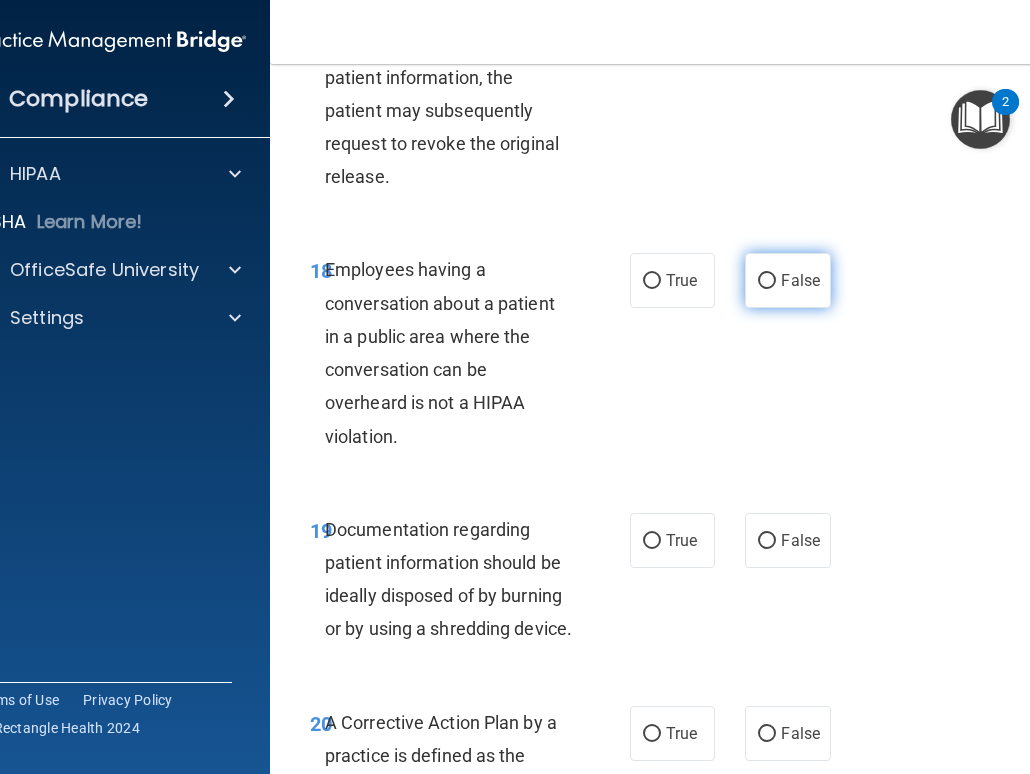 click on "False" at bounding box center [787, 280] 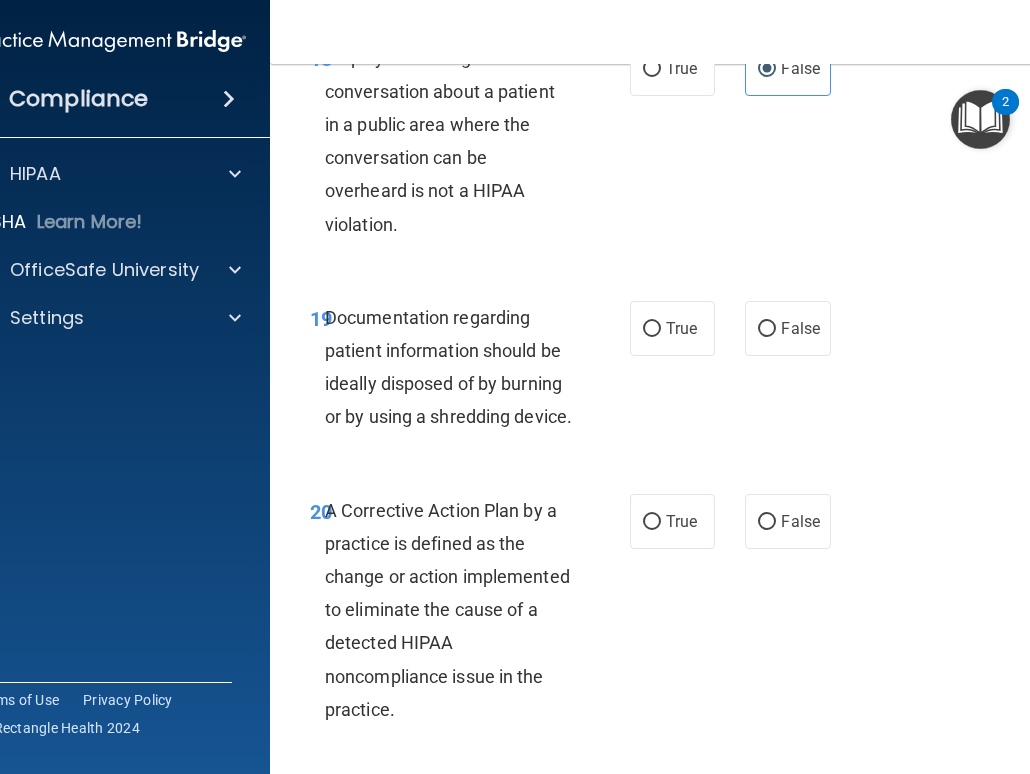 scroll, scrollTop: 4056, scrollLeft: 0, axis: vertical 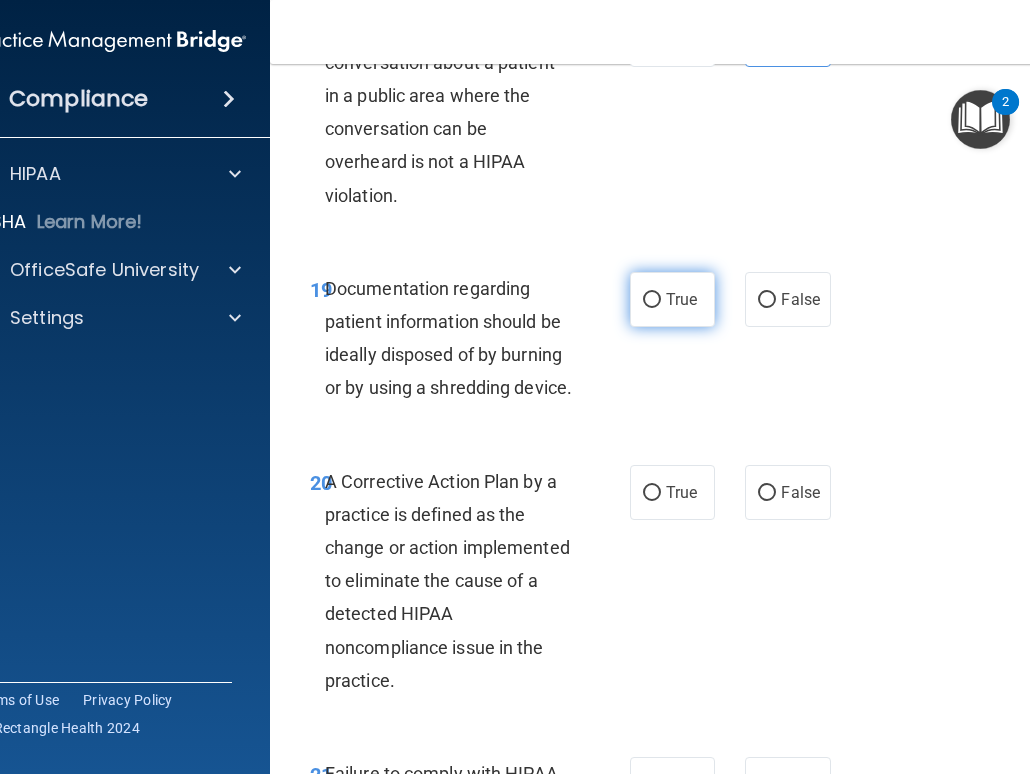 click on "True" at bounding box center (681, 299) 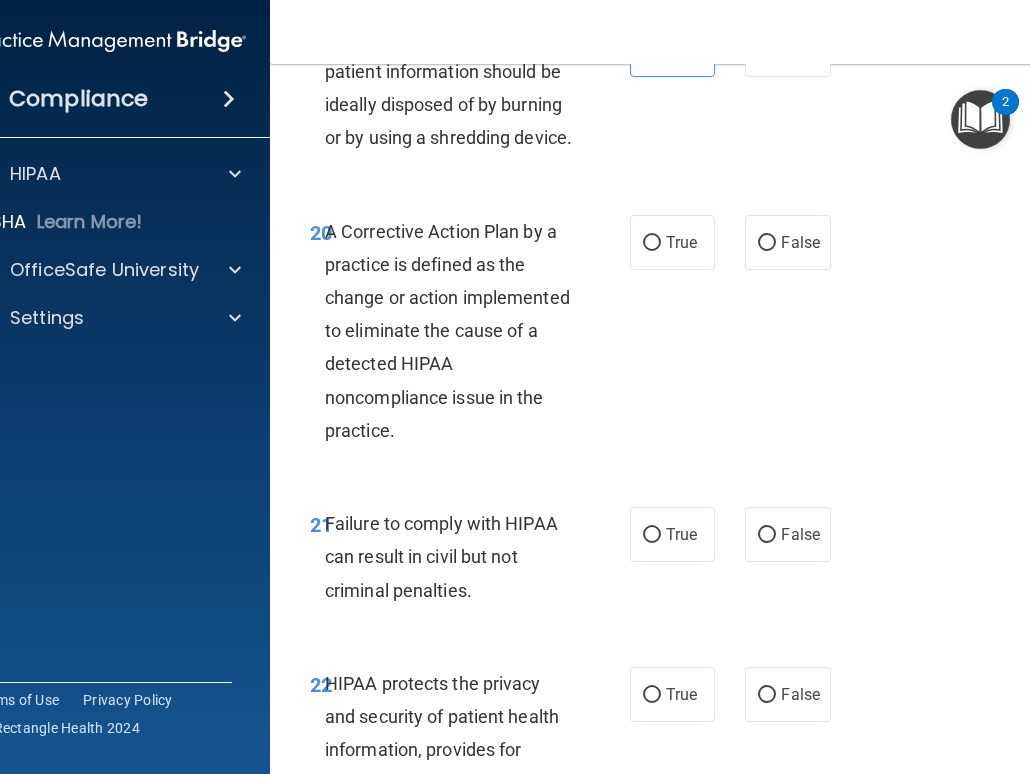 scroll, scrollTop: 4402, scrollLeft: 0, axis: vertical 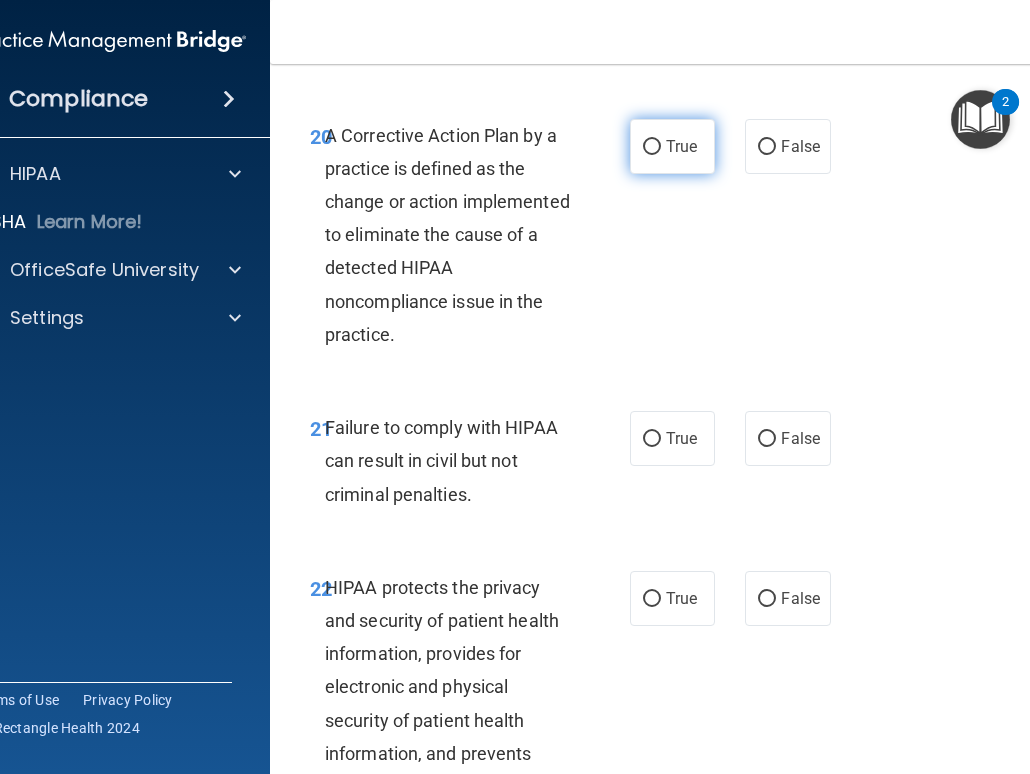 click on "True" at bounding box center (672, 146) 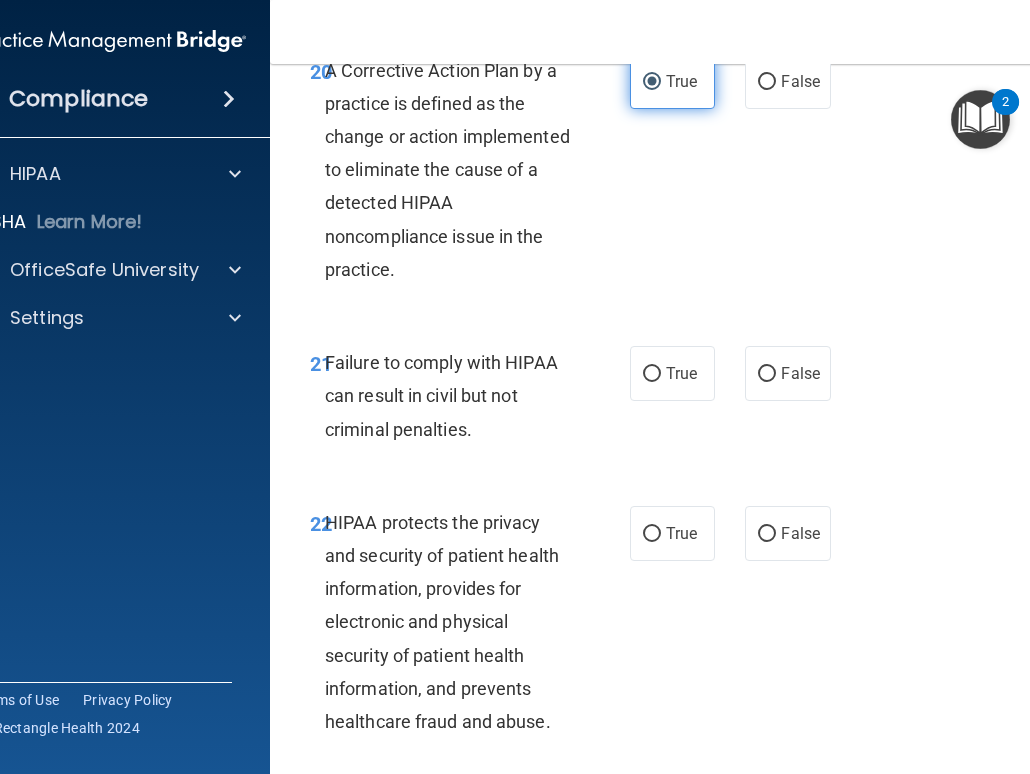 scroll, scrollTop: 4544, scrollLeft: 0, axis: vertical 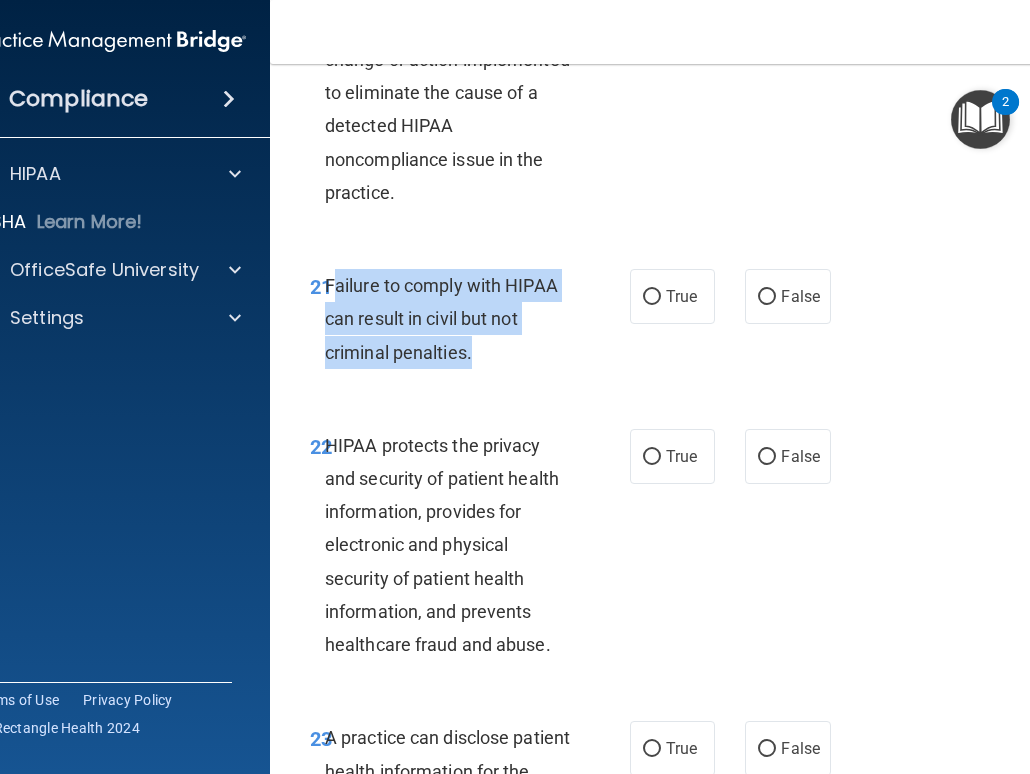 drag, startPoint x: 330, startPoint y: 380, endPoint x: 471, endPoint y: 455, distance: 159.70598 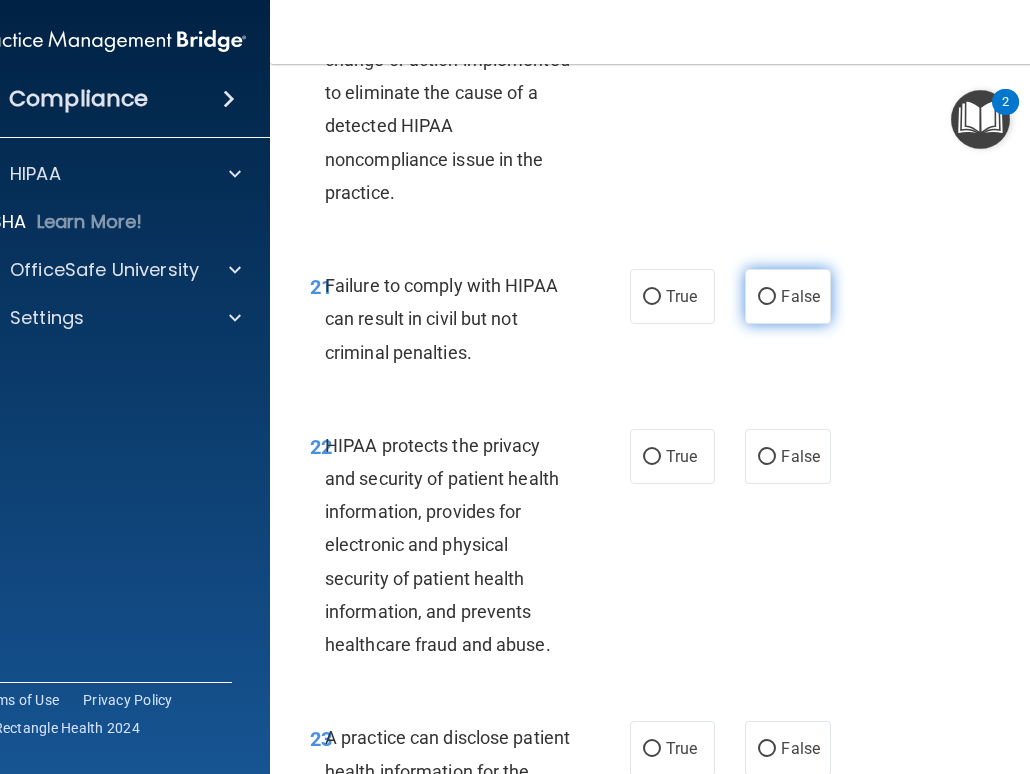 click on "False" at bounding box center [787, 296] 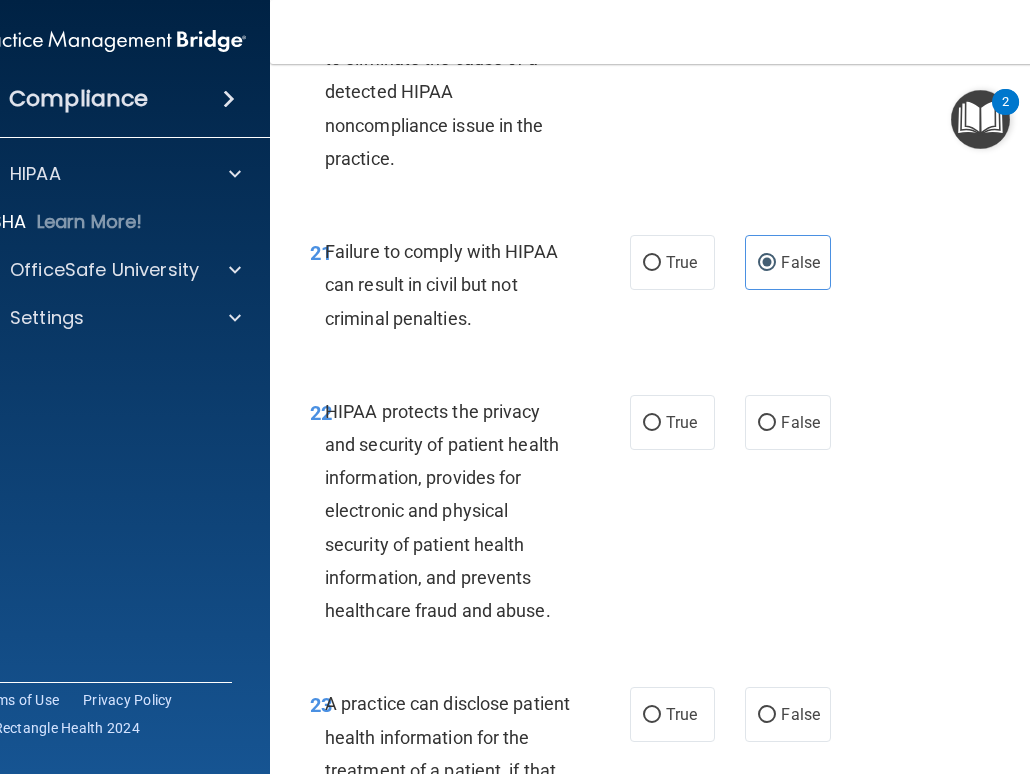 scroll, scrollTop: 4918, scrollLeft: 0, axis: vertical 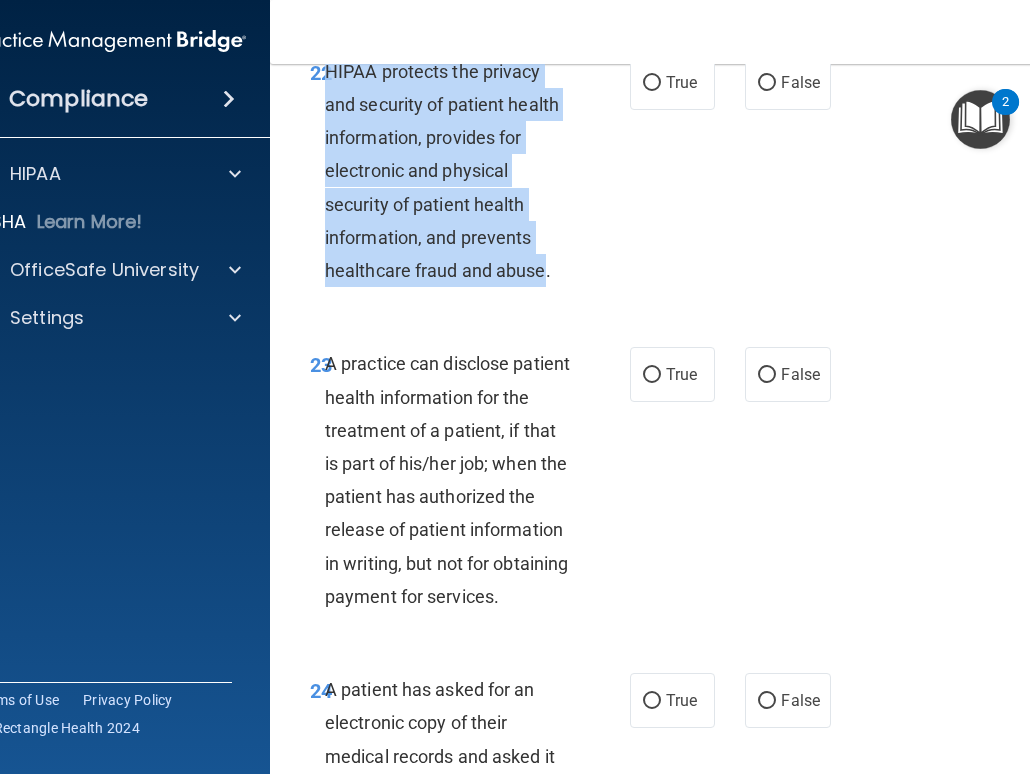 drag, startPoint x: 326, startPoint y: 162, endPoint x: 545, endPoint y: 384, distance: 311.8413 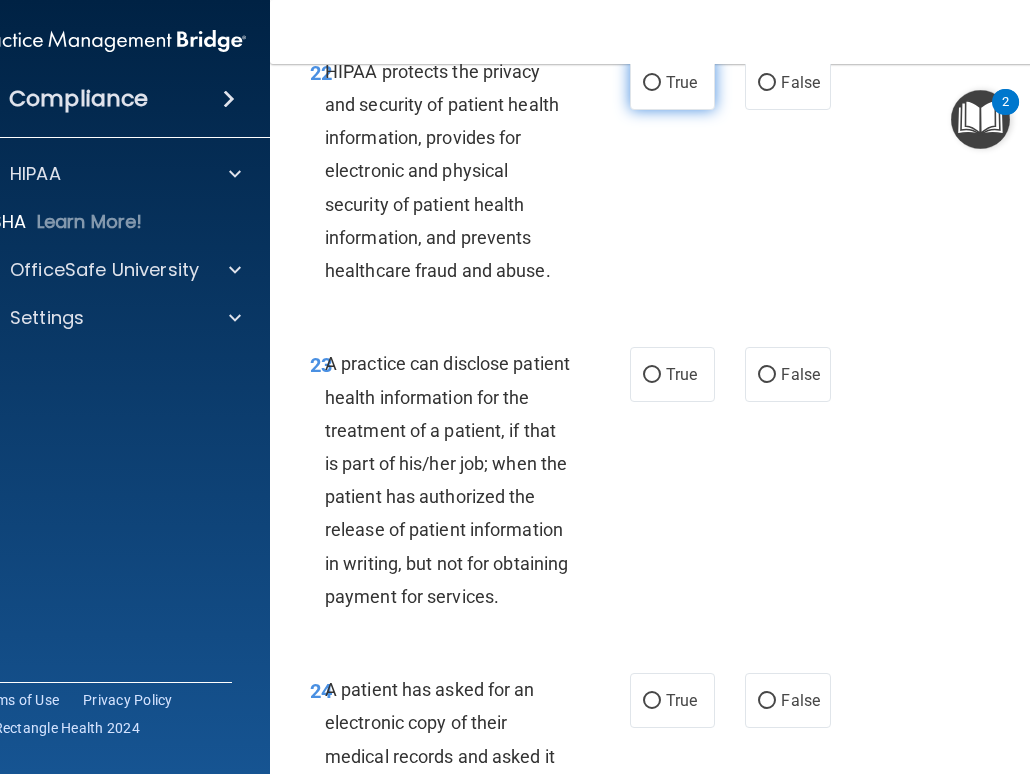 click on "True" at bounding box center [681, 82] 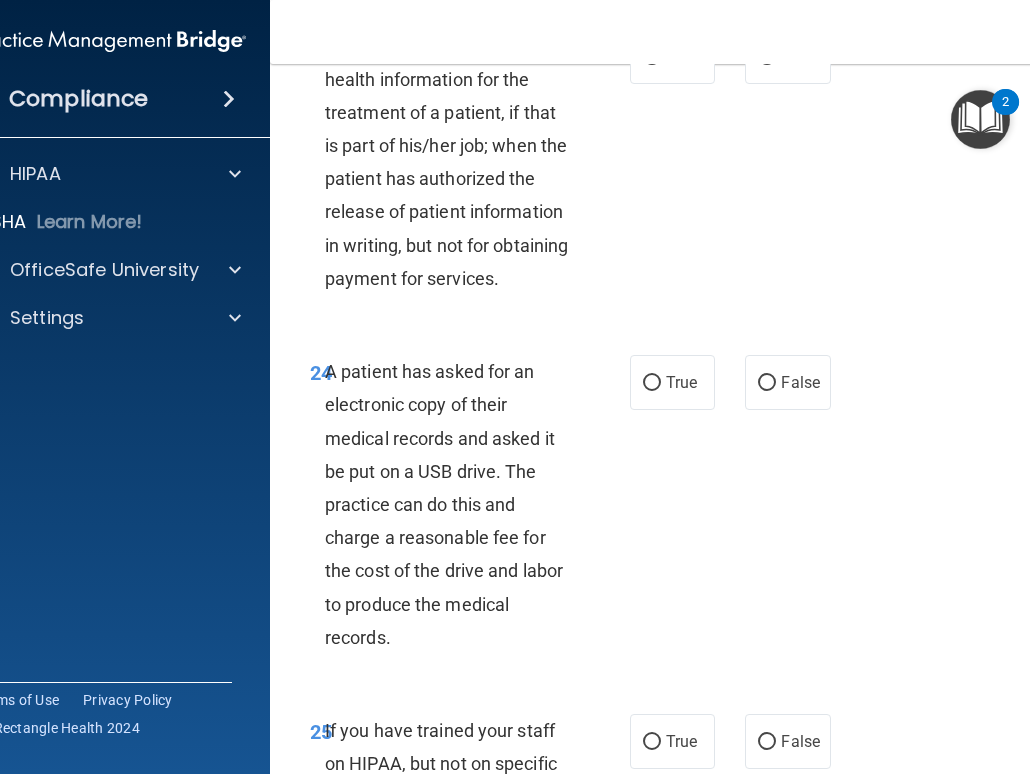 scroll, scrollTop: 5242, scrollLeft: 0, axis: vertical 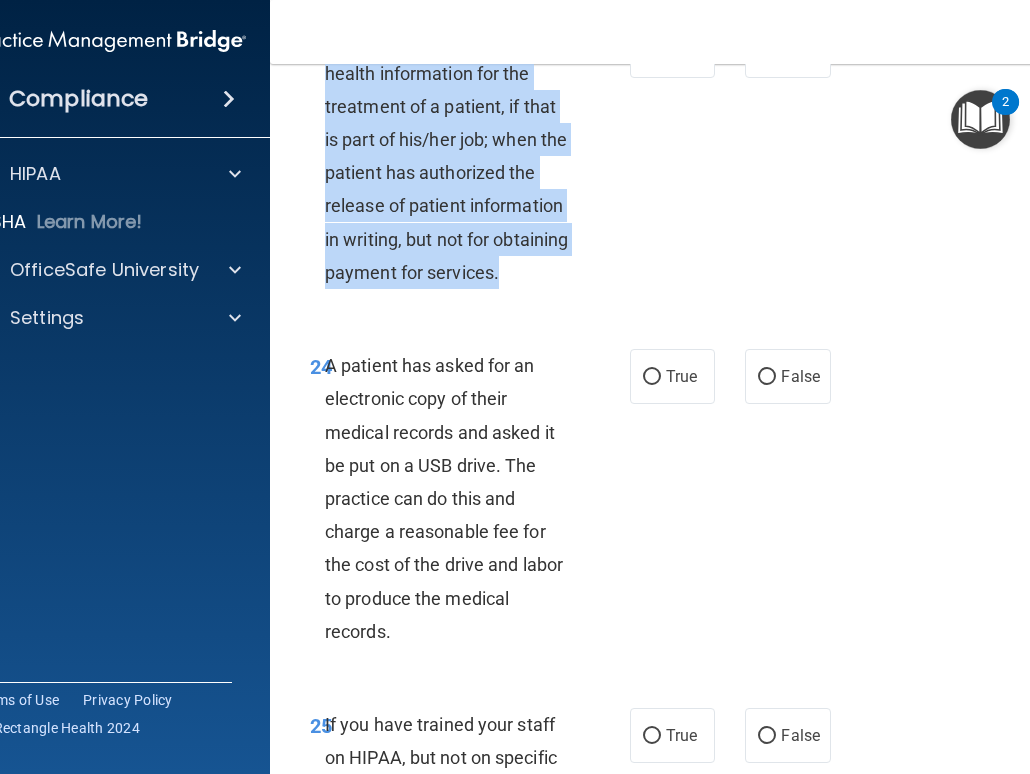 drag, startPoint x: 326, startPoint y: 138, endPoint x: 434, endPoint y: 393, distance: 276.9278 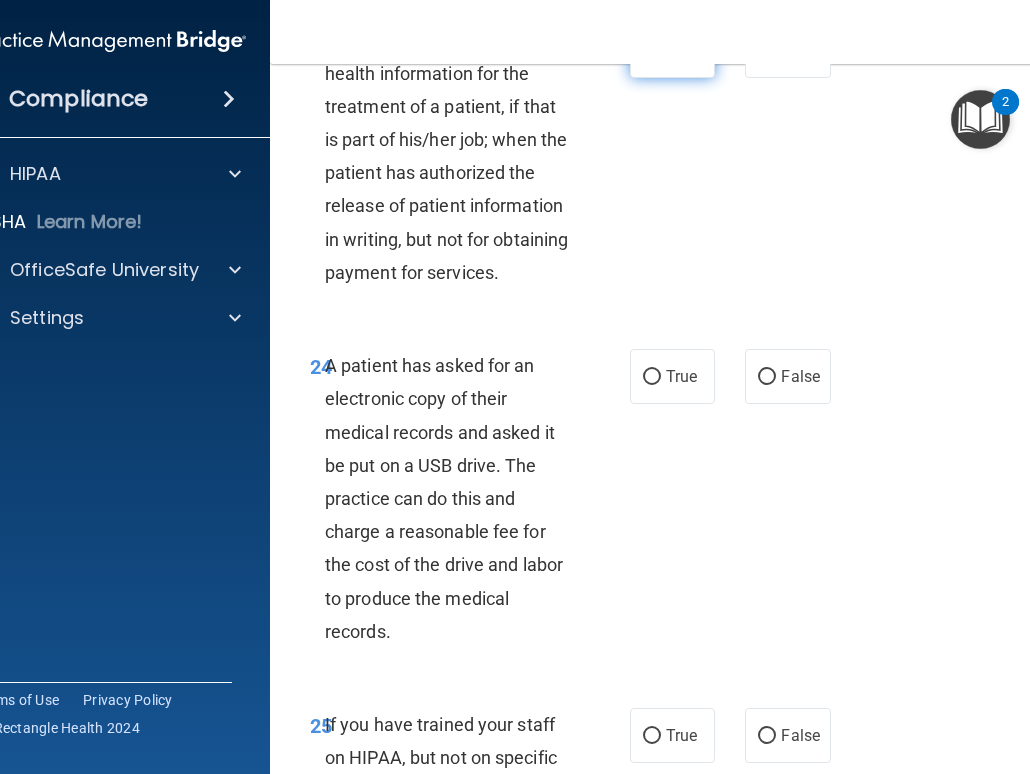click on "True" at bounding box center [672, 50] 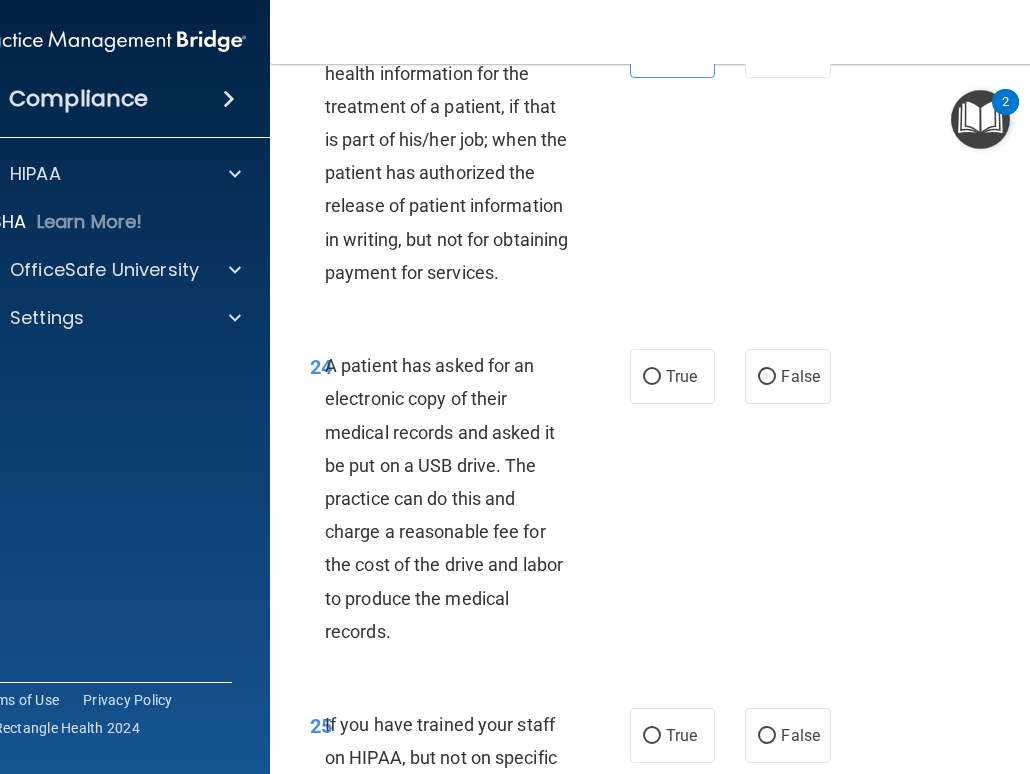 scroll, scrollTop: 5501, scrollLeft: 0, axis: vertical 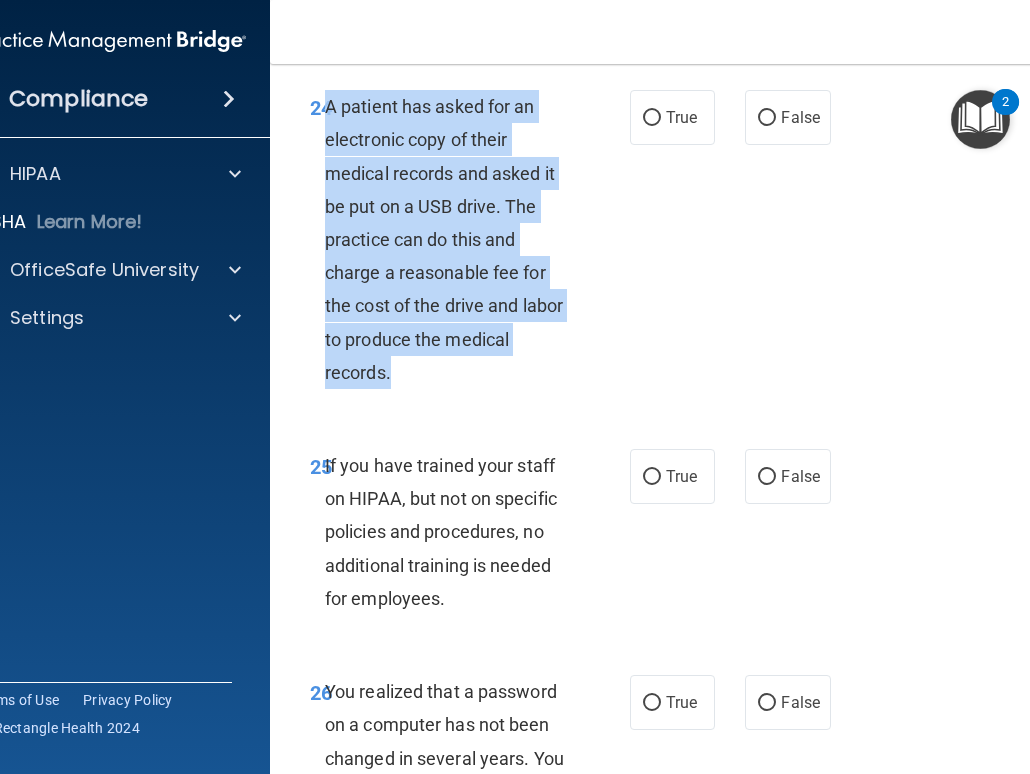 drag, startPoint x: 329, startPoint y: 242, endPoint x: 409, endPoint y: 495, distance: 265.34695 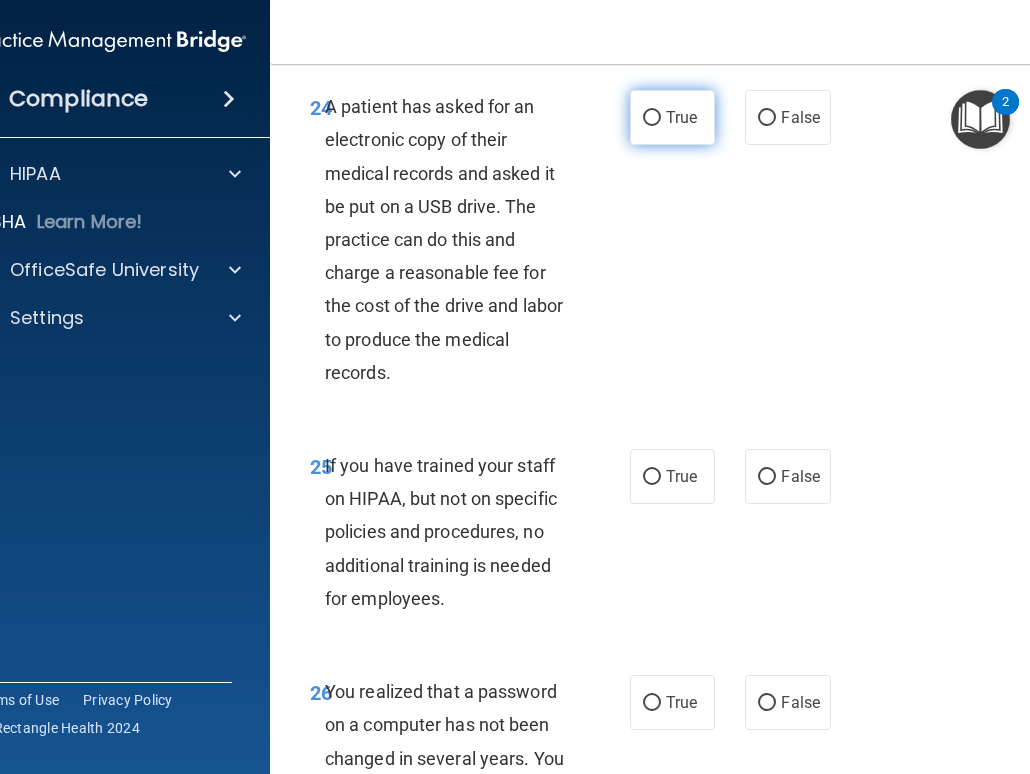 click on "True" at bounding box center [672, 117] 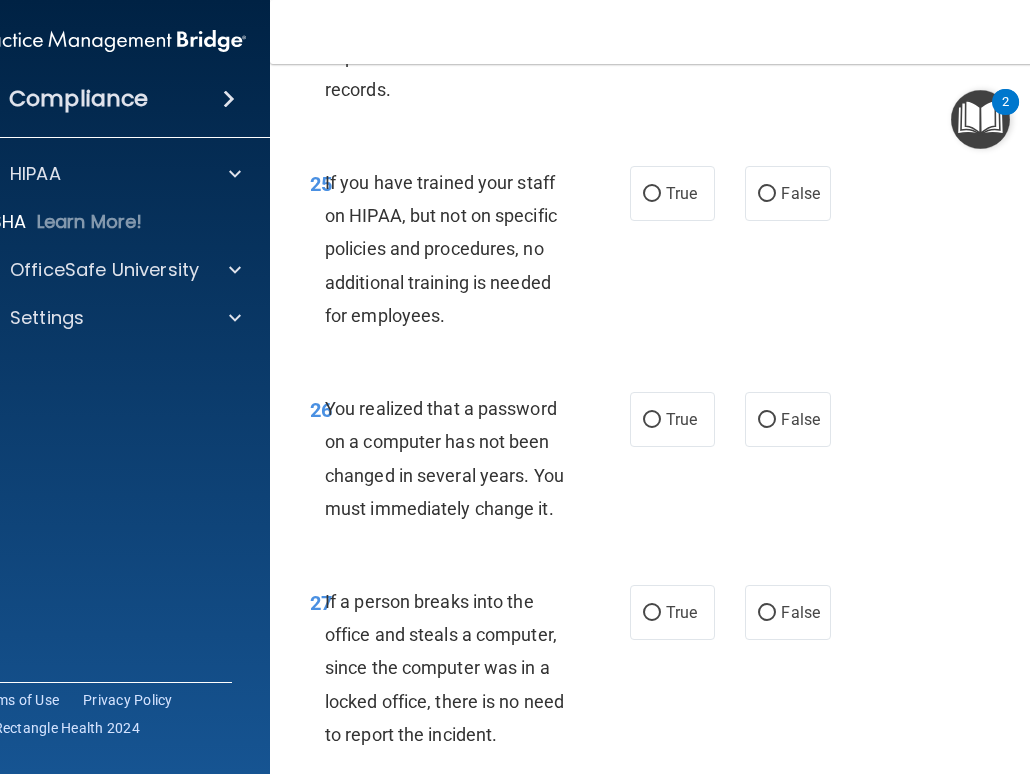 scroll, scrollTop: 5796, scrollLeft: 0, axis: vertical 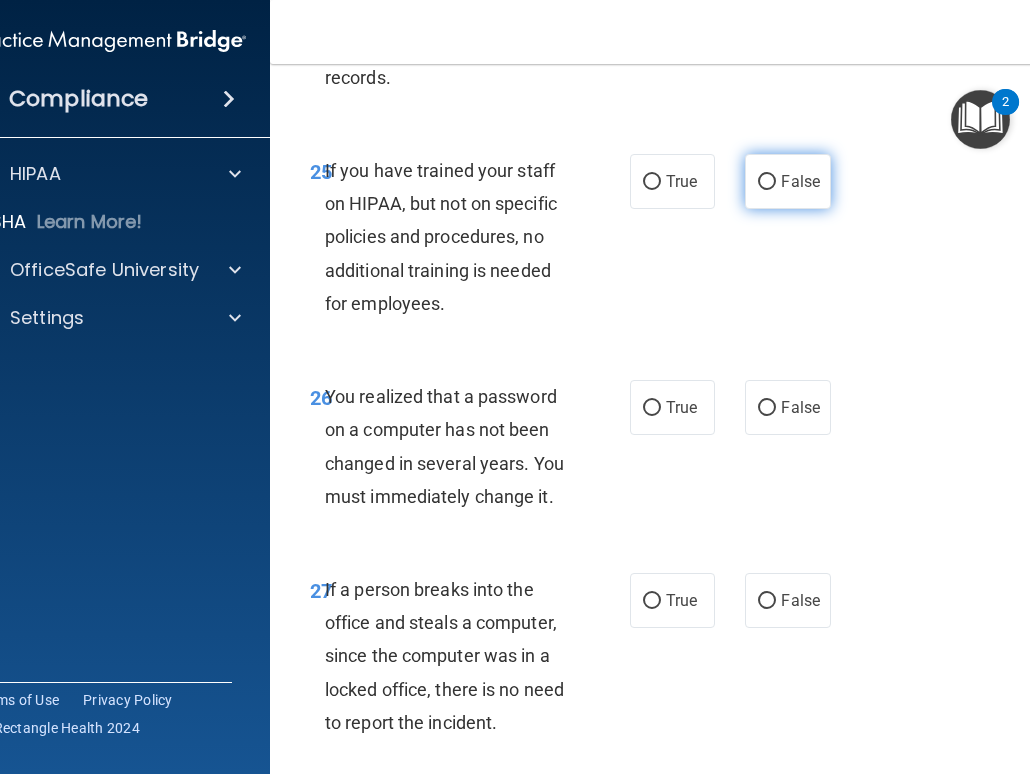 click on "False" at bounding box center [800, 181] 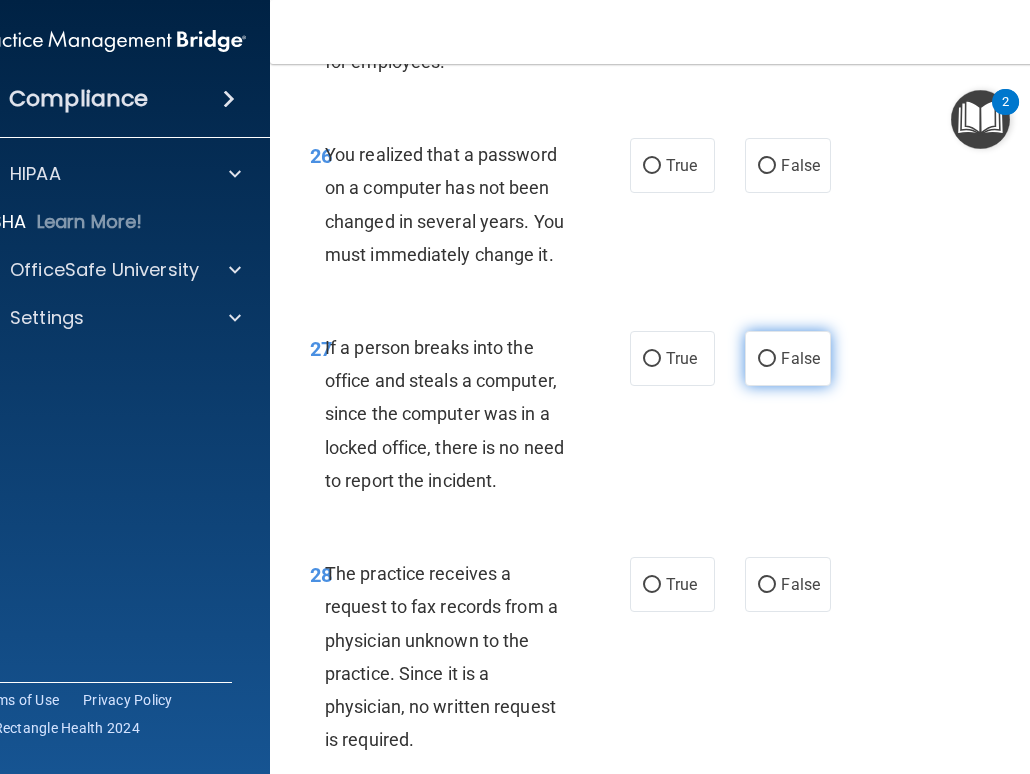 scroll, scrollTop: 6042, scrollLeft: 0, axis: vertical 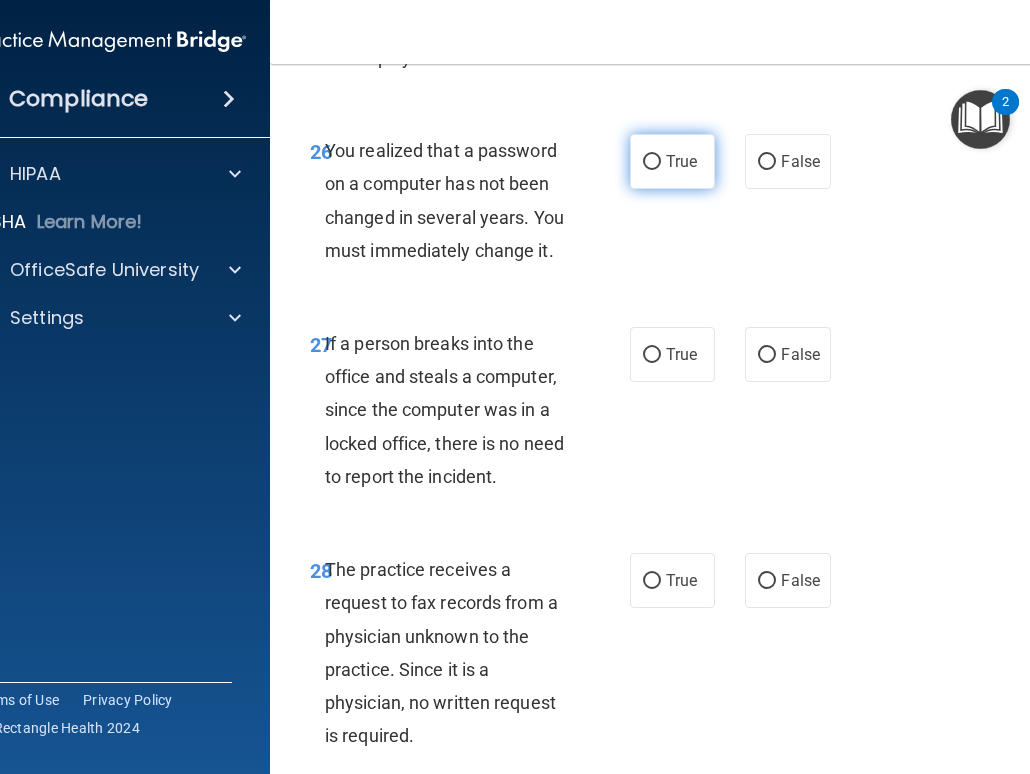 click on "True" at bounding box center [652, 162] 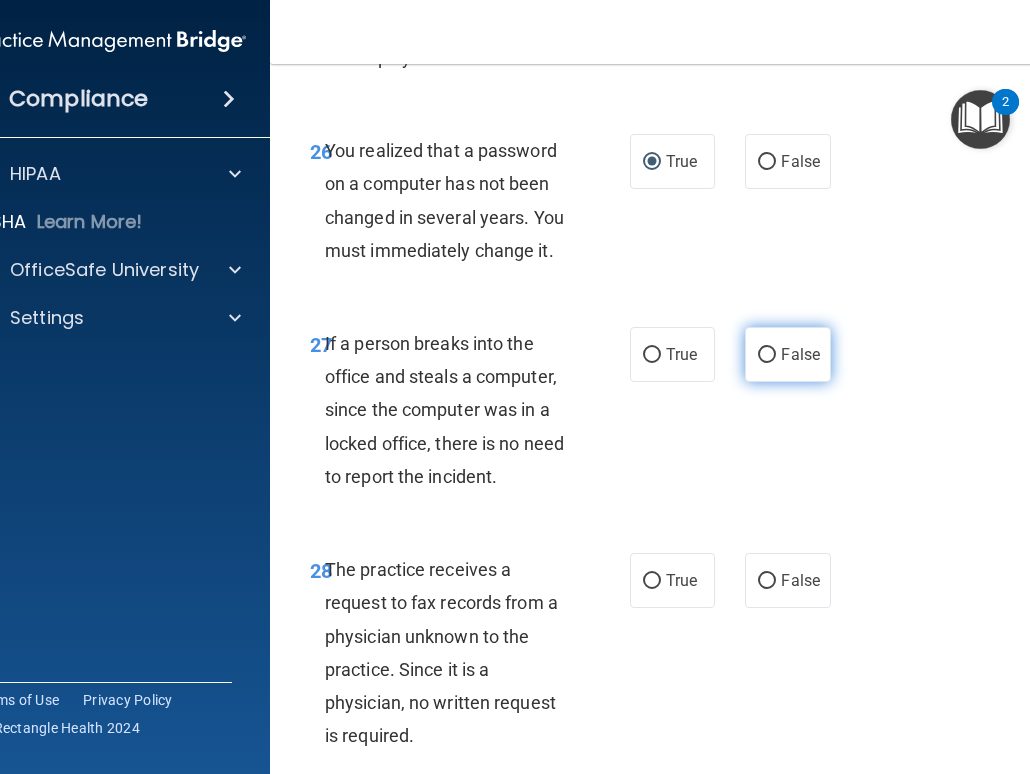 click on "False" at bounding box center (800, 354) 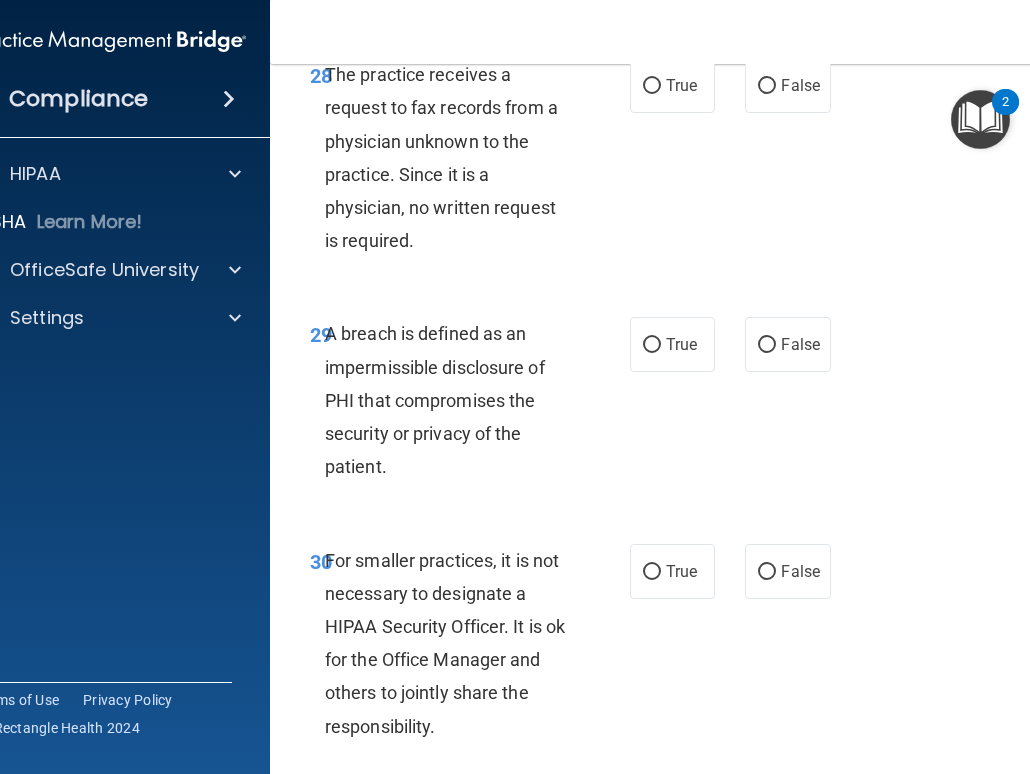 scroll, scrollTop: 6538, scrollLeft: 0, axis: vertical 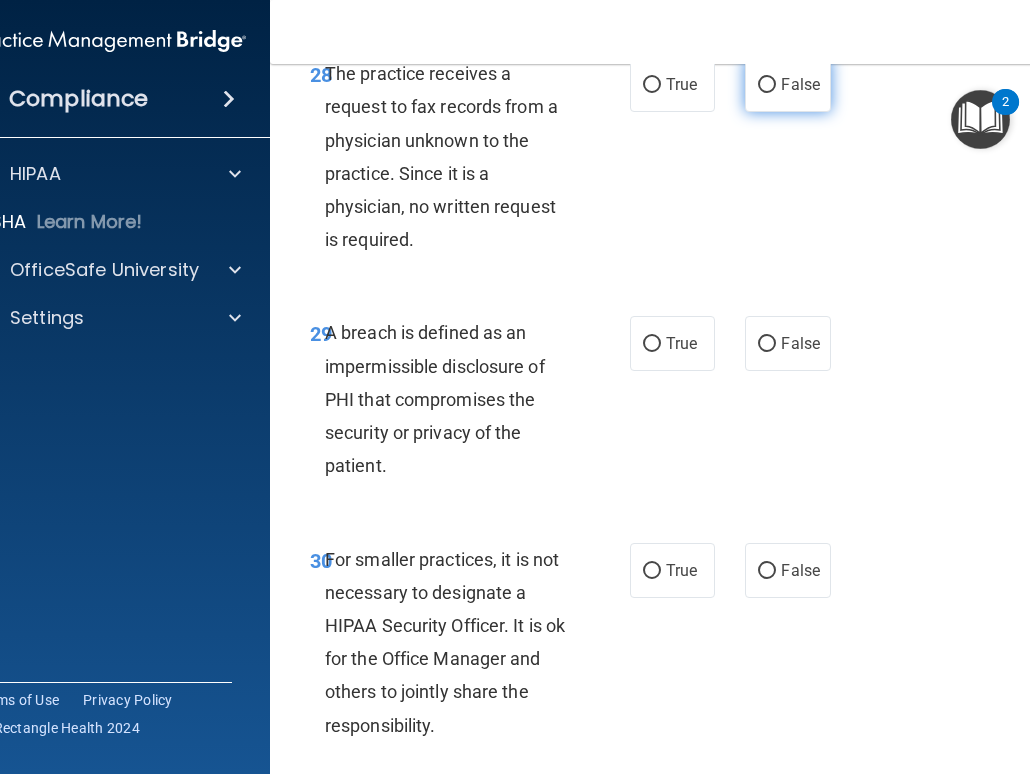 click on "False" at bounding box center (787, 84) 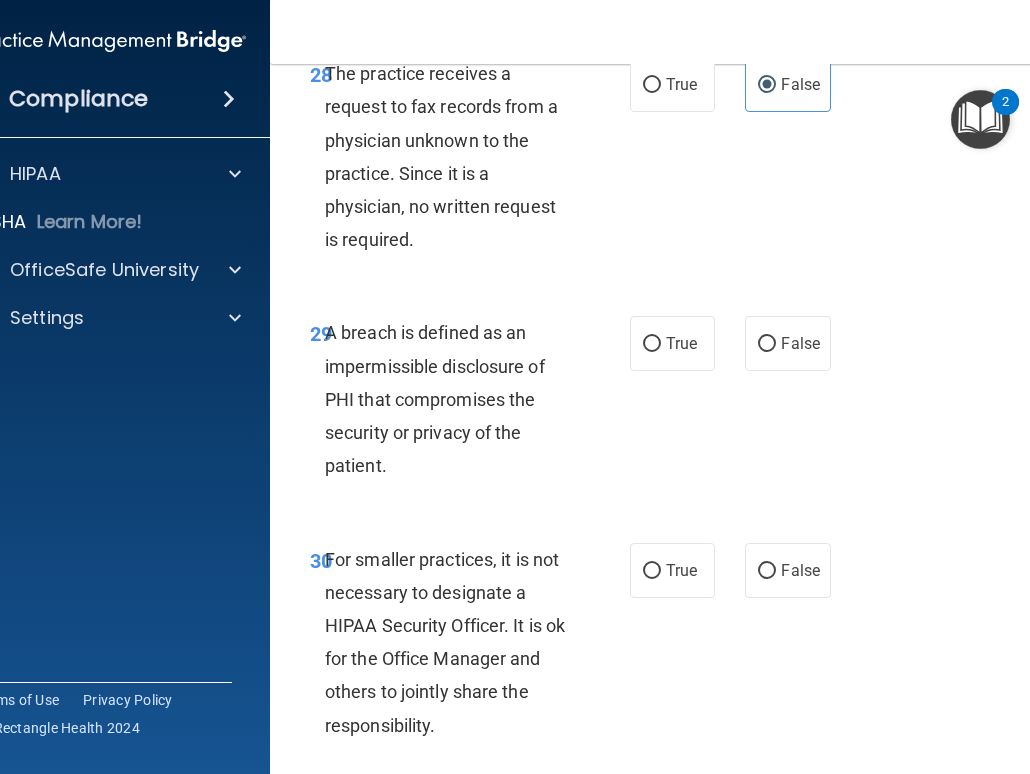 scroll, scrollTop: 6776, scrollLeft: 0, axis: vertical 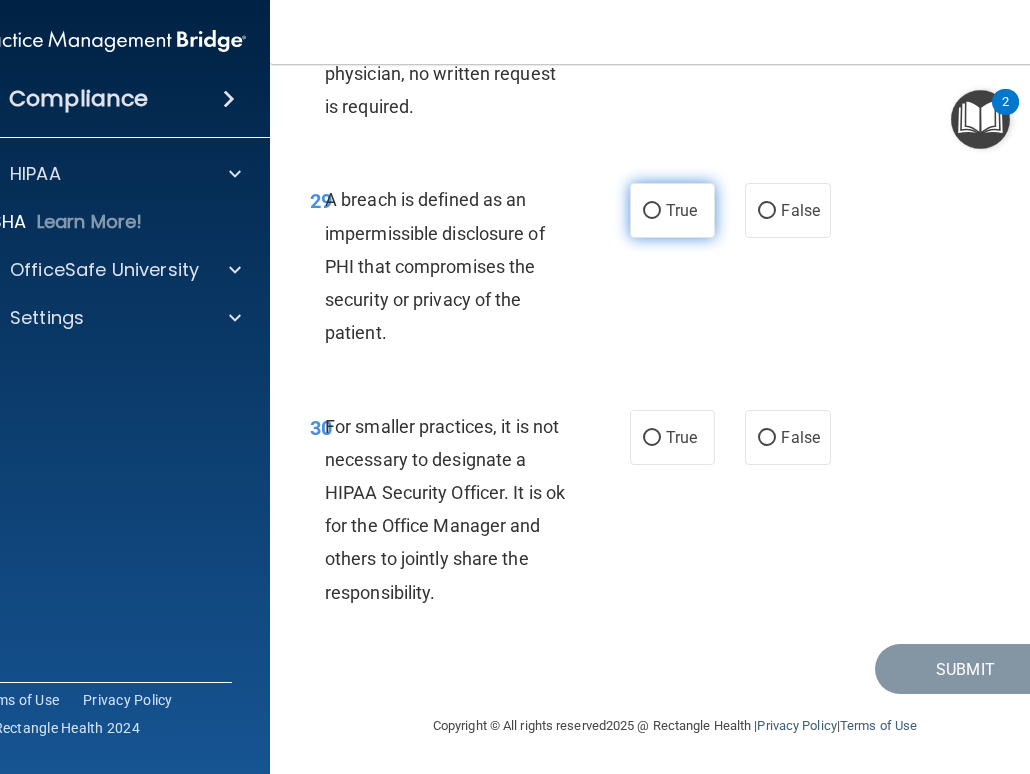 click on "True" at bounding box center (681, 210) 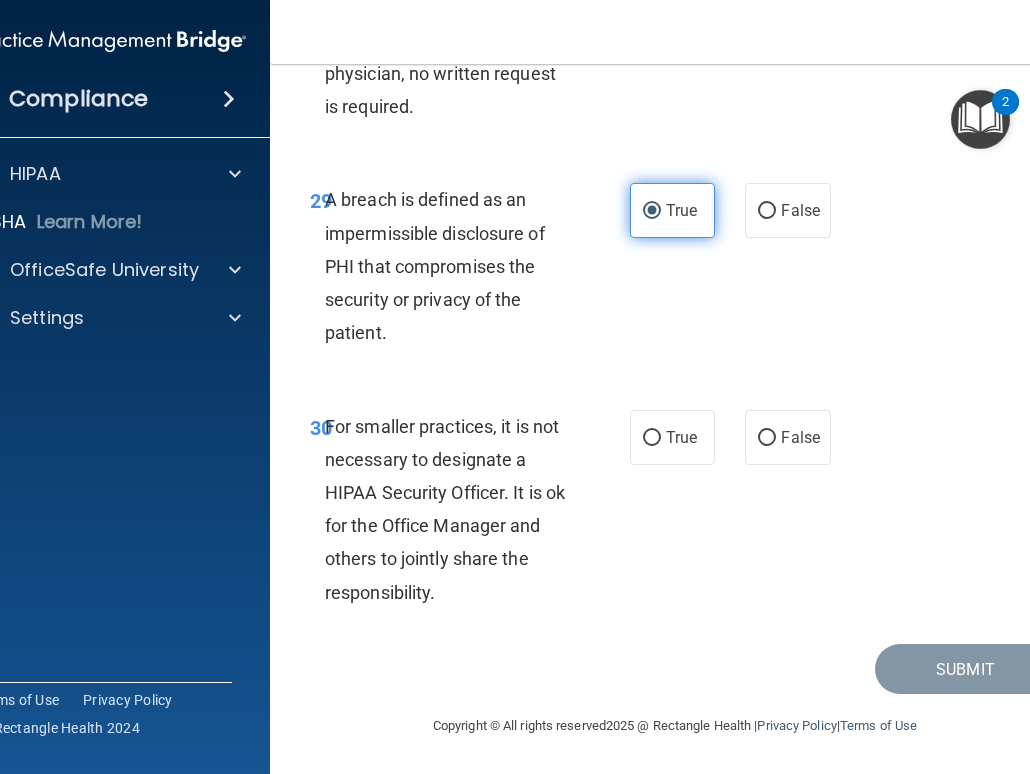 scroll, scrollTop: 6805, scrollLeft: 0, axis: vertical 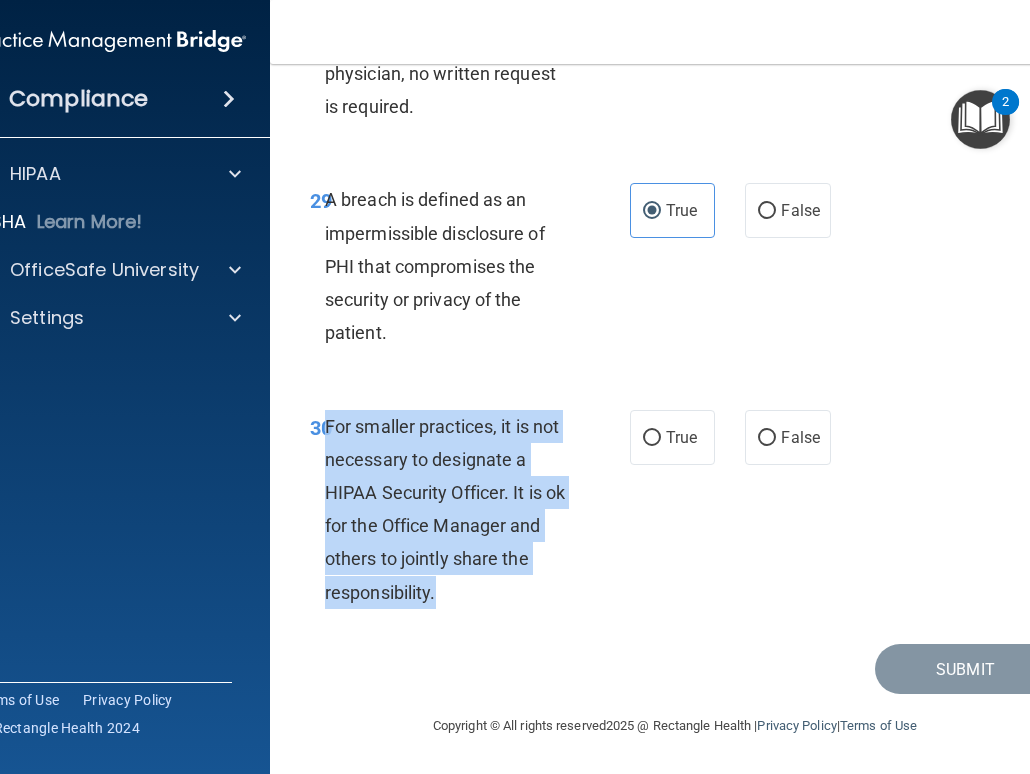 drag, startPoint x: 325, startPoint y: 418, endPoint x: 437, endPoint y: 585, distance: 201.07959 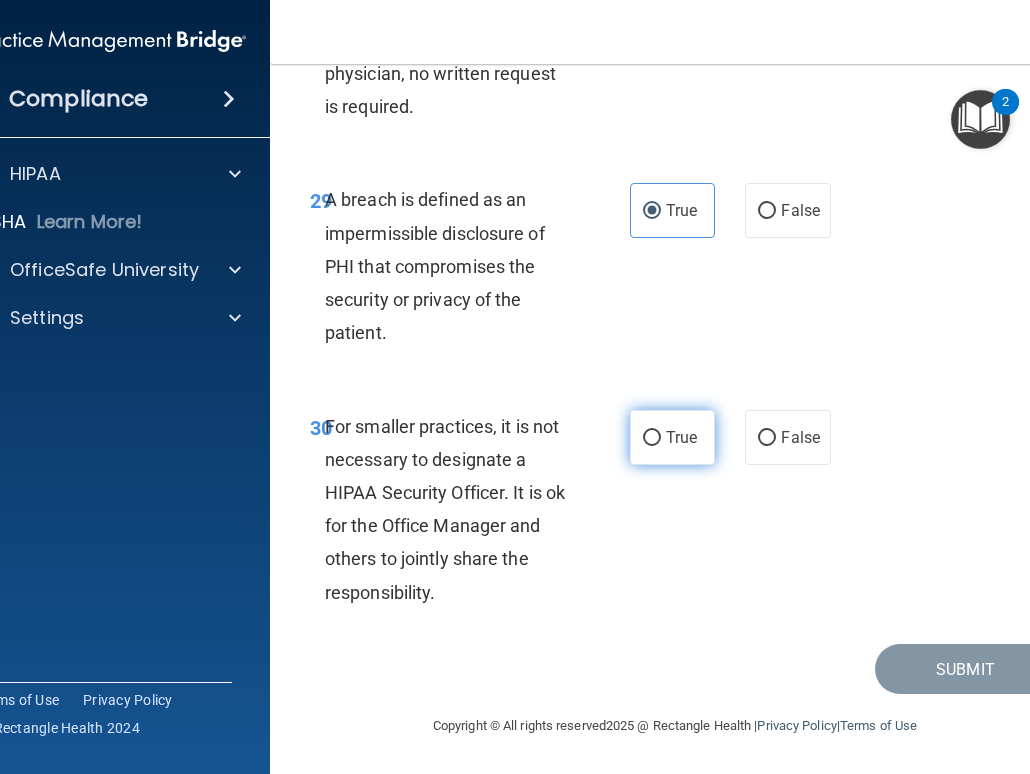 click on "True" at bounding box center [681, 437] 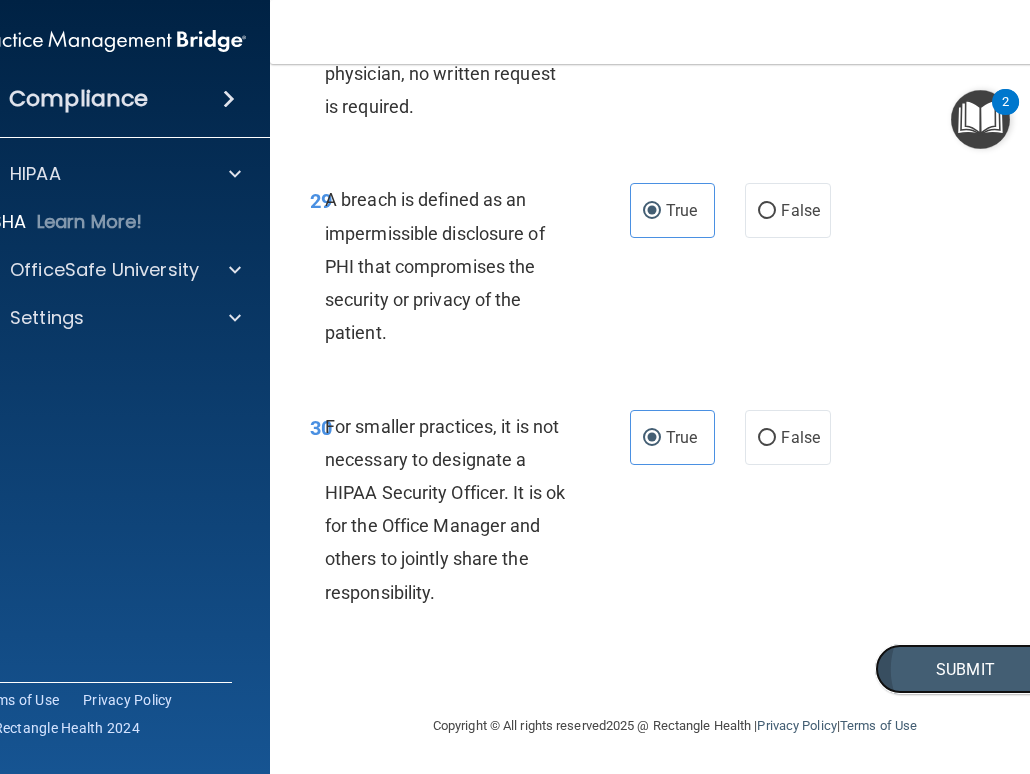 click on "Submit" at bounding box center (965, 669) 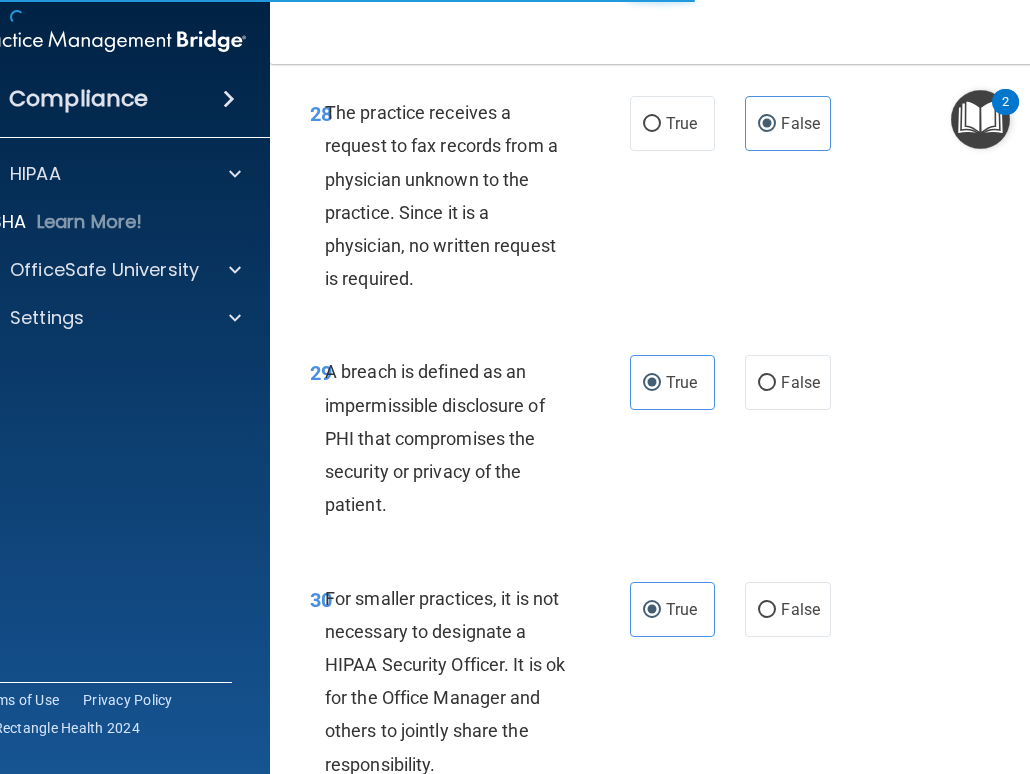 scroll, scrollTop: 6805, scrollLeft: 0, axis: vertical 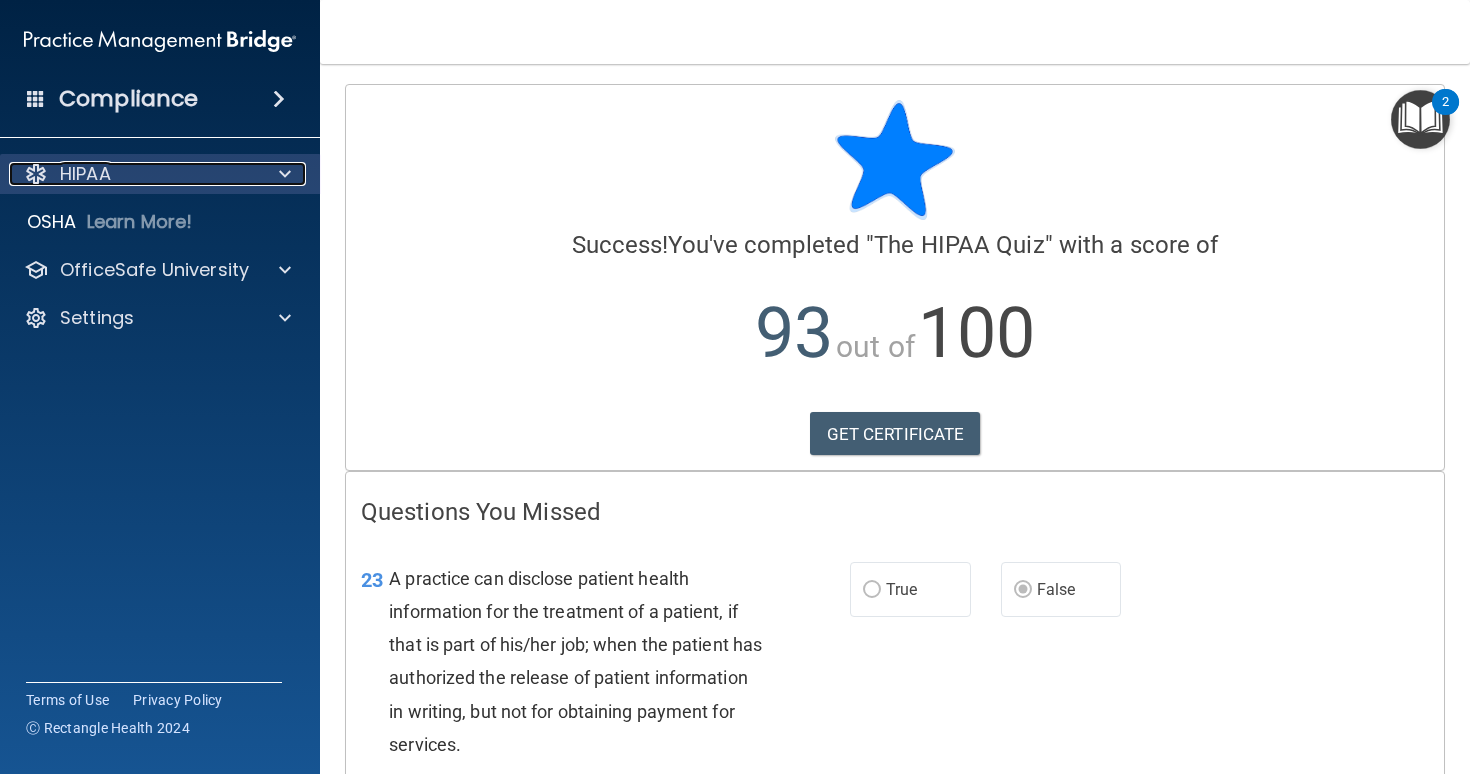 click at bounding box center [282, 174] 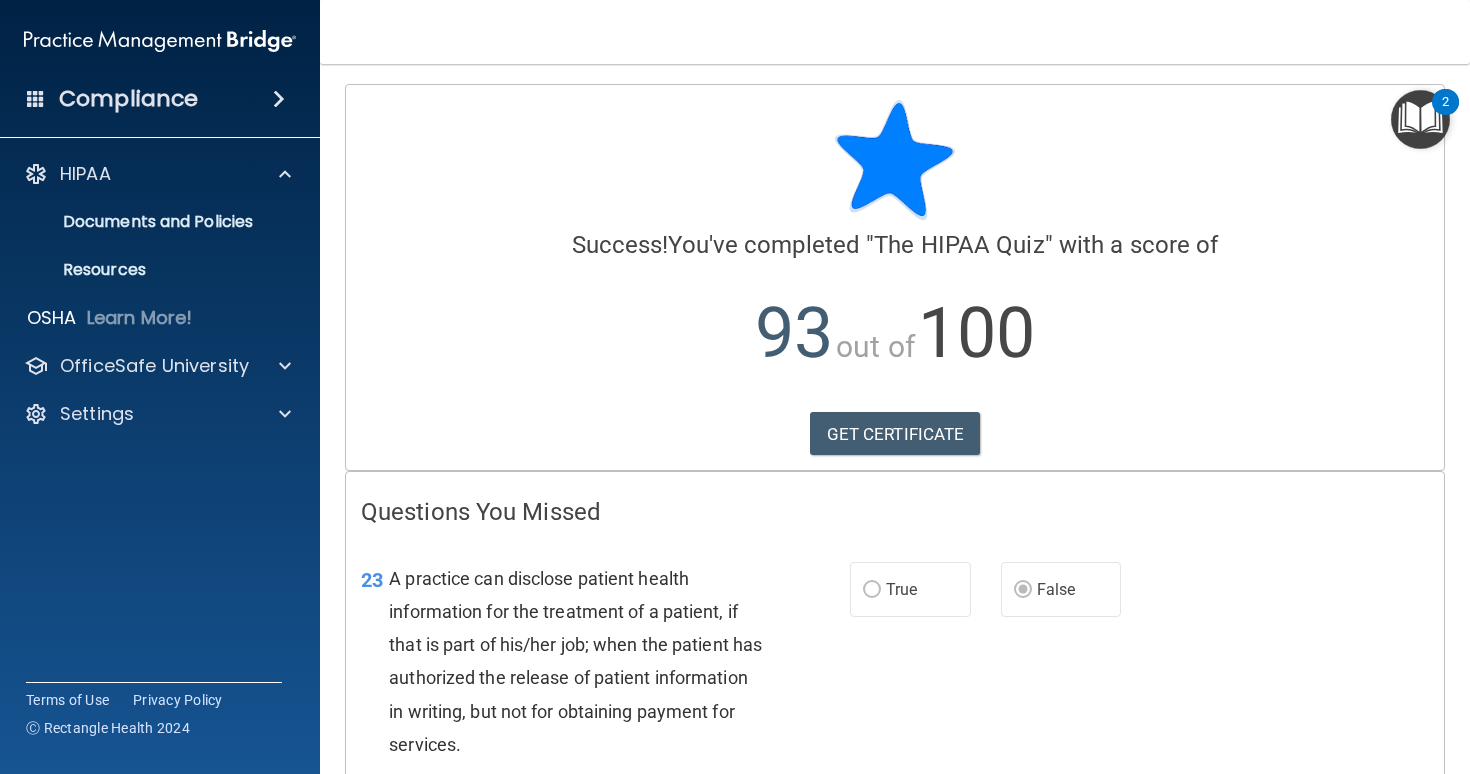 click at bounding box center (160, 41) 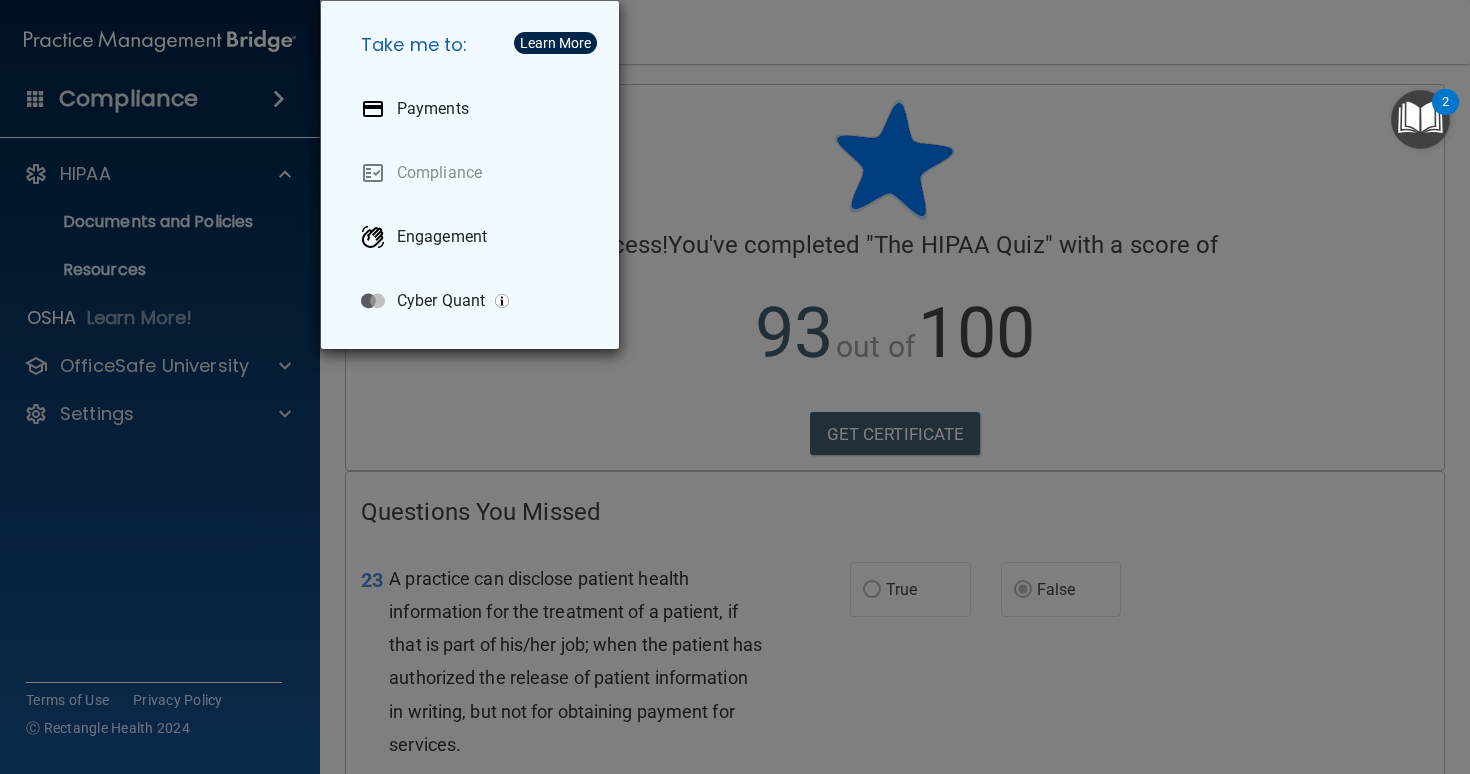 click on "Take me to:             Payments                   Compliance                     Engagement                     Cyber Quant" at bounding box center (735, 387) 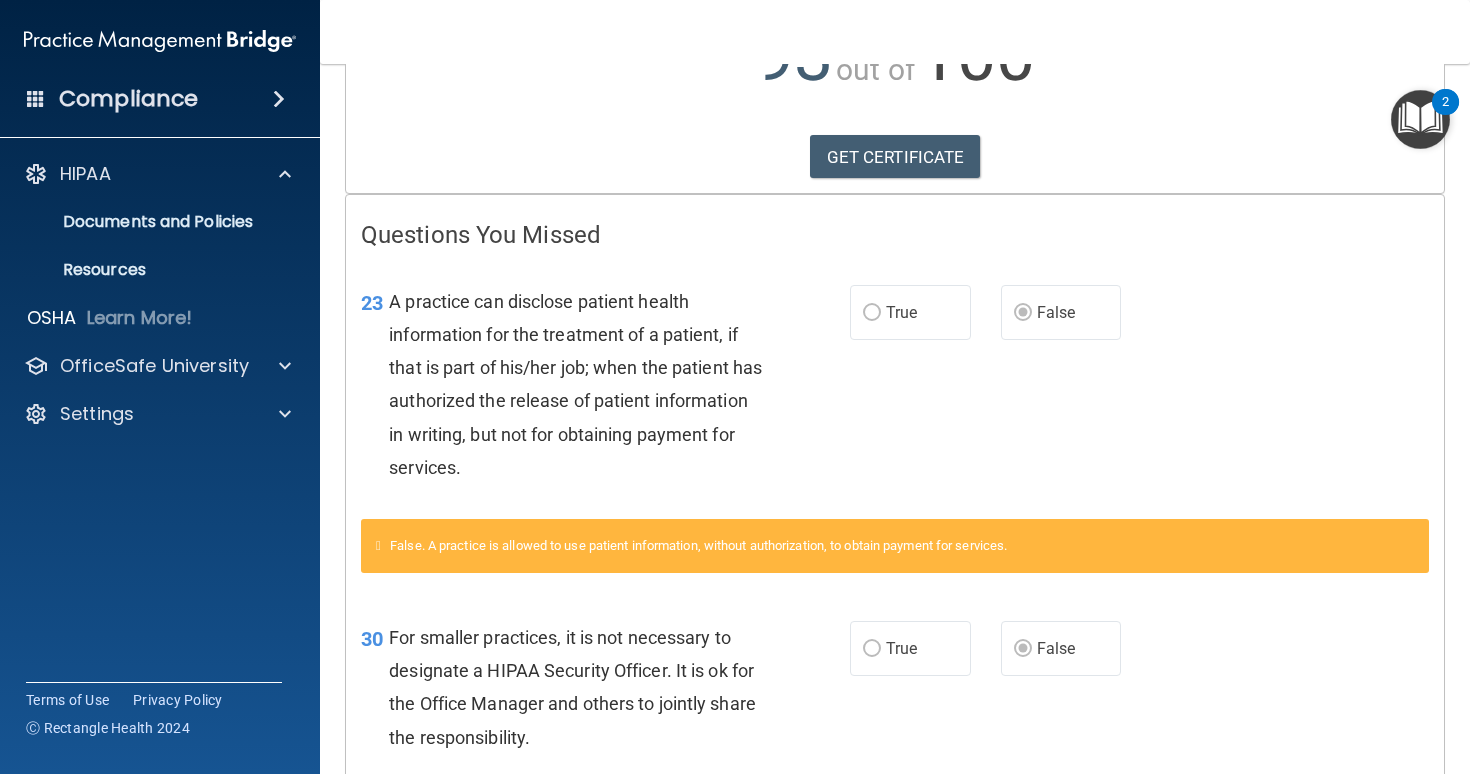 scroll, scrollTop: 0, scrollLeft: 0, axis: both 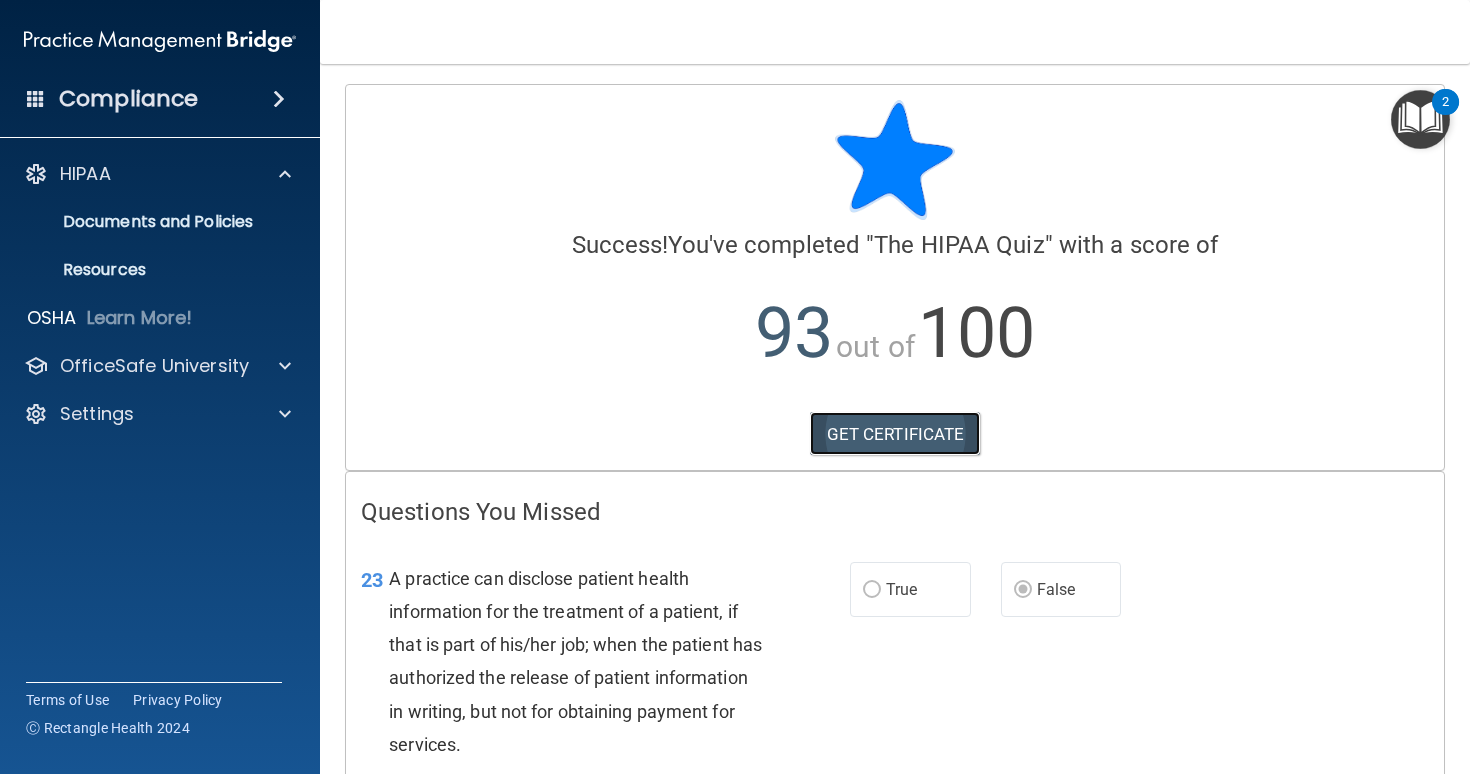 click on "GET CERTIFICATE" at bounding box center [895, 434] 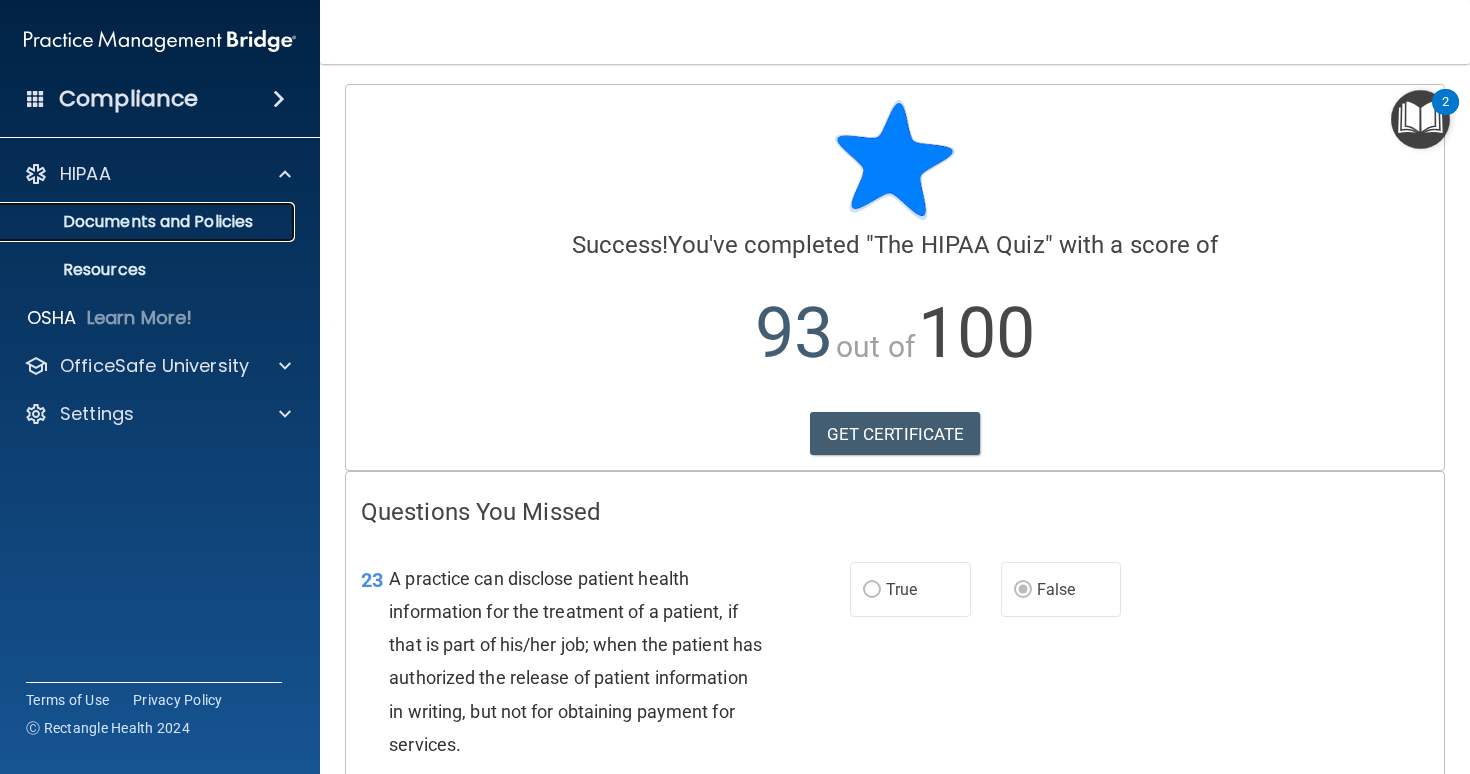 click on "Documents and Policies" at bounding box center (149, 222) 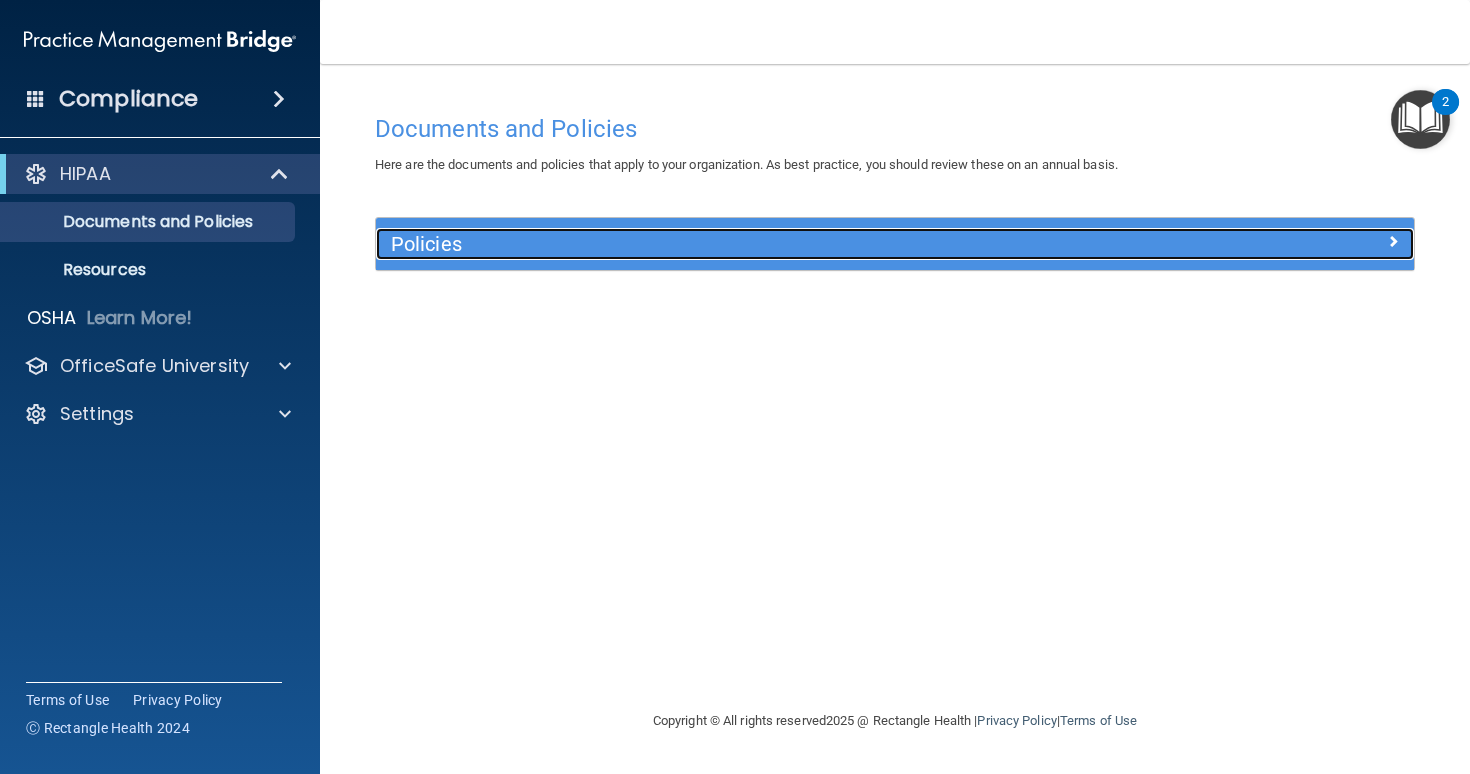 click on "Policies" at bounding box center (765, 244) 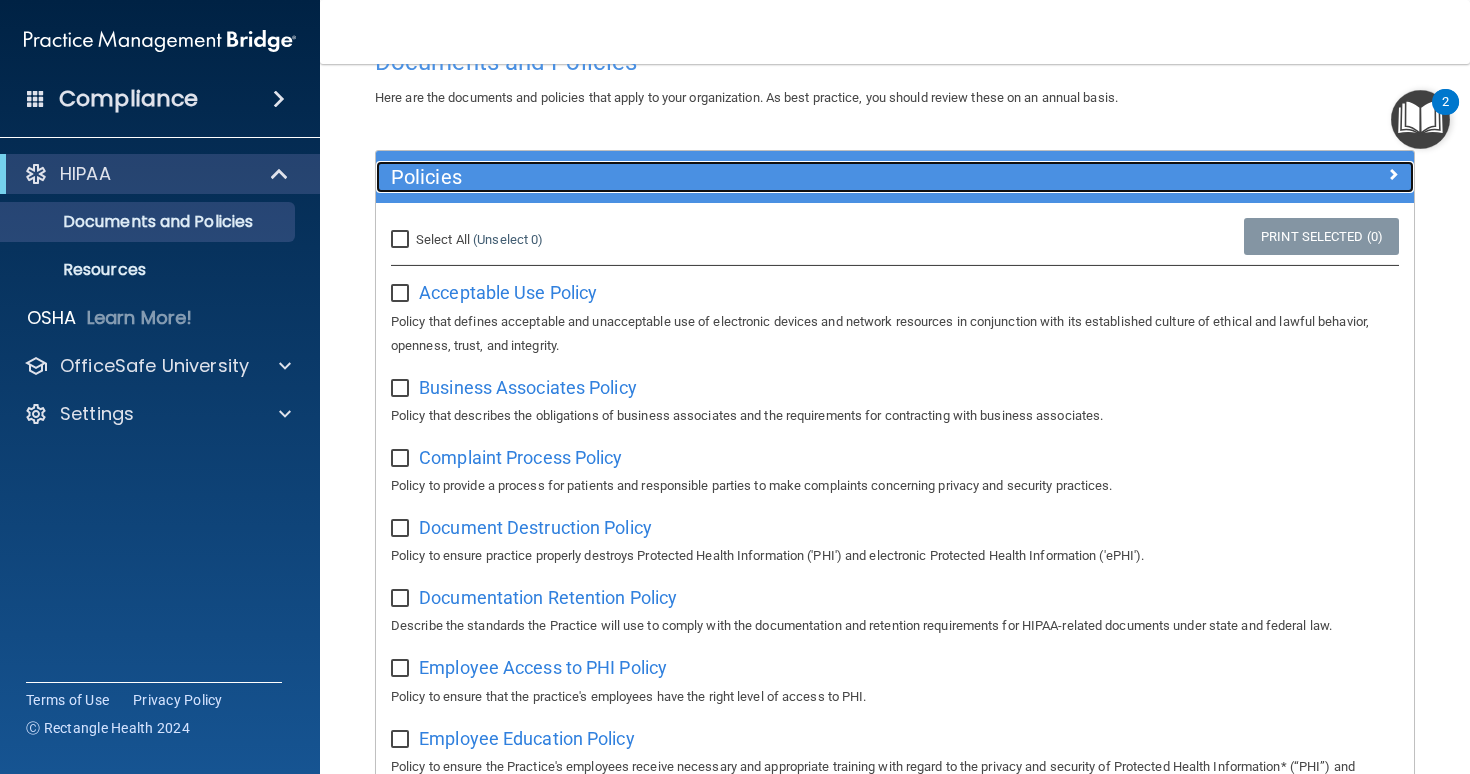 scroll, scrollTop: 1269, scrollLeft: 0, axis: vertical 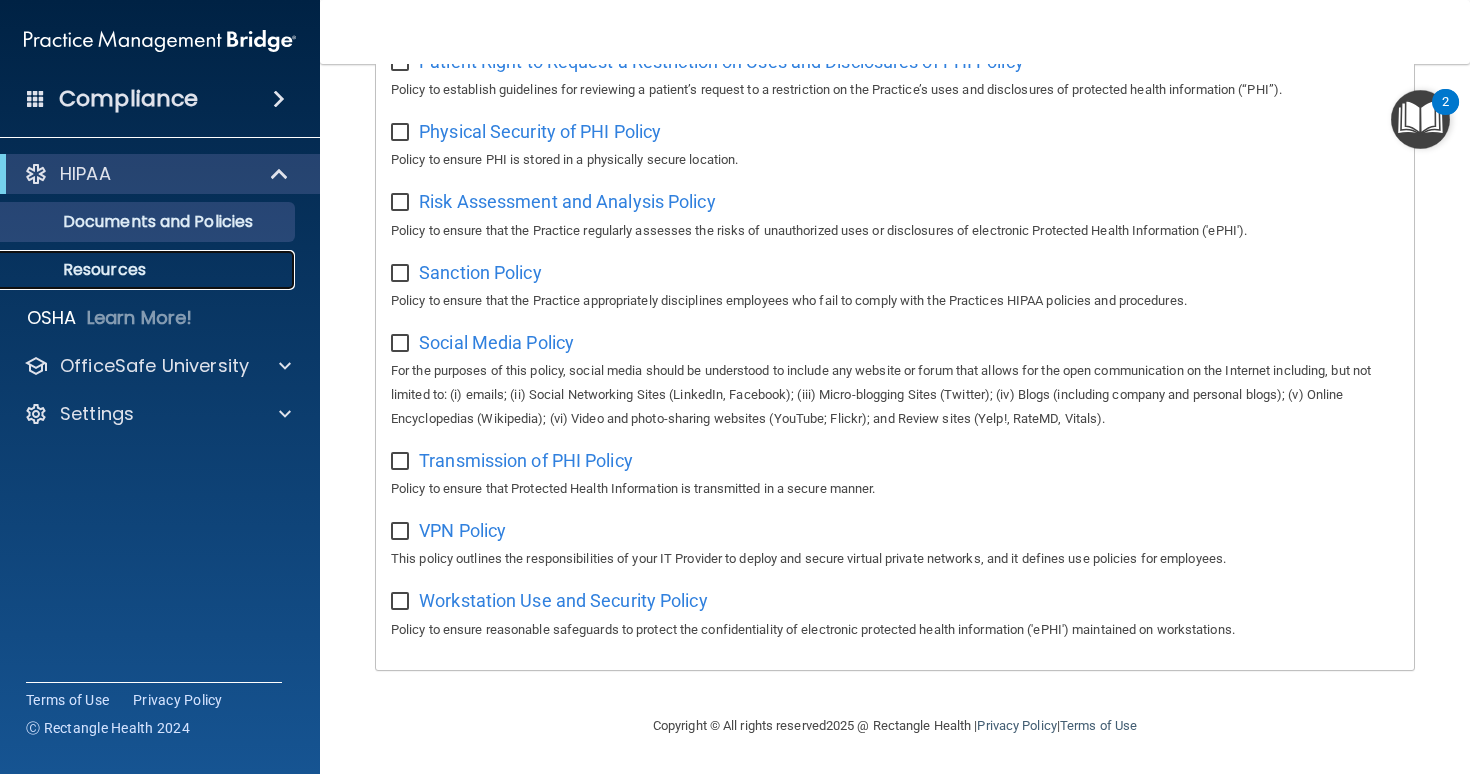 click on "Resources" at bounding box center [149, 270] 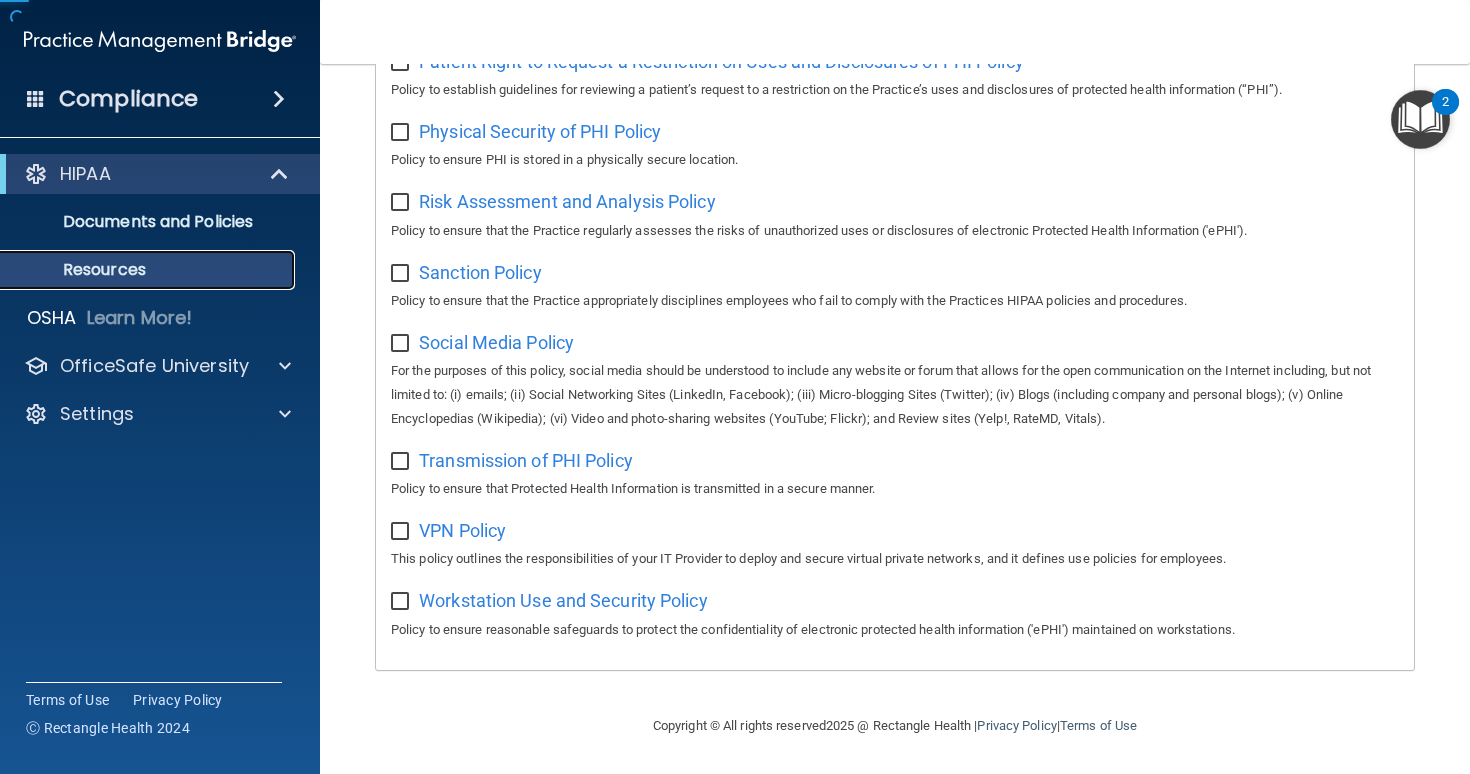 scroll, scrollTop: 0, scrollLeft: 0, axis: both 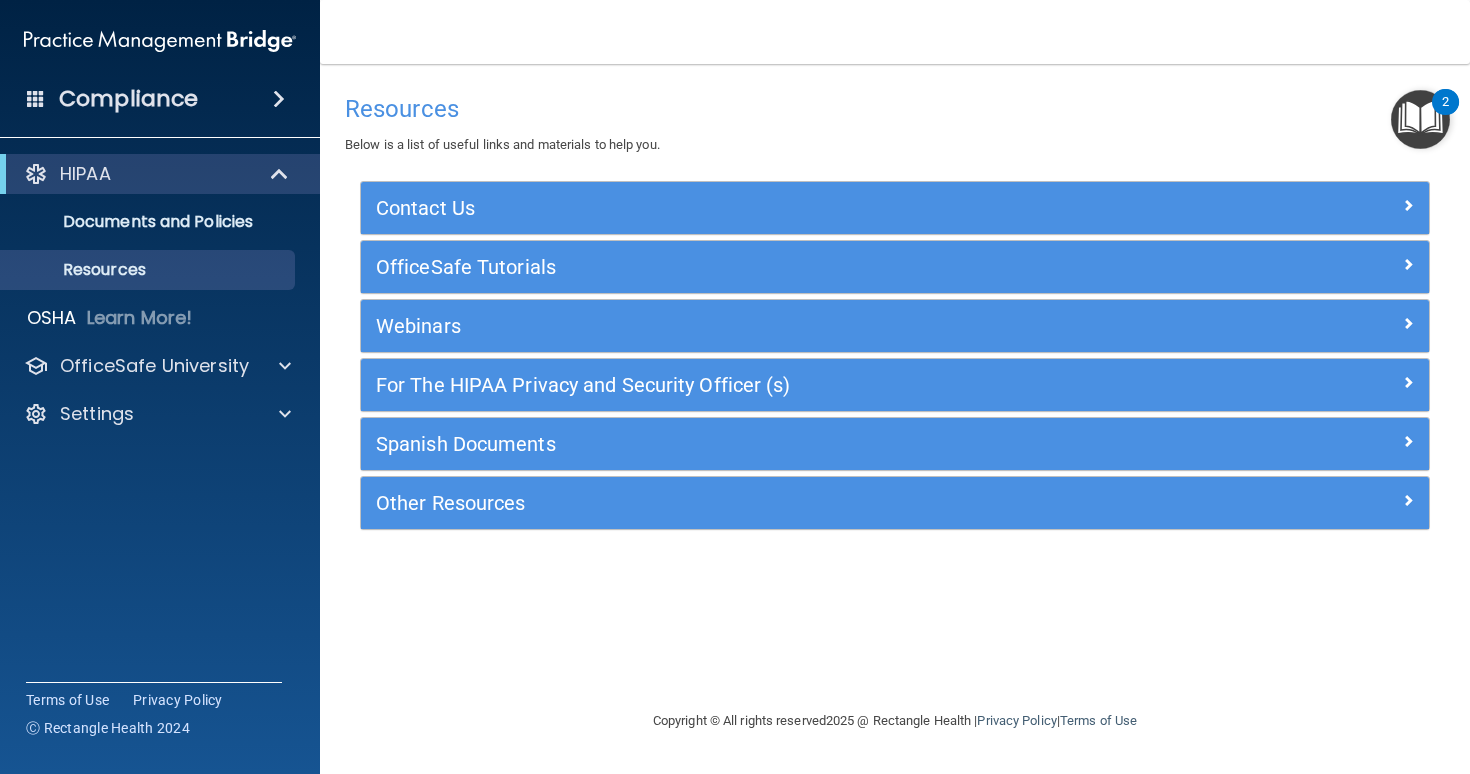 click on "Compliance" at bounding box center (160, 99) 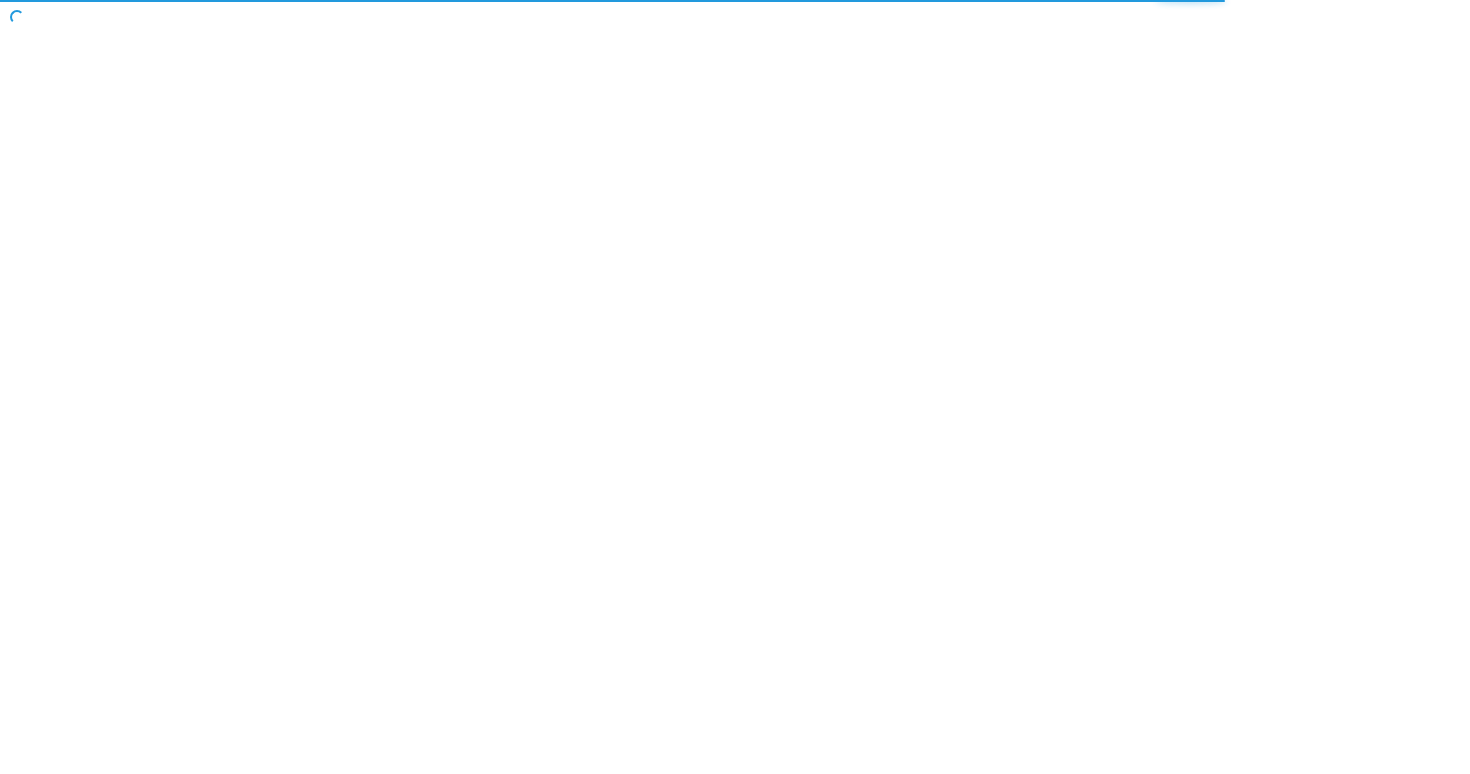 scroll, scrollTop: 0, scrollLeft: 0, axis: both 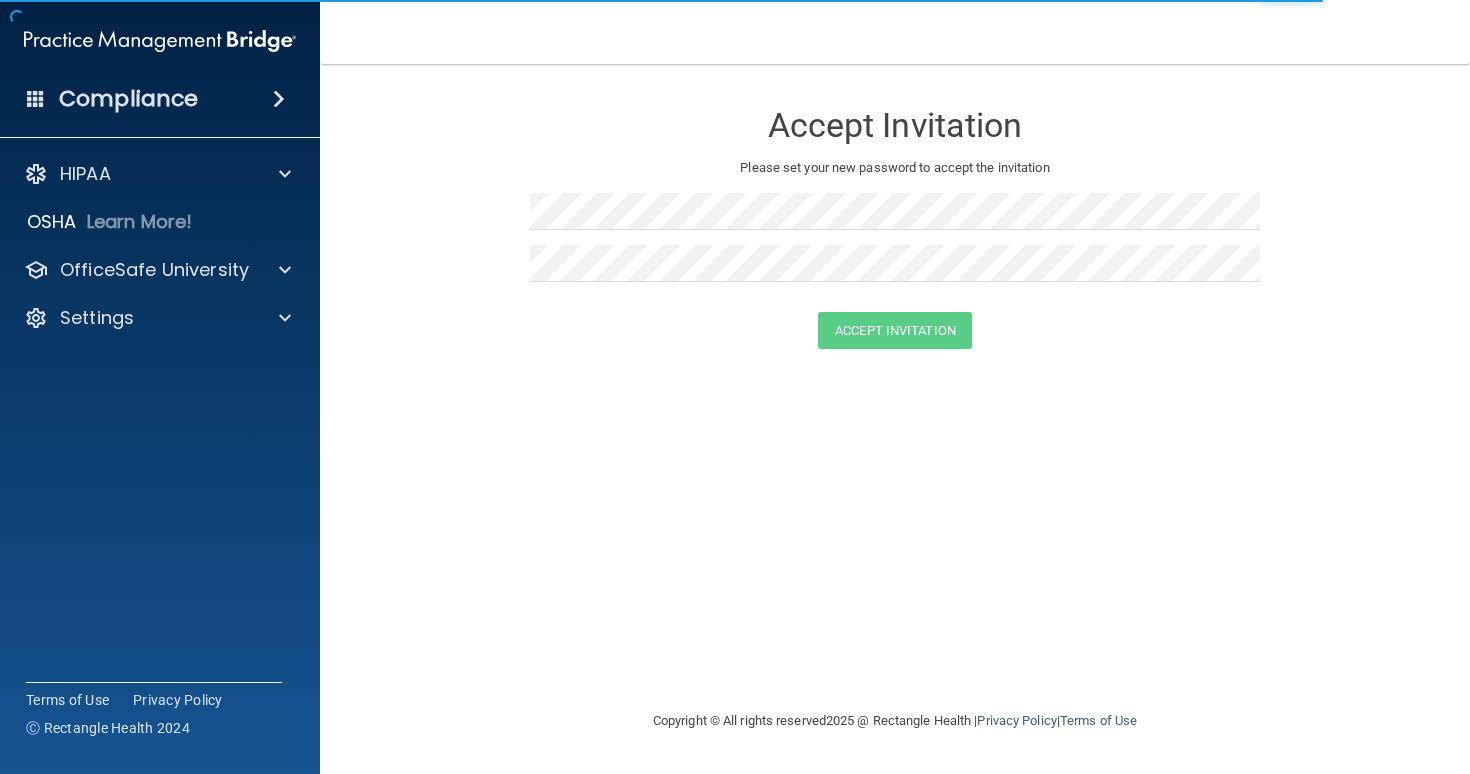 click at bounding box center (160, 41) 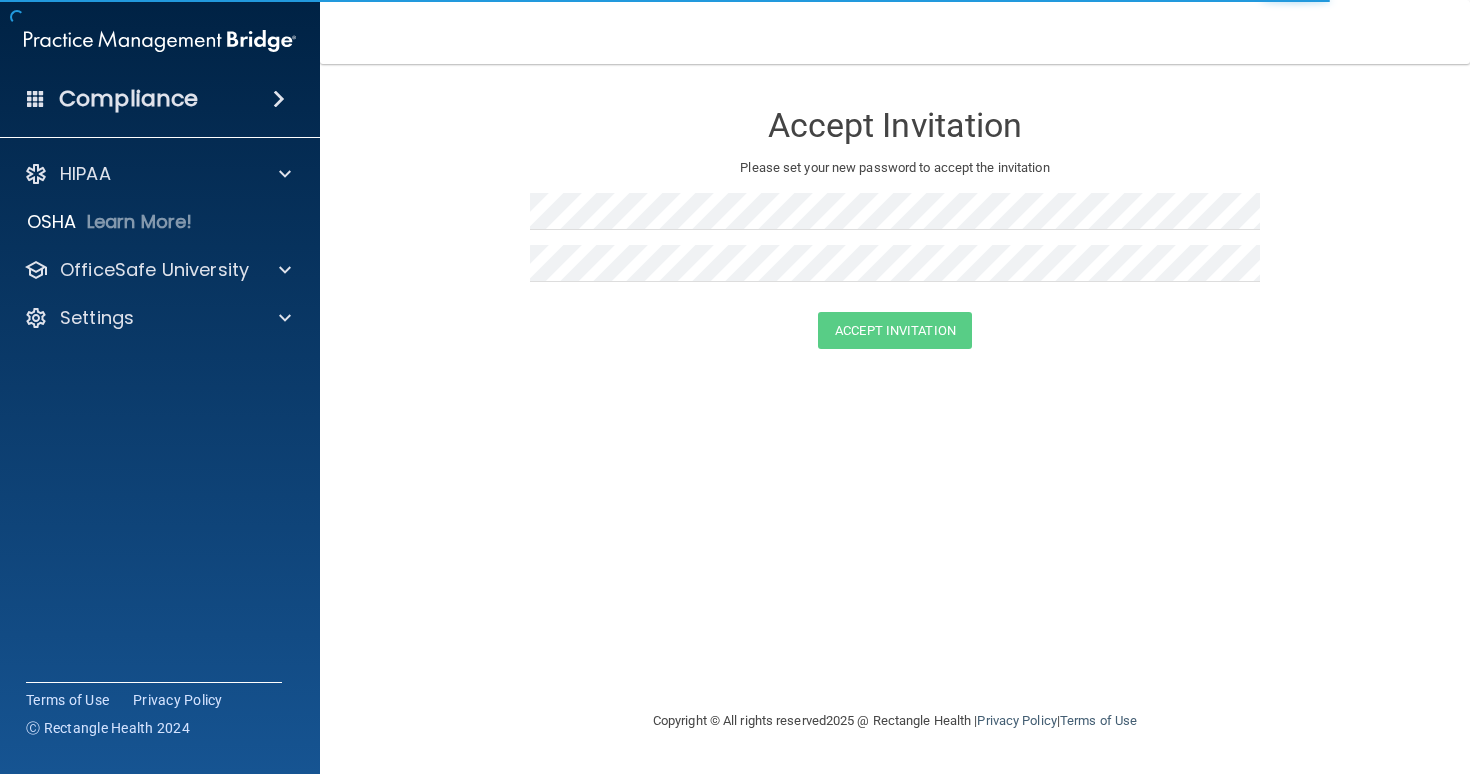 click at bounding box center [160, 41] 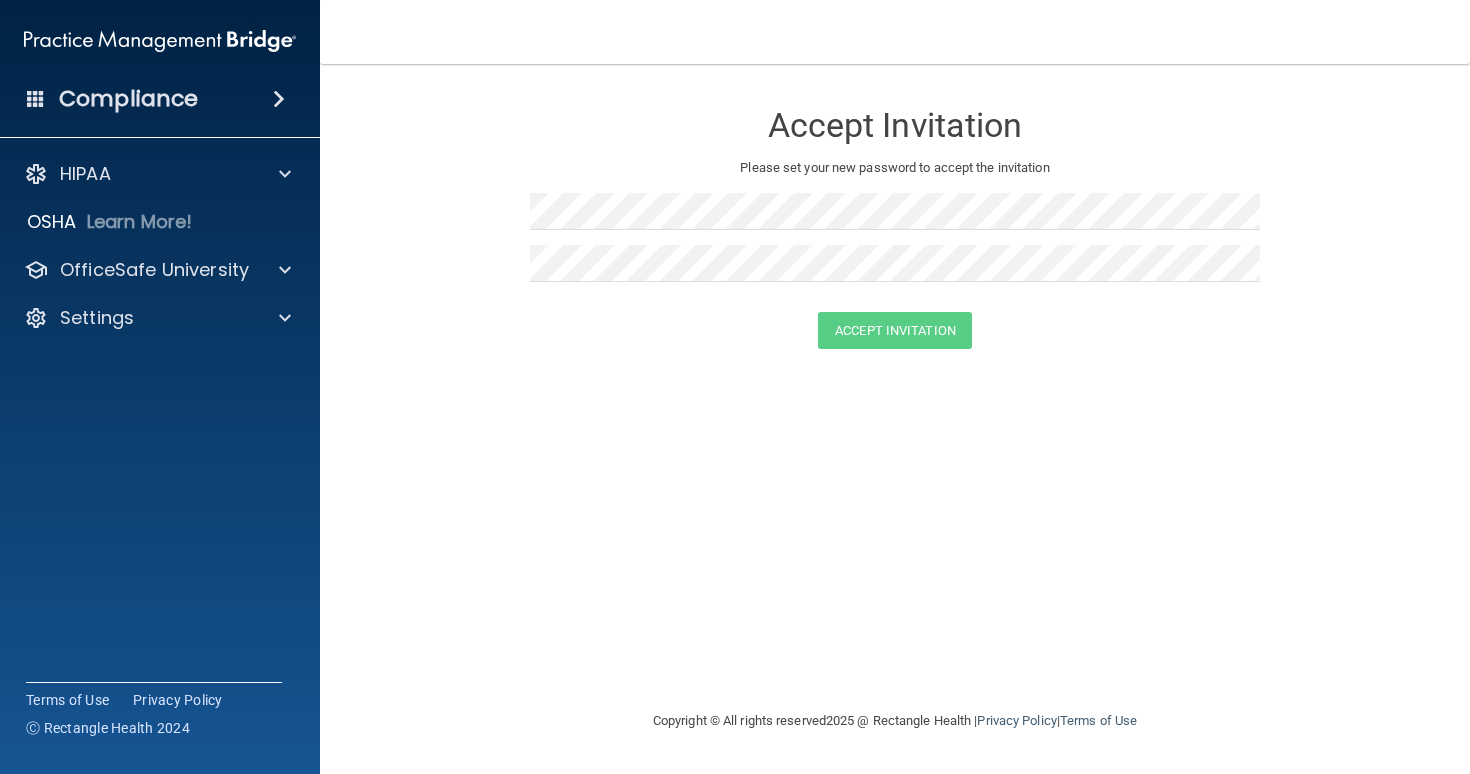 click on "Compliance" at bounding box center (128, 99) 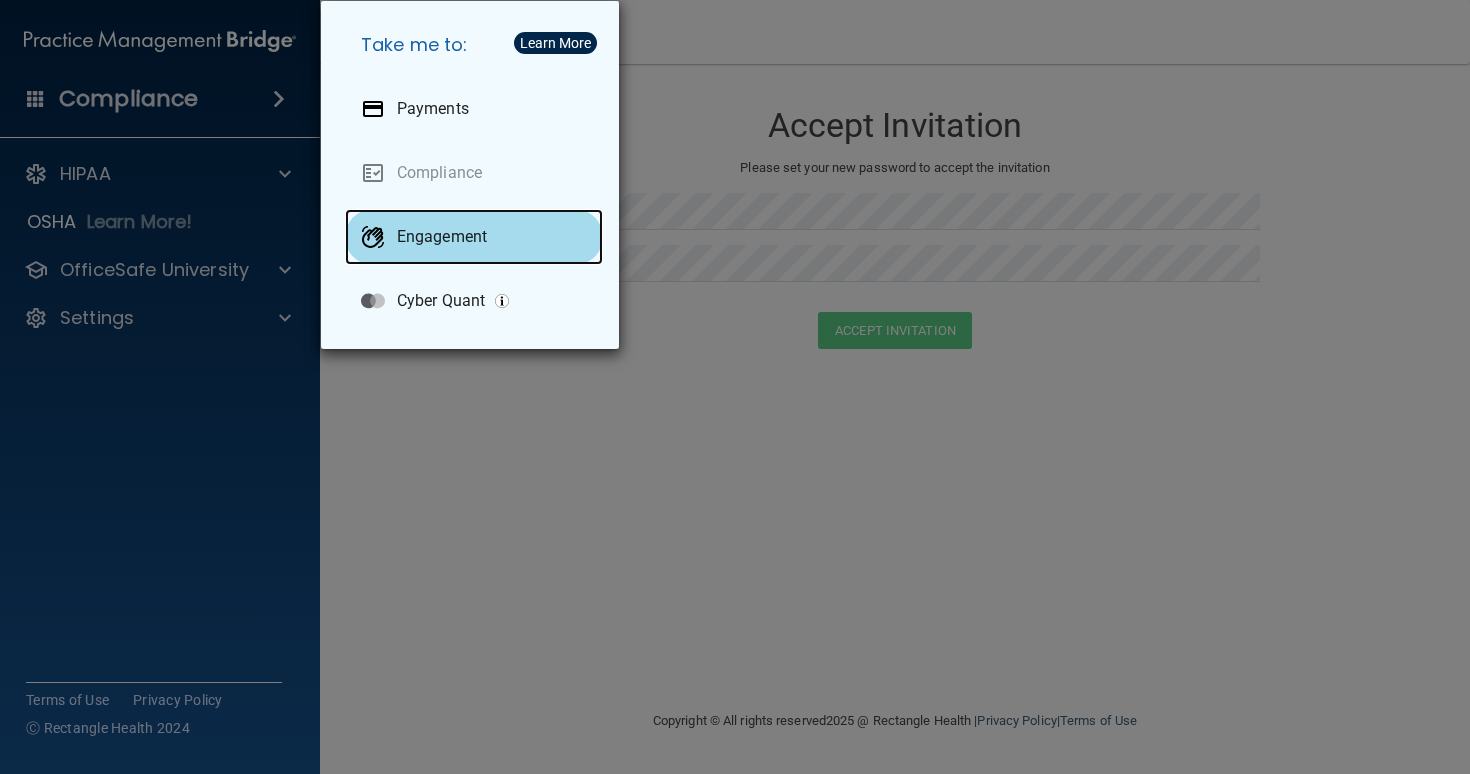 click on "Engagement" at bounding box center (442, 237) 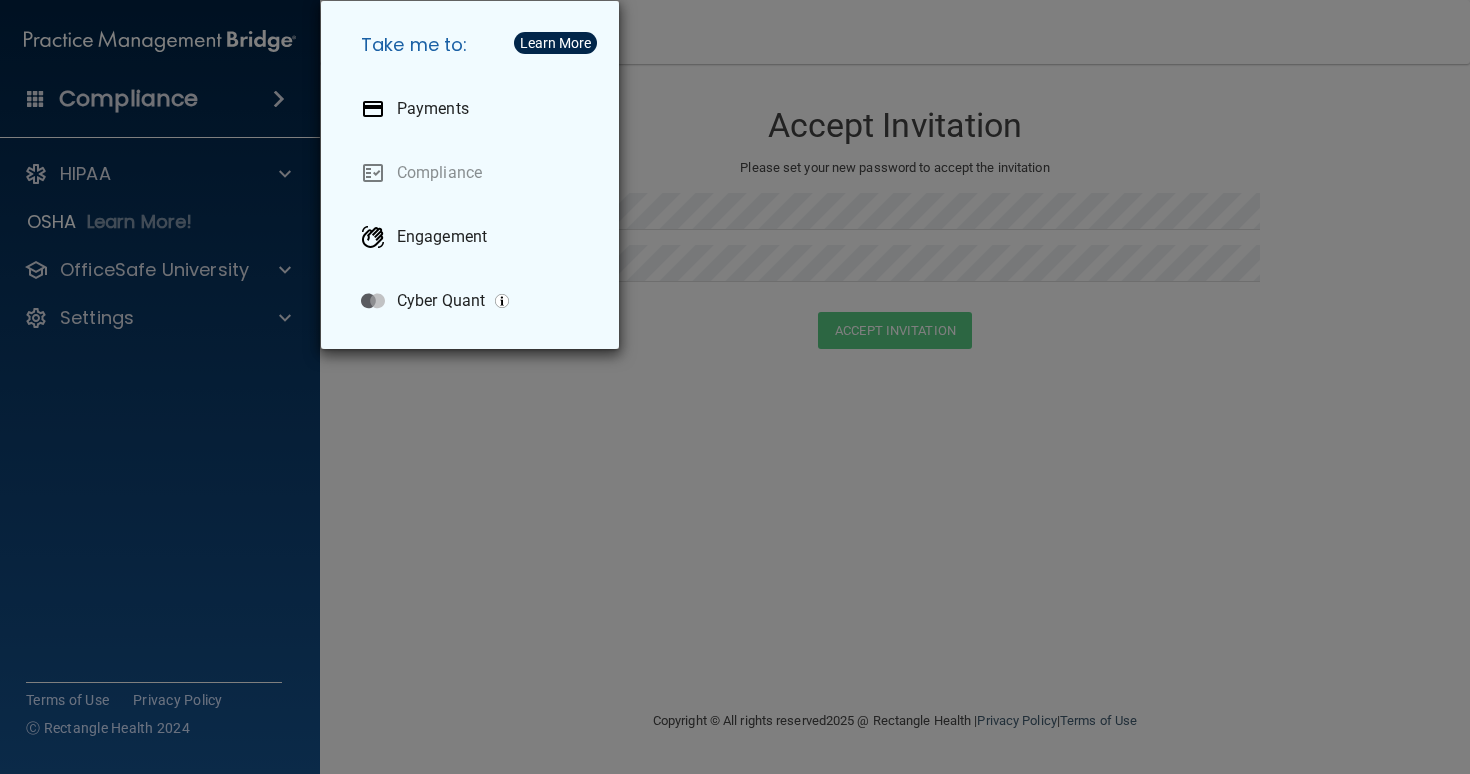 click on "Take me to:             Payments                   Compliance                     Engagement                     Cyber Quant" at bounding box center (735, 387) 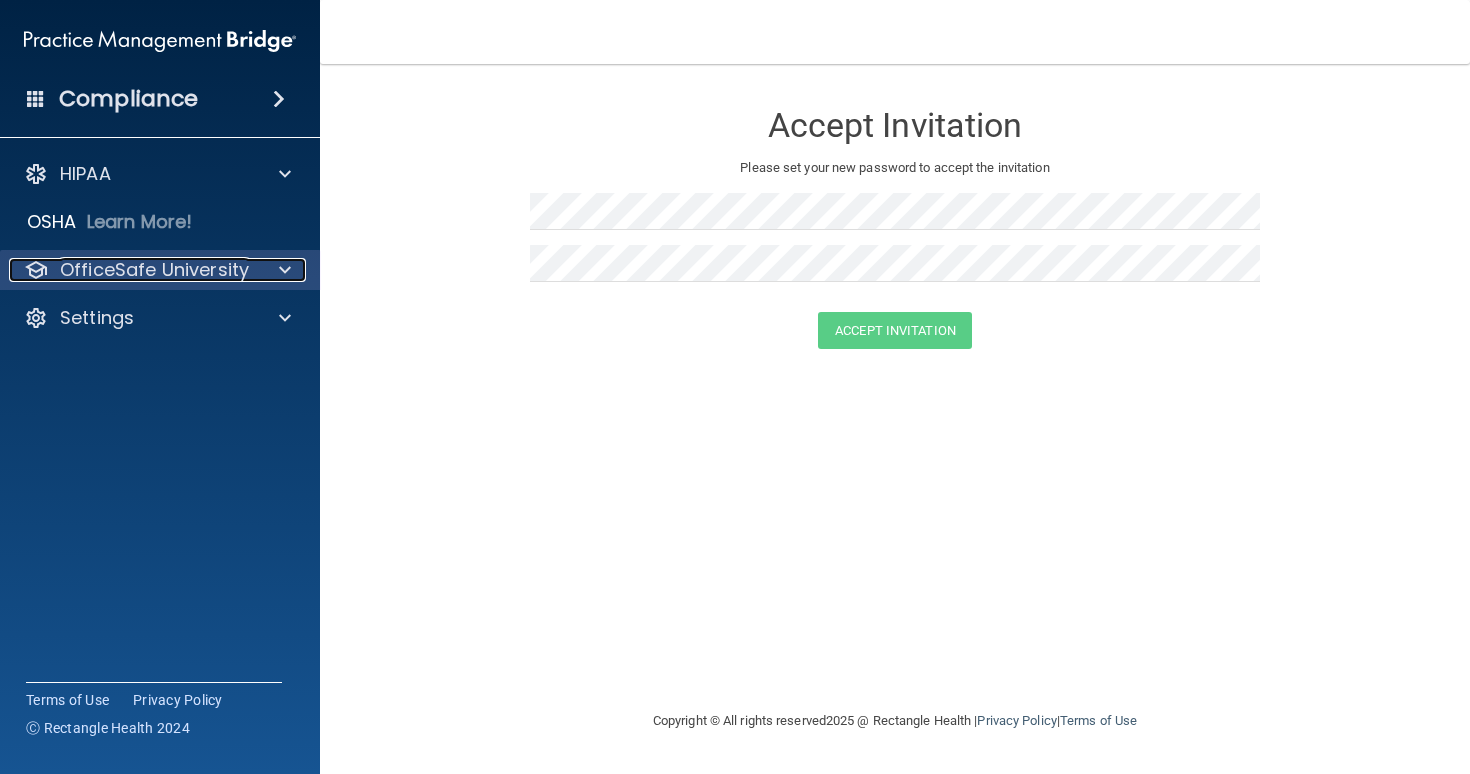 click at bounding box center [285, 270] 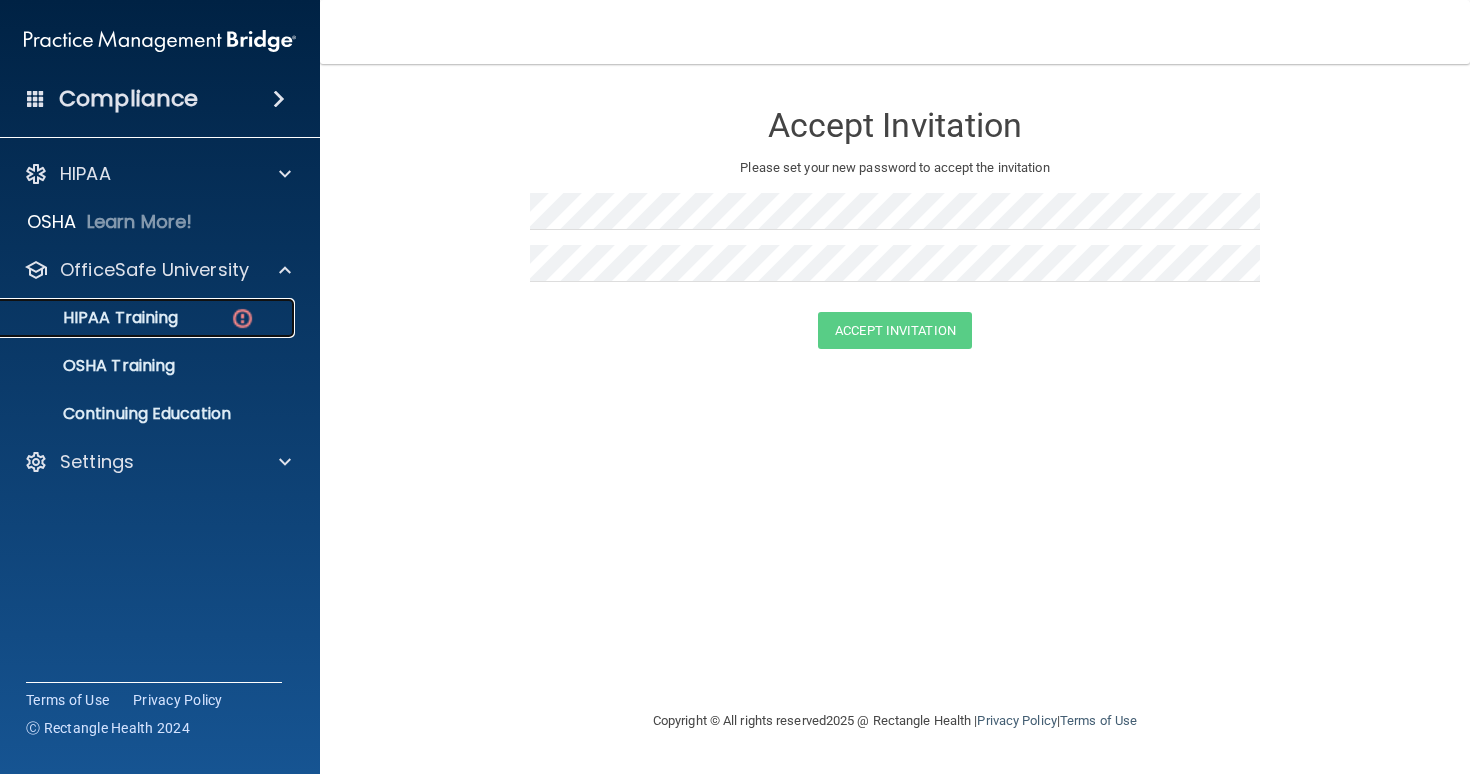 click on "HIPAA Training" at bounding box center (149, 318) 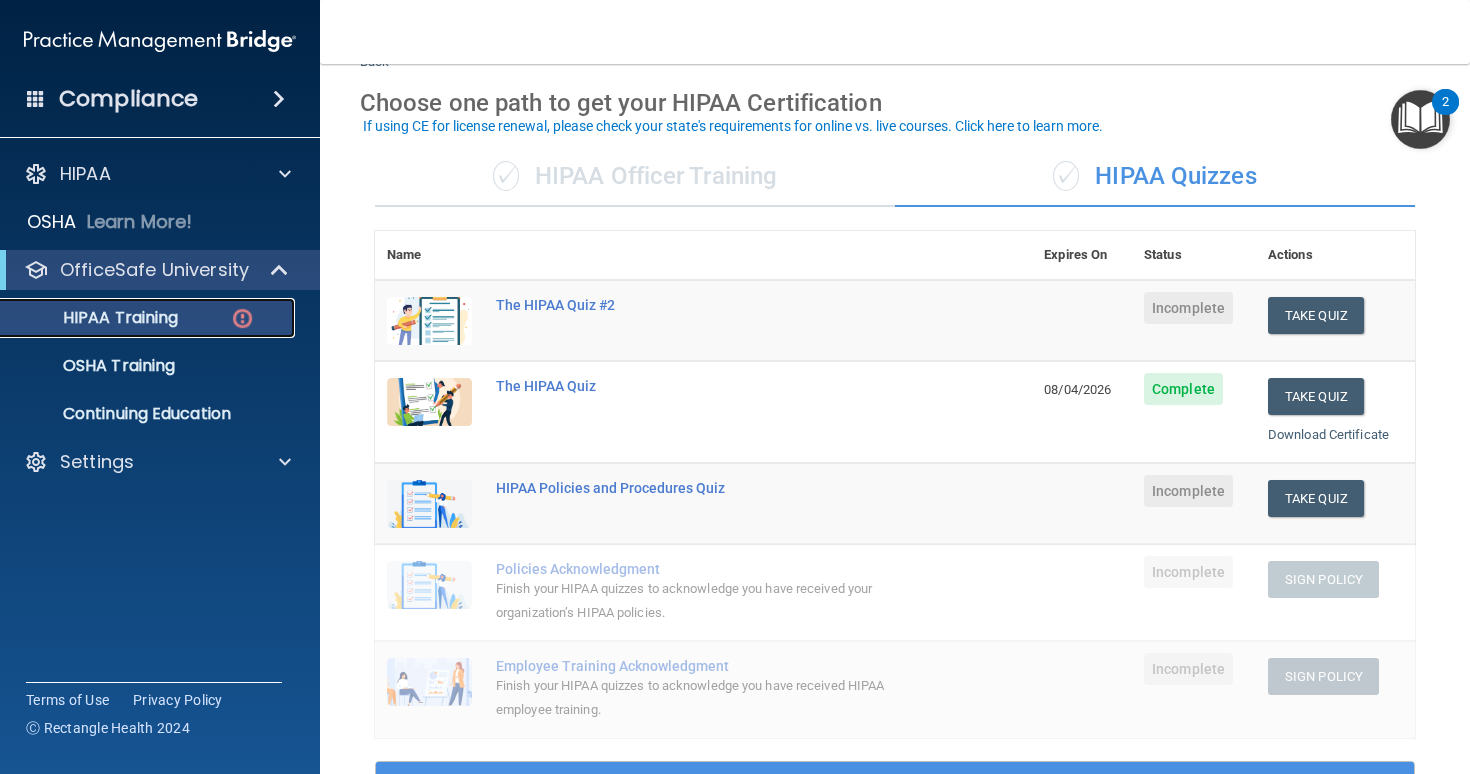 scroll, scrollTop: 77, scrollLeft: 0, axis: vertical 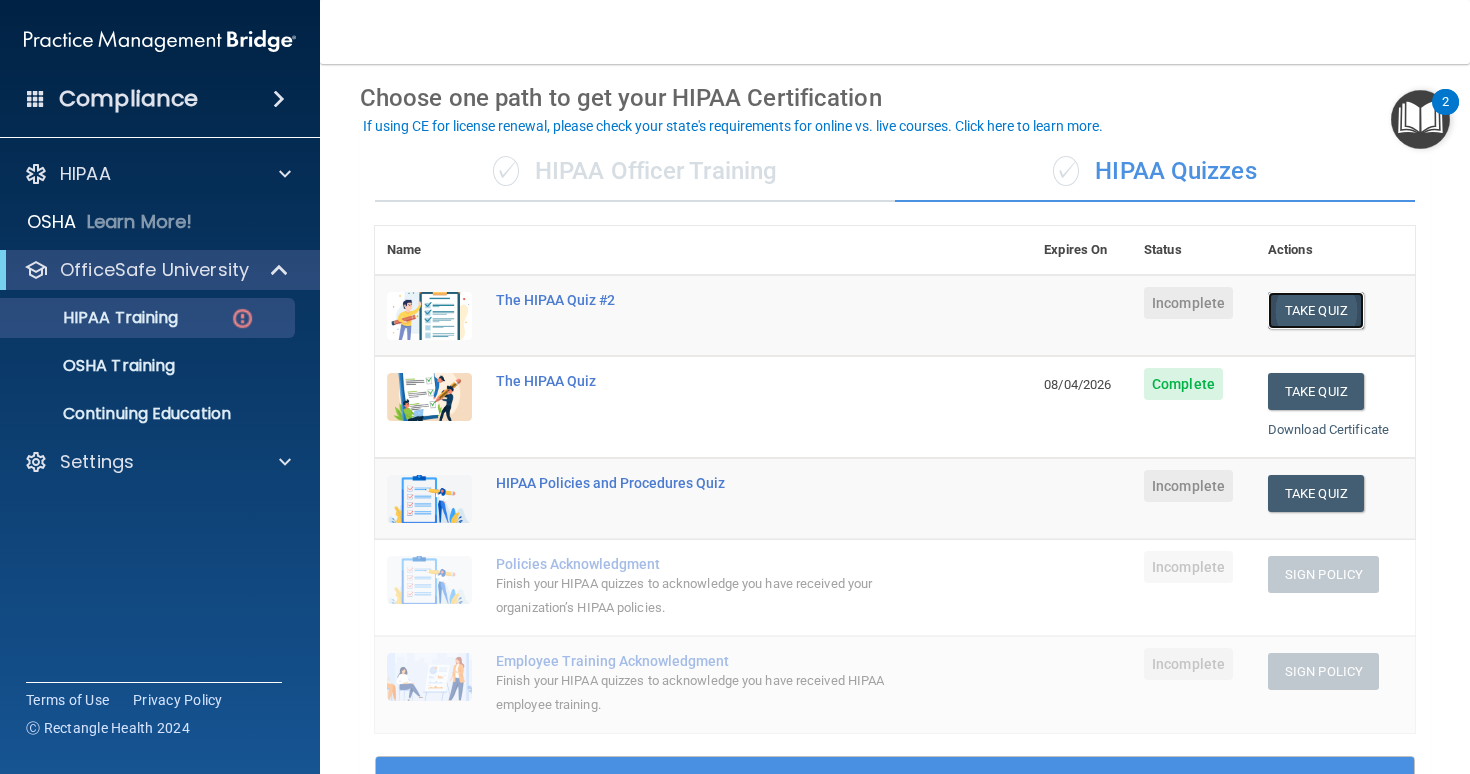 click on "Take Quiz" at bounding box center (1316, 310) 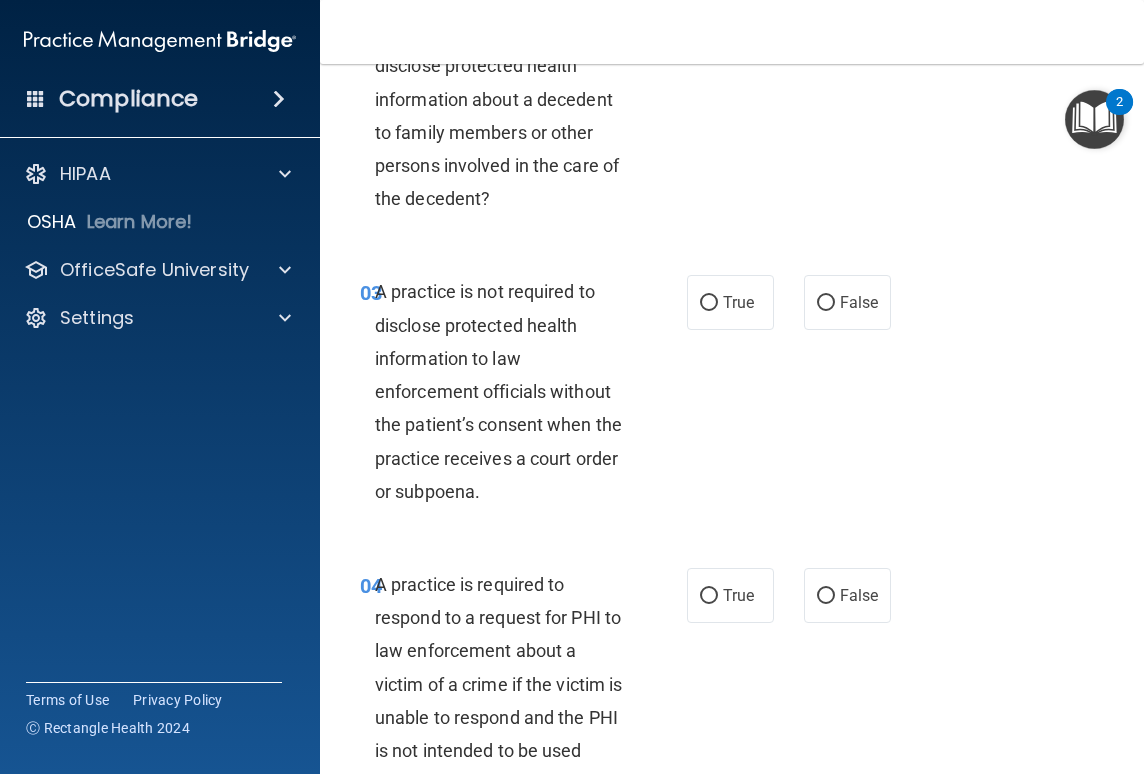 scroll, scrollTop: 0, scrollLeft: 0, axis: both 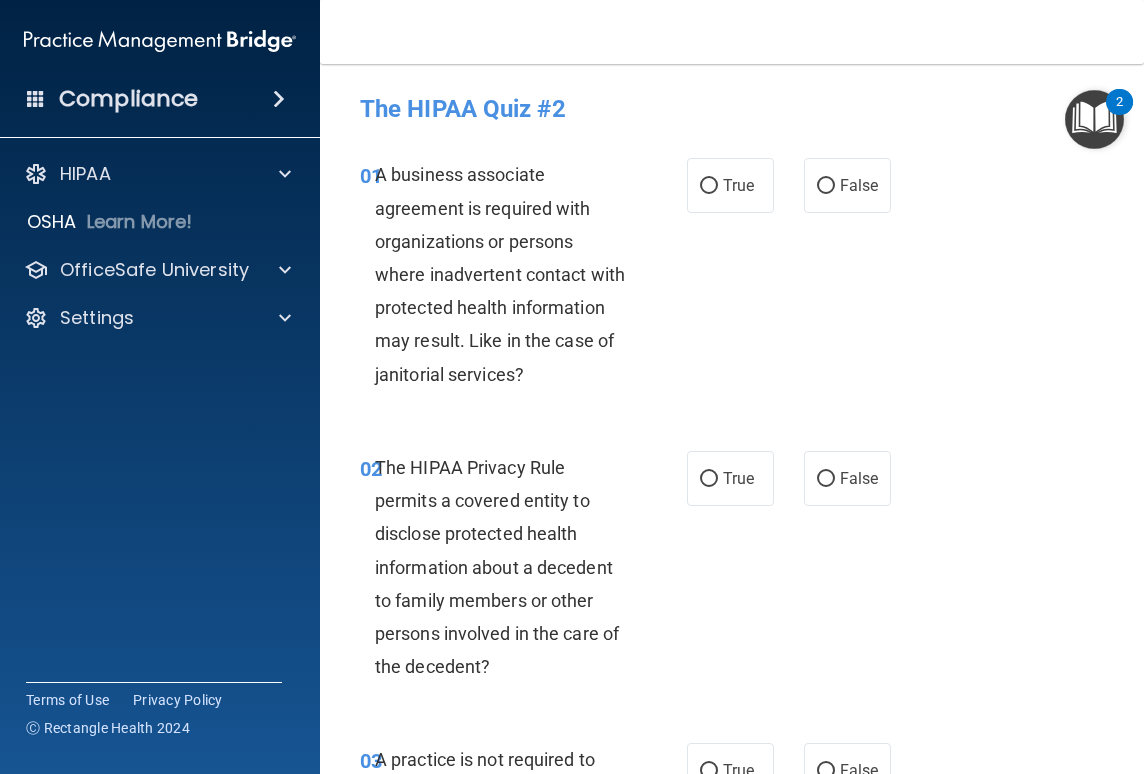click on "A business associate agreement is required with organizations or persons where inadvertent contact with protected health information may result.  Like in the case of janitorial services?" at bounding box center [500, 274] 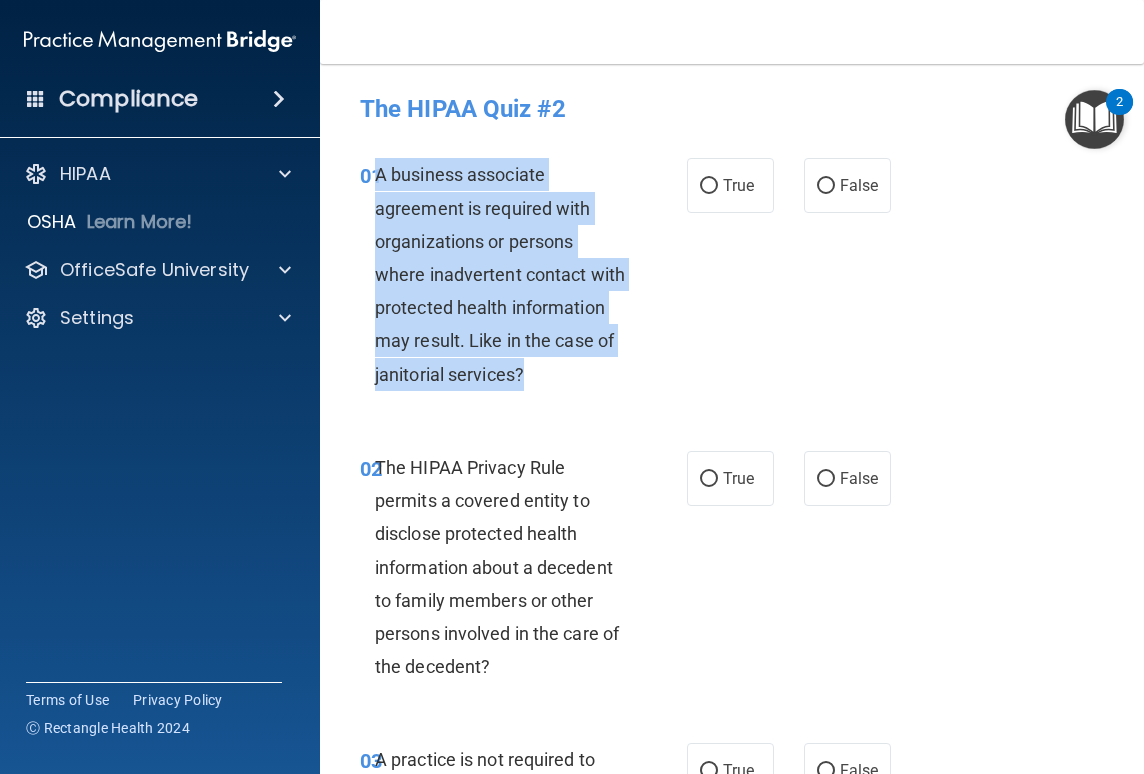 drag, startPoint x: 379, startPoint y: 177, endPoint x: 528, endPoint y: 380, distance: 251.81342 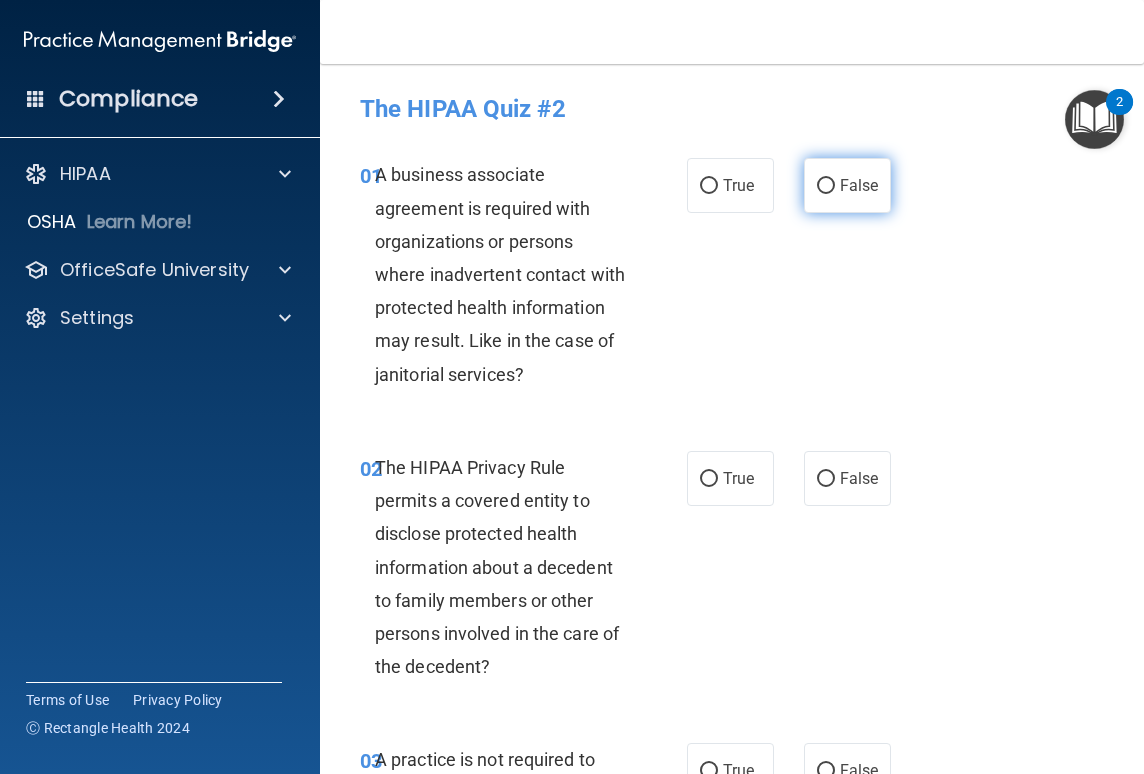 click on "False" at bounding box center [859, 185] 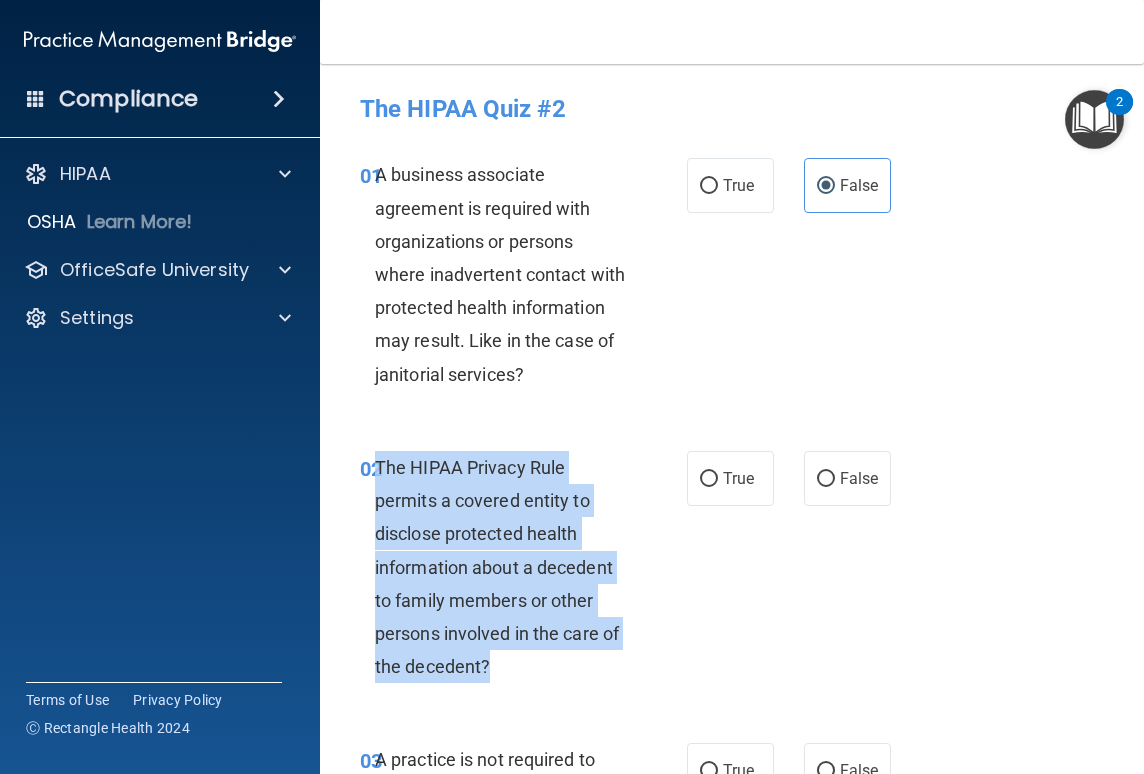 drag, startPoint x: 376, startPoint y: 465, endPoint x: 499, endPoint y: 662, distance: 232.24556 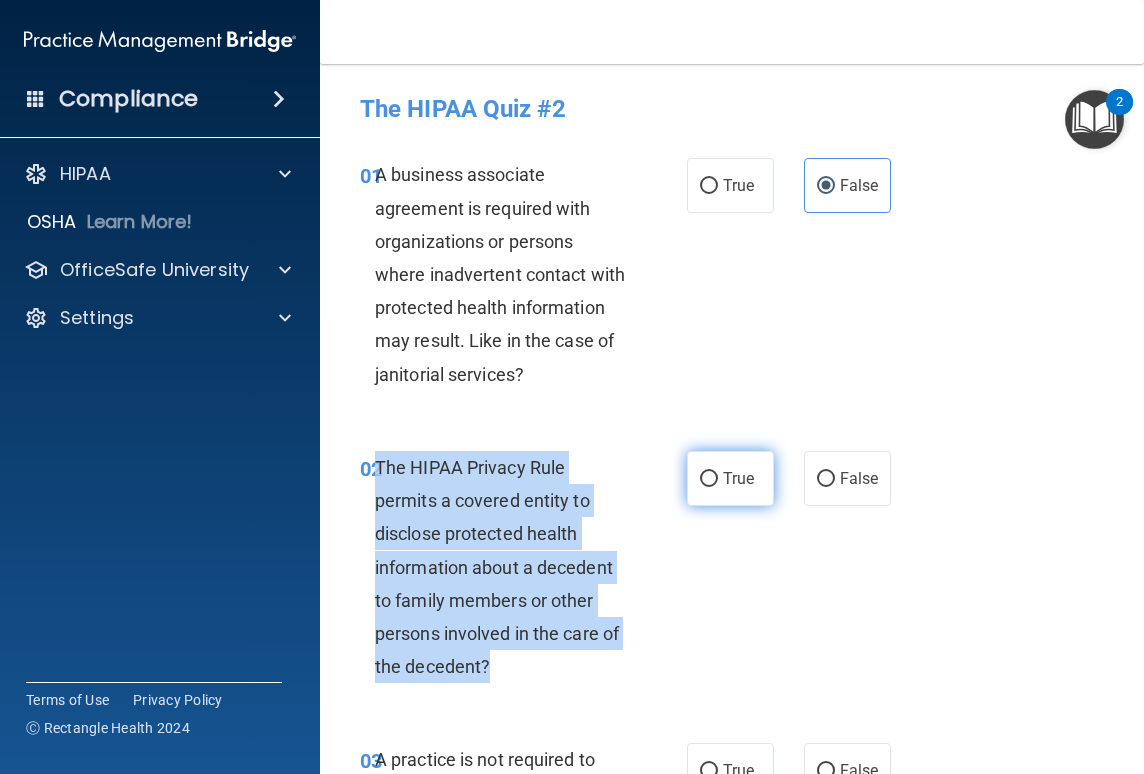 click on "True" at bounding box center (709, 479) 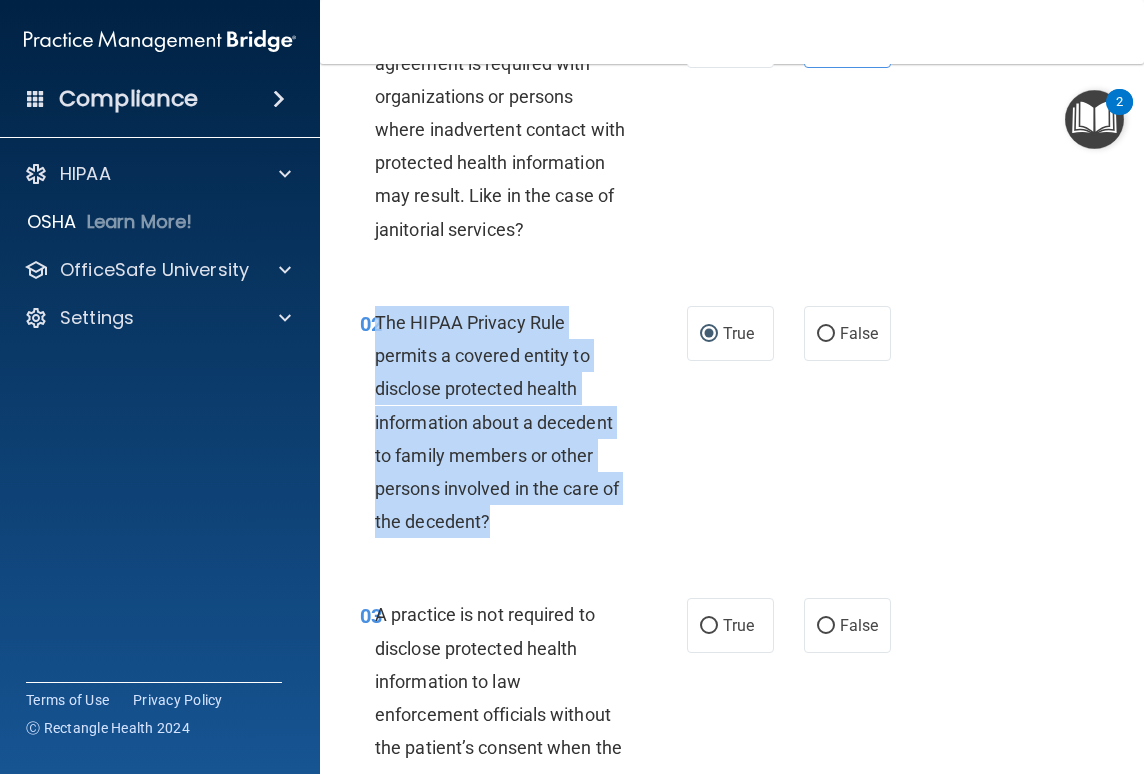 scroll, scrollTop: 303, scrollLeft: 0, axis: vertical 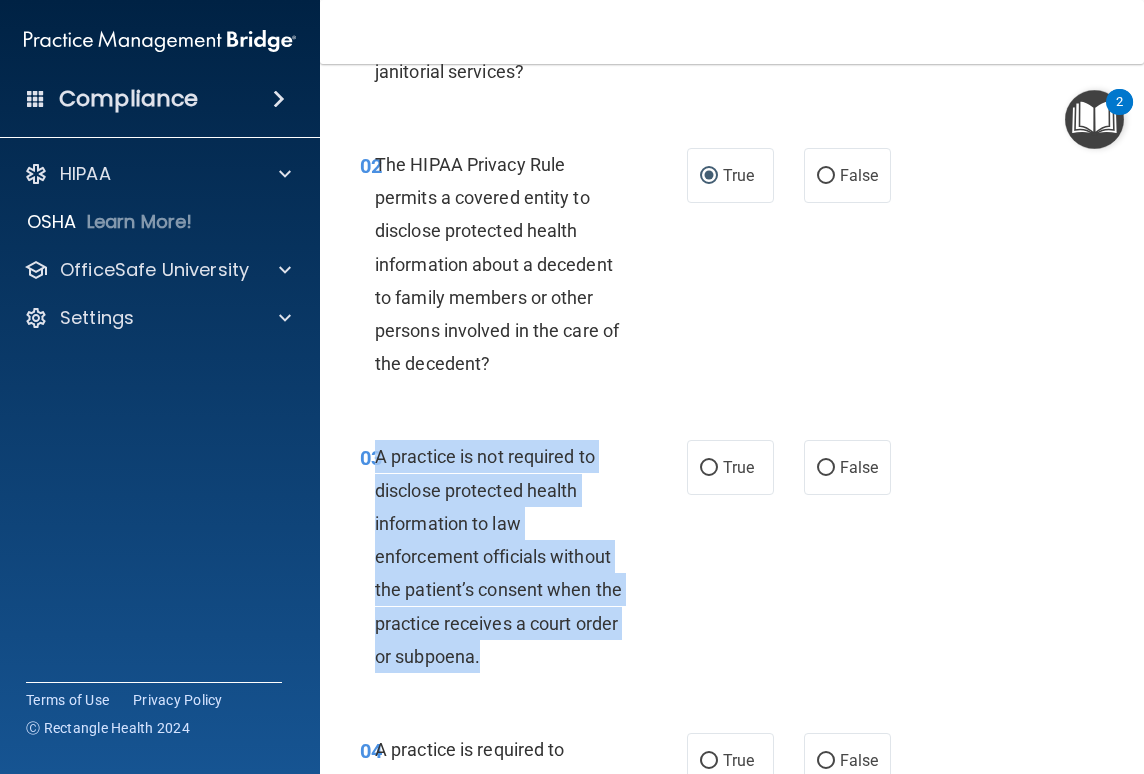 drag, startPoint x: 377, startPoint y: 453, endPoint x: 479, endPoint y: 659, distance: 229.86952 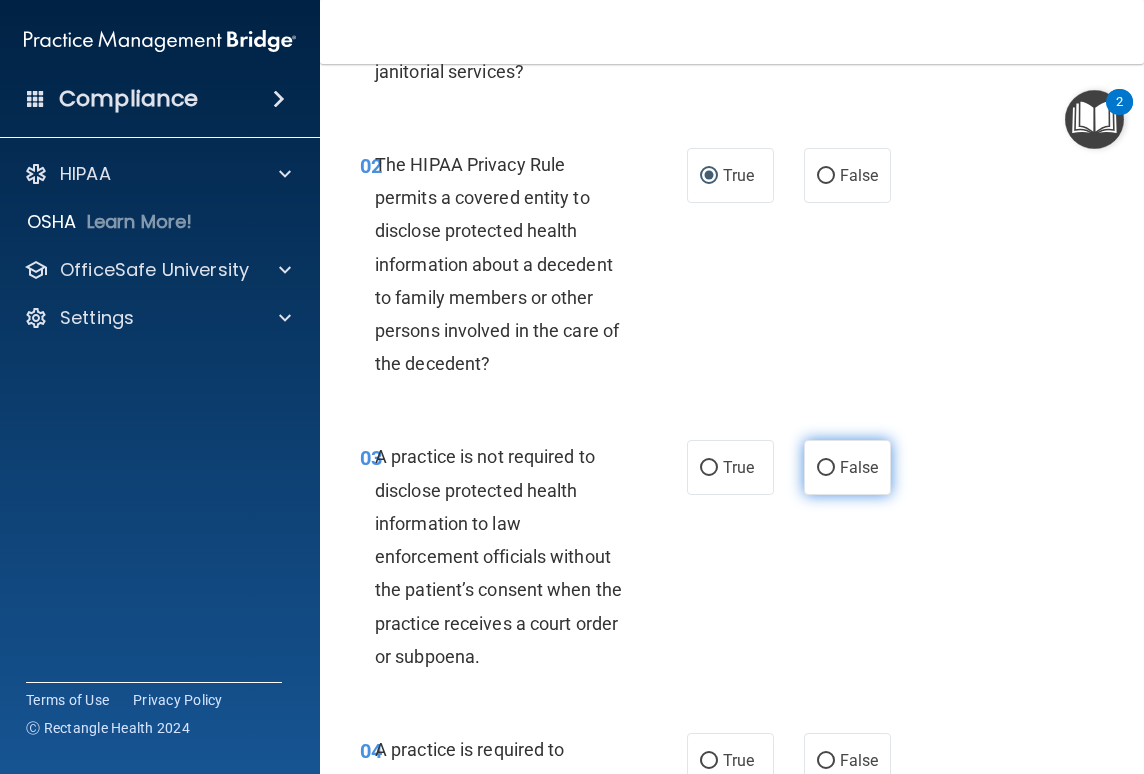 click on "False" at bounding box center (847, 467) 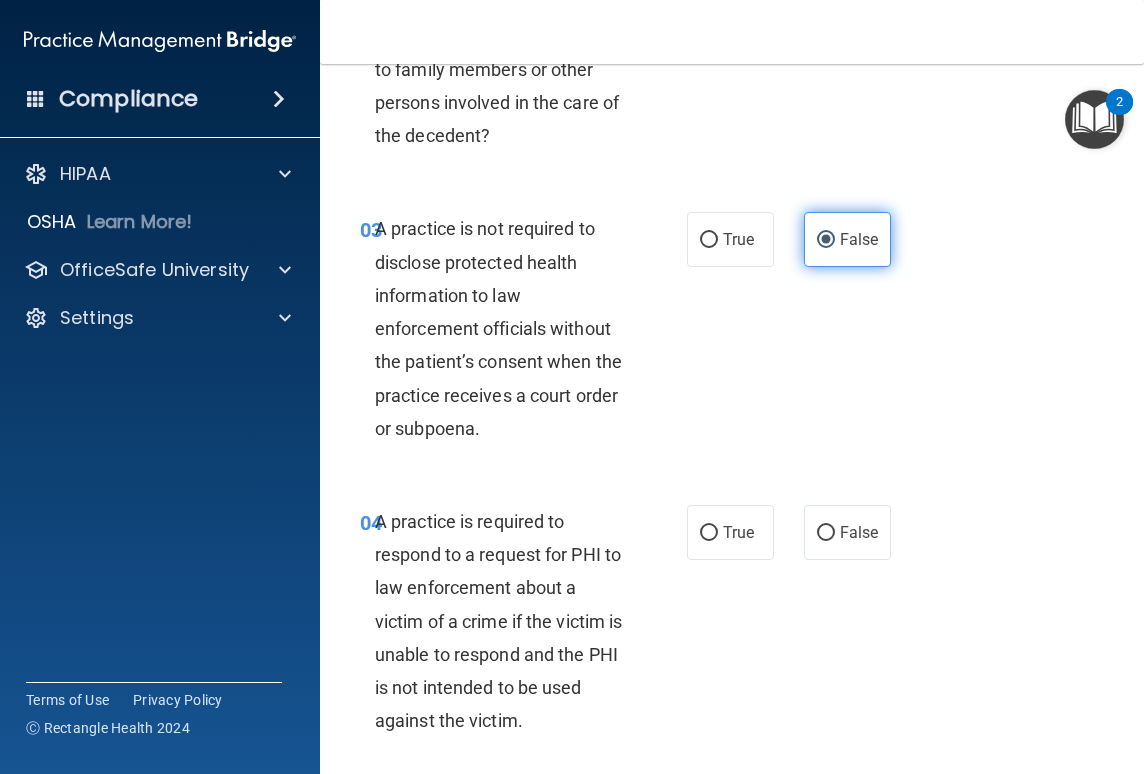 scroll, scrollTop: 774, scrollLeft: 0, axis: vertical 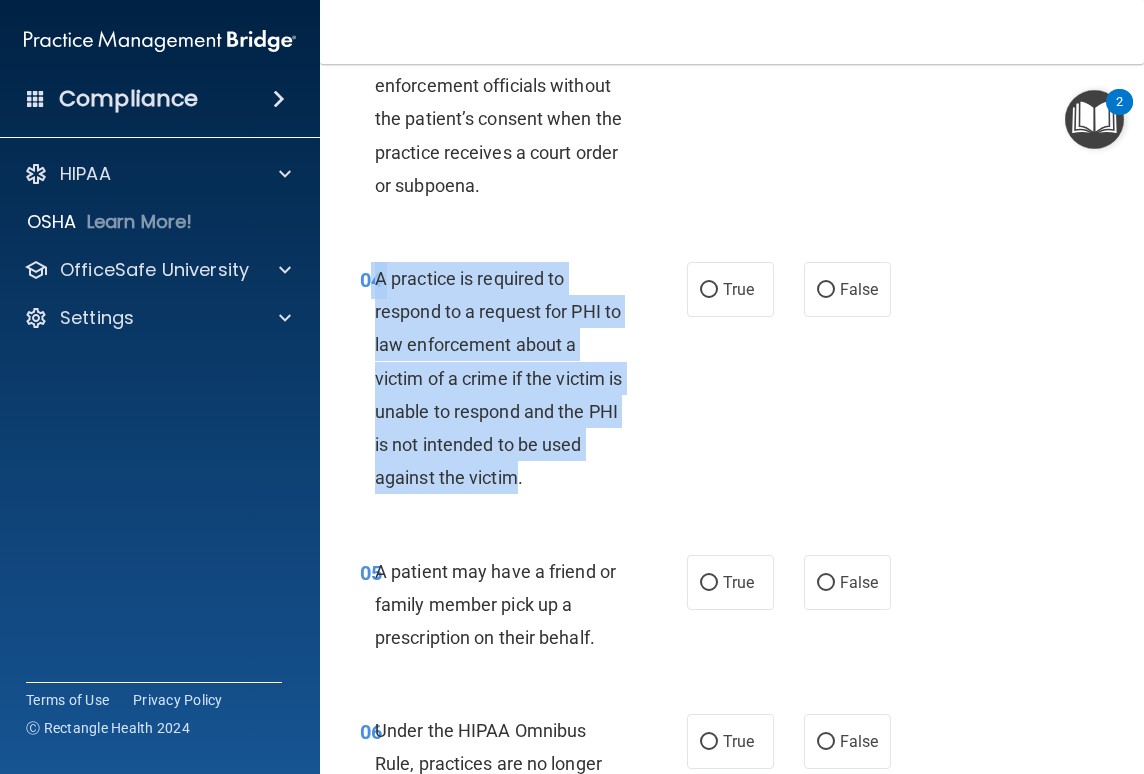 drag, startPoint x: 374, startPoint y: 281, endPoint x: 516, endPoint y: 486, distance: 249.37723 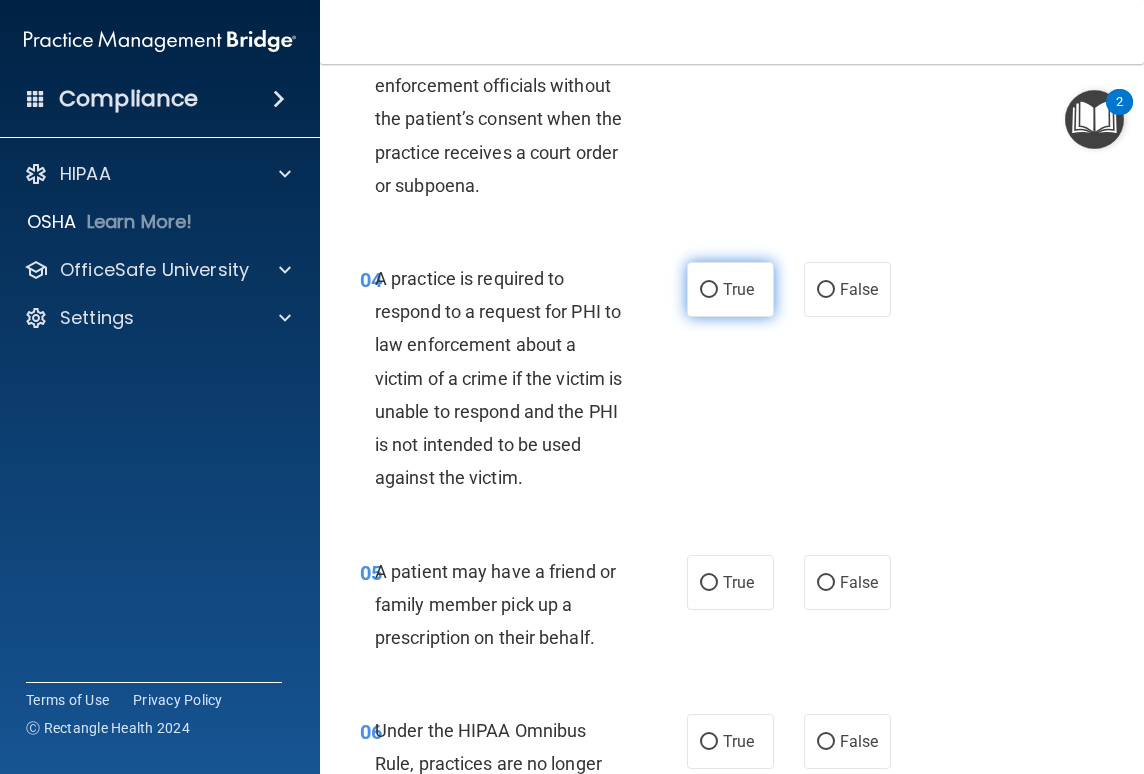 click on "True" at bounding box center (730, 289) 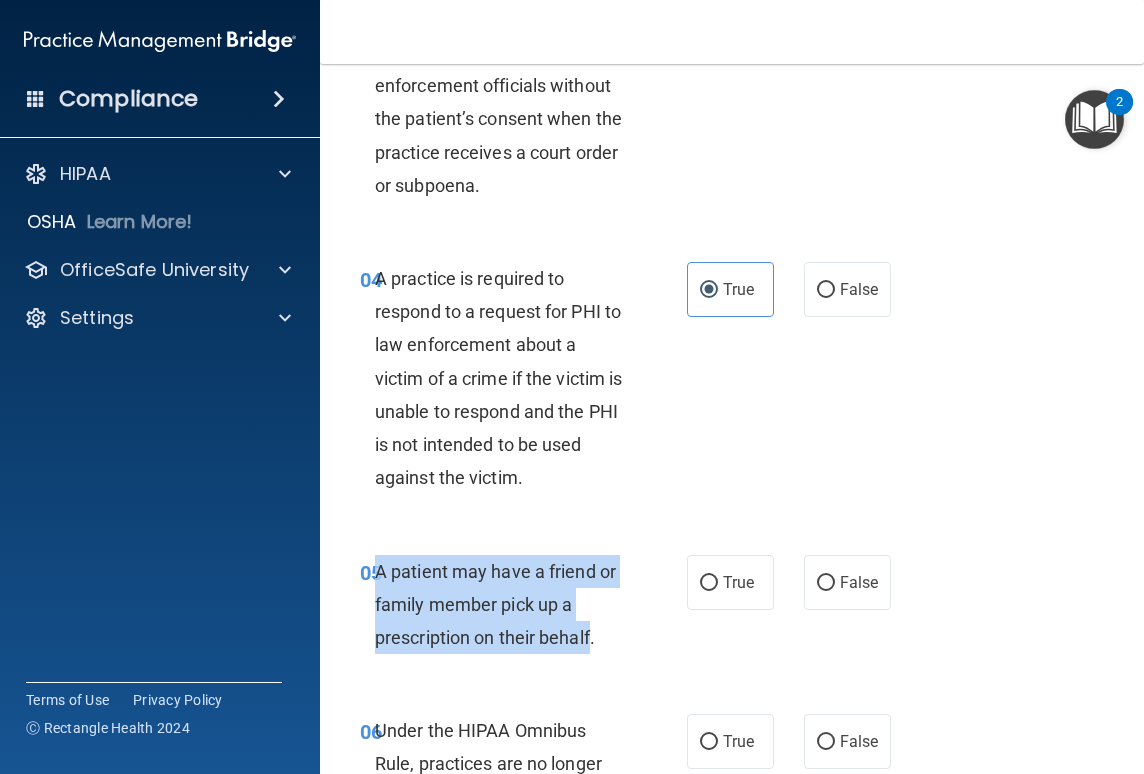 drag, startPoint x: 380, startPoint y: 573, endPoint x: 593, endPoint y: 637, distance: 222.40729 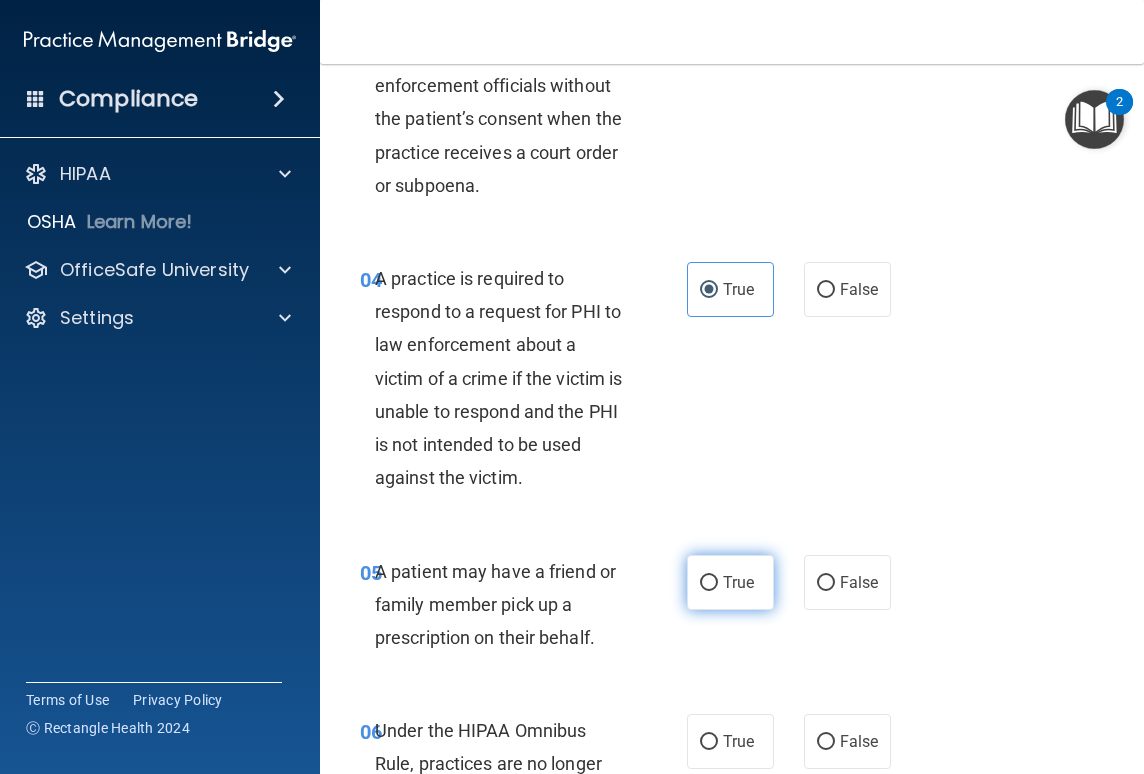 click on "True" at bounding box center (738, 582) 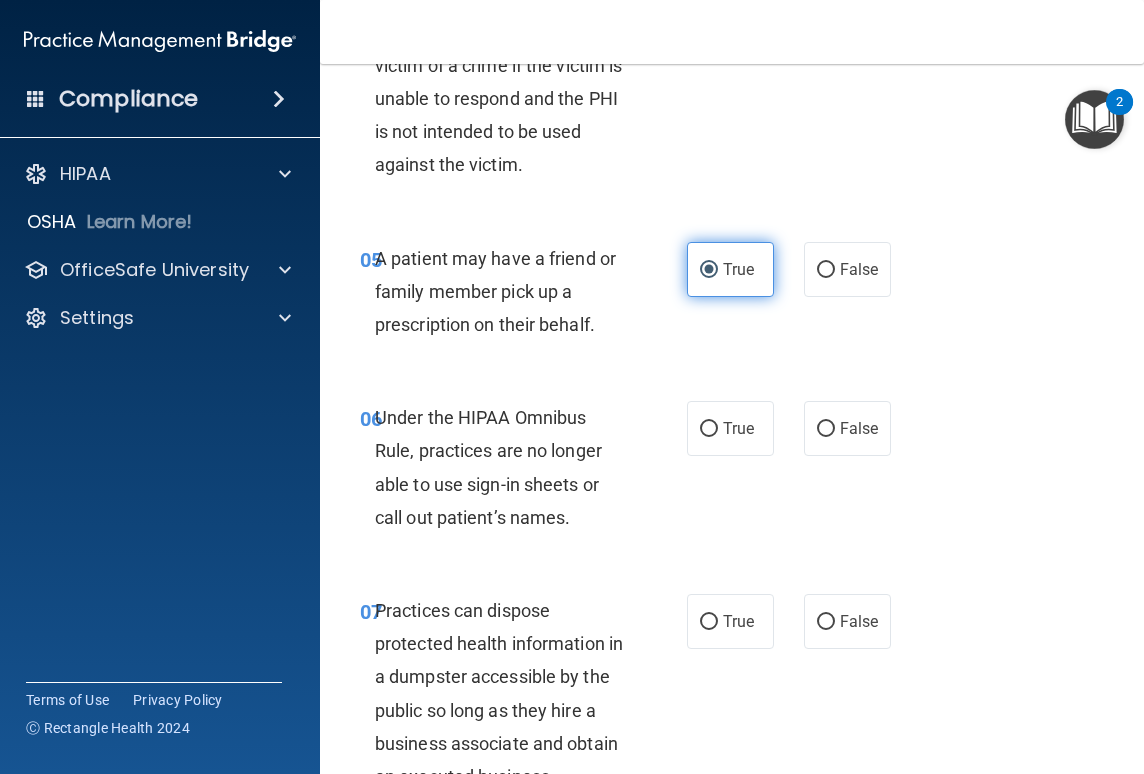 scroll, scrollTop: 1117, scrollLeft: 0, axis: vertical 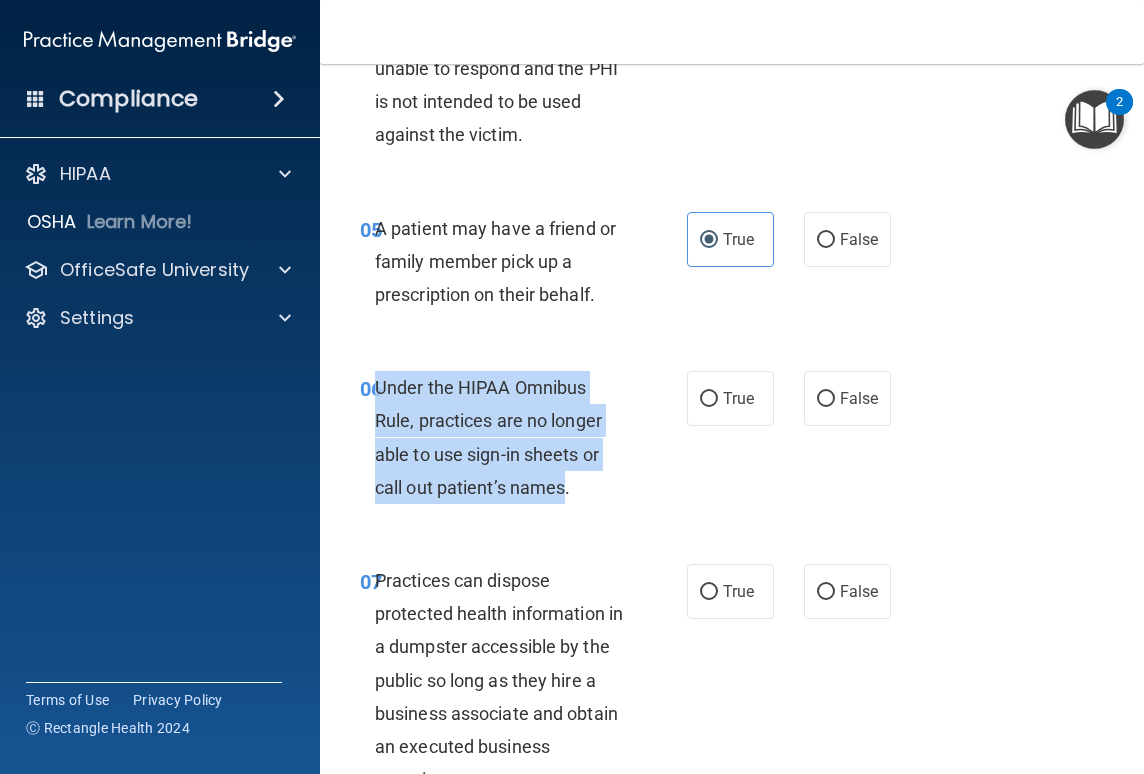drag, startPoint x: 378, startPoint y: 388, endPoint x: 567, endPoint y: 487, distance: 213.35886 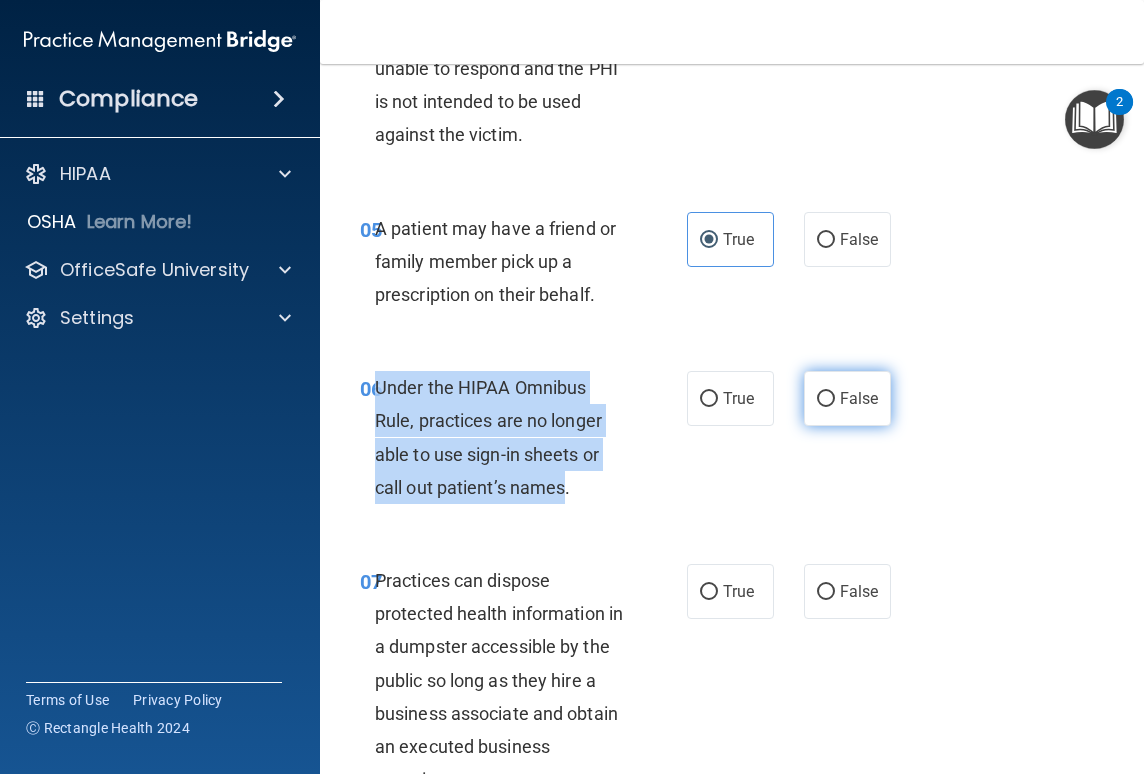 click on "False" at bounding box center [826, 399] 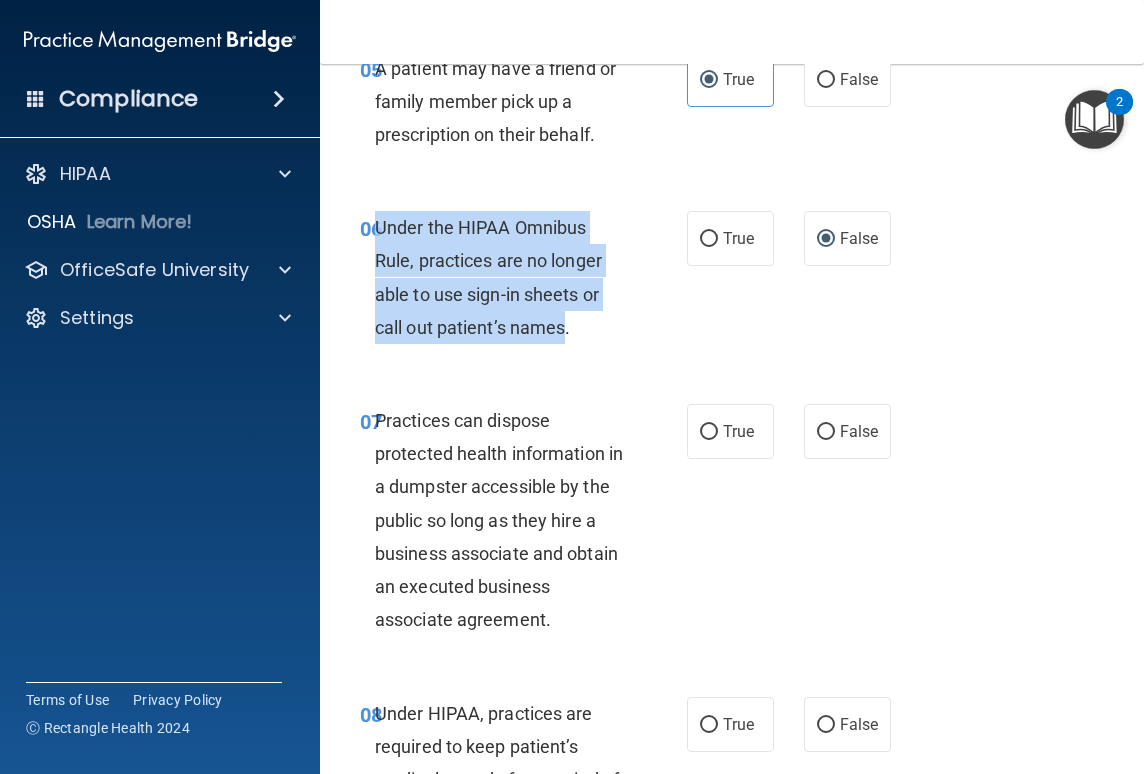 scroll, scrollTop: 1295, scrollLeft: 0, axis: vertical 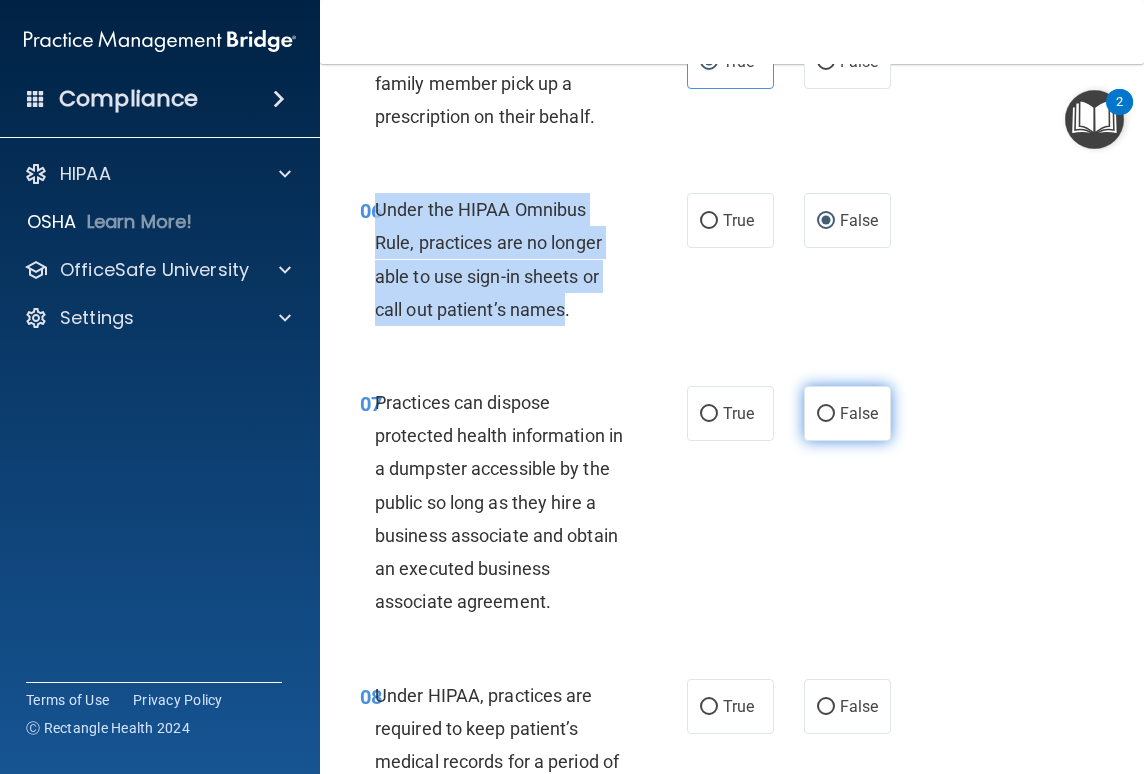 click on "False" at bounding box center [826, 414] 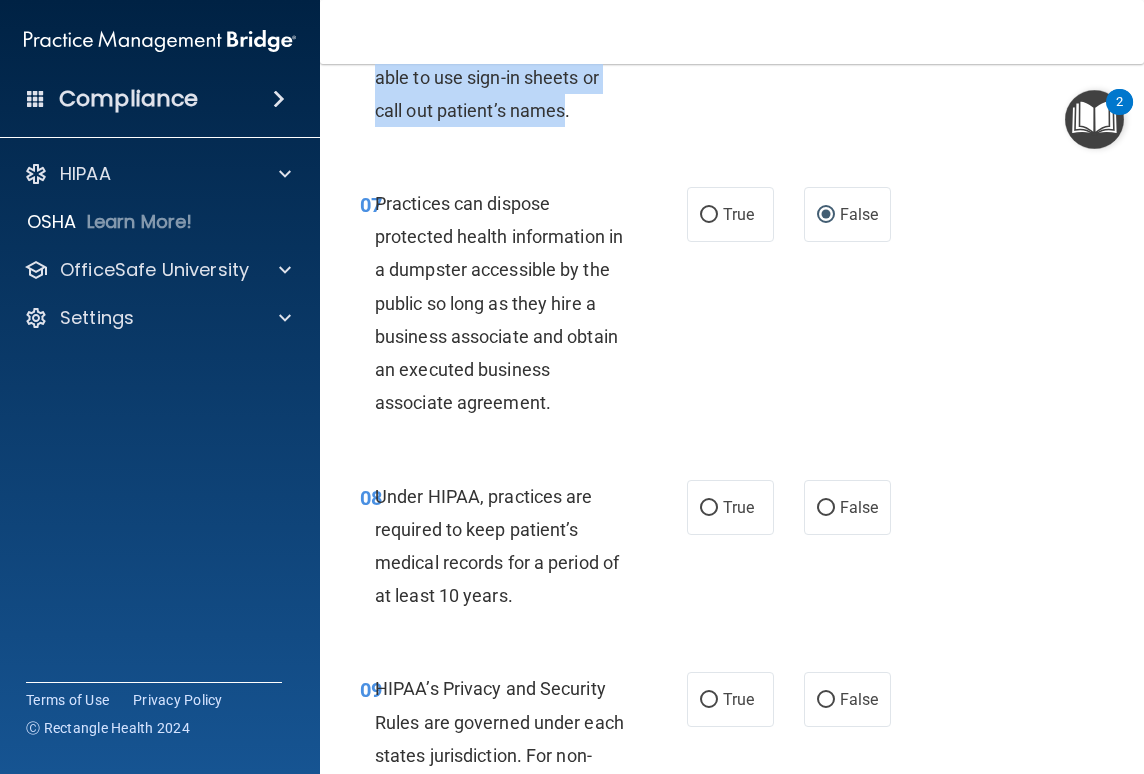 scroll, scrollTop: 1570, scrollLeft: 0, axis: vertical 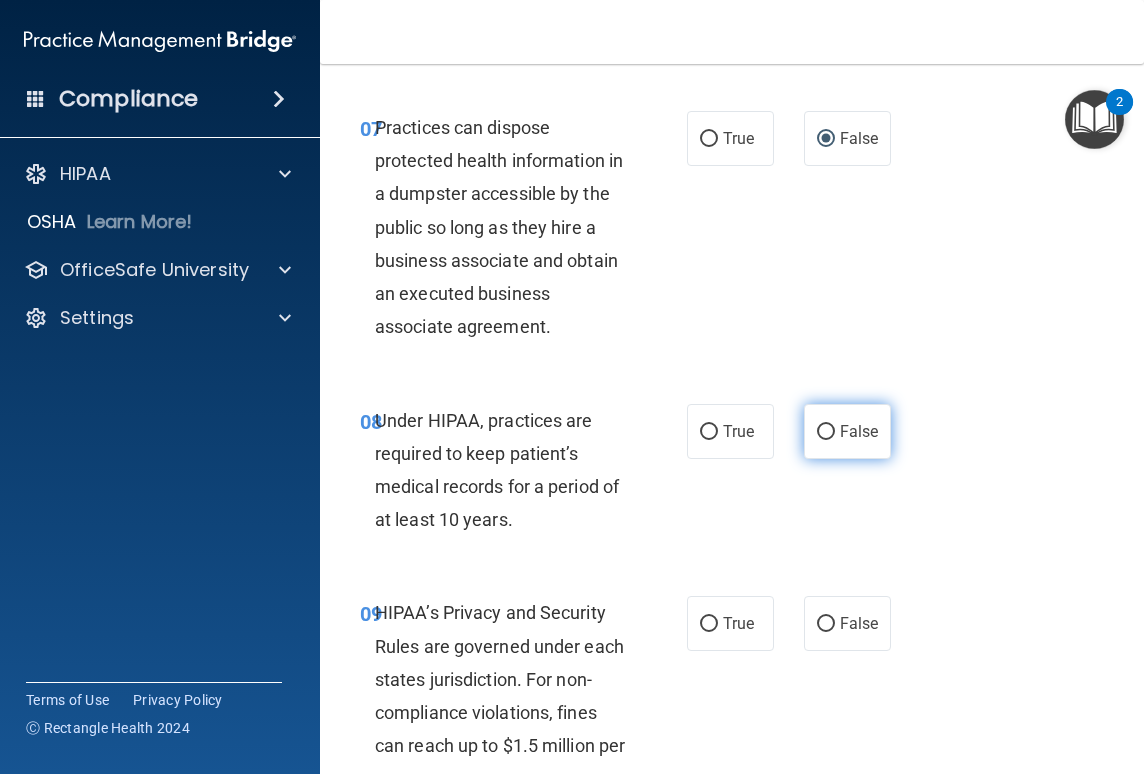 click on "False" at bounding box center (859, 431) 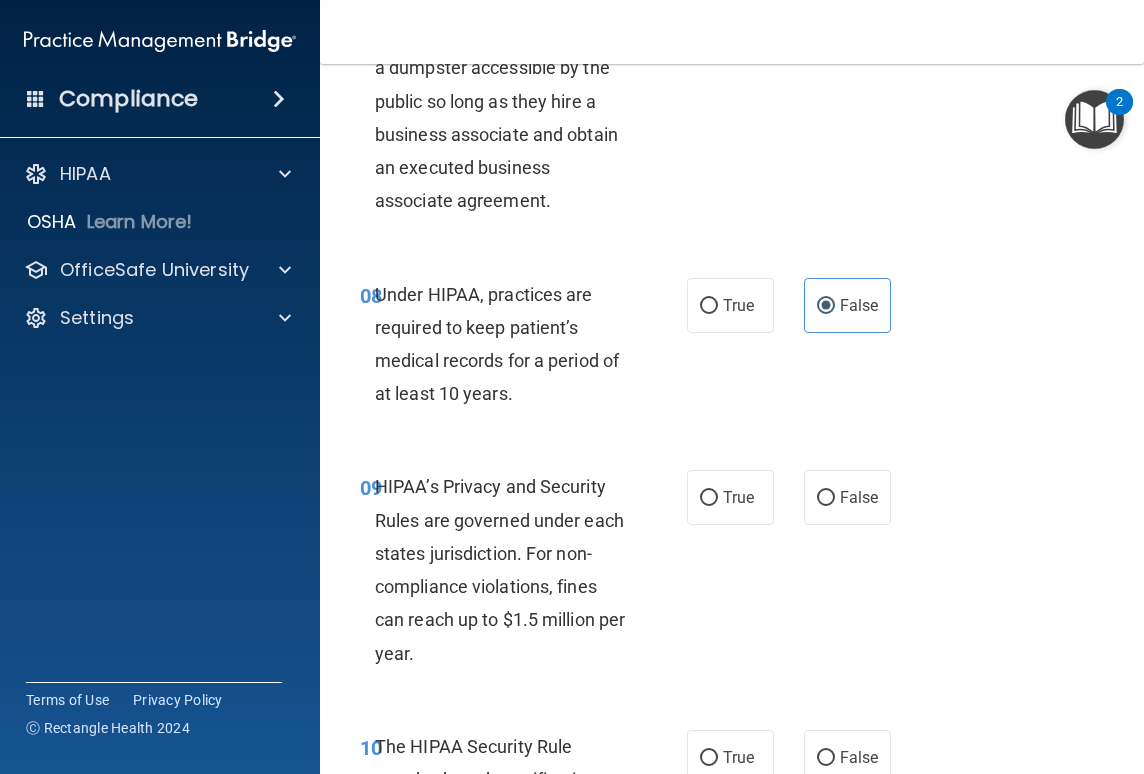 scroll, scrollTop: 1771, scrollLeft: 0, axis: vertical 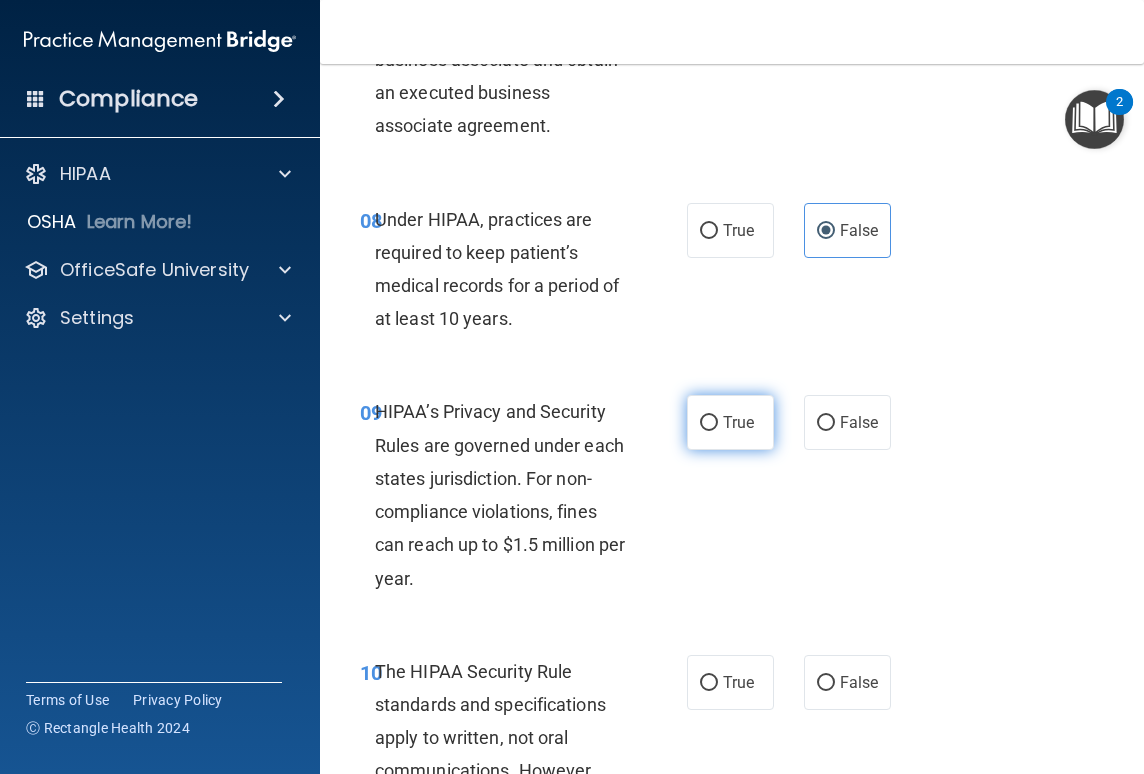 click on "True" at bounding box center [730, 422] 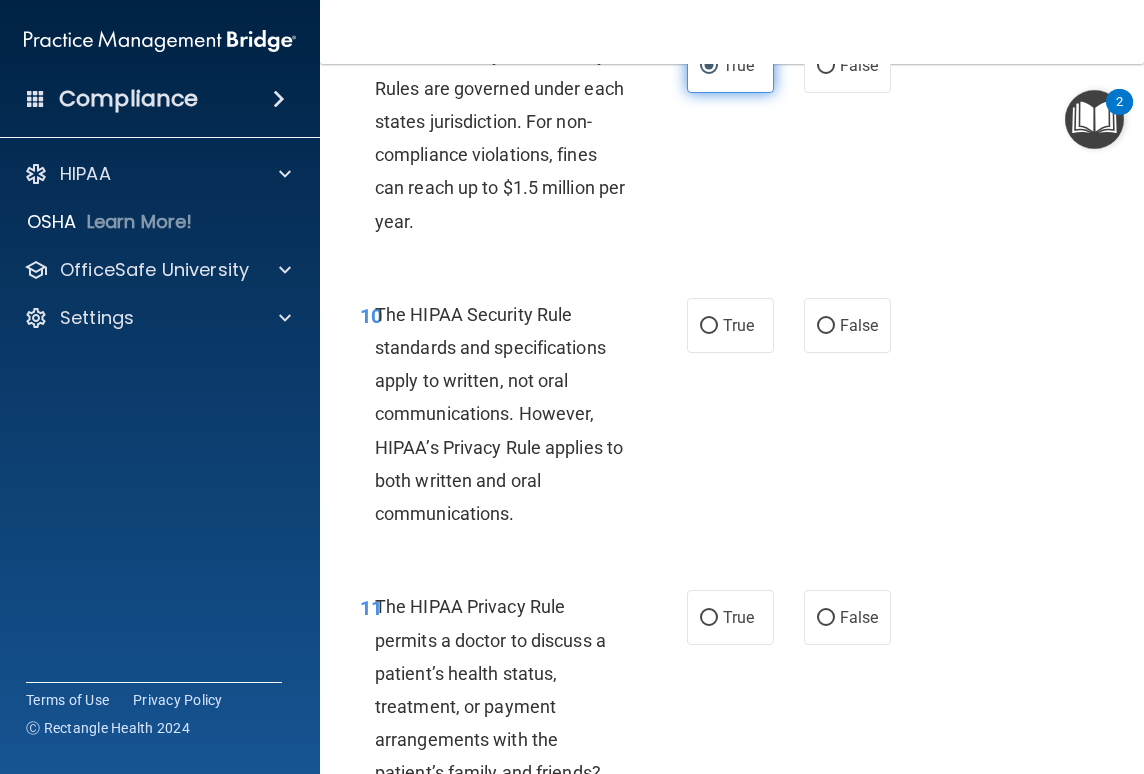scroll, scrollTop: 2135, scrollLeft: 0, axis: vertical 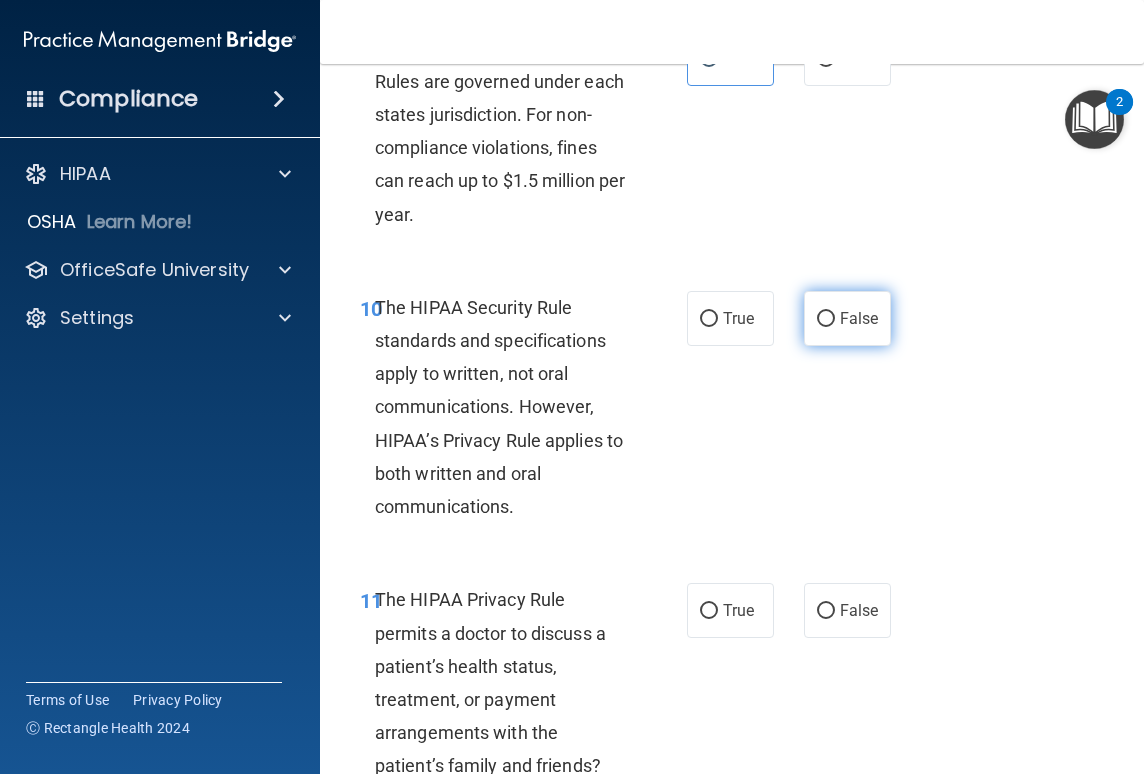 click on "False" at bounding box center (859, 318) 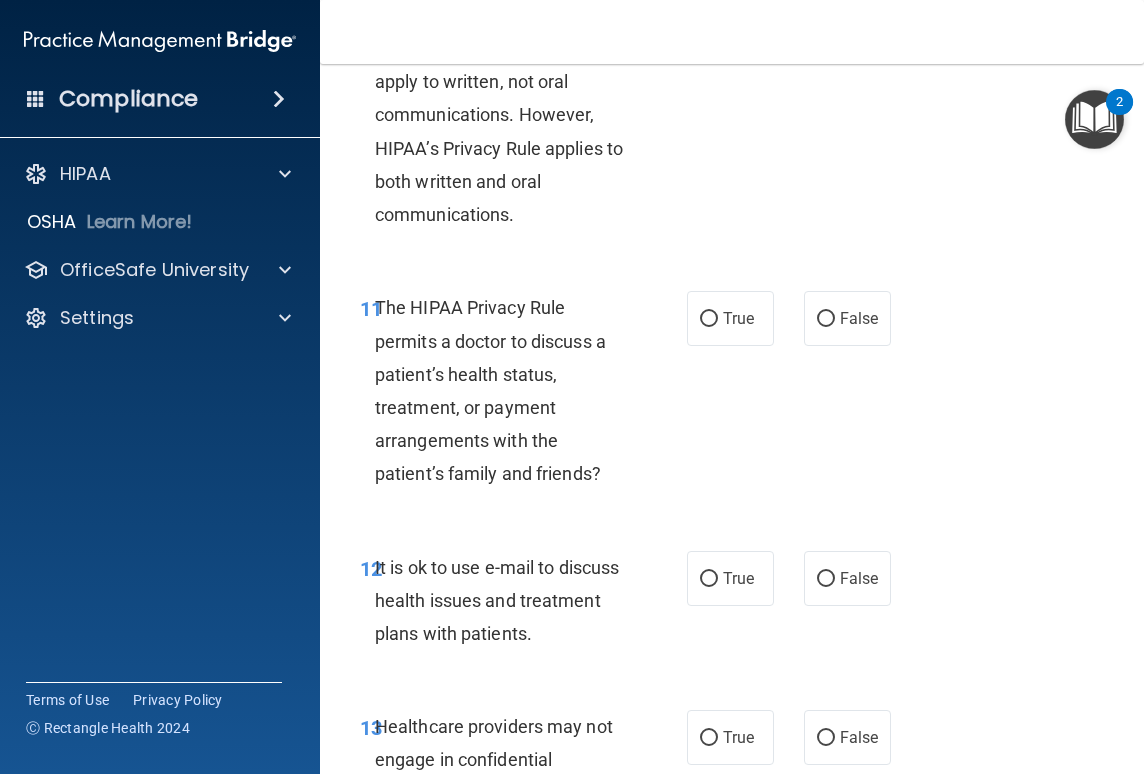 scroll, scrollTop: 2457, scrollLeft: 0, axis: vertical 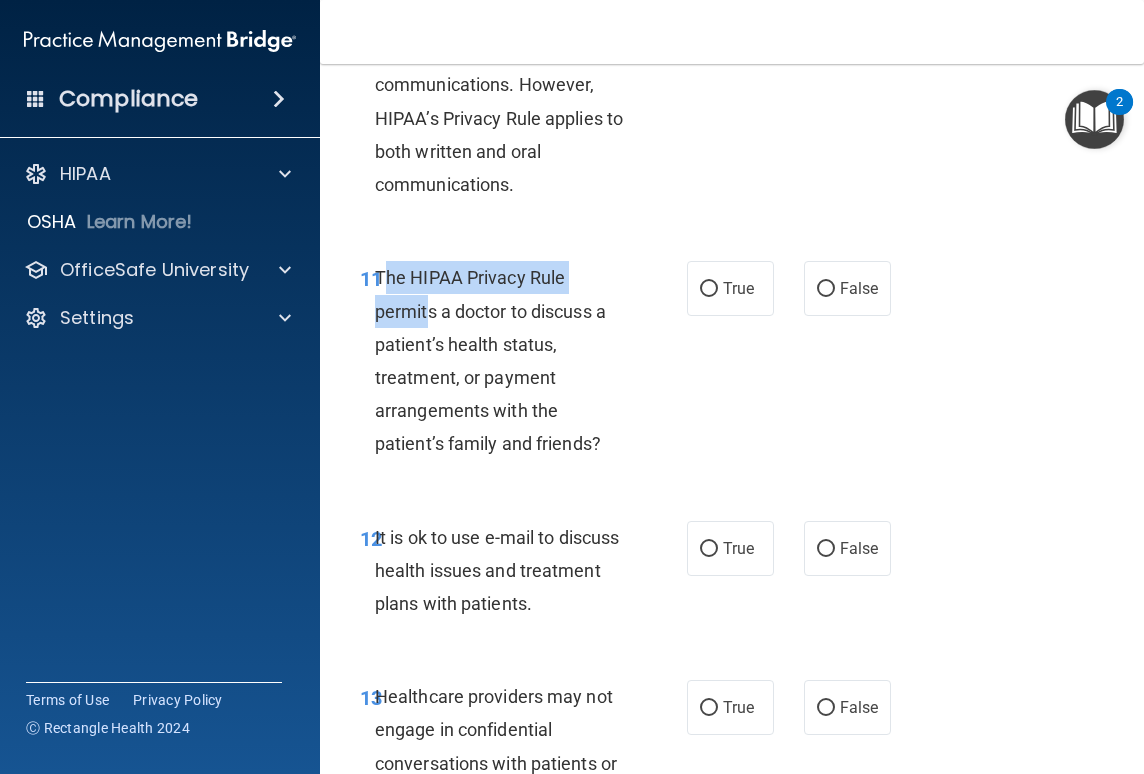 drag, startPoint x: 380, startPoint y: 269, endPoint x: 429, endPoint y: 297, distance: 56.435802 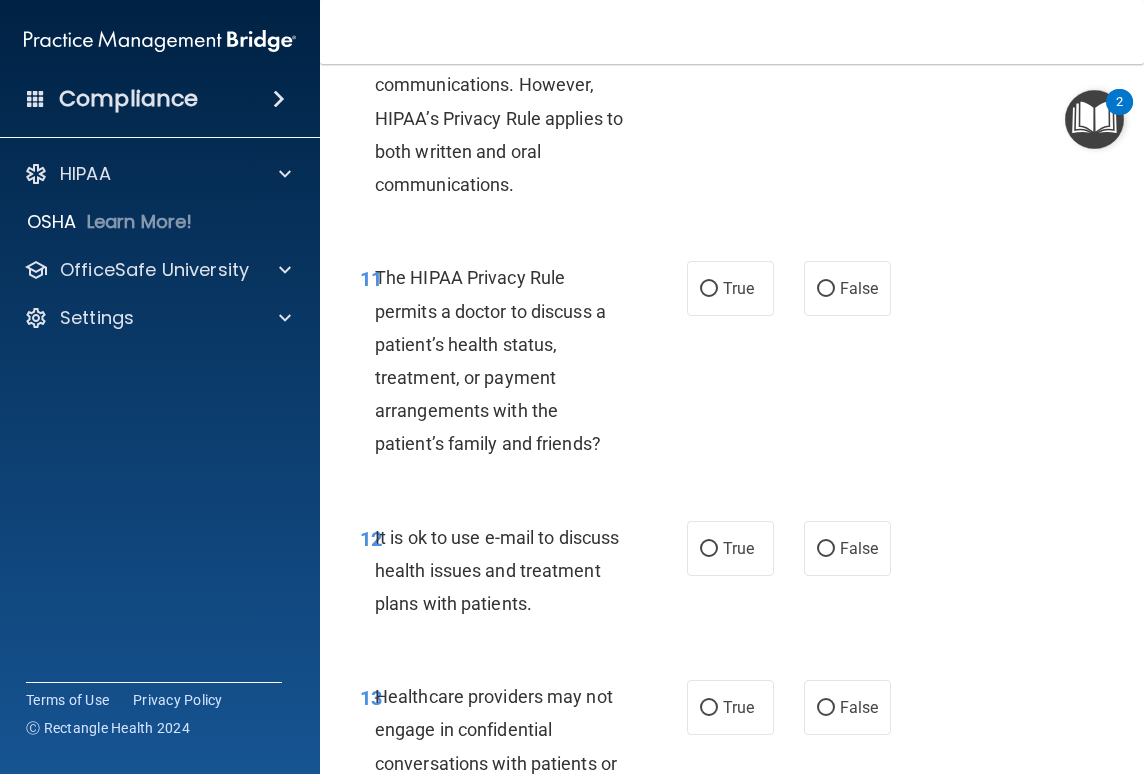 click on "The HIPAA Privacy Rule permits a doctor to discuss a patient’s health status, treatment, or payment arrangements with the patient’s family and friends?" at bounding box center [490, 360] 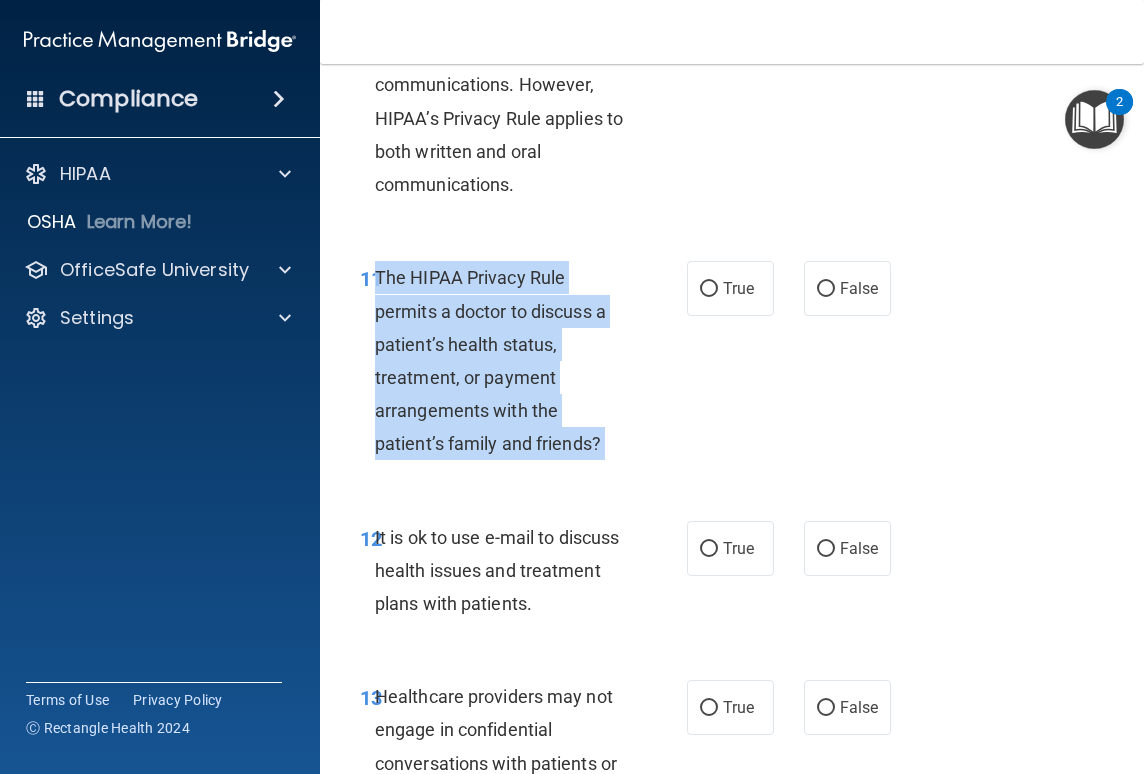 drag, startPoint x: 378, startPoint y: 273, endPoint x: 599, endPoint y: 443, distance: 278.82074 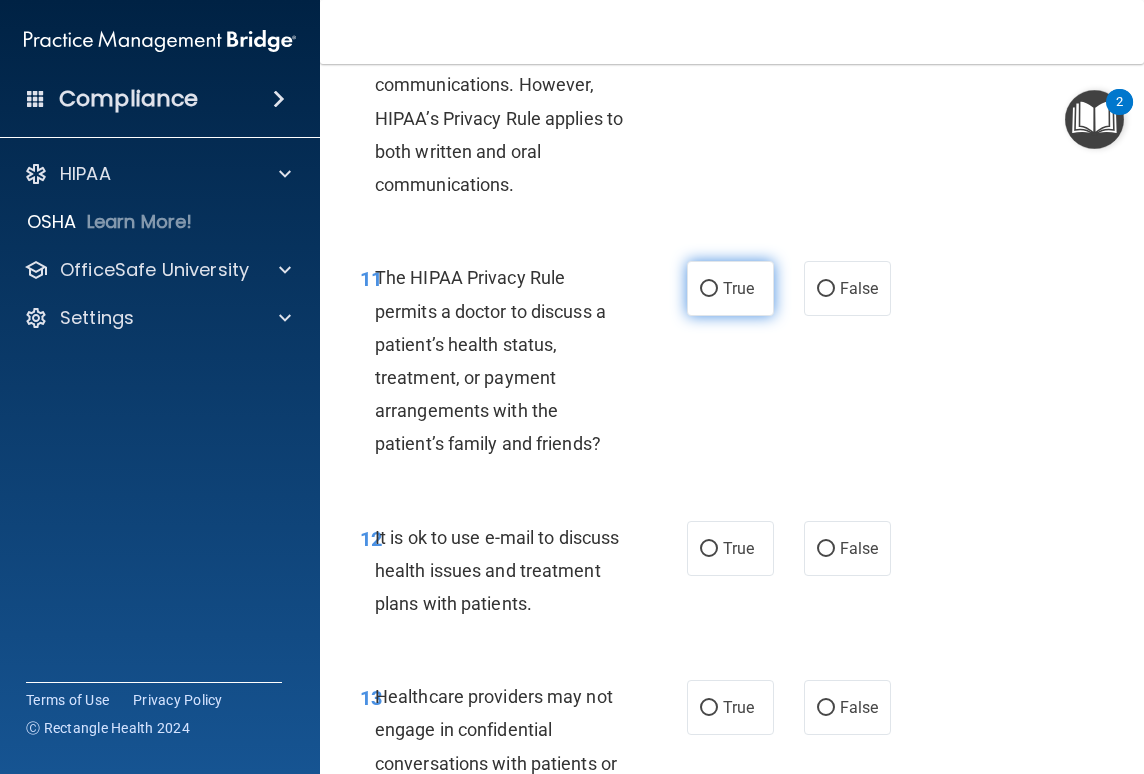 click on "True" at bounding box center (730, 288) 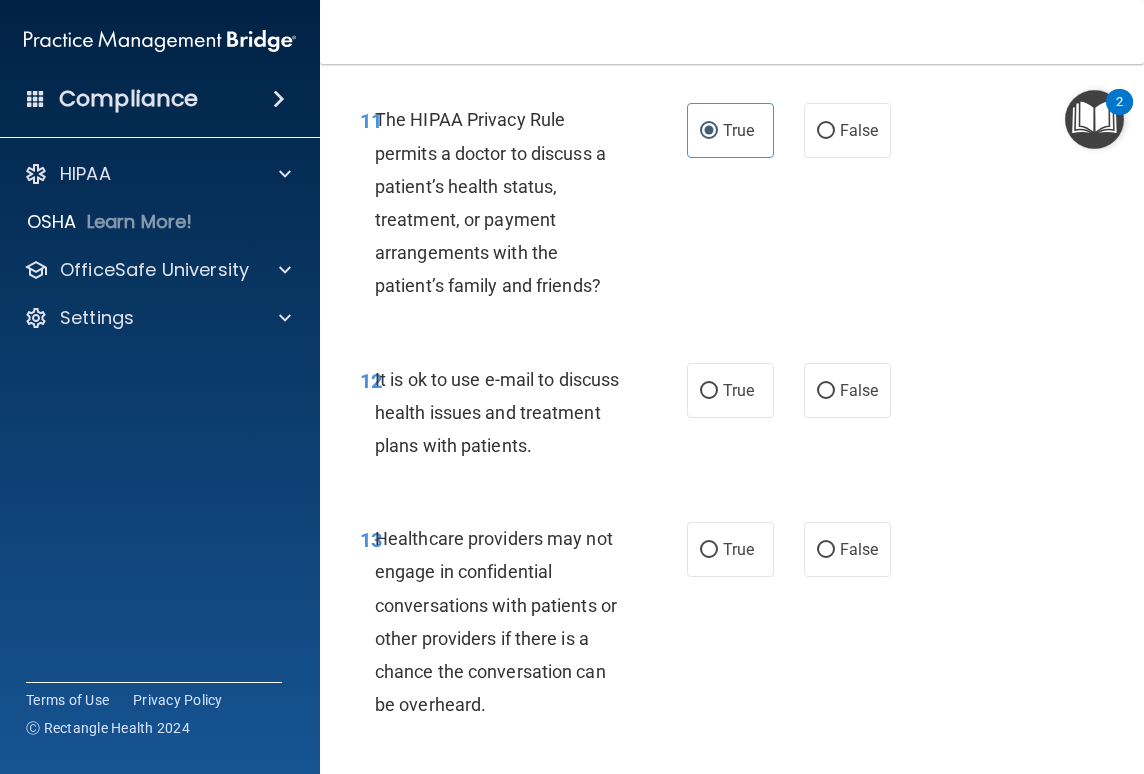 scroll, scrollTop: 2676, scrollLeft: 0, axis: vertical 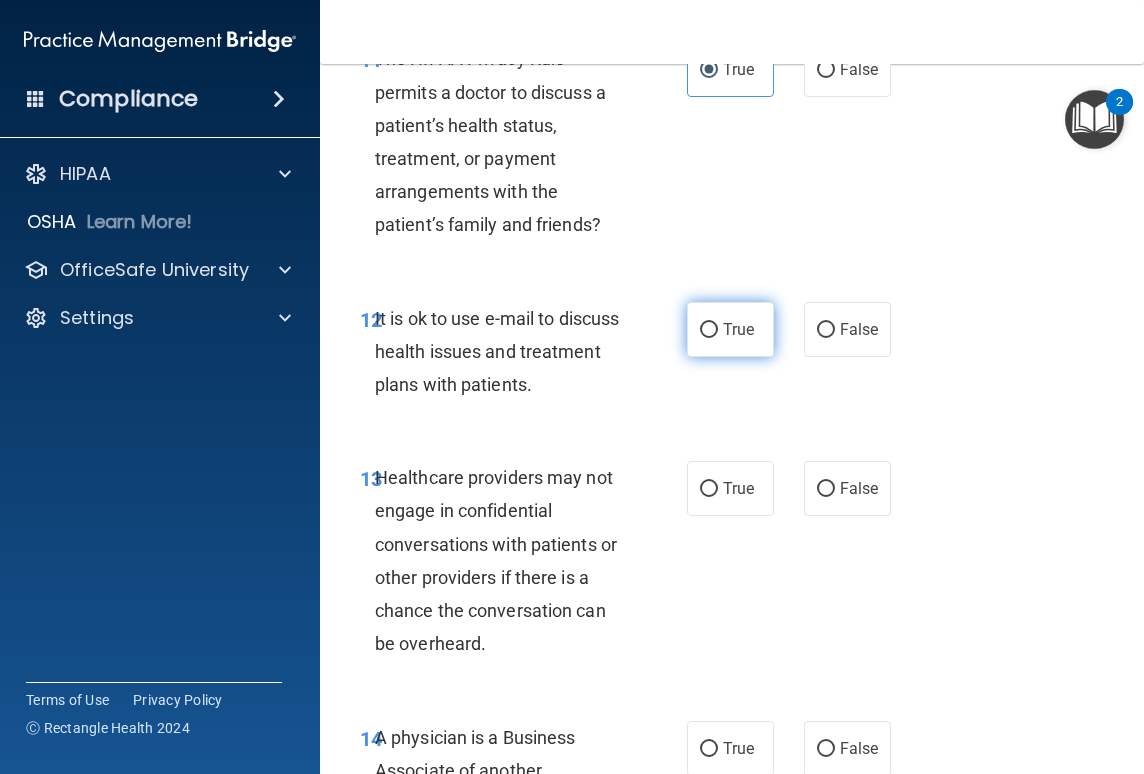 click on "True" at bounding box center (738, 329) 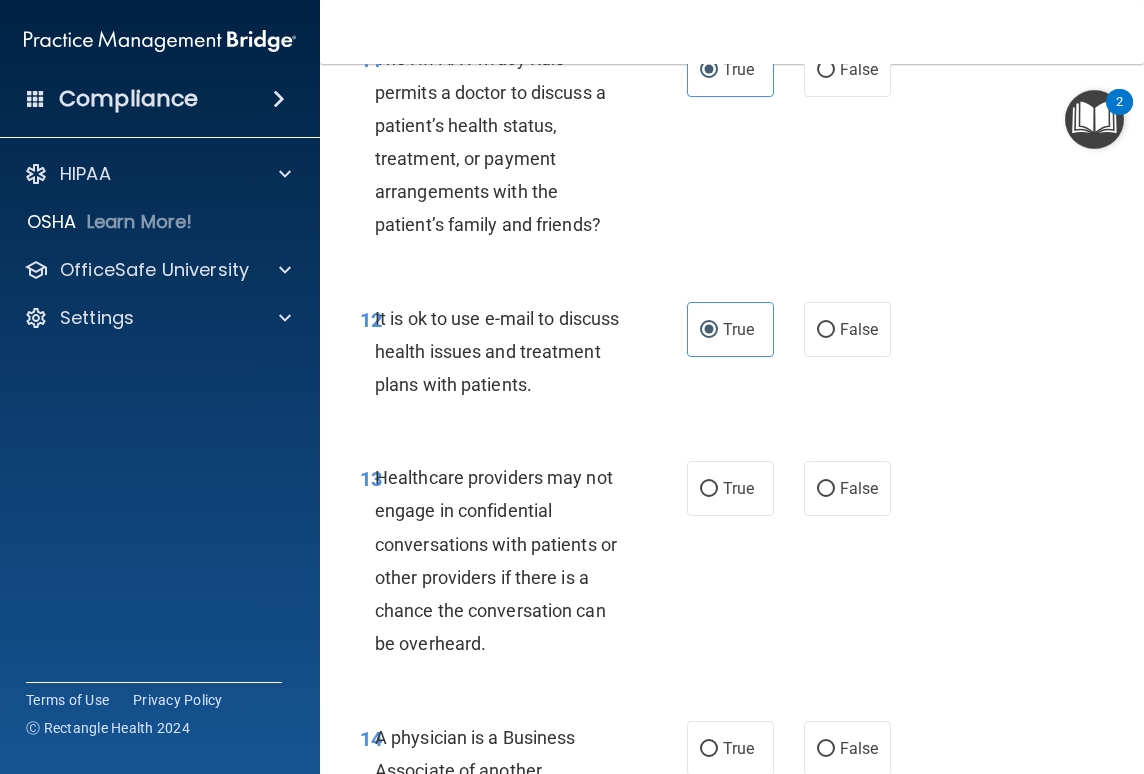 scroll, scrollTop: 2842, scrollLeft: 0, axis: vertical 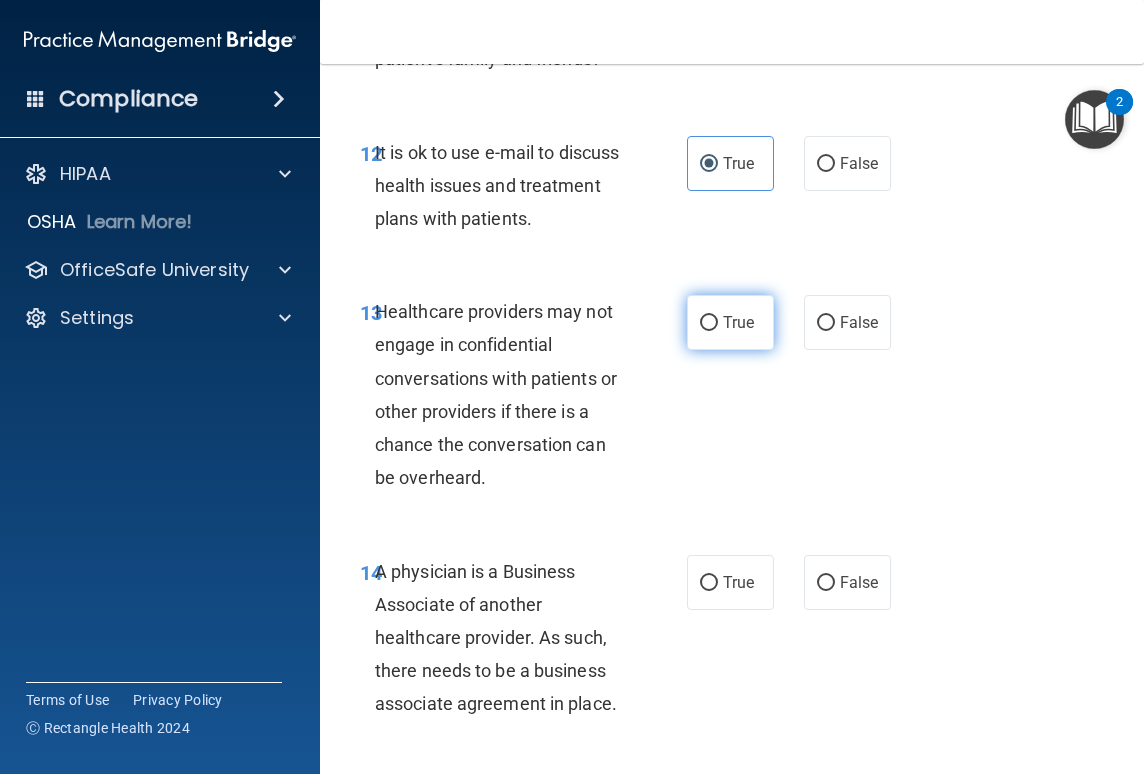 click on "True" at bounding box center [730, 322] 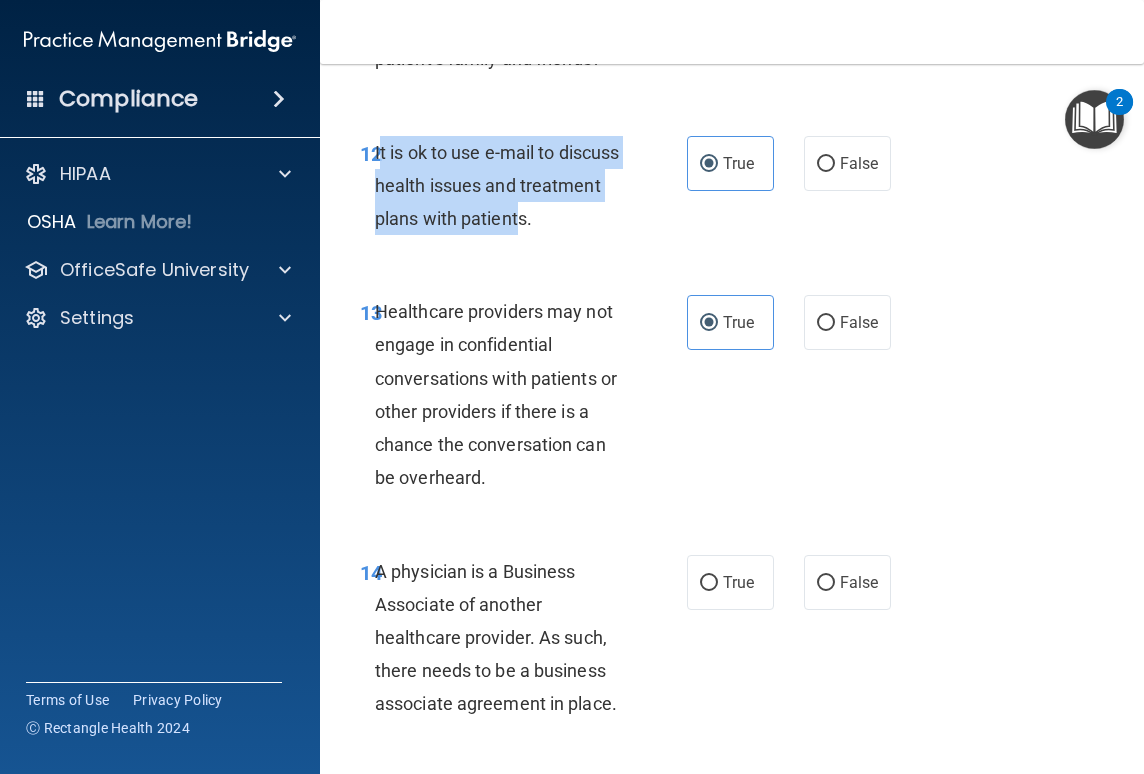drag, startPoint x: 381, startPoint y: 149, endPoint x: 522, endPoint y: 225, distance: 160.17802 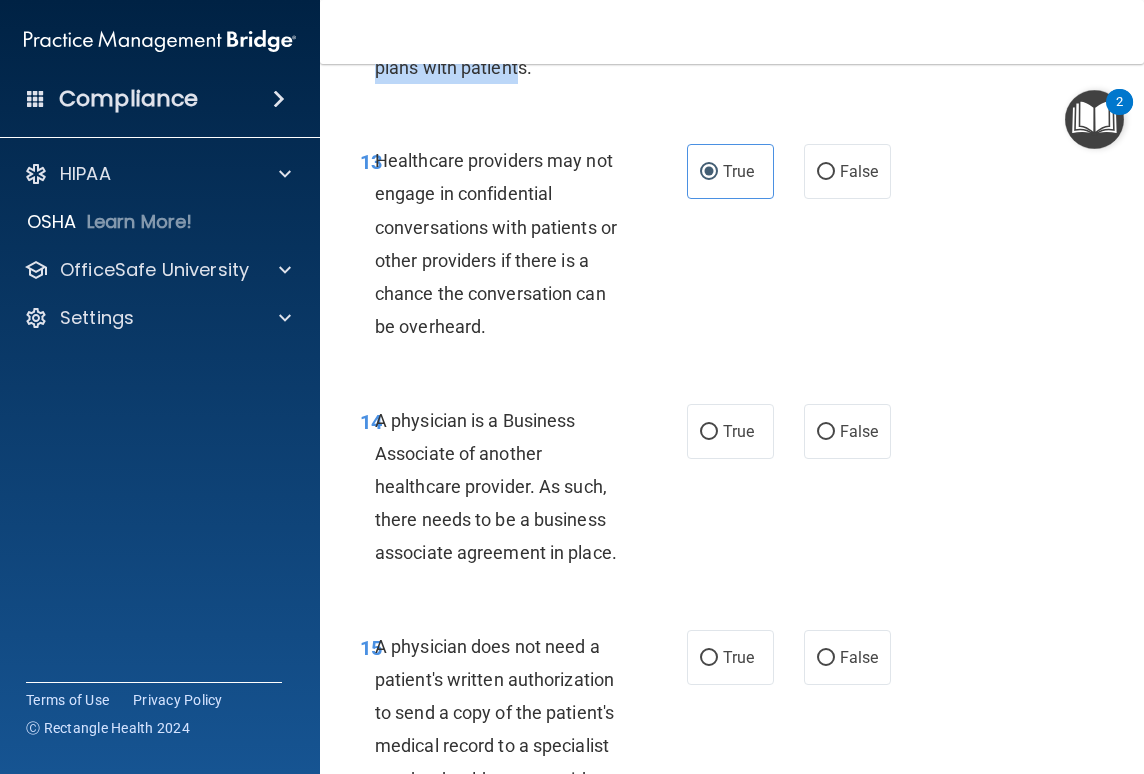 scroll, scrollTop: 3008, scrollLeft: 0, axis: vertical 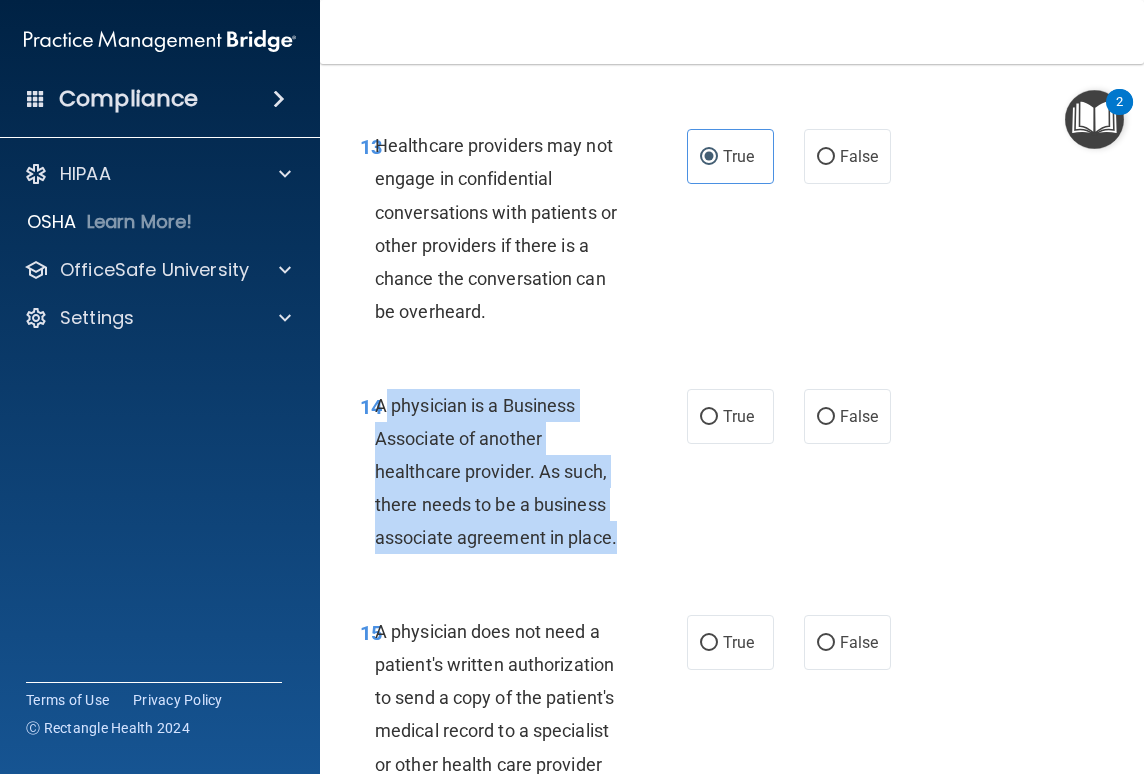 drag, startPoint x: 378, startPoint y: 400, endPoint x: 614, endPoint y: 540, distance: 274.40115 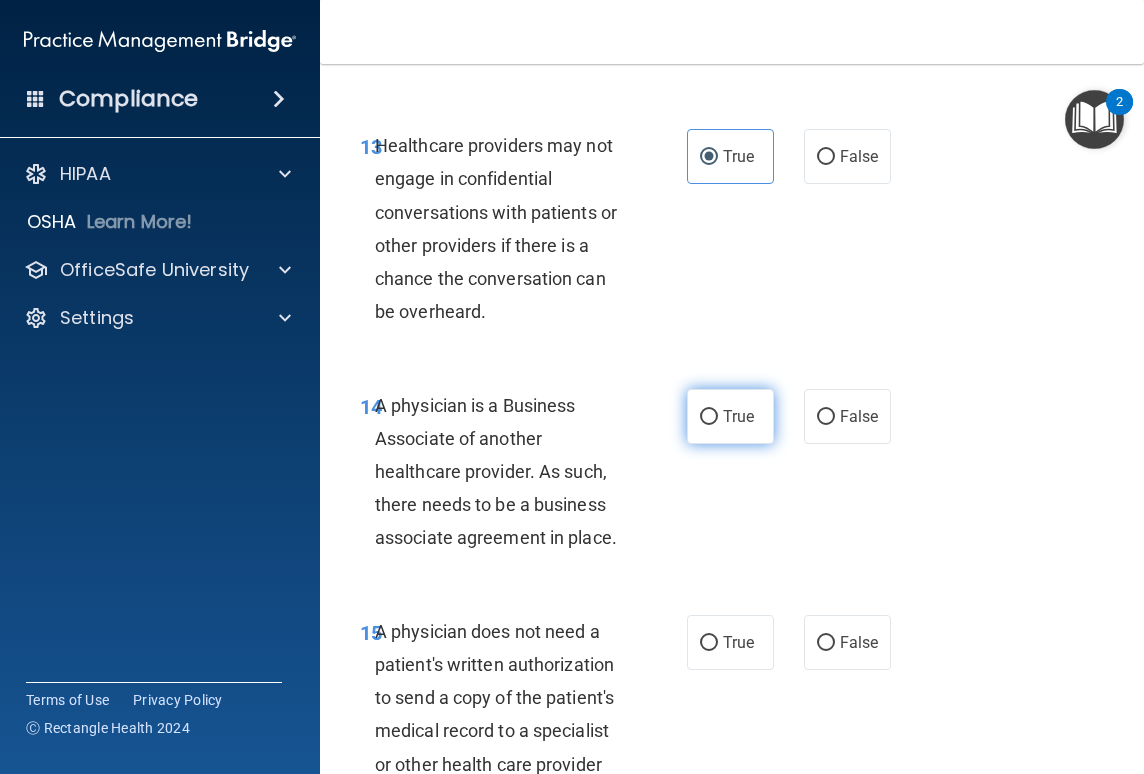 click on "True" at bounding box center [738, 416] 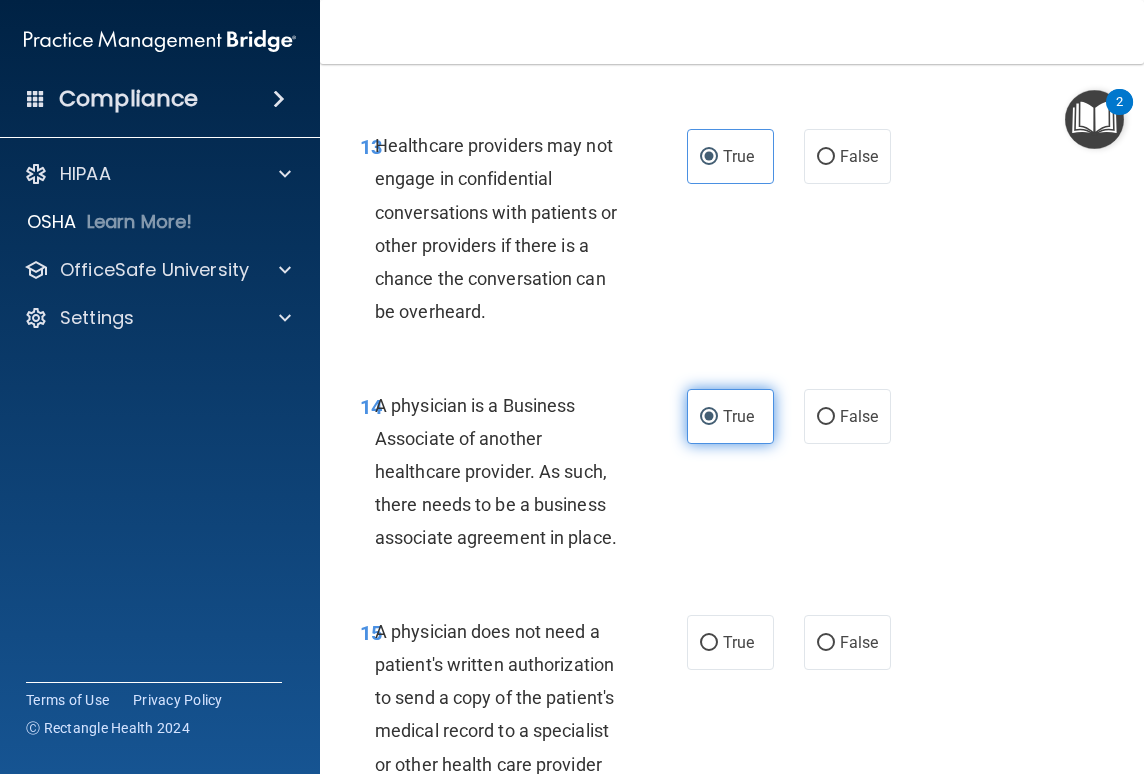 scroll, scrollTop: 3354, scrollLeft: 0, axis: vertical 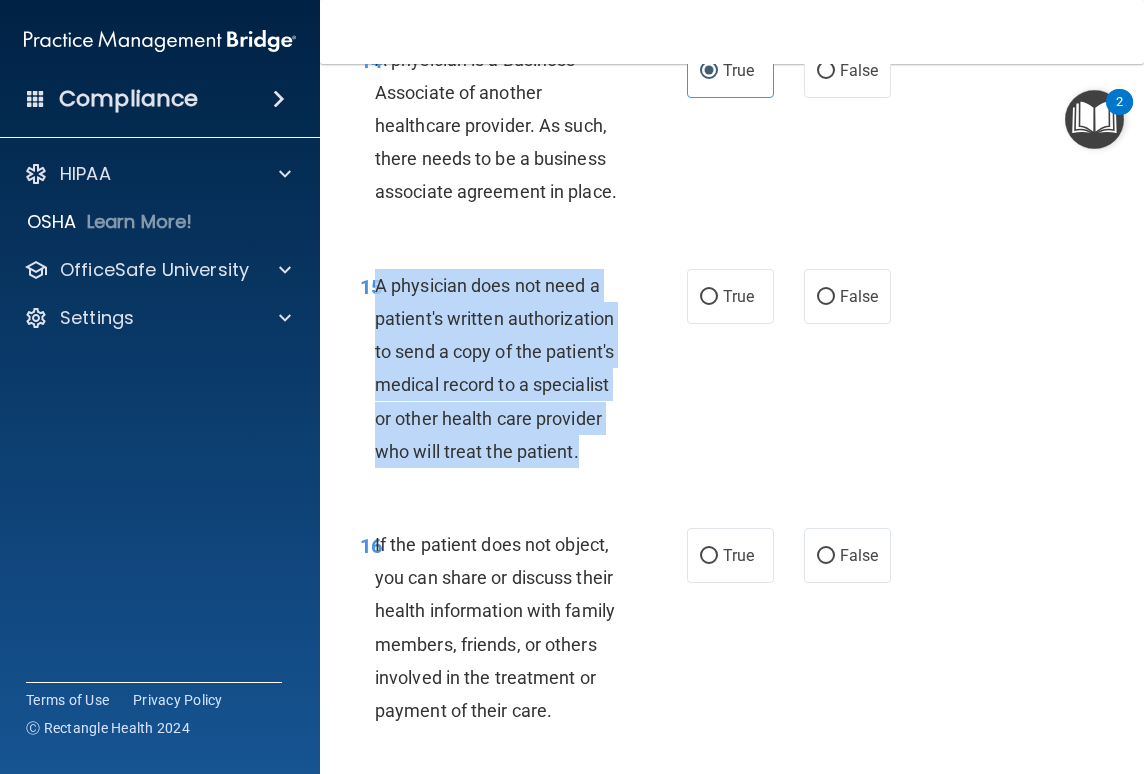 drag, startPoint x: 379, startPoint y: 288, endPoint x: 591, endPoint y: 475, distance: 282.68887 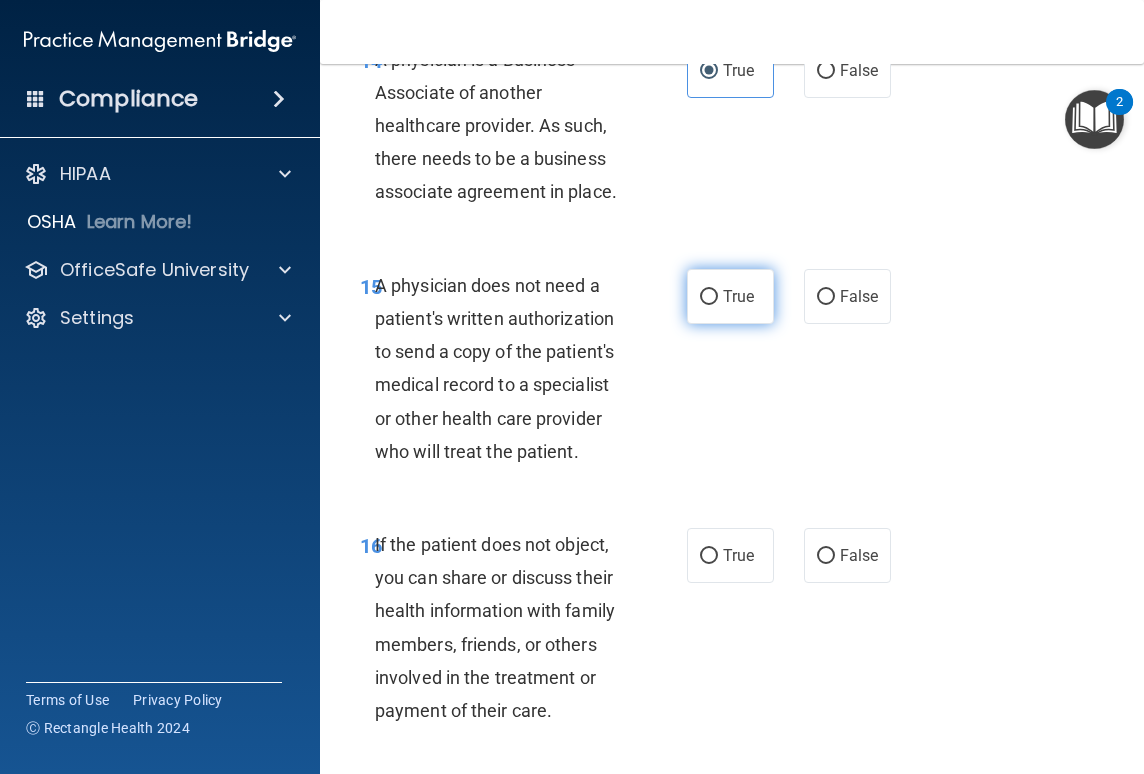 click on "True" at bounding box center (738, 296) 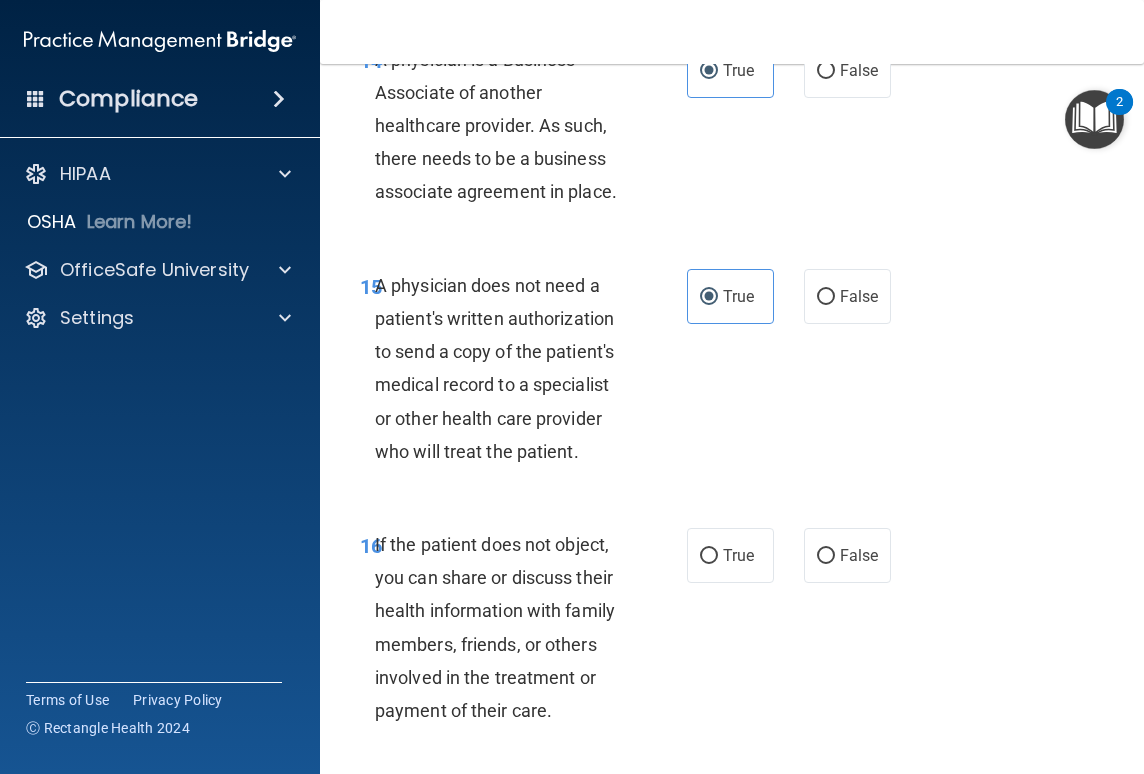 scroll, scrollTop: 3524, scrollLeft: 0, axis: vertical 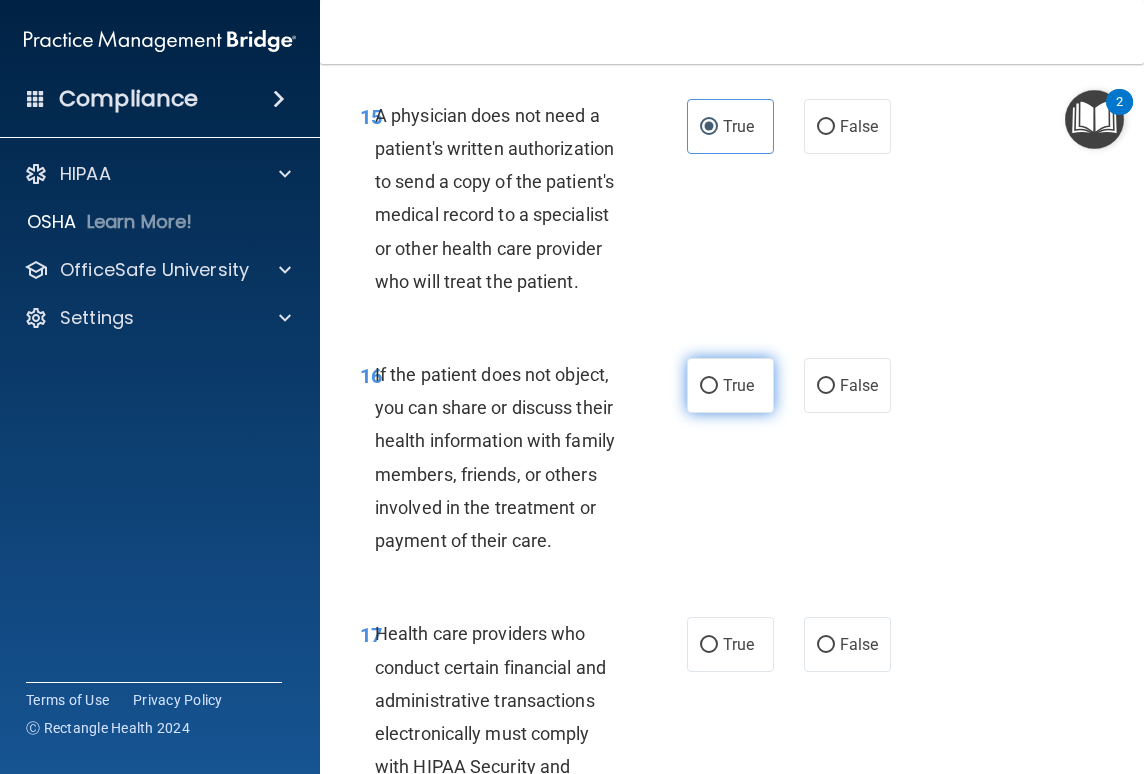 click on "True" at bounding box center [738, 385] 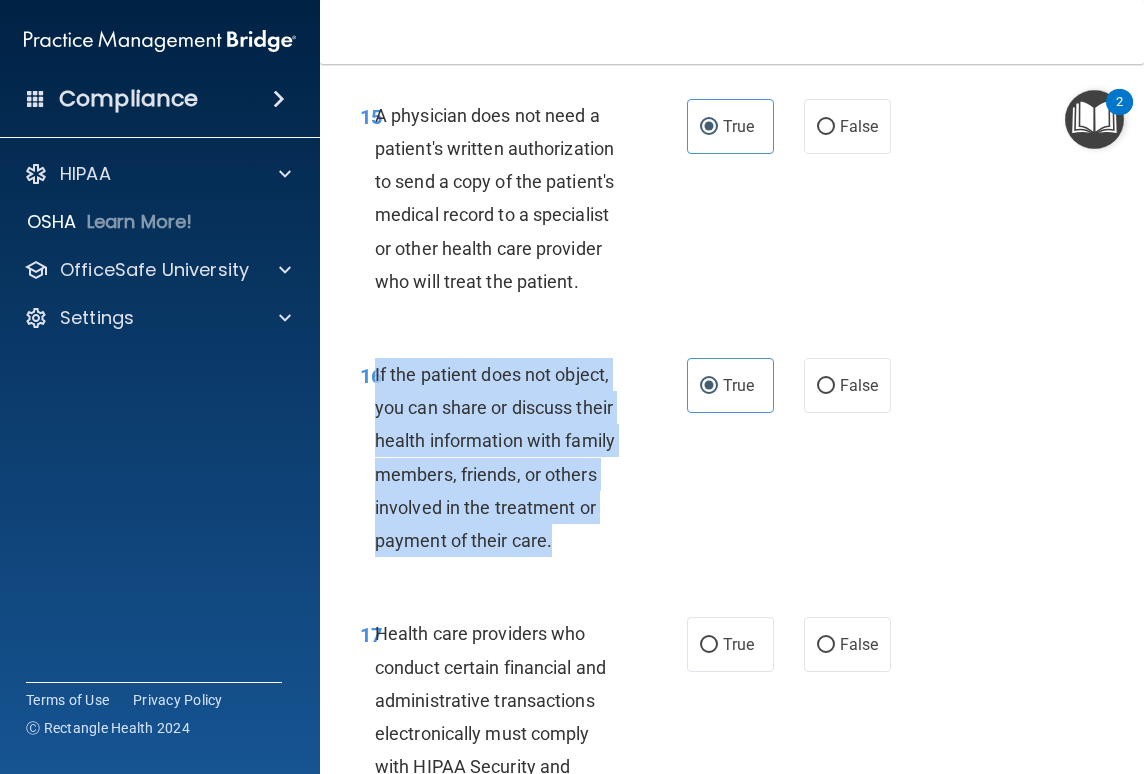 drag, startPoint x: 375, startPoint y: 373, endPoint x: 558, endPoint y: 536, distance: 245.06734 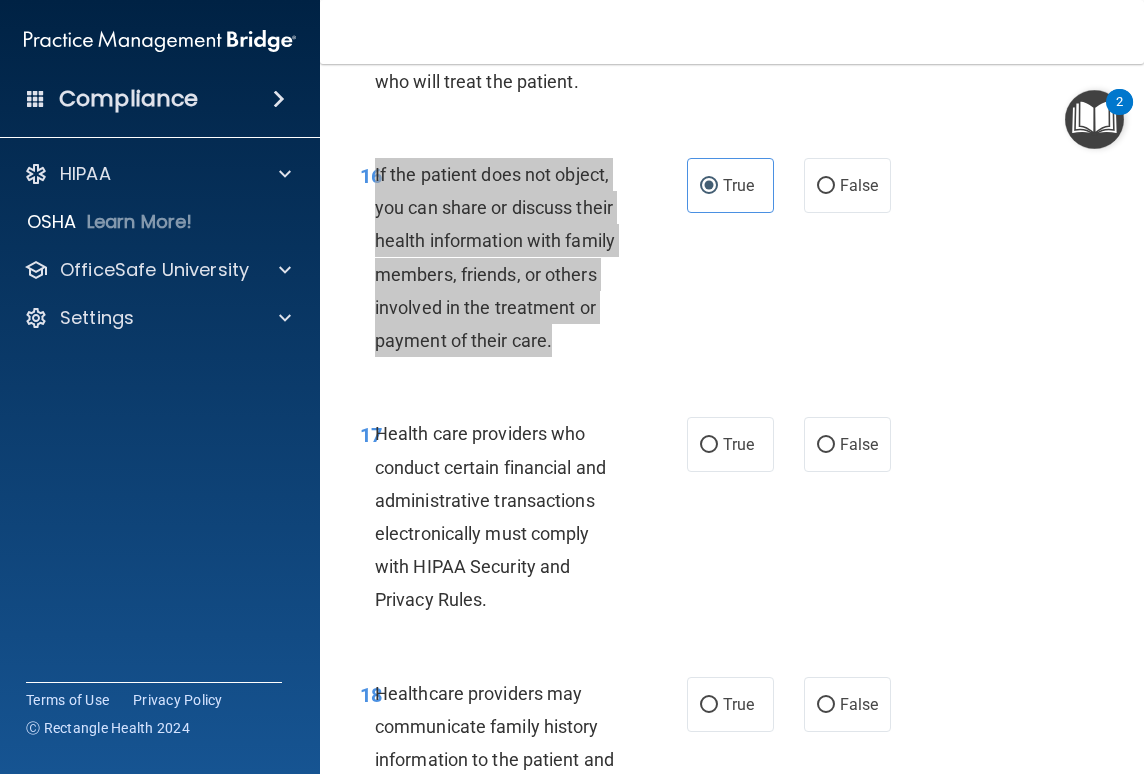 scroll, scrollTop: 3813, scrollLeft: 0, axis: vertical 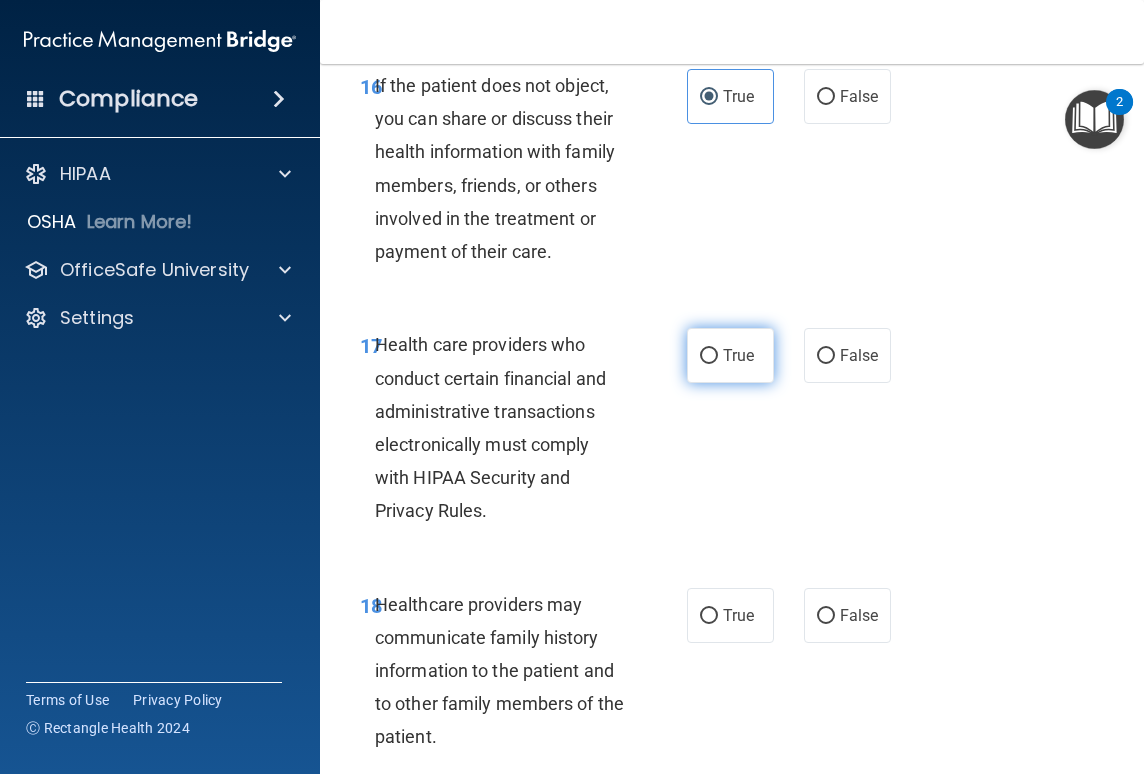 click on "True" at bounding box center (730, 355) 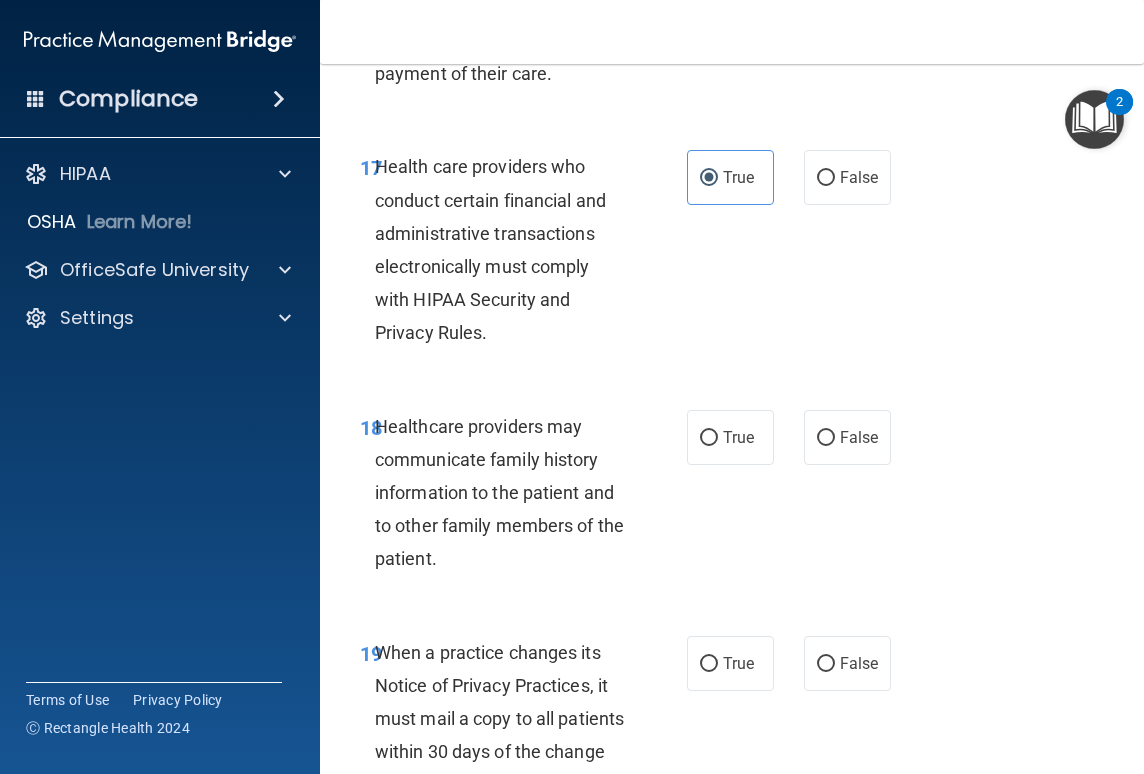 scroll, scrollTop: 3993, scrollLeft: 0, axis: vertical 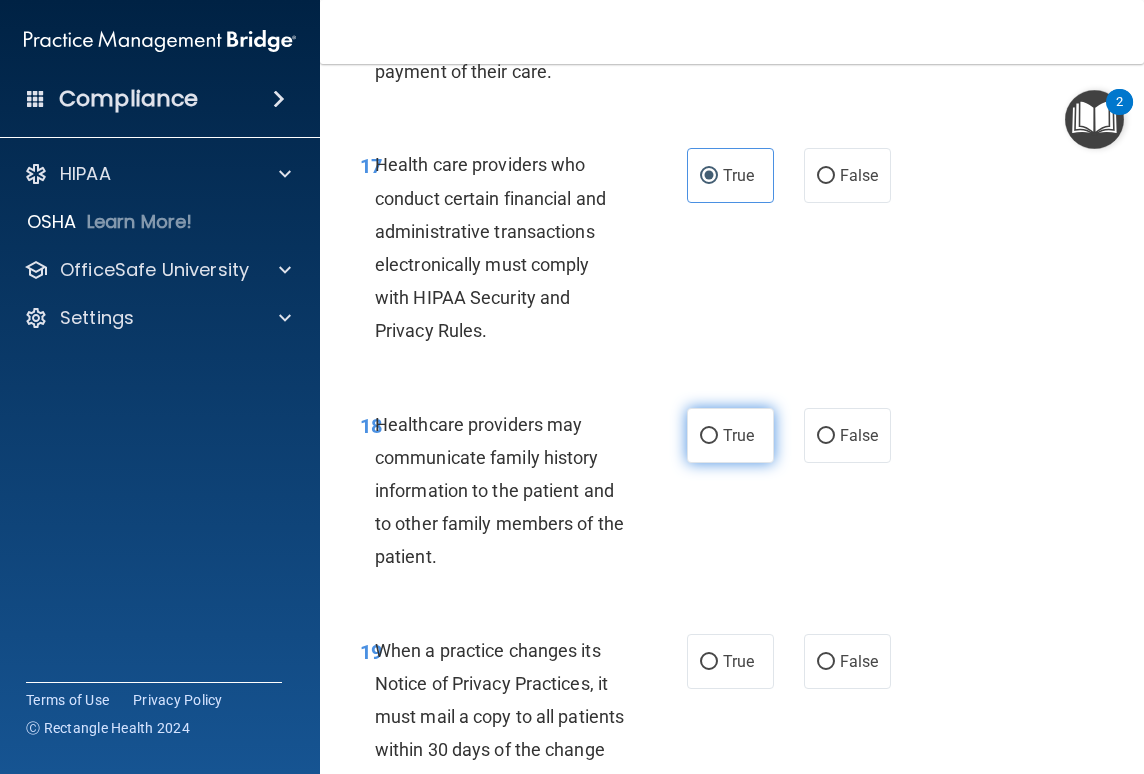 click on "True" at bounding box center [730, 435] 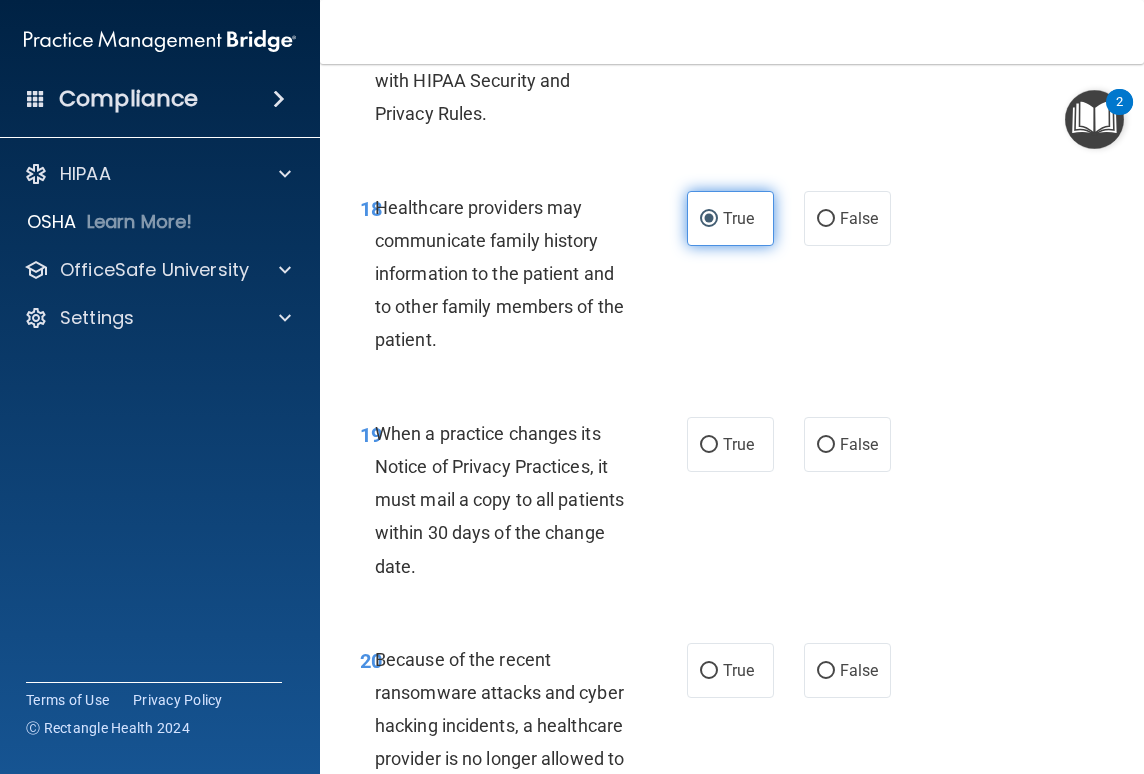 scroll, scrollTop: 4260, scrollLeft: 0, axis: vertical 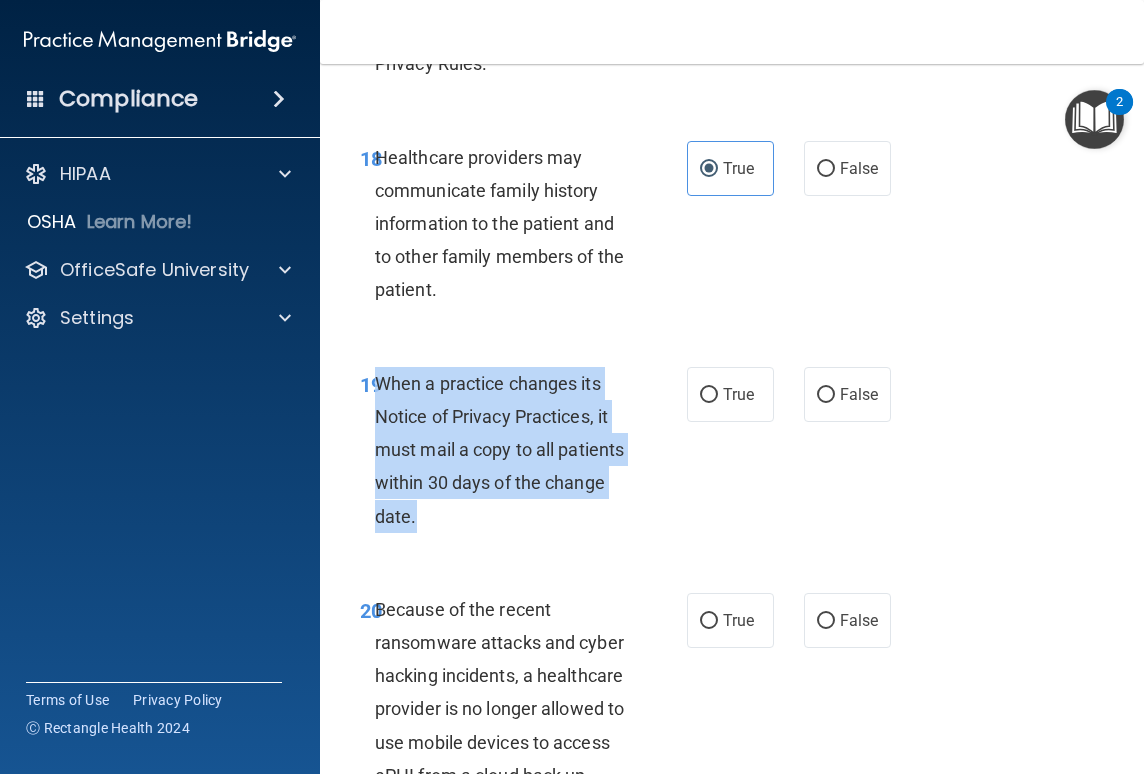 drag, startPoint x: 375, startPoint y: 380, endPoint x: 444, endPoint y: 527, distance: 162.38843 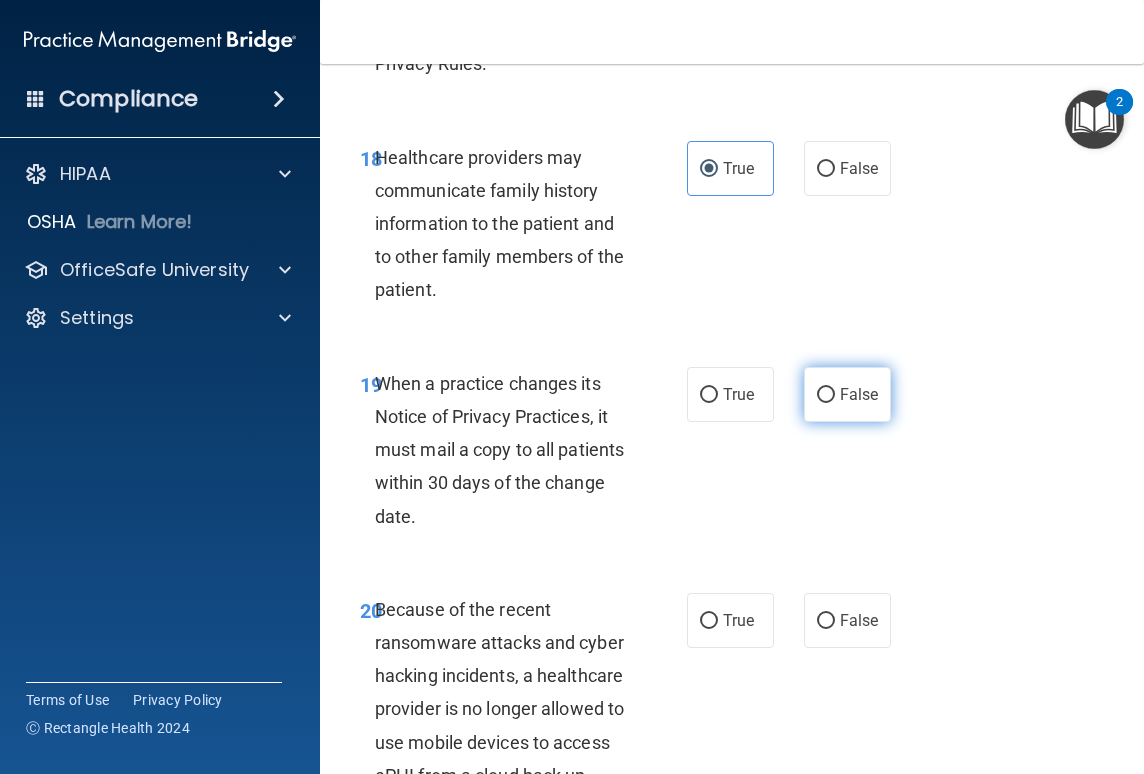 click on "False" at bounding box center (847, 394) 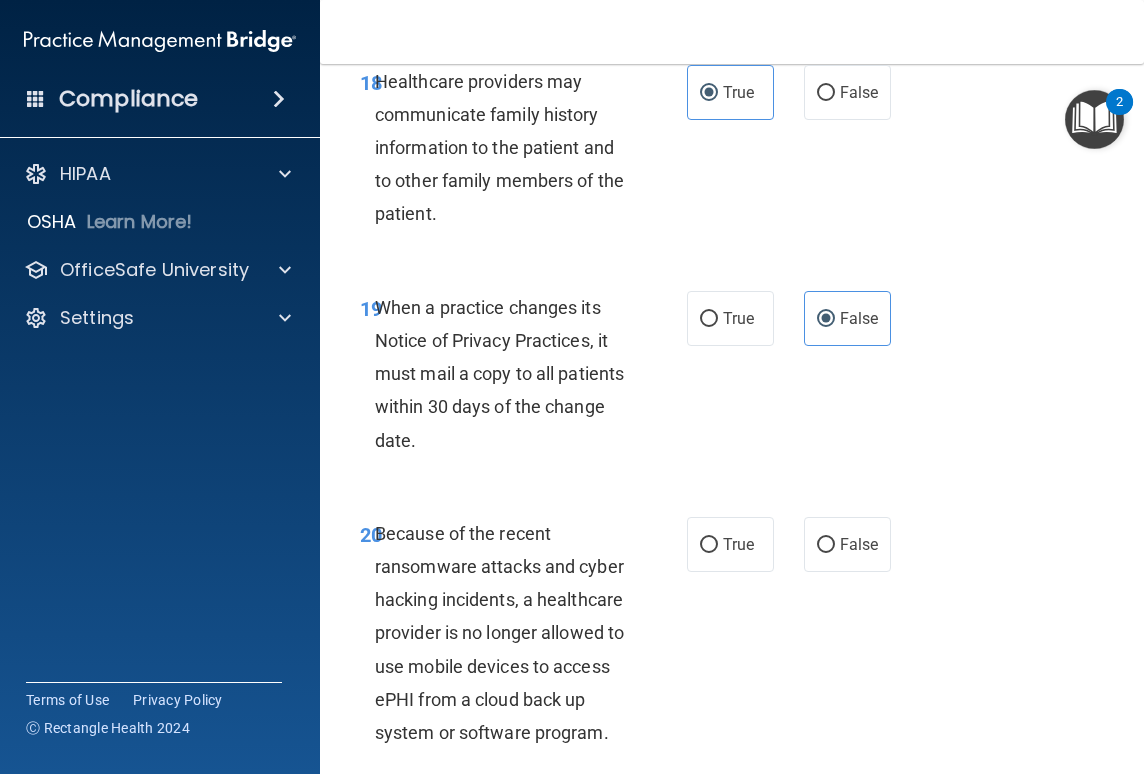 scroll, scrollTop: 4499, scrollLeft: 0, axis: vertical 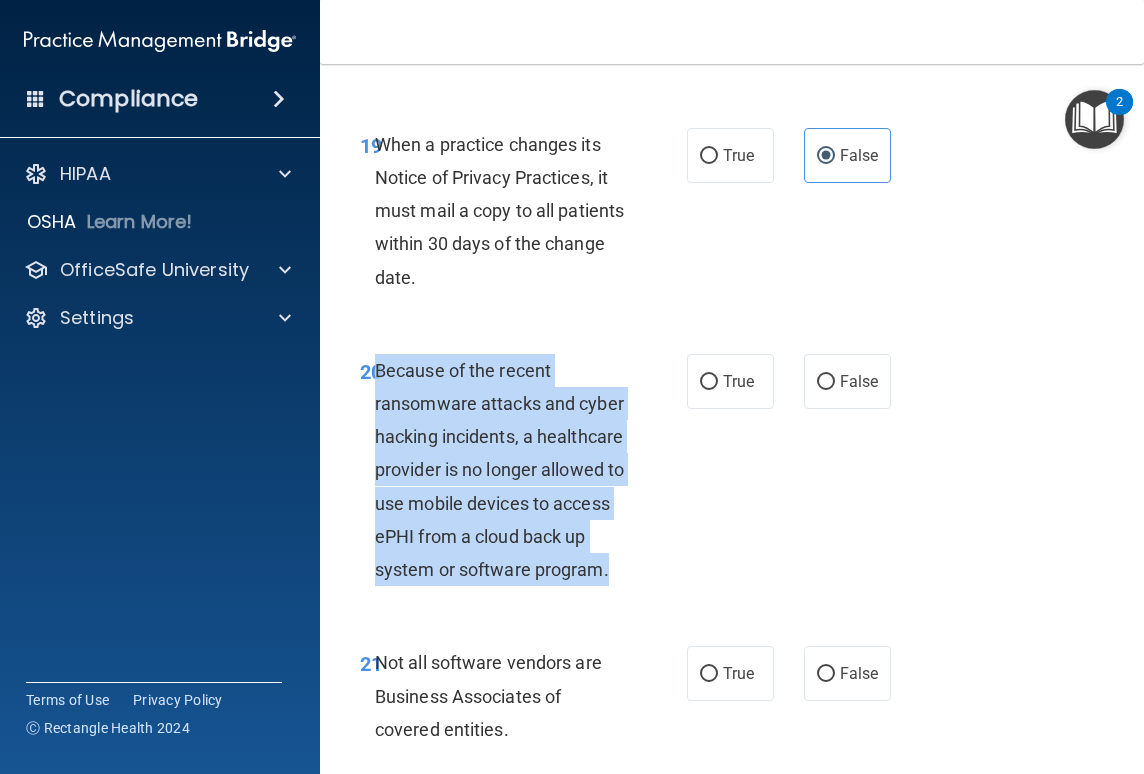 drag, startPoint x: 377, startPoint y: 369, endPoint x: 509, endPoint y: 601, distance: 266.92322 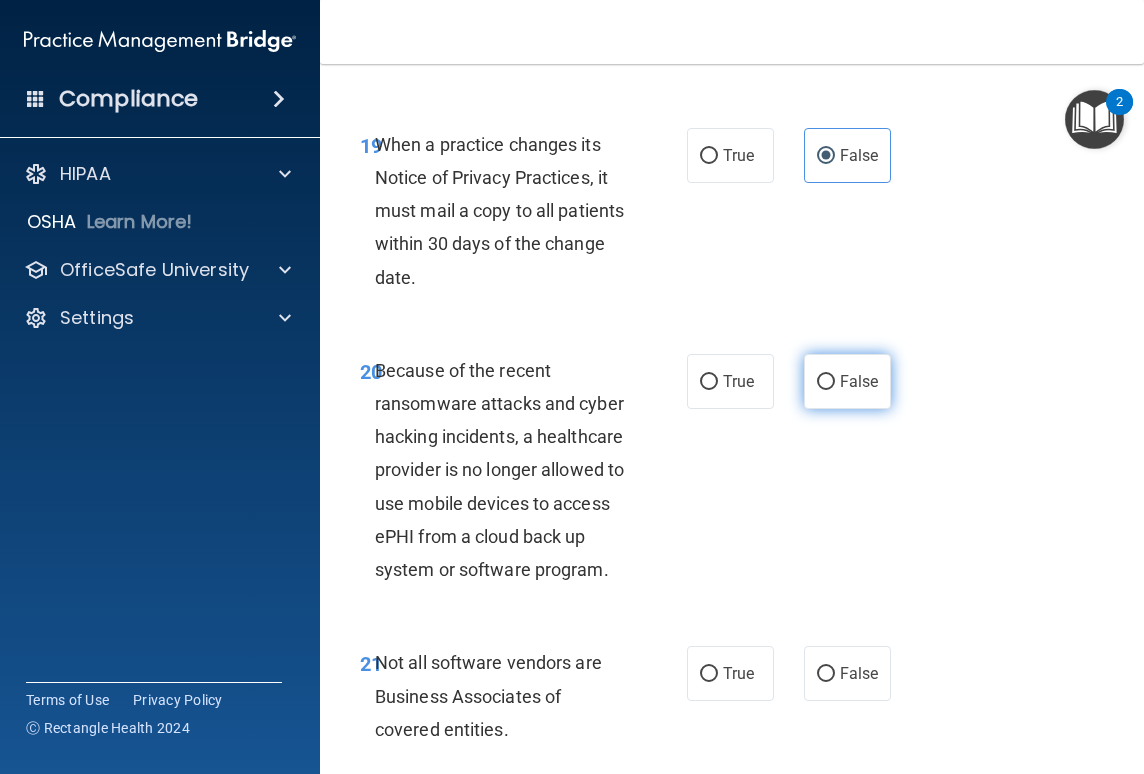 click on "False" at bounding box center [859, 381] 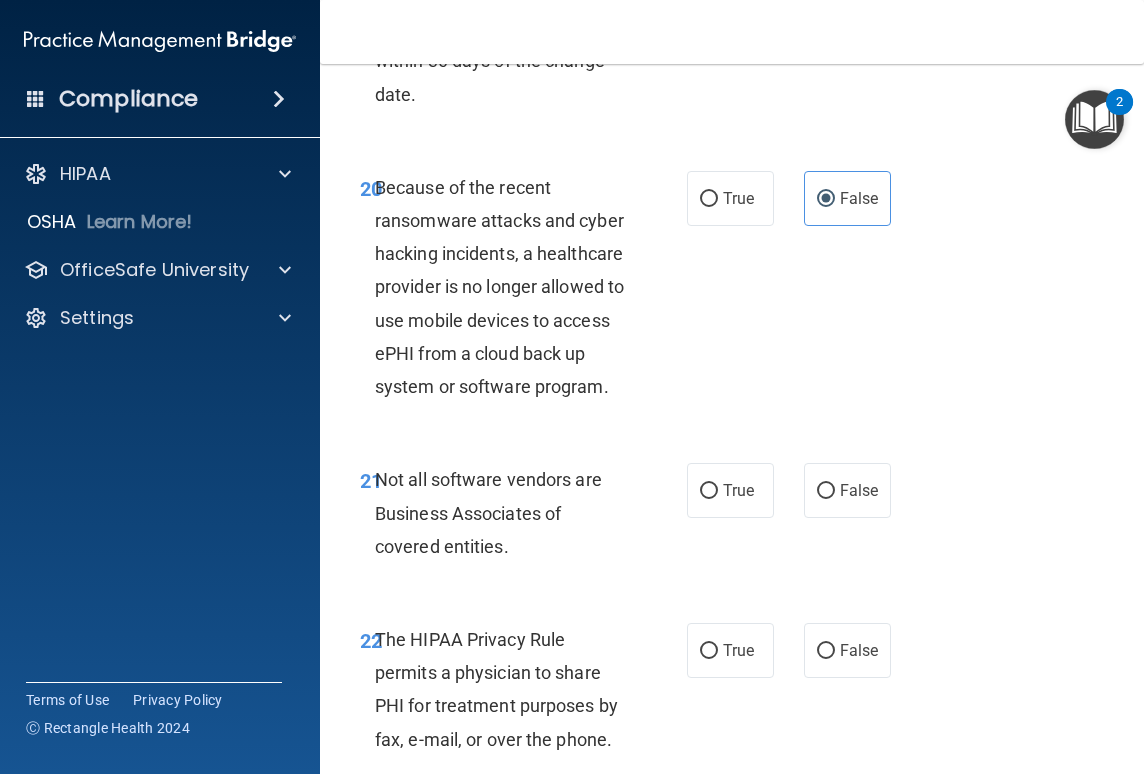 scroll, scrollTop: 4783, scrollLeft: 0, axis: vertical 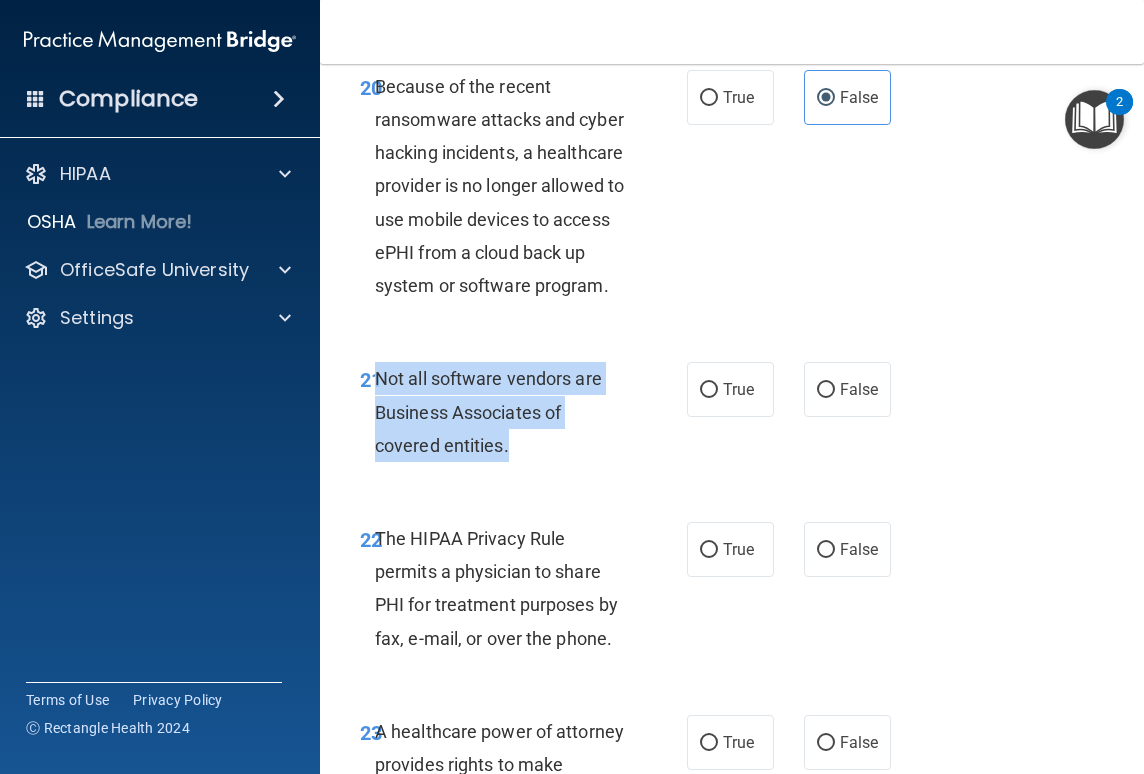 drag, startPoint x: 378, startPoint y: 411, endPoint x: 517, endPoint y: 479, distance: 154.74171 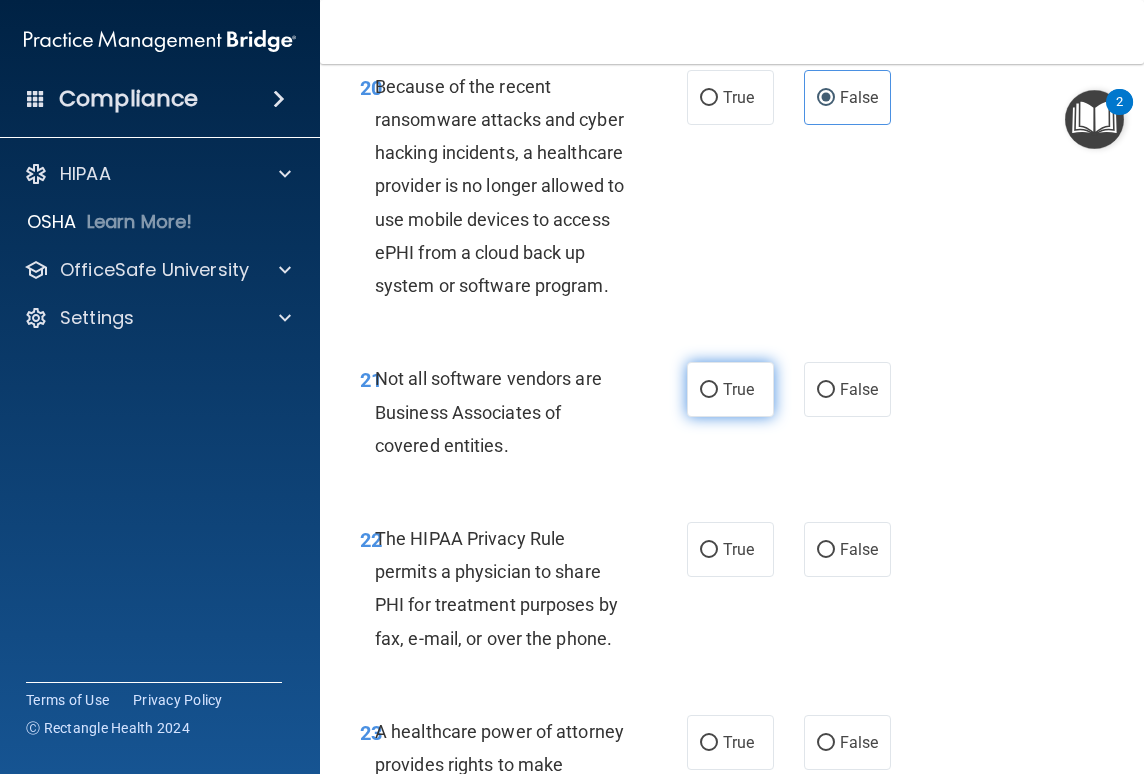 click on "True" at bounding box center (730, 389) 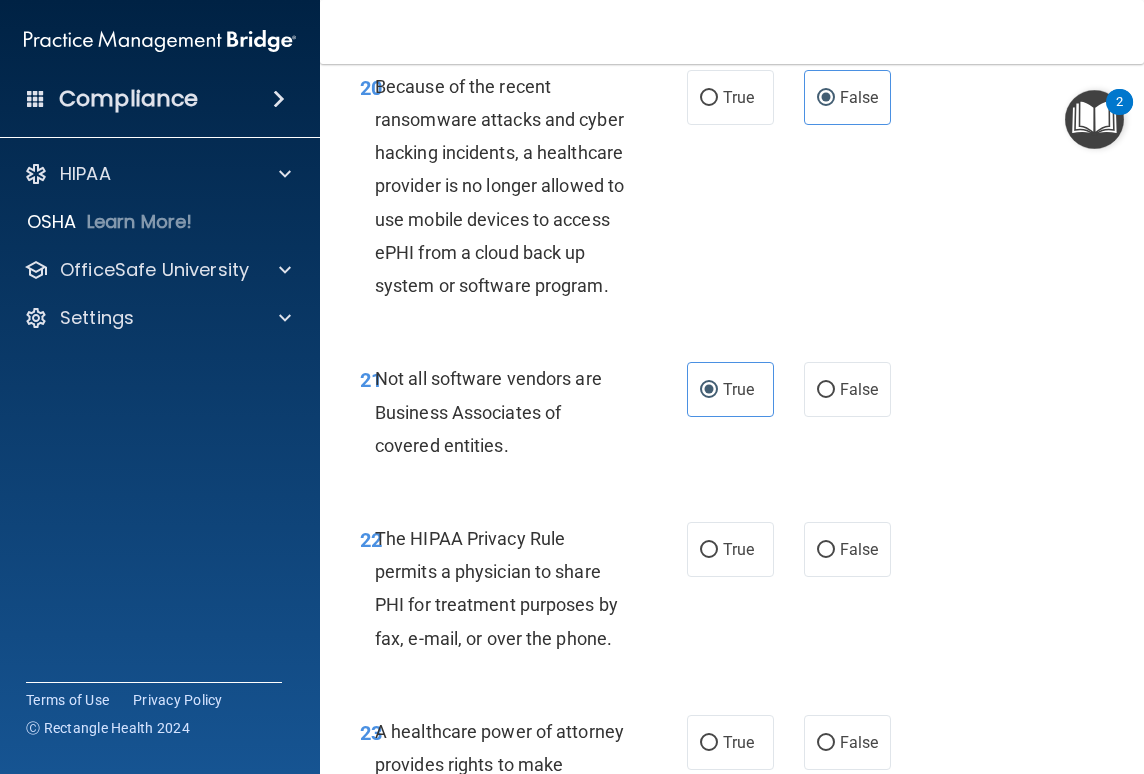 scroll, scrollTop: 4978, scrollLeft: 0, axis: vertical 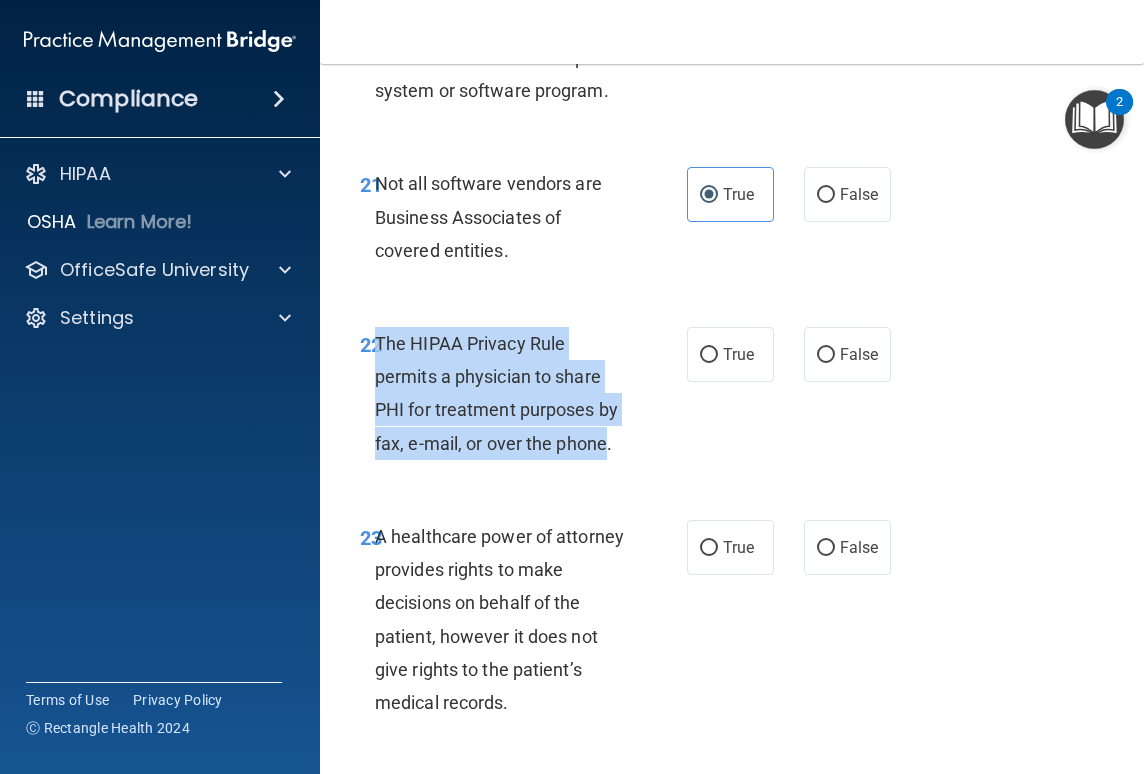 drag, startPoint x: 379, startPoint y: 371, endPoint x: 605, endPoint y: 476, distance: 249.20073 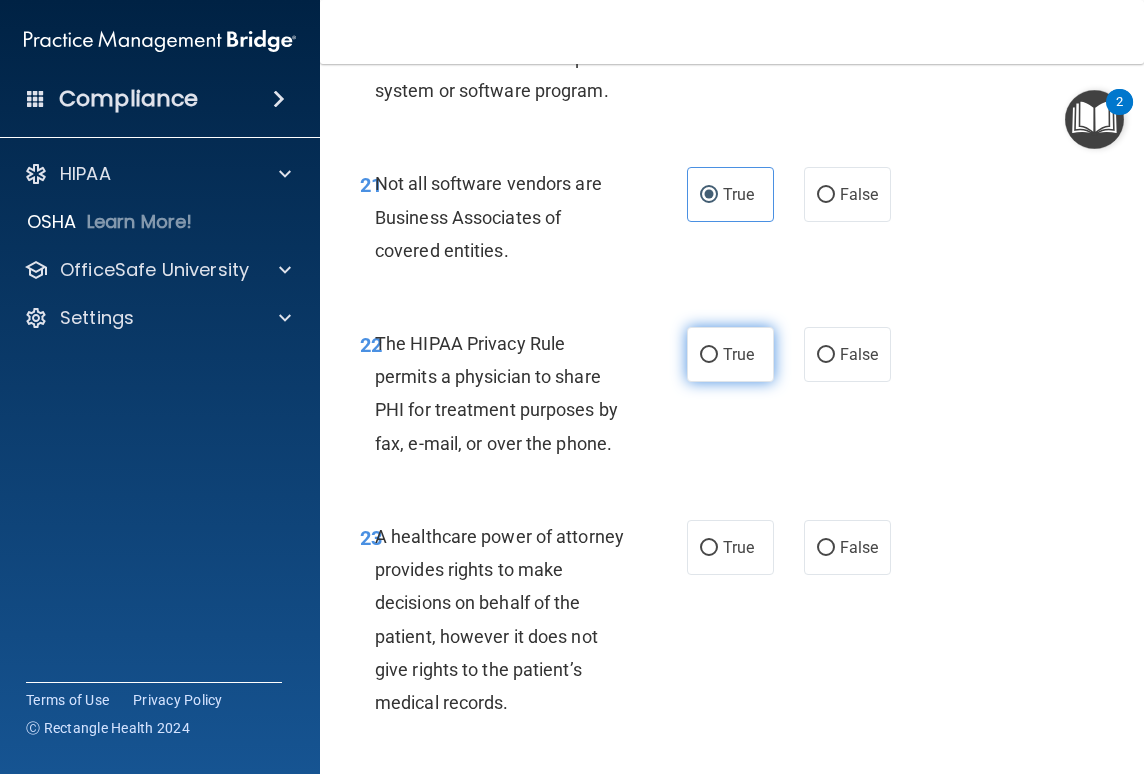 click on "True" at bounding box center [730, 354] 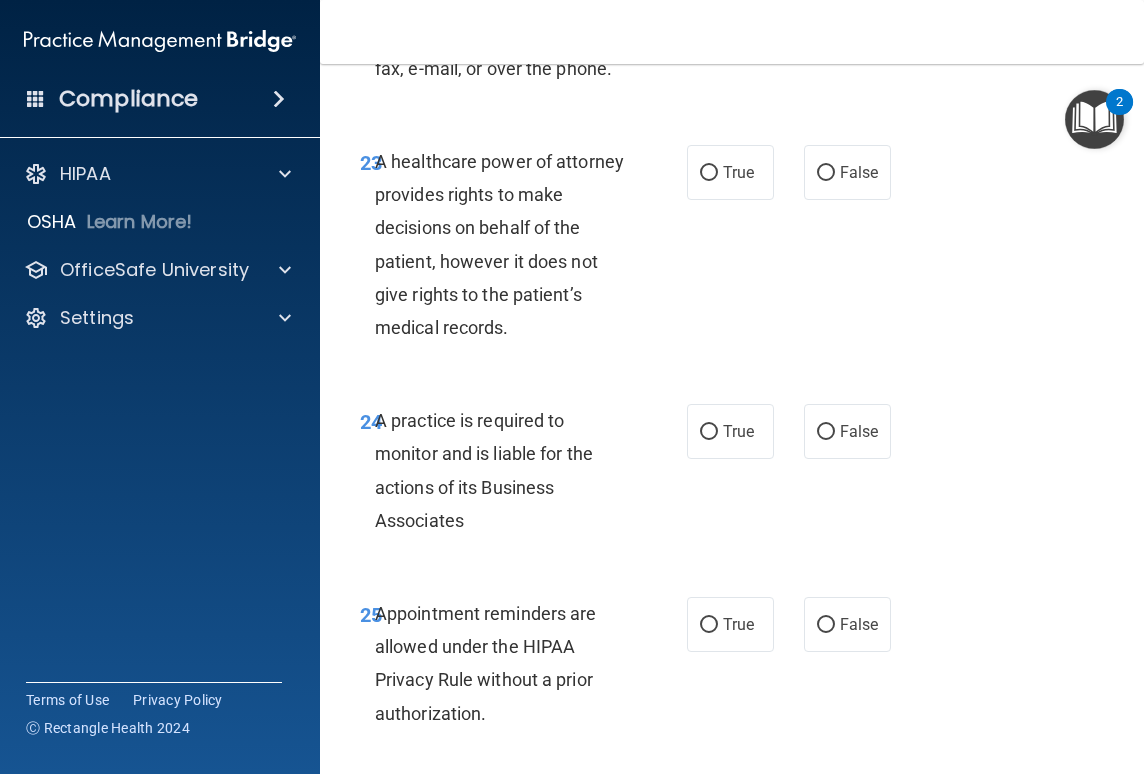 scroll, scrollTop: 5373, scrollLeft: 0, axis: vertical 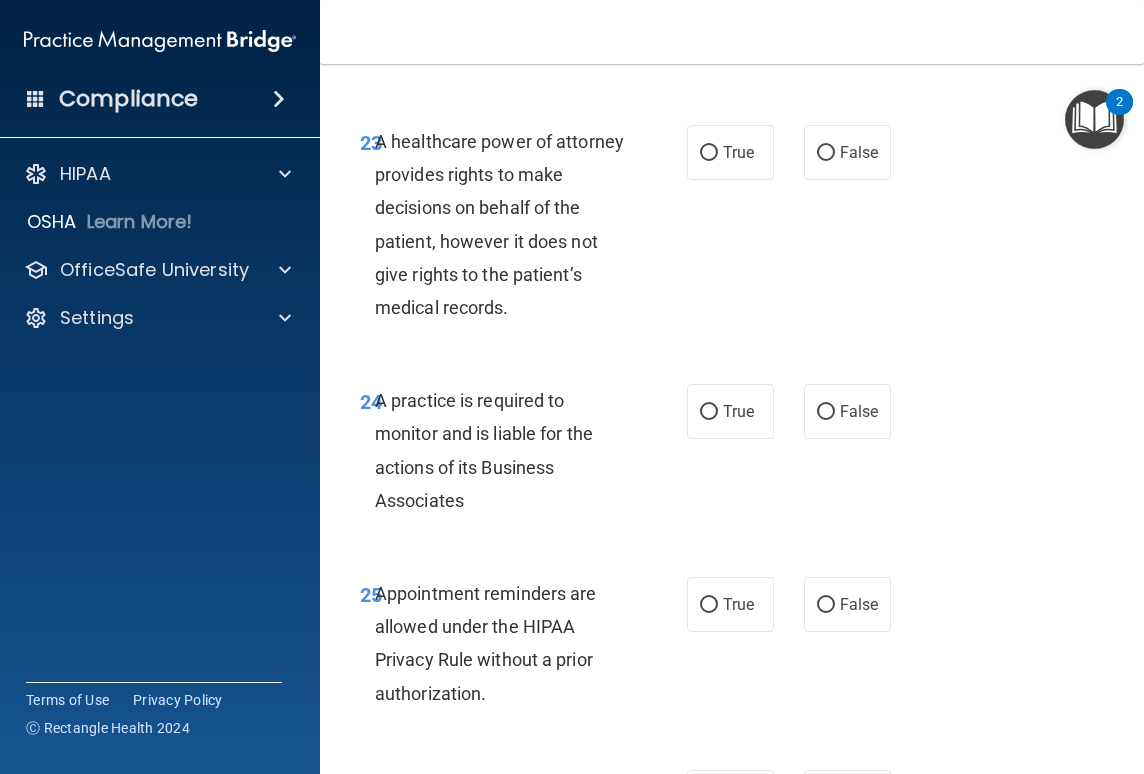 click on "23       A healthcare power of attorney provides rights to make decisions on behalf of the patient, however it does not give rights to the patient’s medical records.                  True           False" at bounding box center (732, 229) 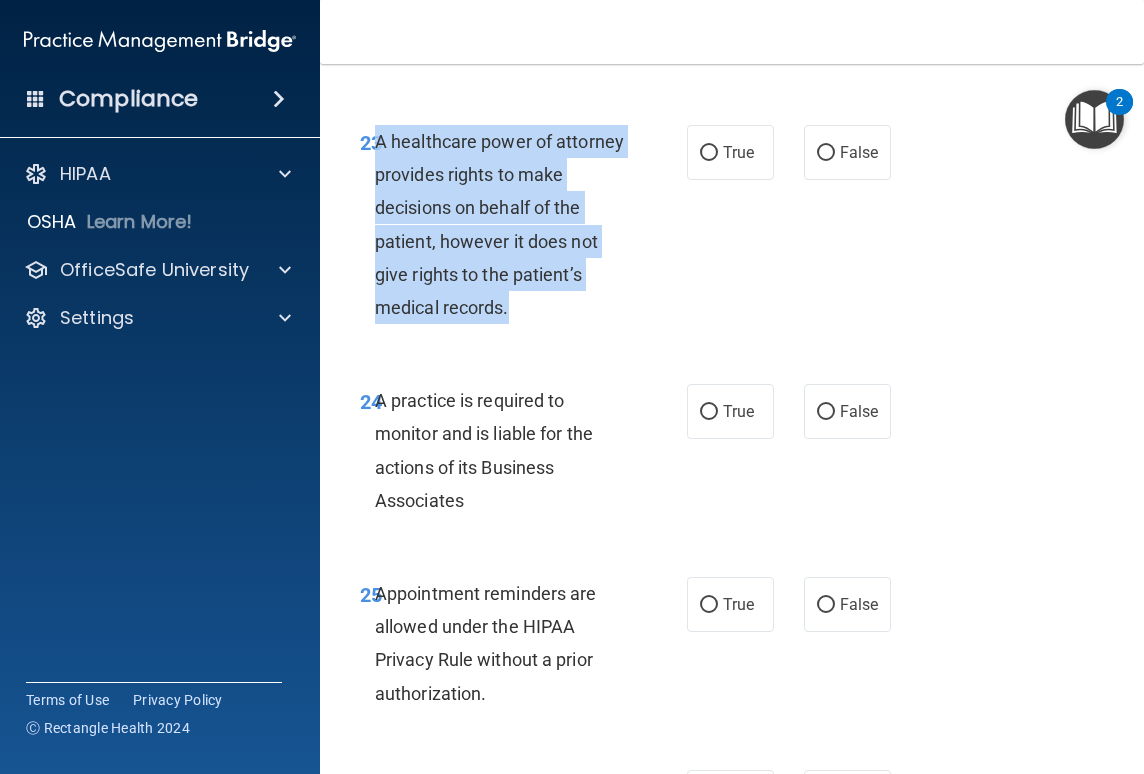 drag, startPoint x: 378, startPoint y: 173, endPoint x: 505, endPoint y: 359, distance: 225.2221 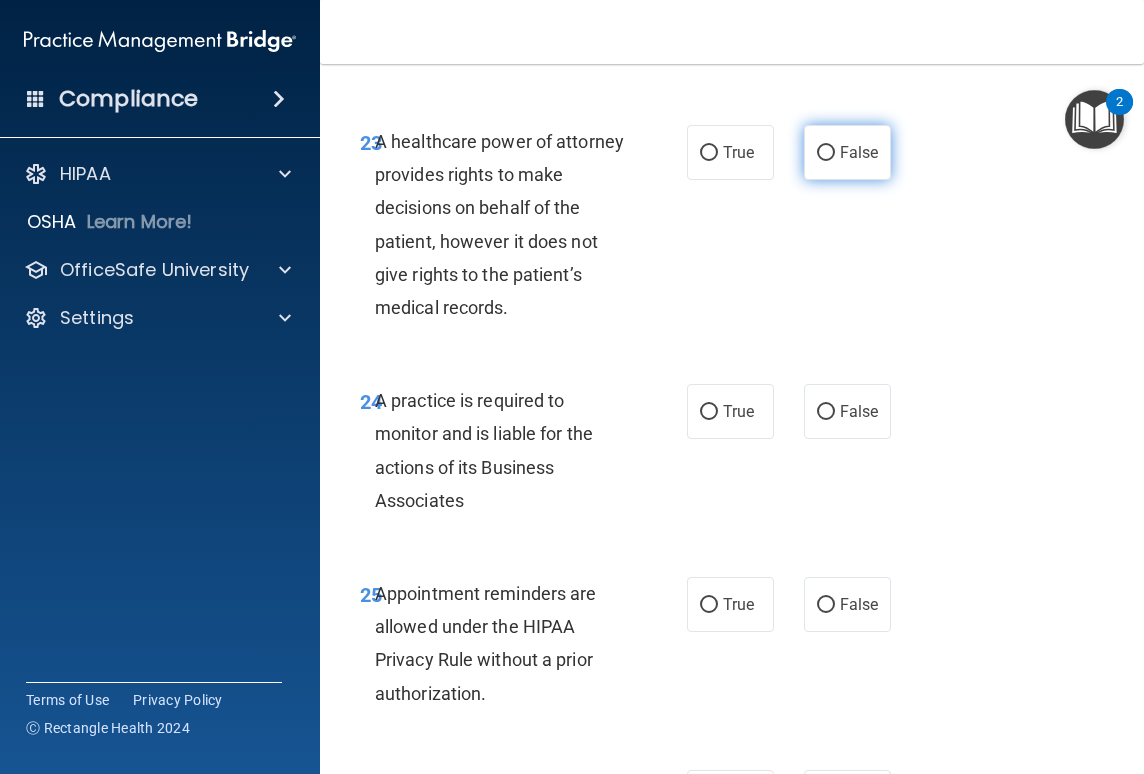click on "False" at bounding box center (859, 152) 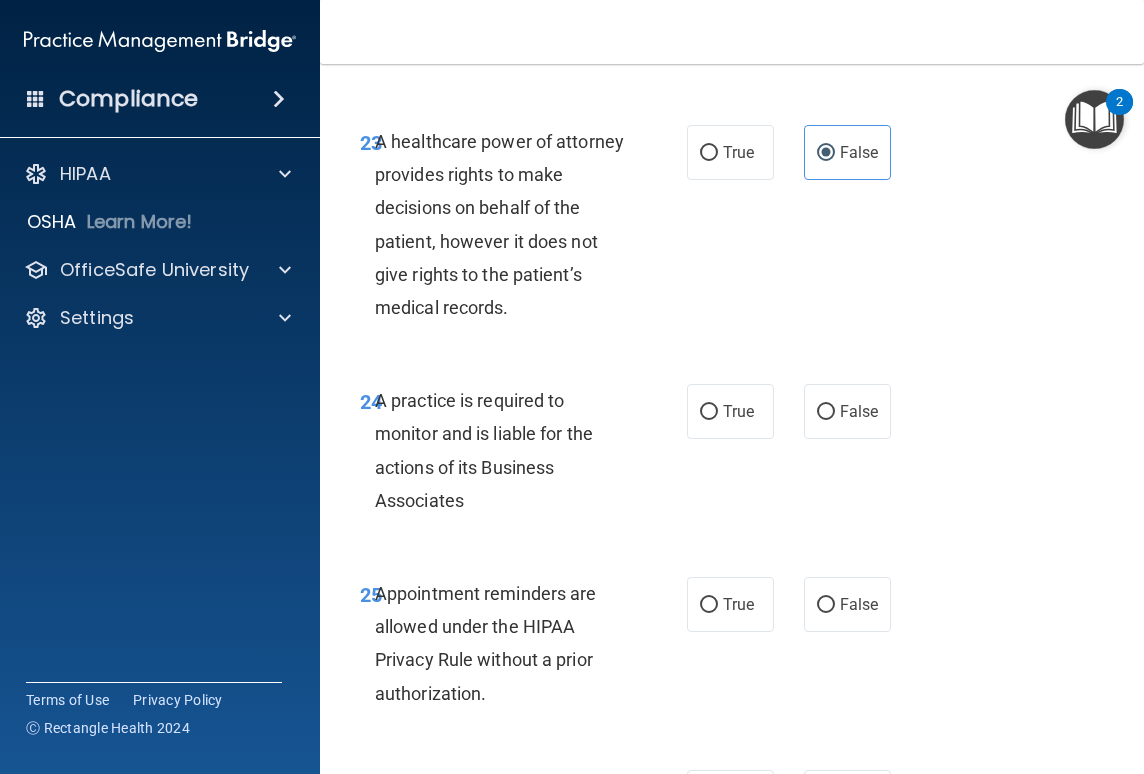 click on "A practice is required to monitor and is liable for the actions of its Business Associates" at bounding box center [484, 450] 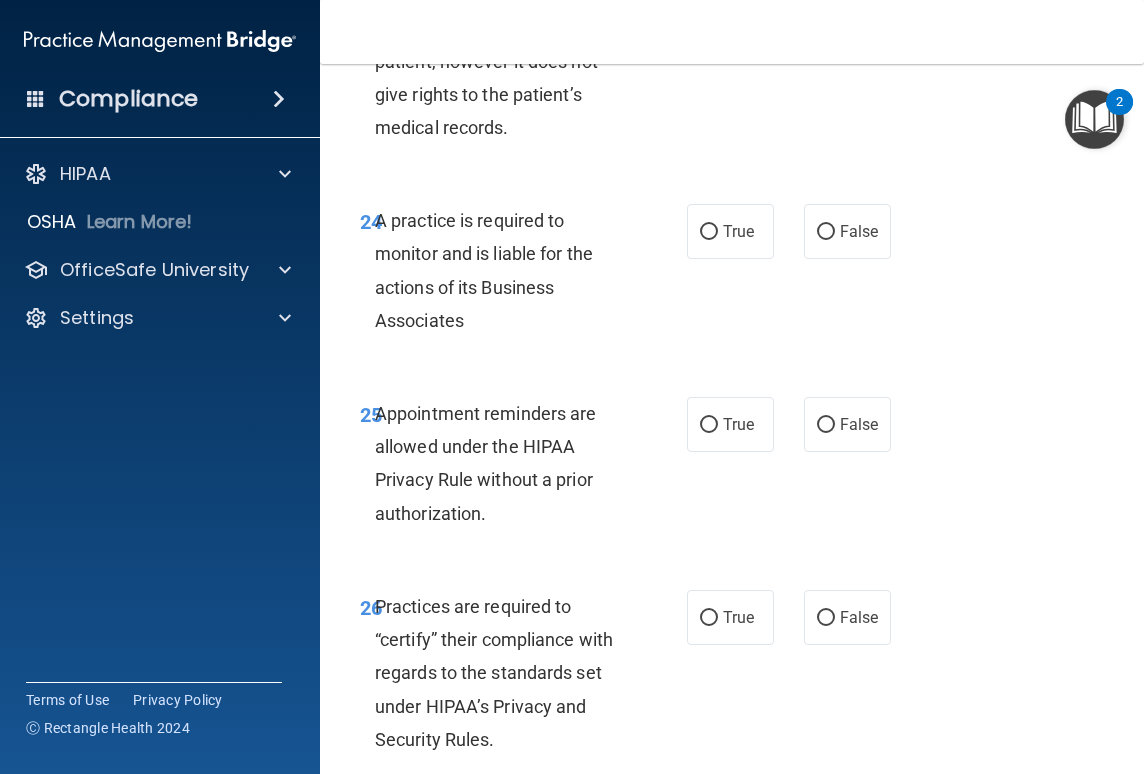 scroll, scrollTop: 5593, scrollLeft: 0, axis: vertical 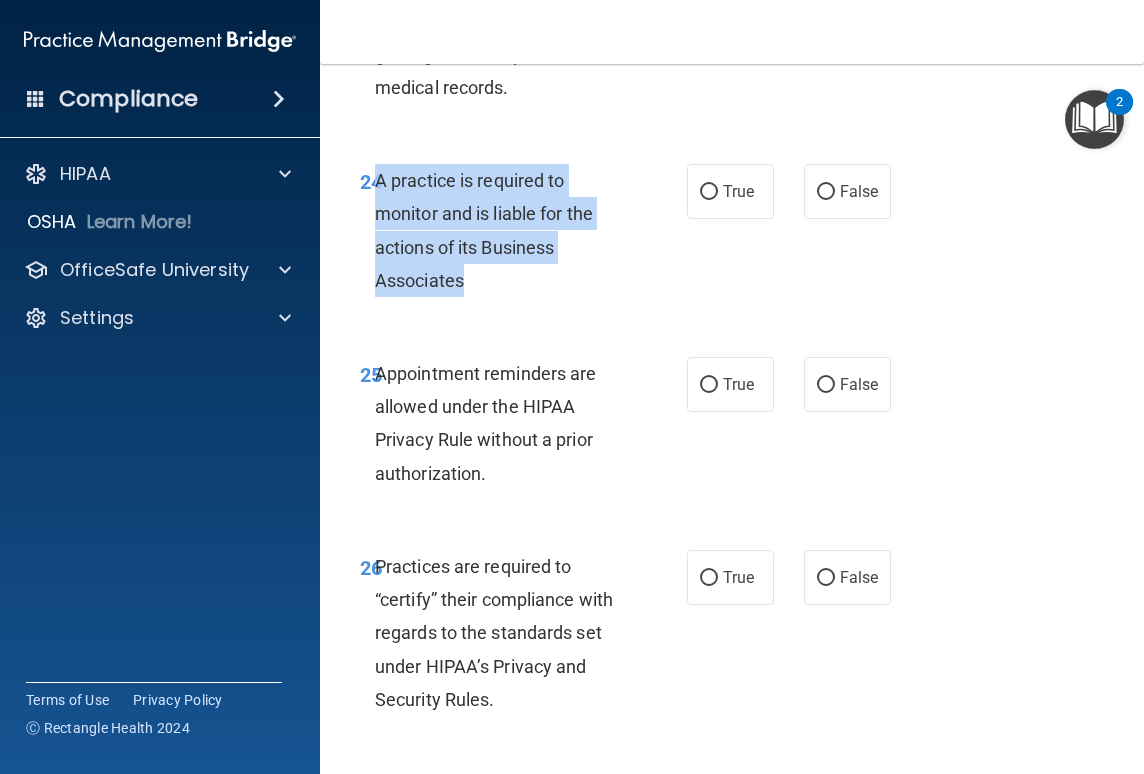 drag, startPoint x: 379, startPoint y: 215, endPoint x: 517, endPoint y: 335, distance: 182.87701 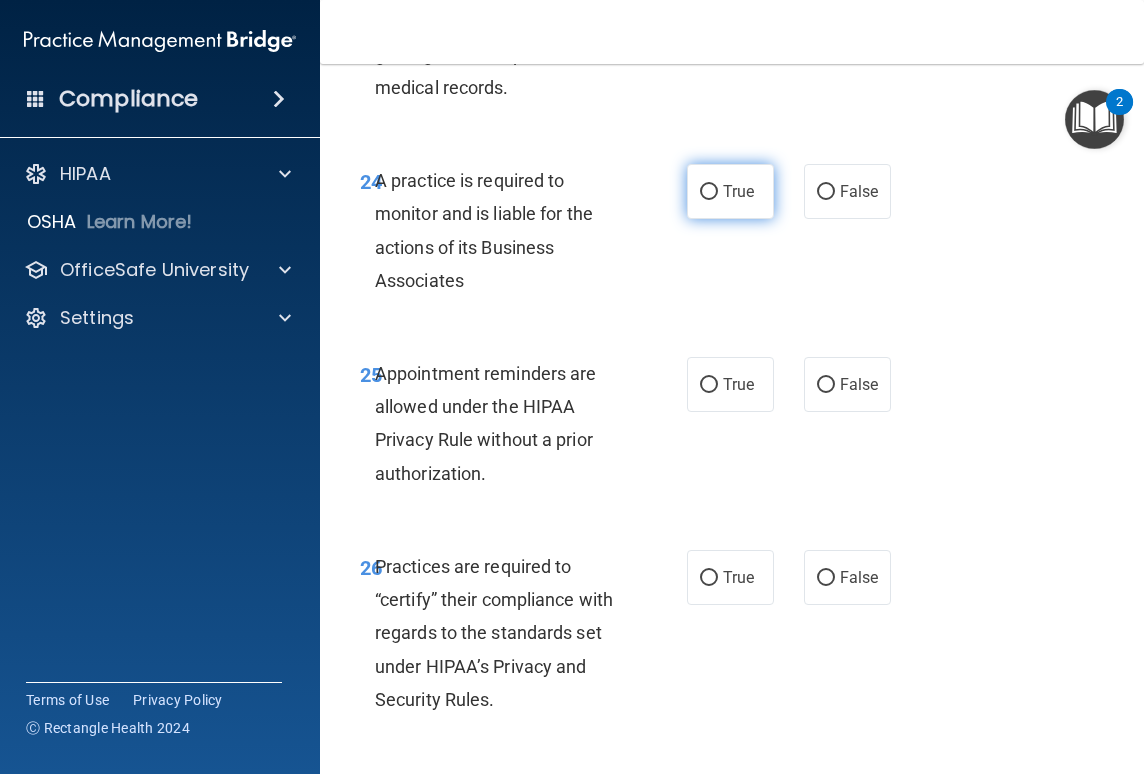 click on "True" at bounding box center (730, 191) 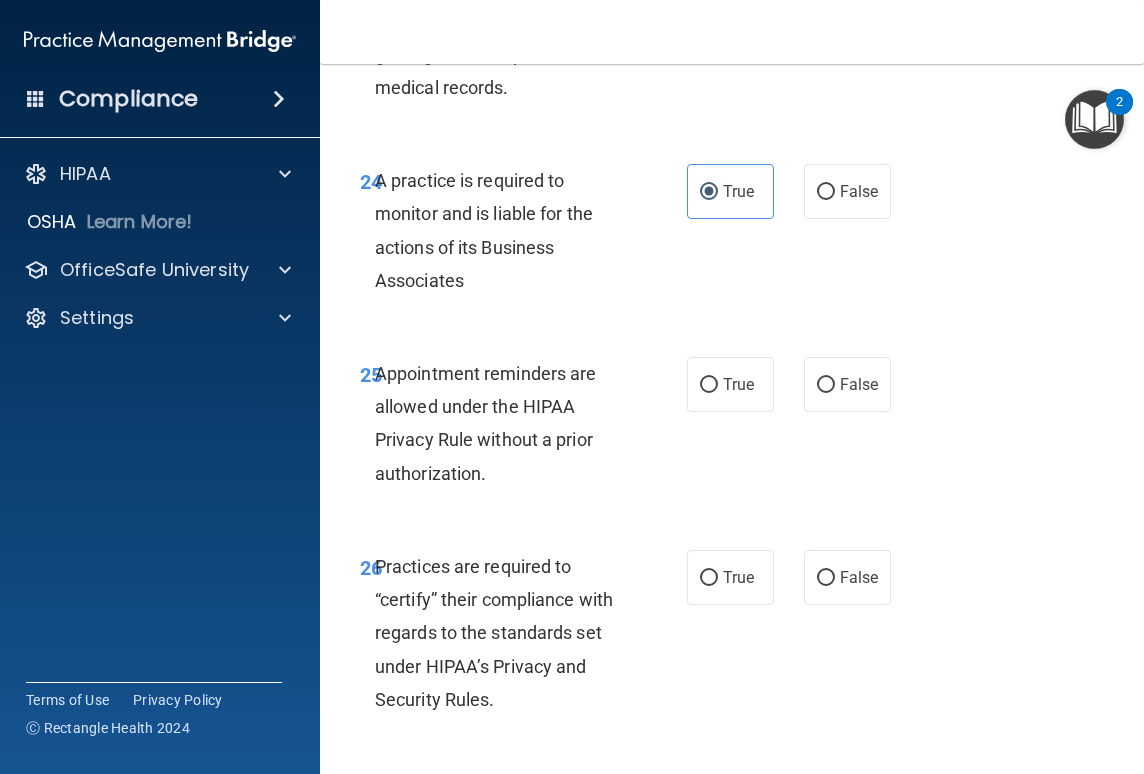 scroll, scrollTop: 5809, scrollLeft: 0, axis: vertical 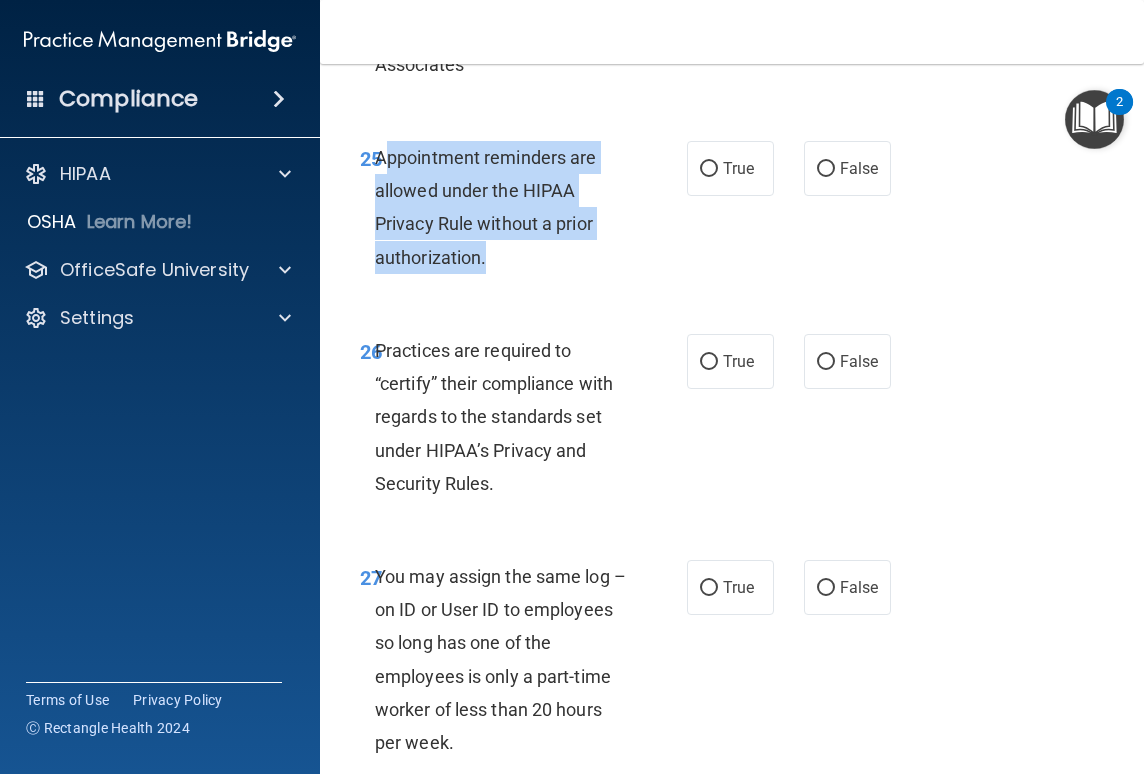 drag, startPoint x: 383, startPoint y: 193, endPoint x: 519, endPoint y: 304, distance: 175.54771 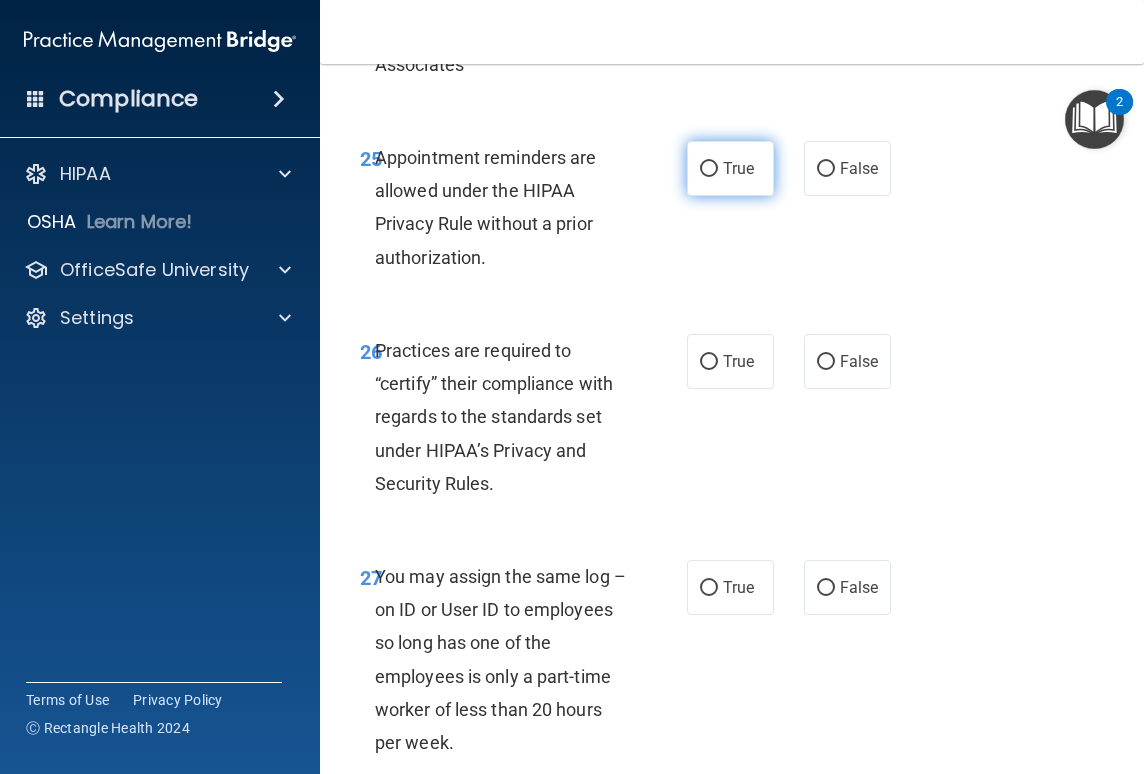 click on "True" at bounding box center [738, 168] 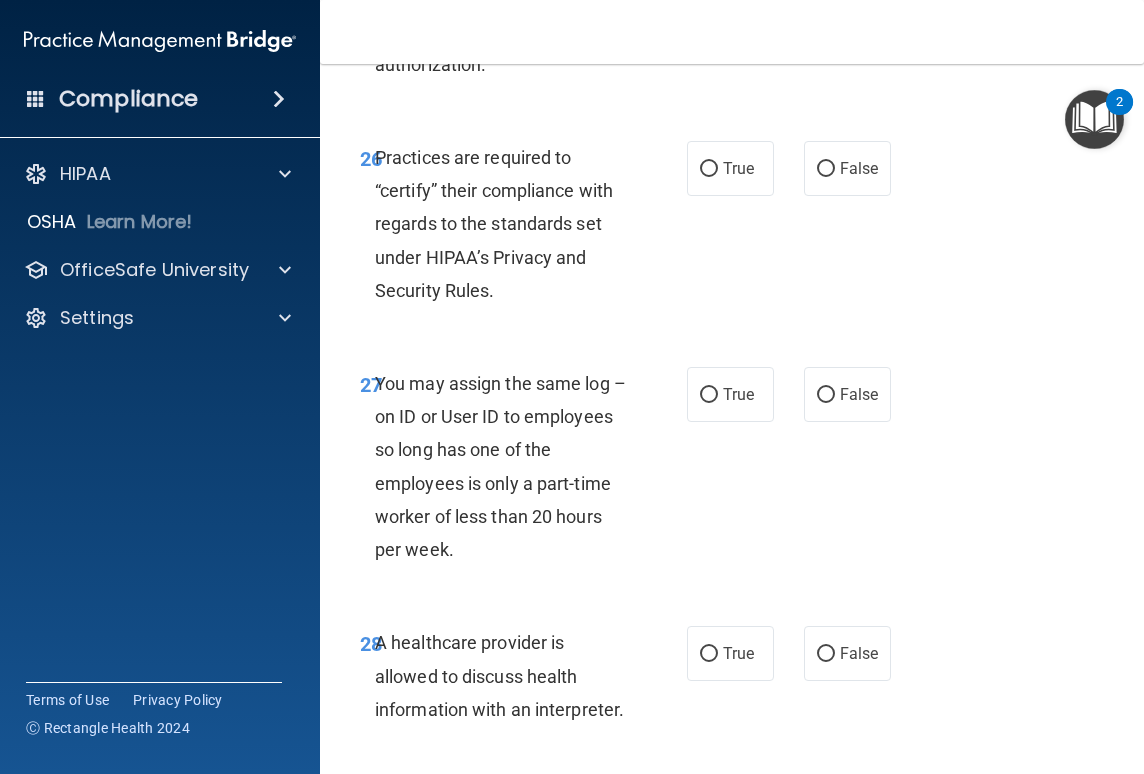 scroll, scrollTop: 6055, scrollLeft: 0, axis: vertical 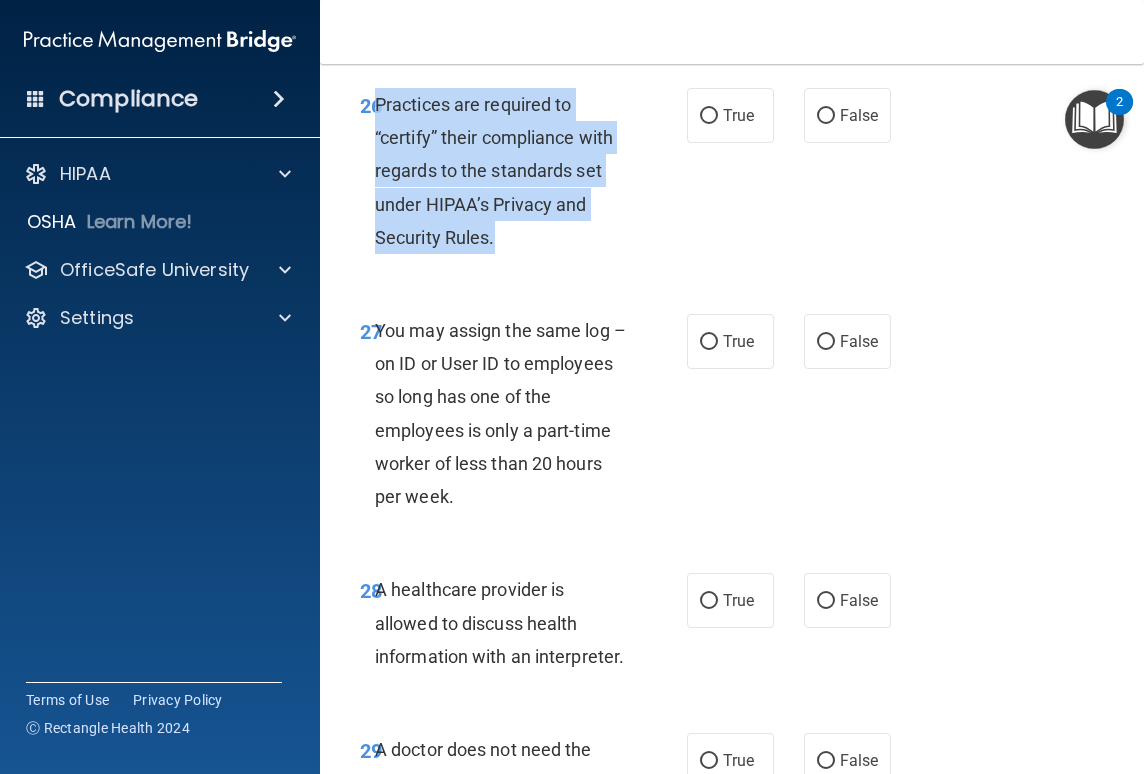 drag, startPoint x: 375, startPoint y: 138, endPoint x: 522, endPoint y: 289, distance: 210.7368 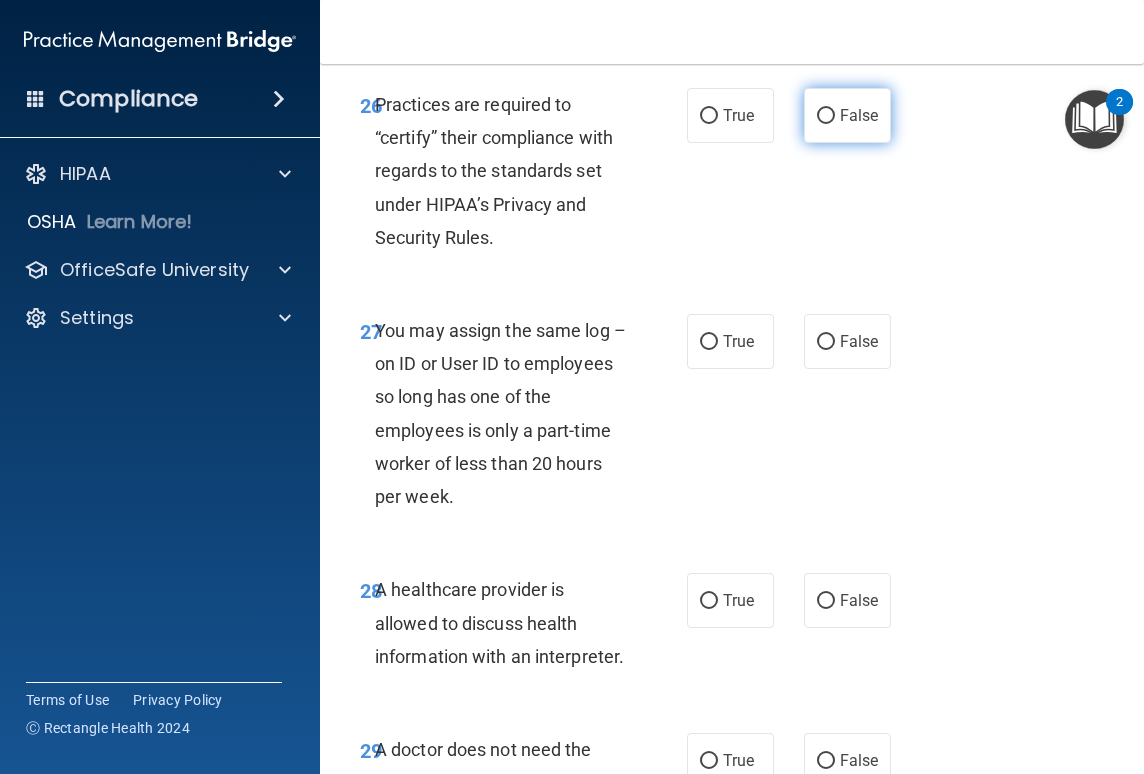 click on "False" at bounding box center (859, 115) 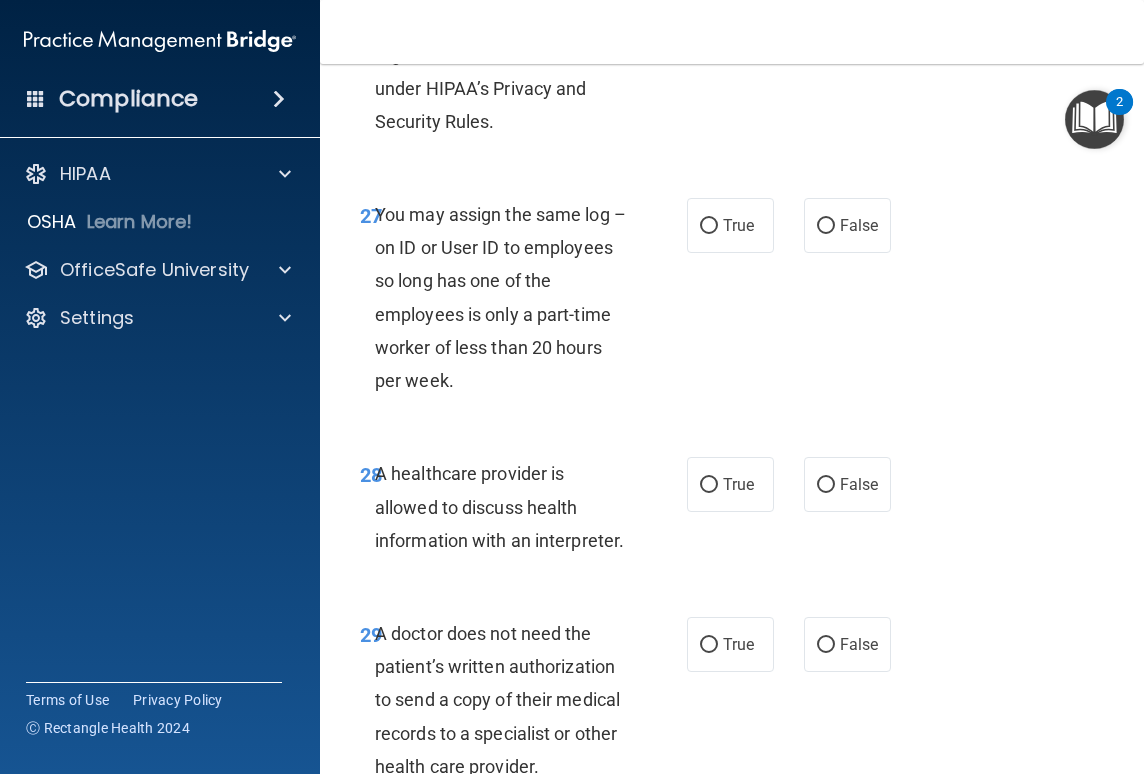 scroll, scrollTop: 6185, scrollLeft: 0, axis: vertical 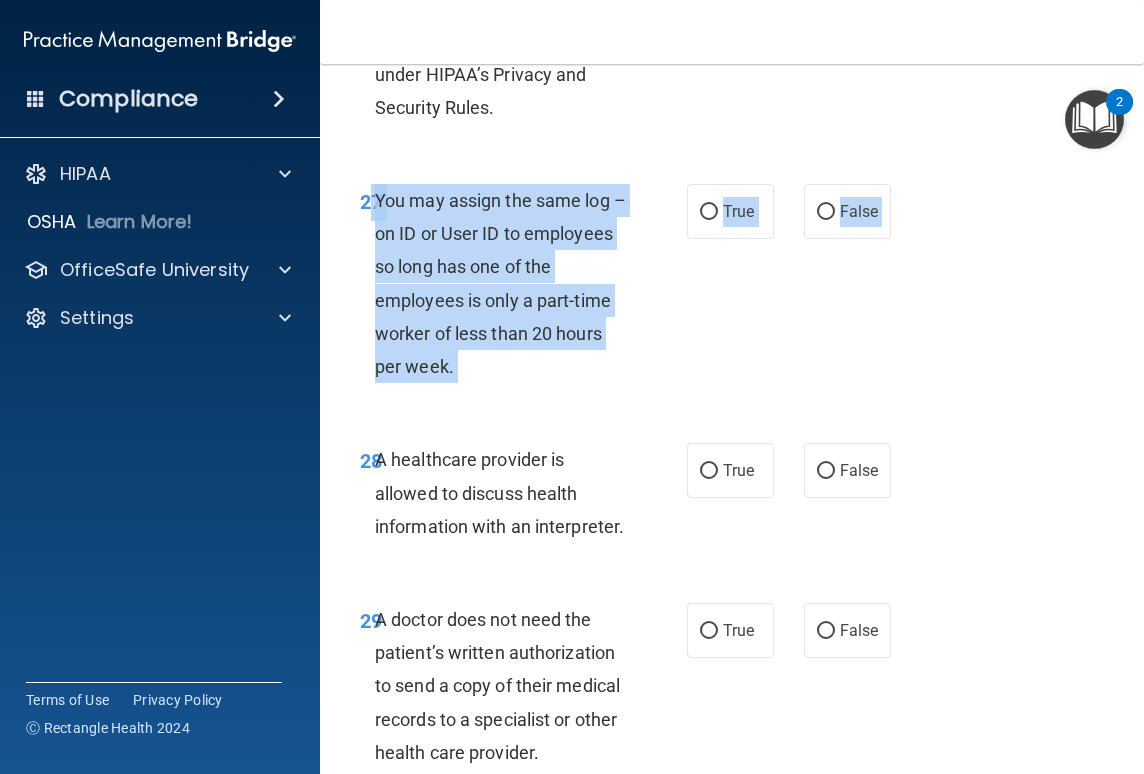 drag, startPoint x: 374, startPoint y: 233, endPoint x: 535, endPoint y: 445, distance: 266.2048 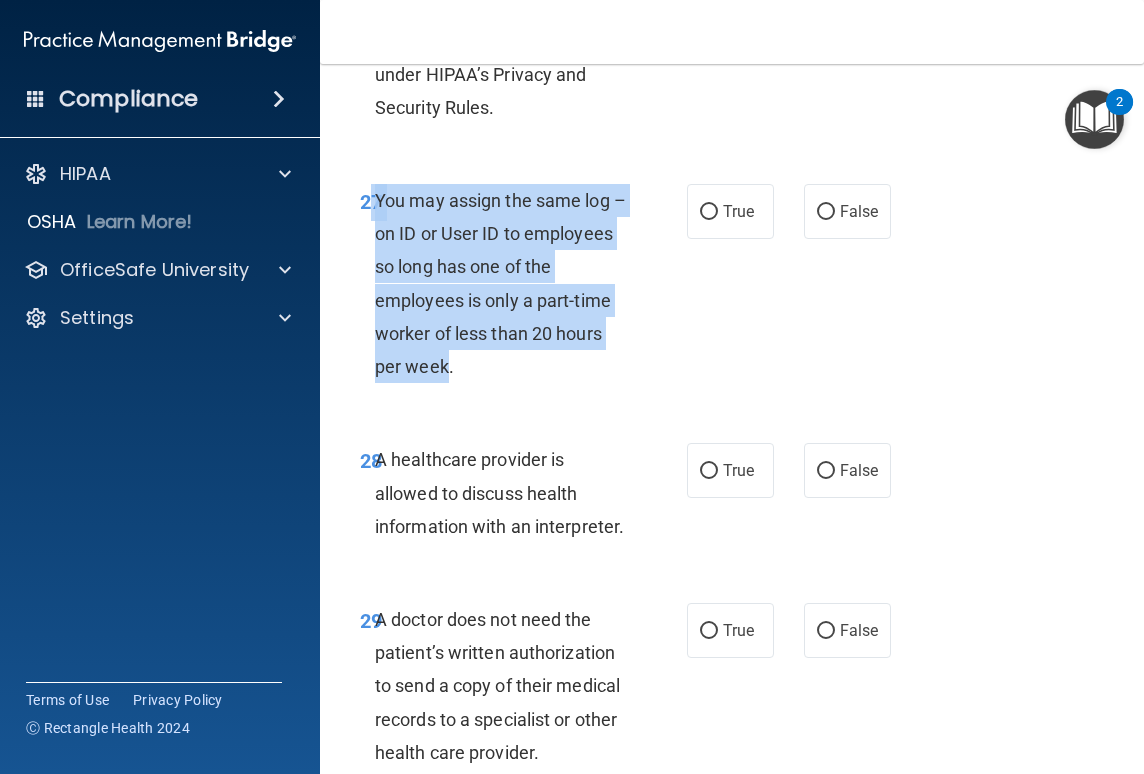 drag, startPoint x: 372, startPoint y: 232, endPoint x: 494, endPoint y: 405, distance: 211.69081 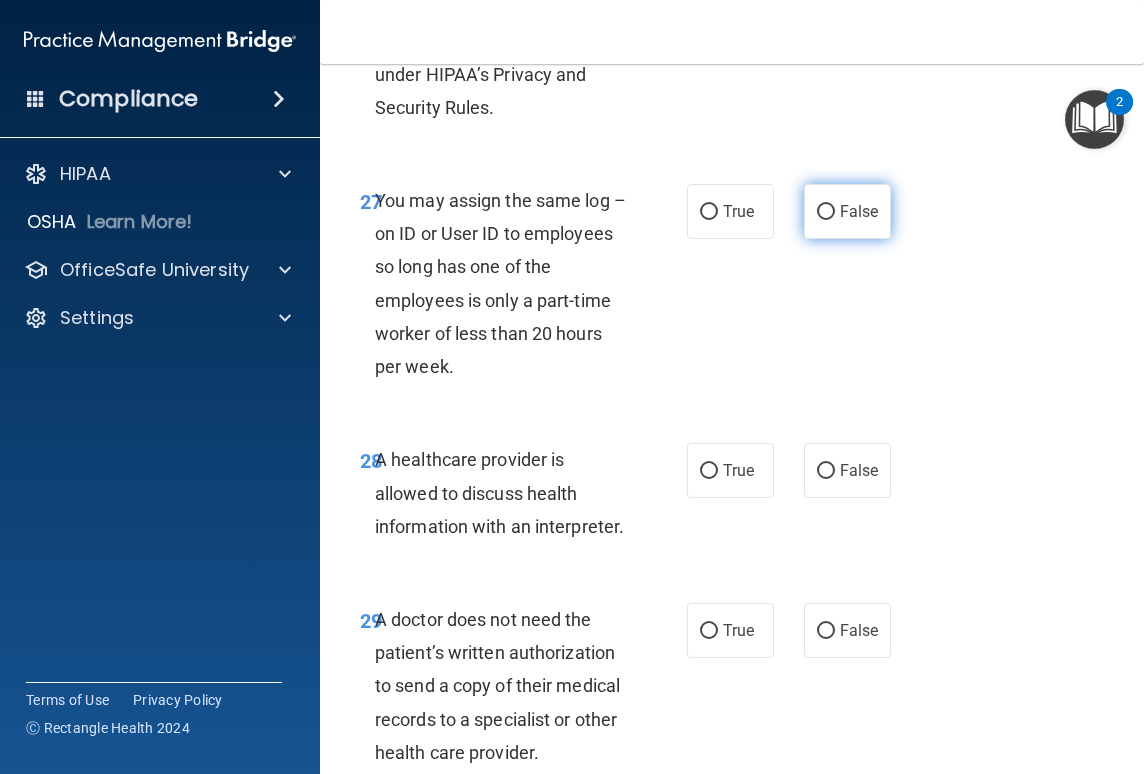 click on "False" at bounding box center [859, 211] 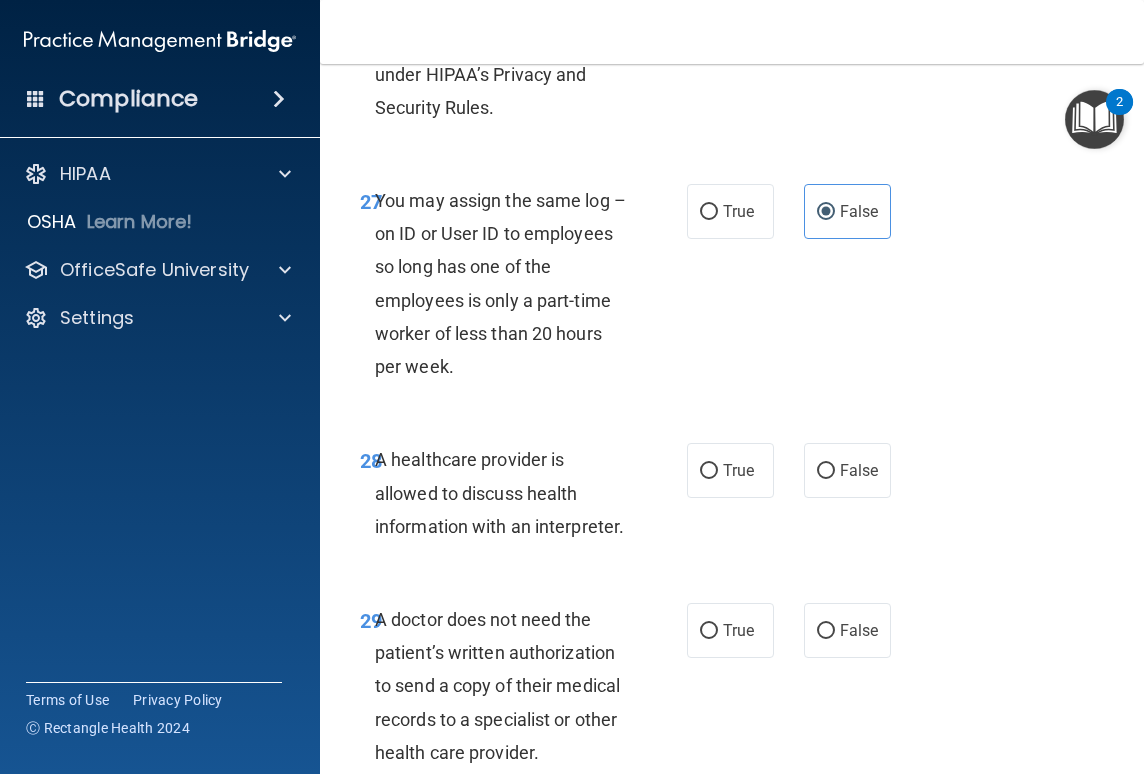scroll, scrollTop: 6400, scrollLeft: 0, axis: vertical 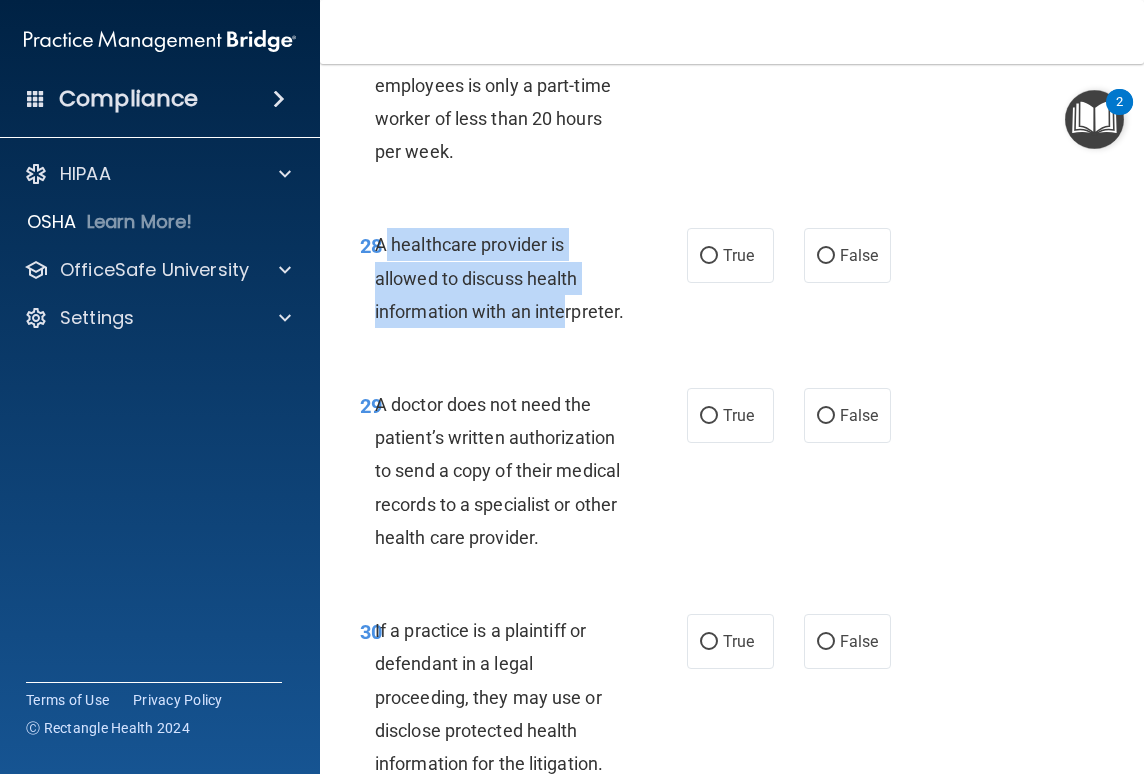 drag, startPoint x: 381, startPoint y: 278, endPoint x: 565, endPoint y: 358, distance: 200.63898 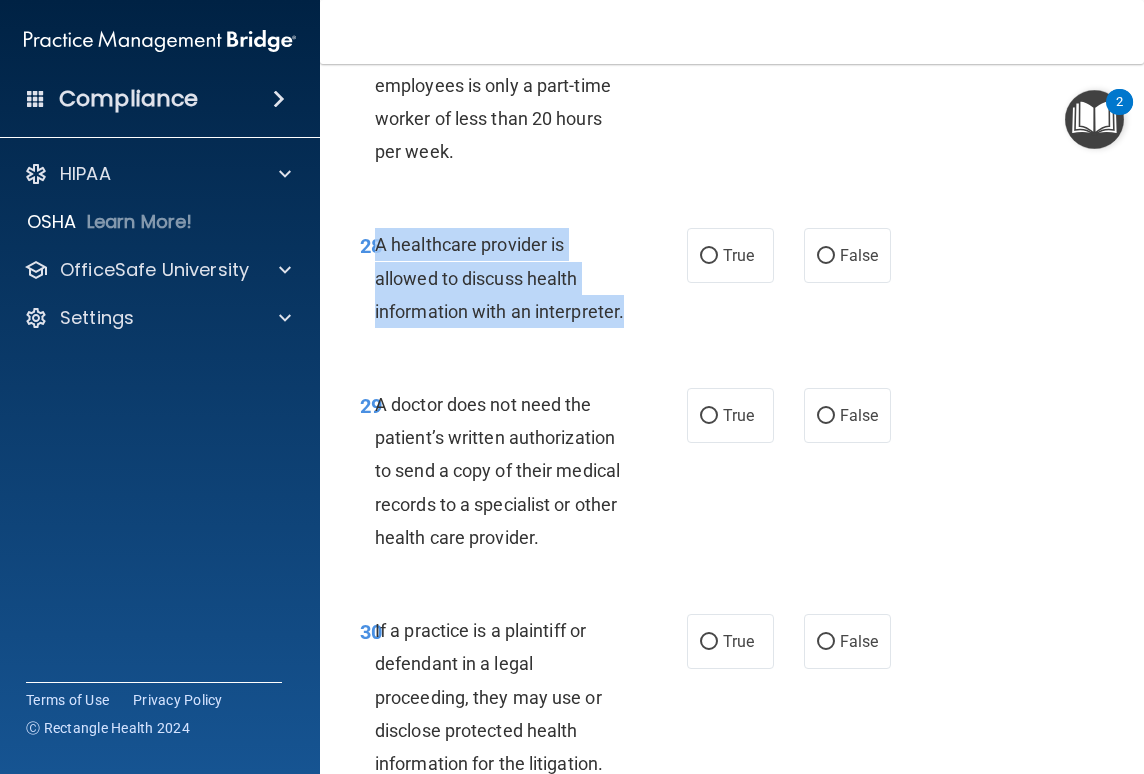 drag, startPoint x: 375, startPoint y: 276, endPoint x: 623, endPoint y: 351, distance: 259.09265 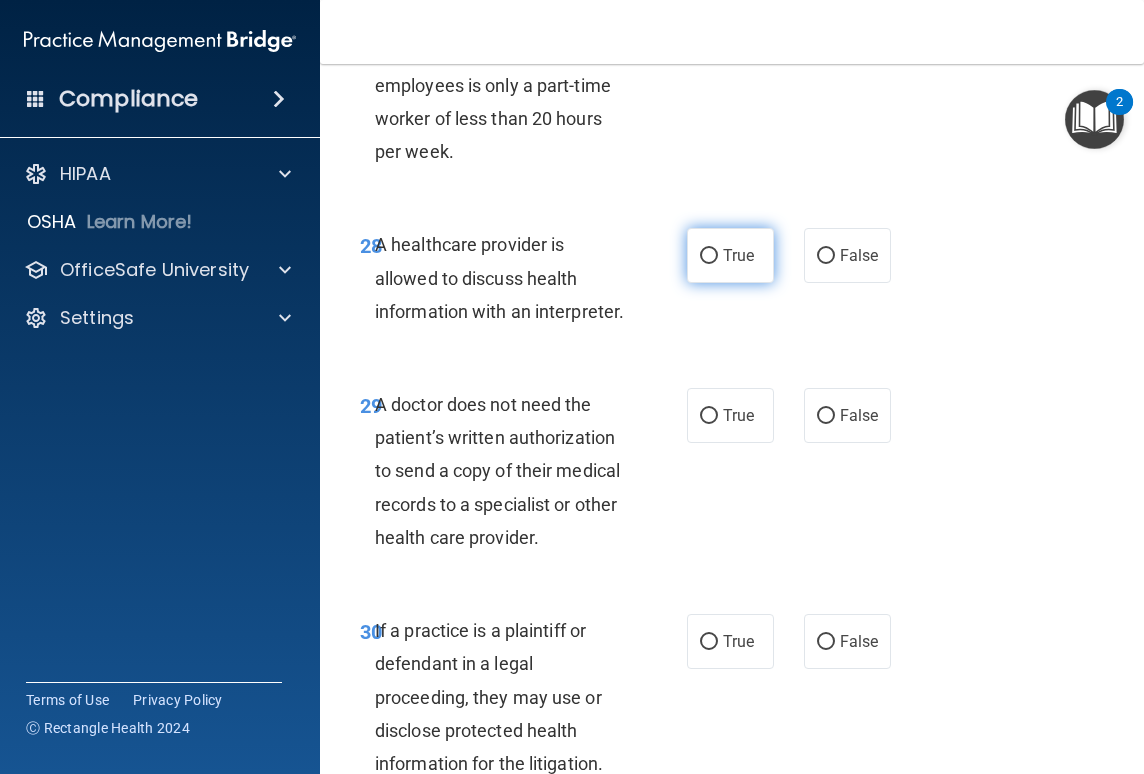 click on "True" at bounding box center [730, 255] 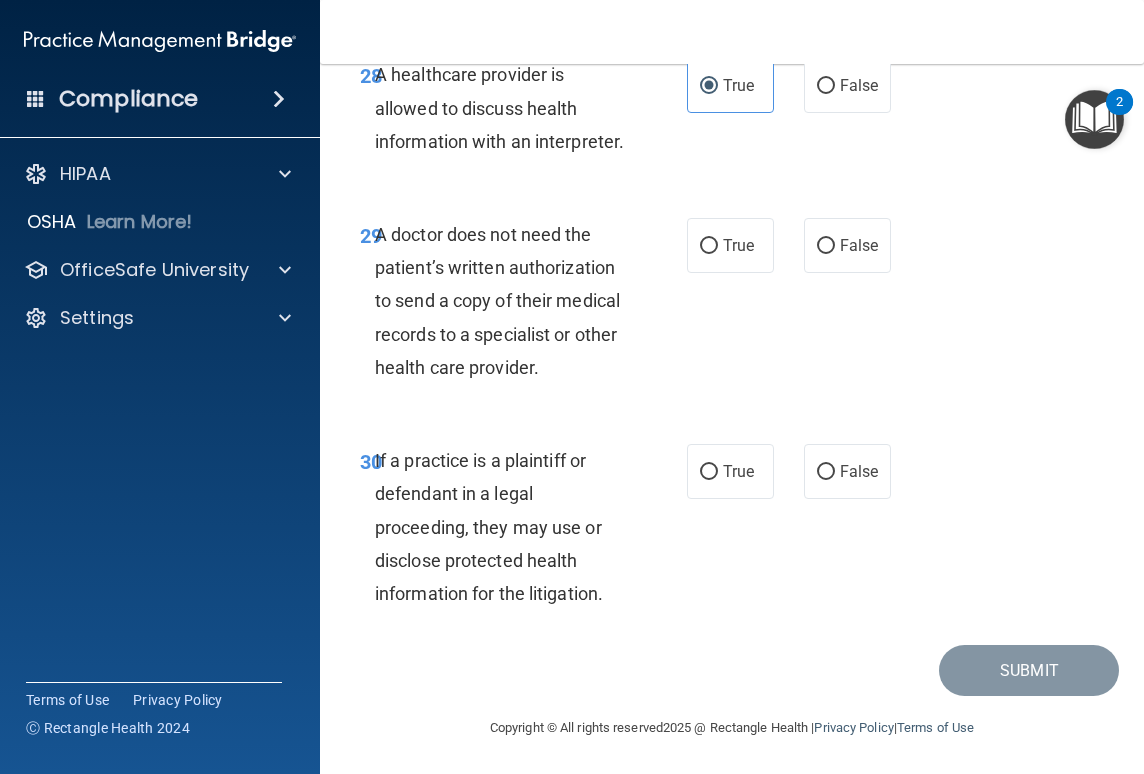 scroll, scrollTop: 6606, scrollLeft: 0, axis: vertical 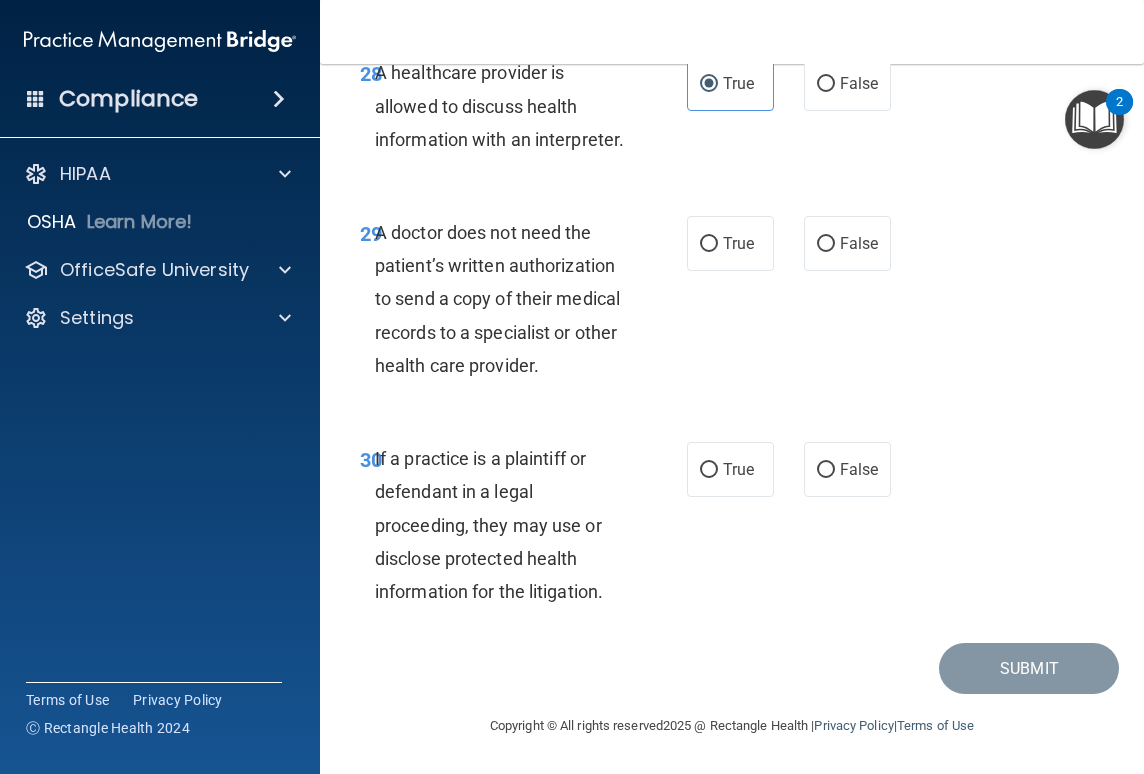 drag, startPoint x: 537, startPoint y: 364, endPoint x: 379, endPoint y: 242, distance: 199.61964 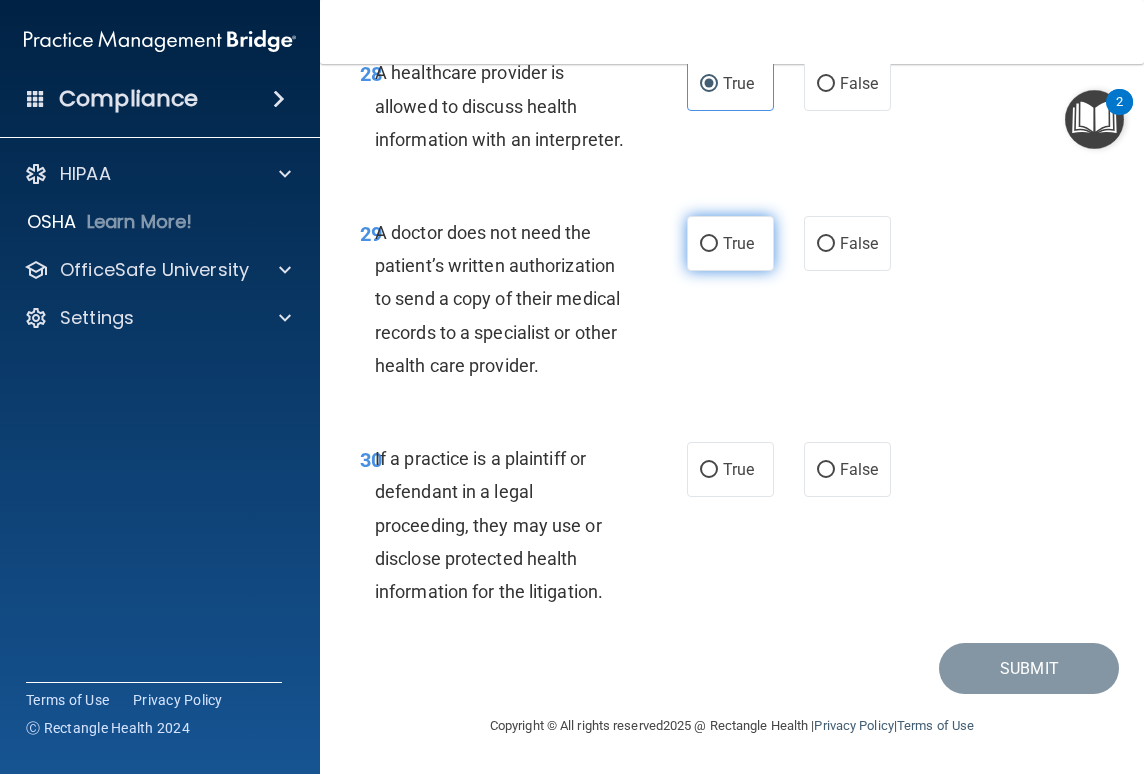 click on "True" at bounding box center (730, 243) 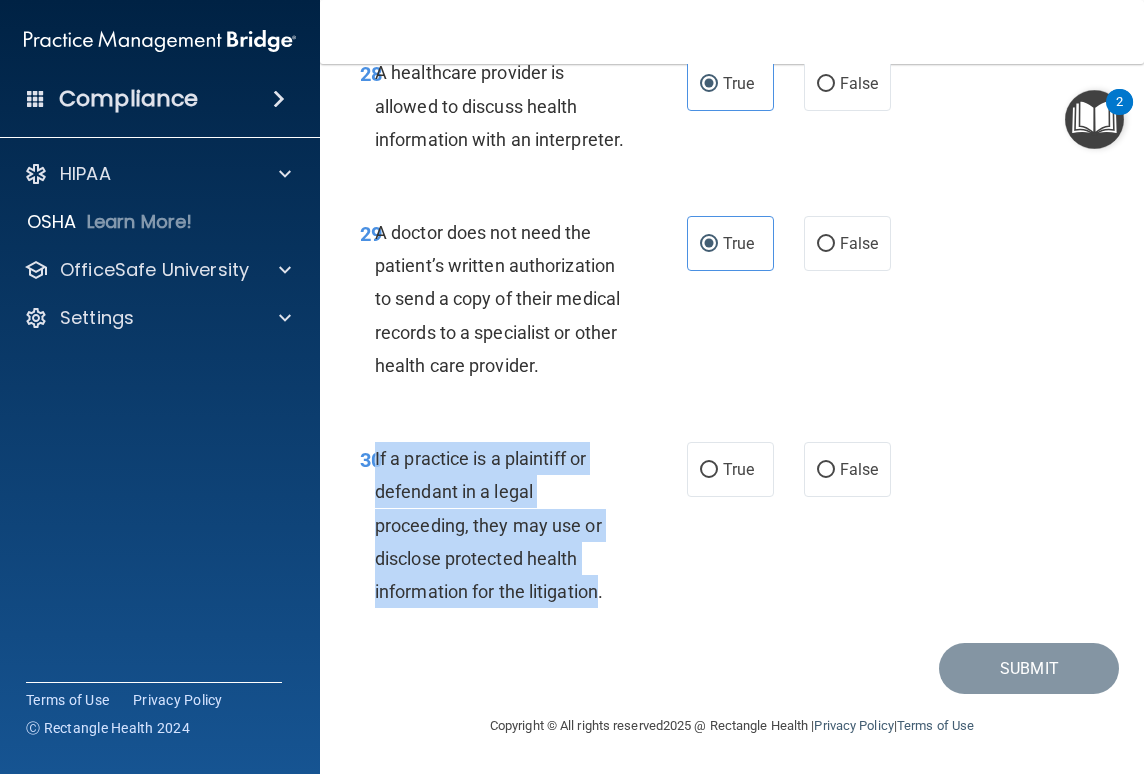 drag, startPoint x: 377, startPoint y: 461, endPoint x: 600, endPoint y: 588, distance: 256.62814 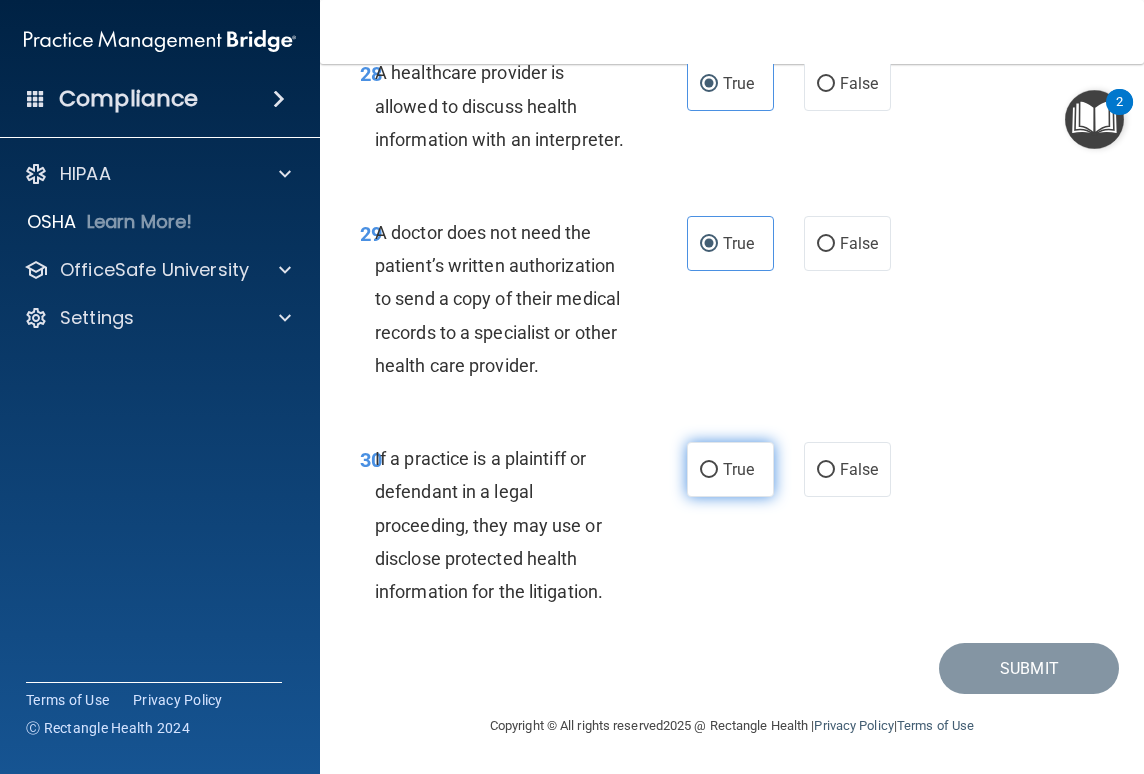 click on "True" at bounding box center (738, 469) 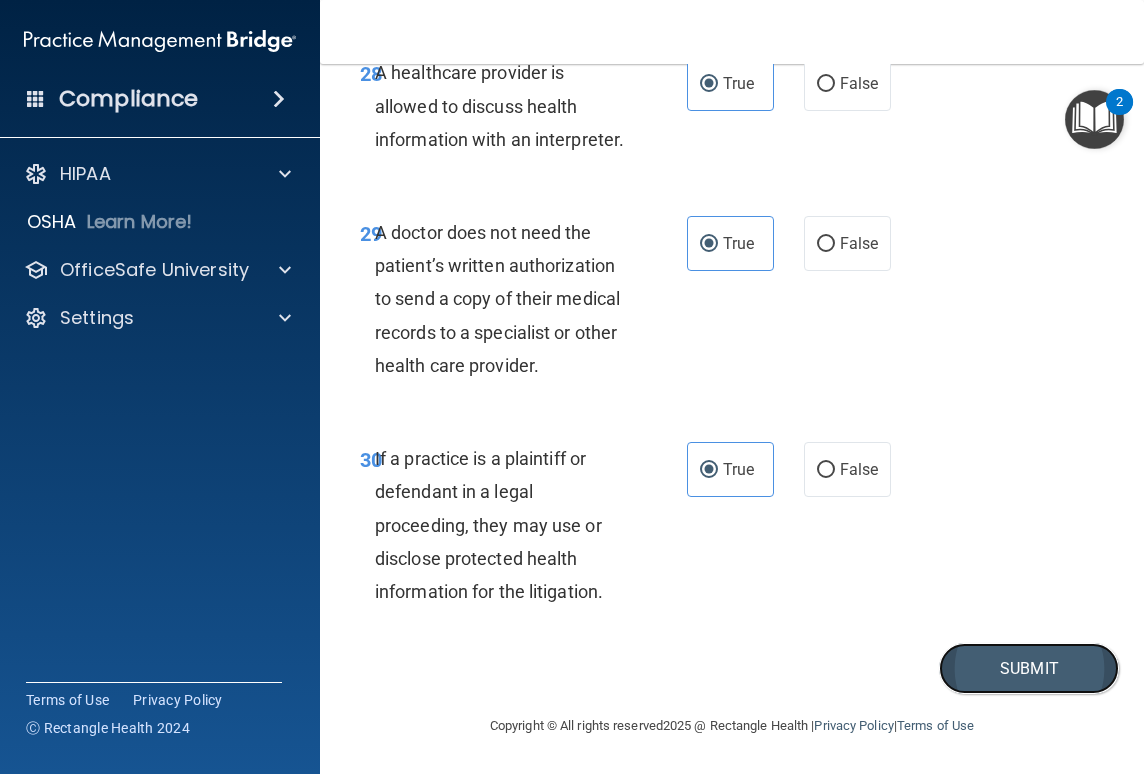 click on "Submit" at bounding box center (1029, 668) 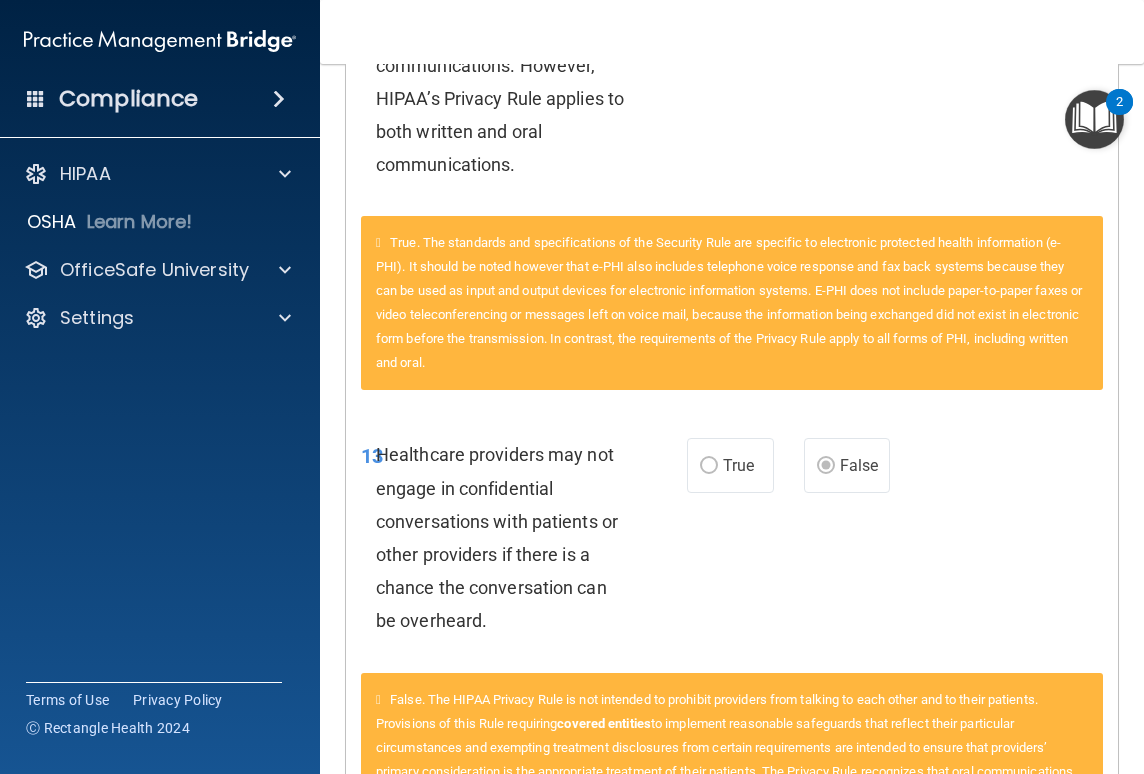 scroll, scrollTop: 0, scrollLeft: 0, axis: both 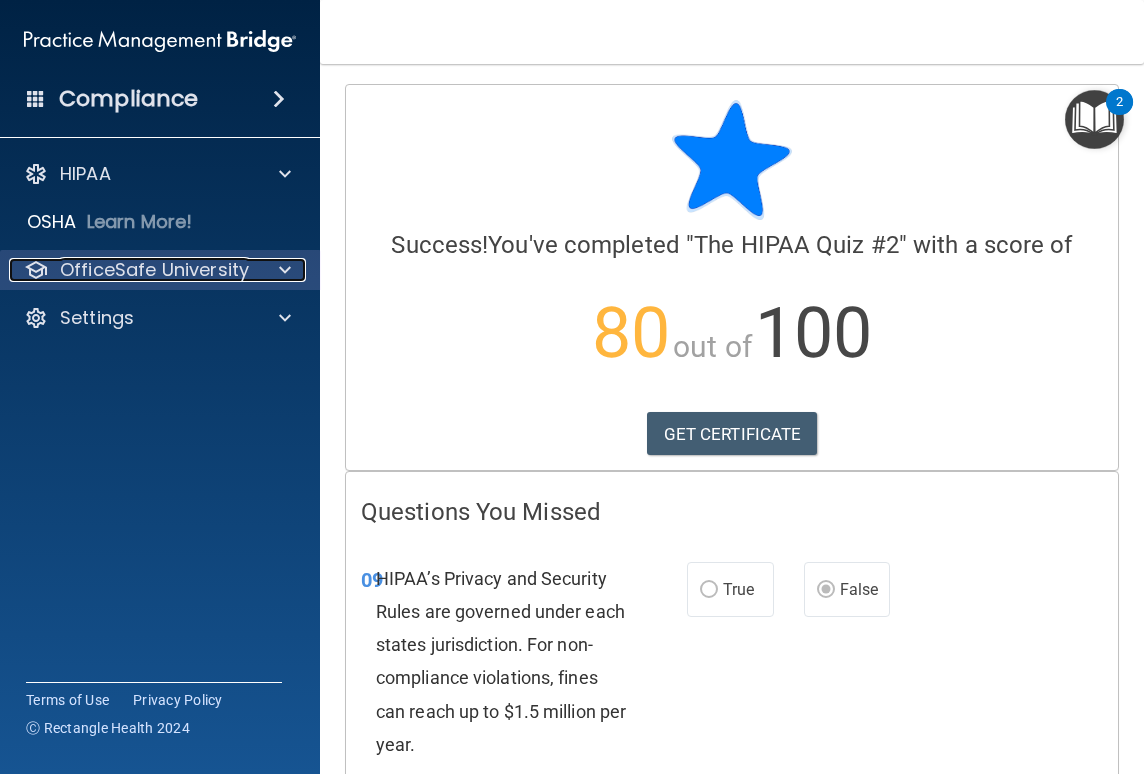 click at bounding box center [285, 270] 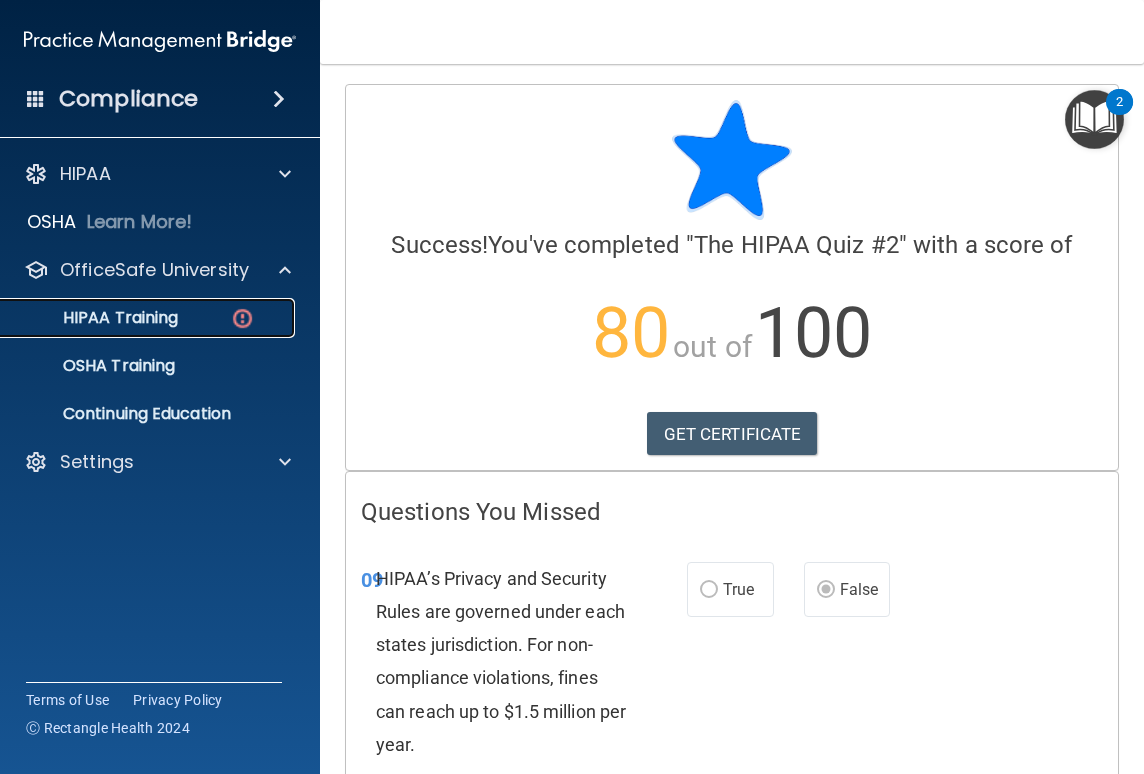 click on "HIPAA Training" at bounding box center [95, 318] 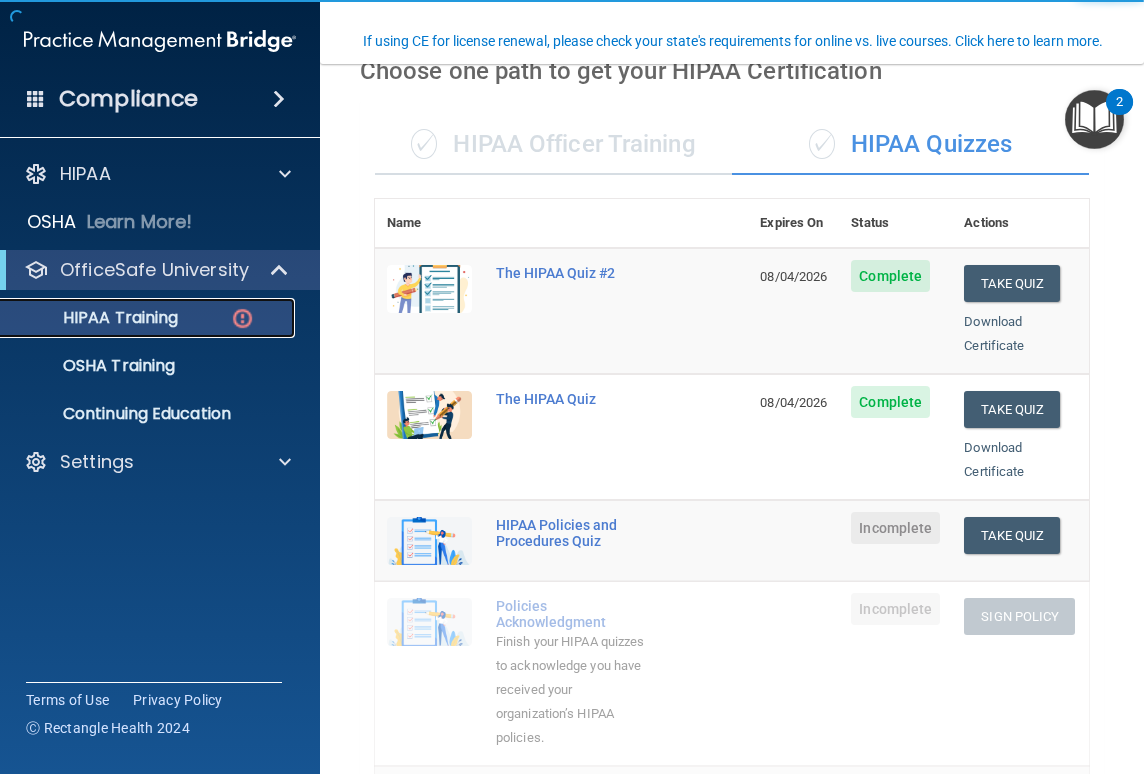 scroll, scrollTop: 204, scrollLeft: 0, axis: vertical 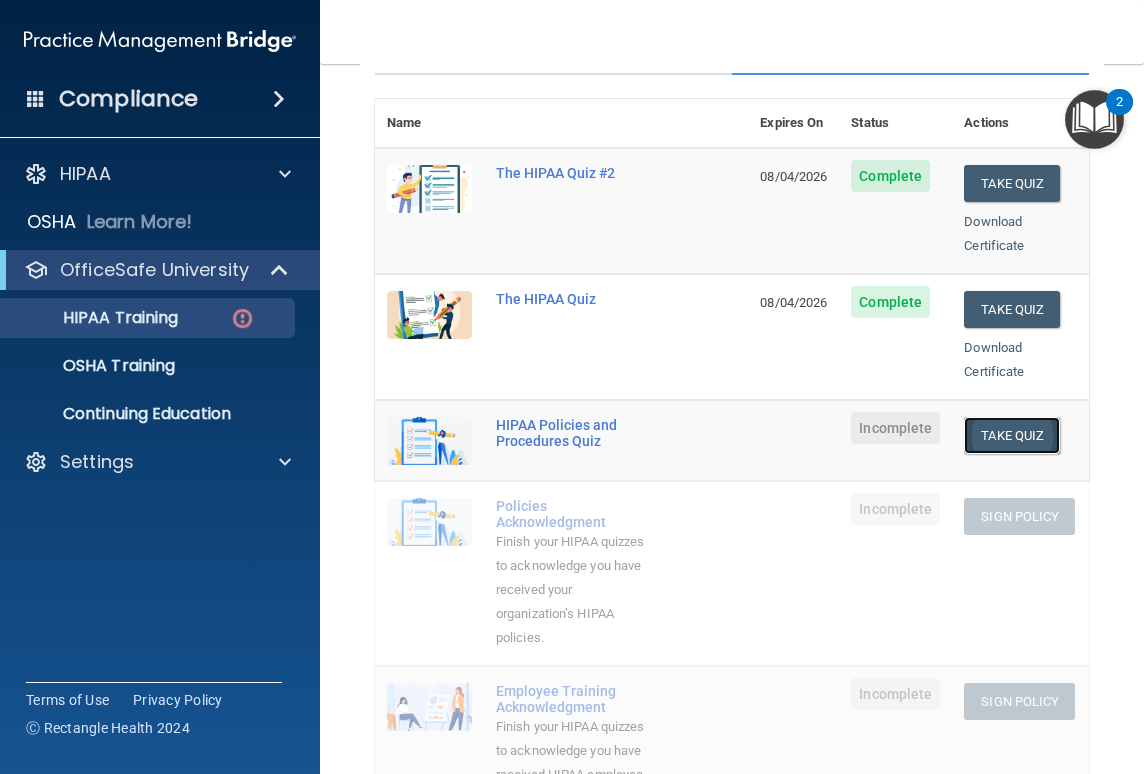 click on "Take Quiz" at bounding box center (1012, 435) 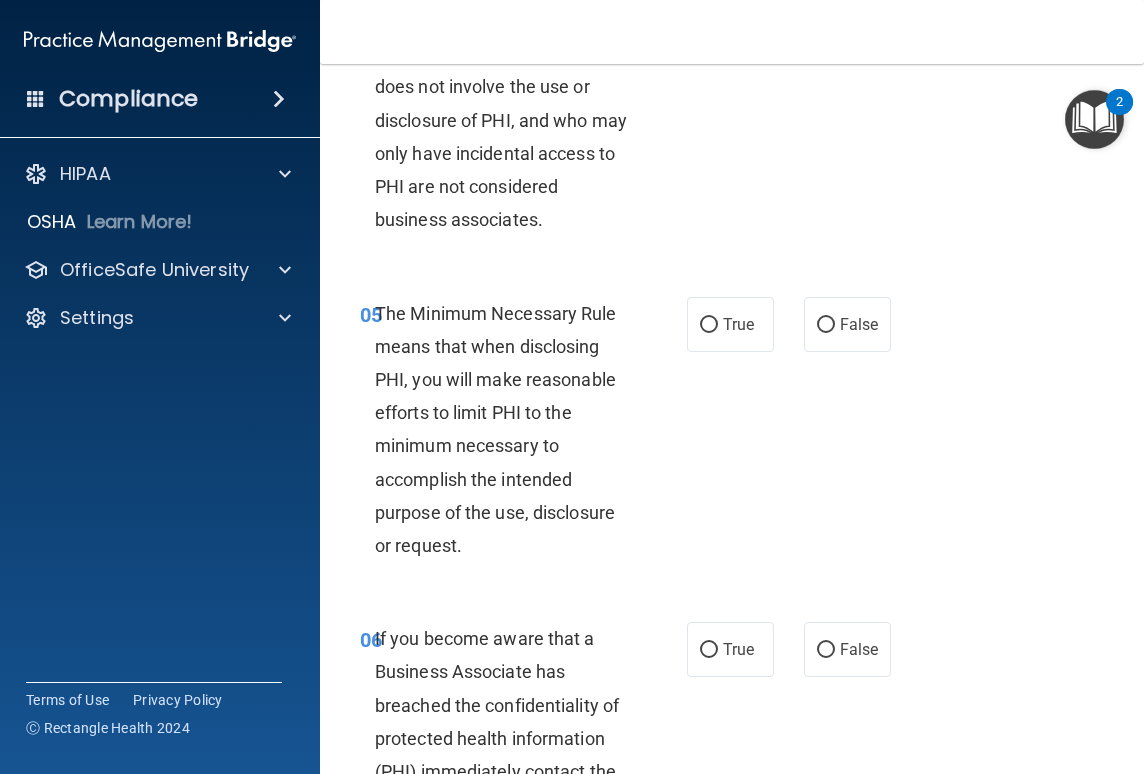 scroll, scrollTop: 0, scrollLeft: 0, axis: both 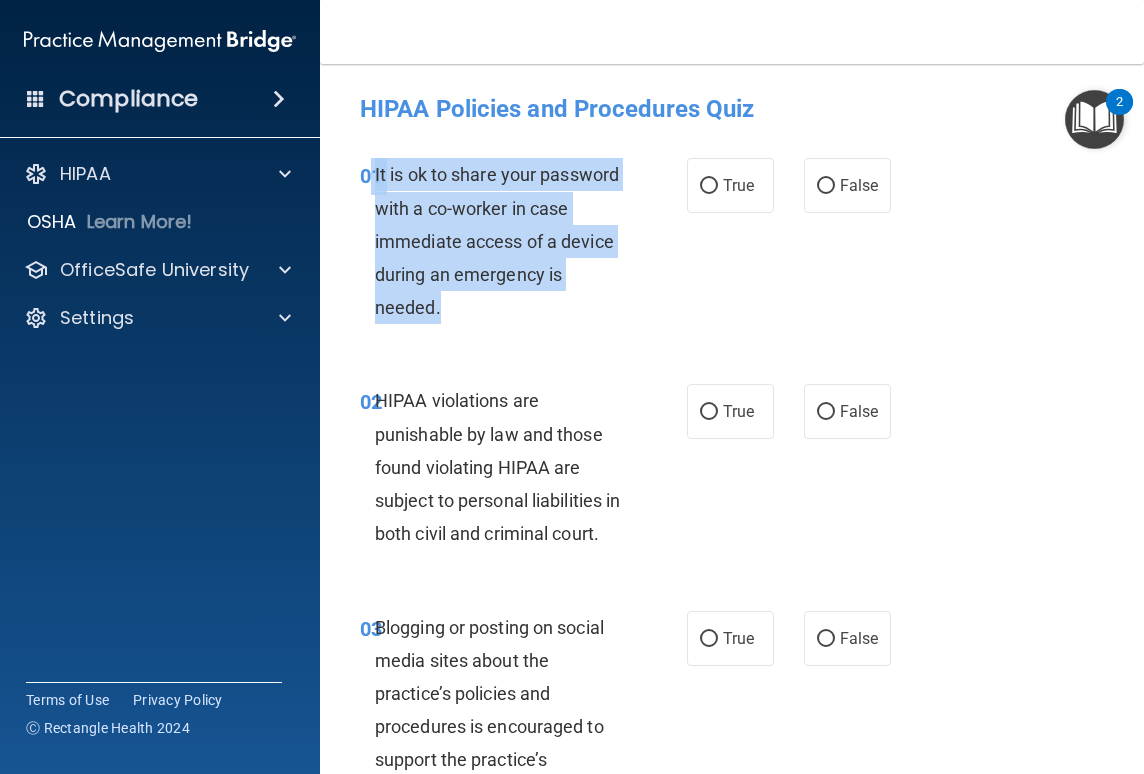 drag, startPoint x: 374, startPoint y: 176, endPoint x: 501, endPoint y: 314, distance: 187.54466 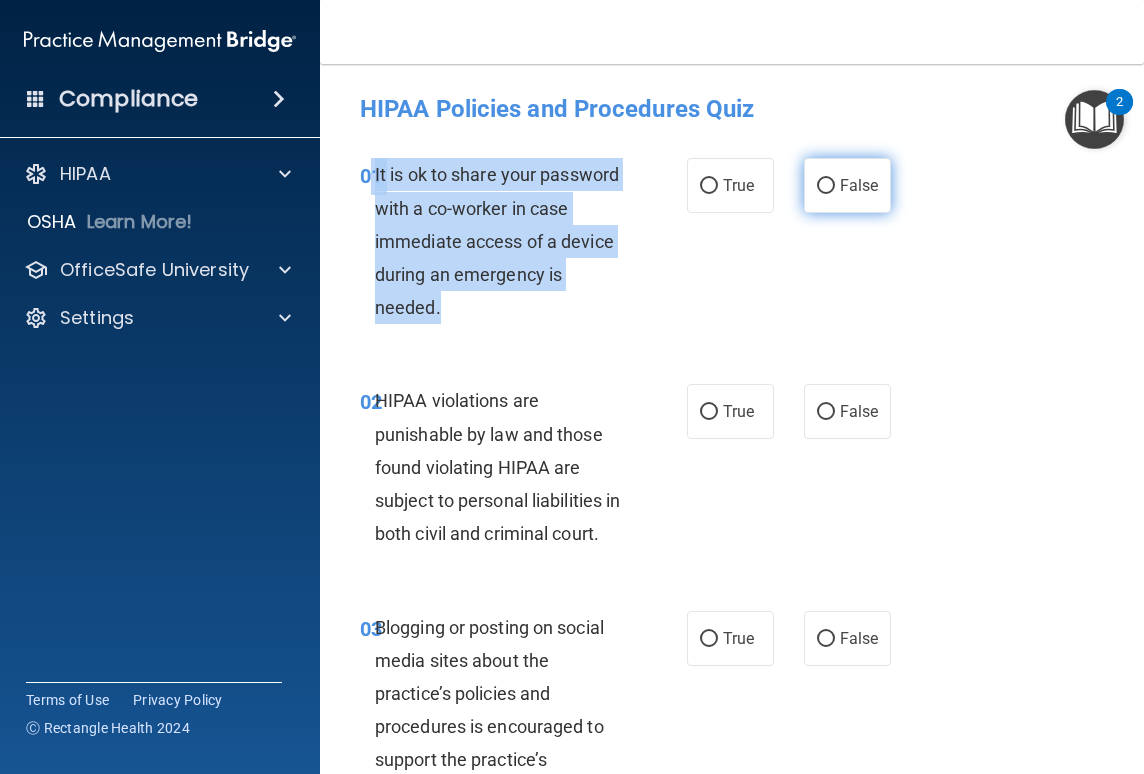 click on "False" at bounding box center (826, 186) 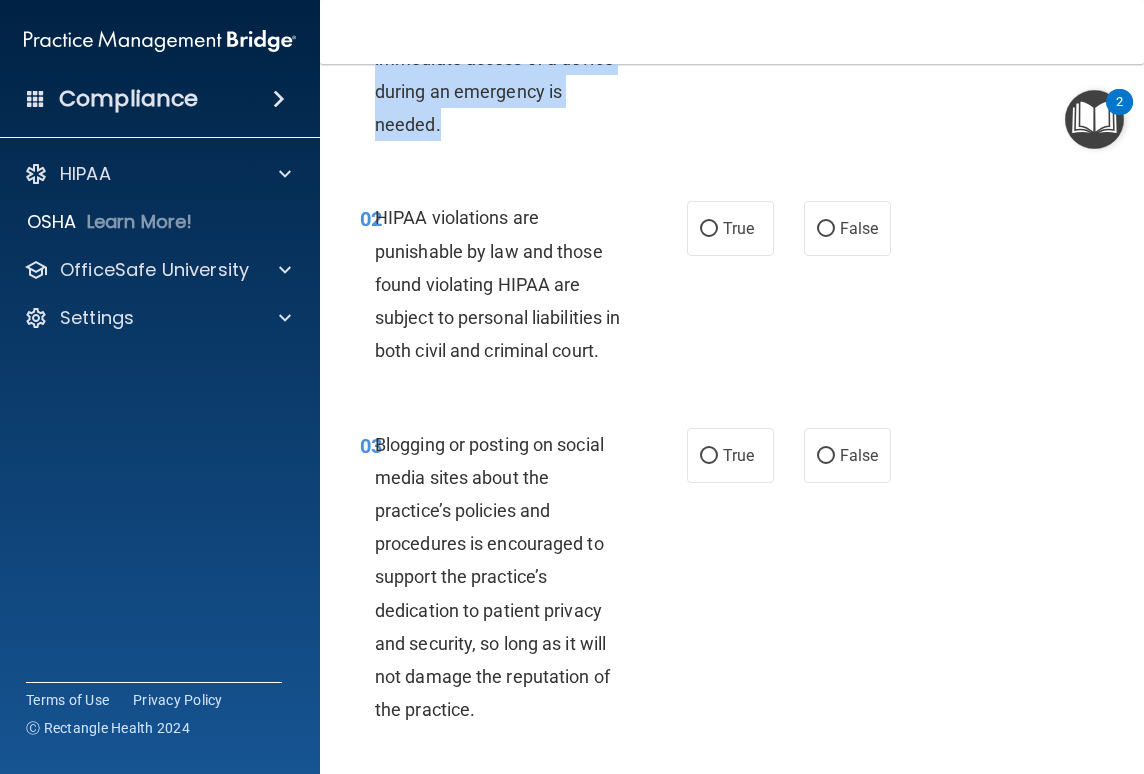 scroll, scrollTop: 231, scrollLeft: 0, axis: vertical 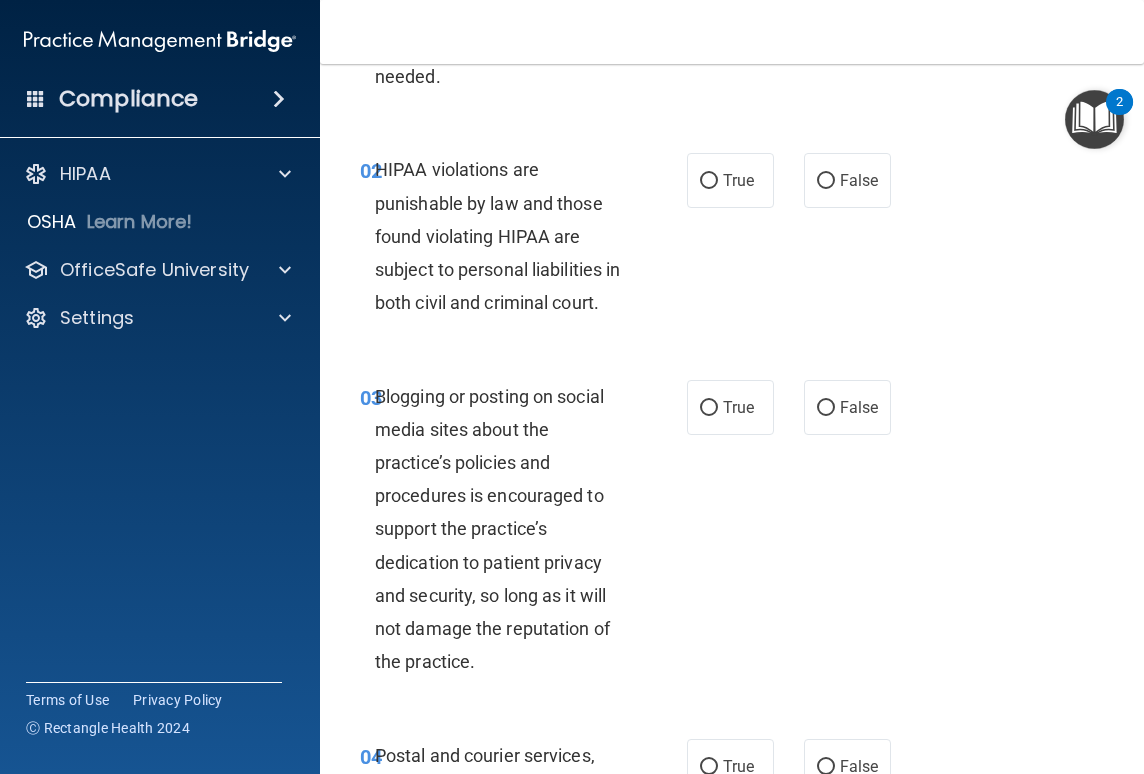 click on "HIPAA violations are punishable by law and those found violating HIPAA are subject to personal liabilities in both civil and criminal court." at bounding box center [497, 236] 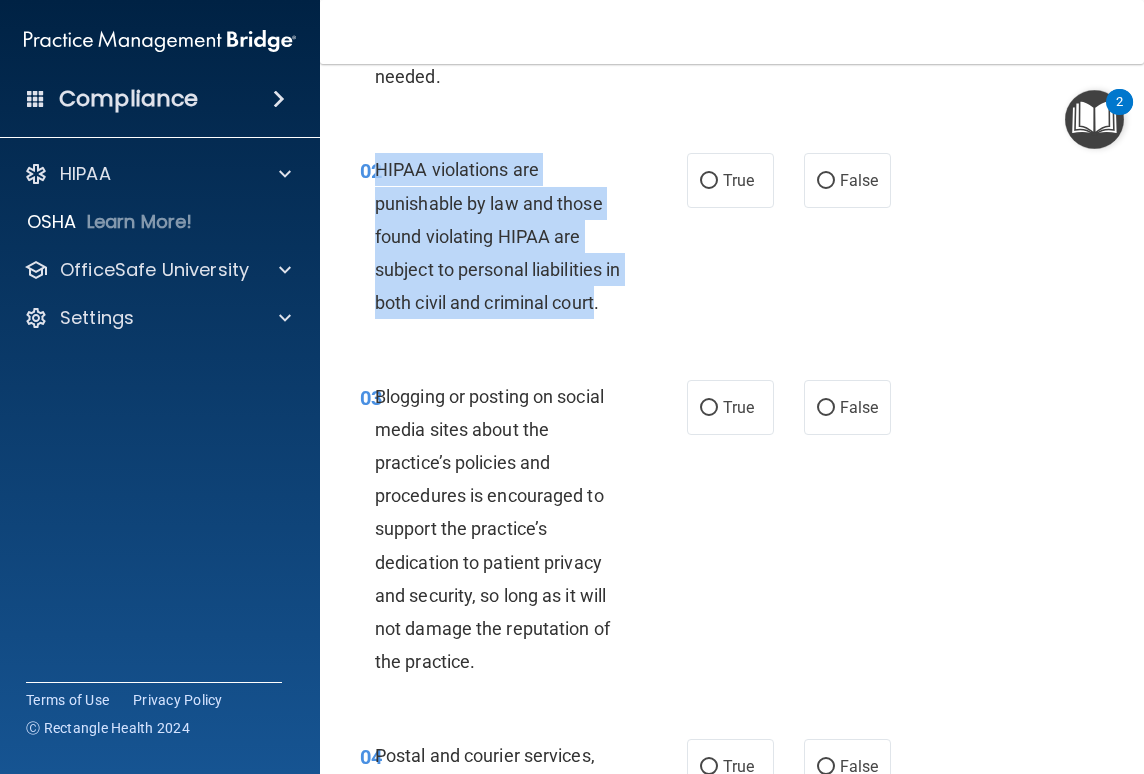 drag, startPoint x: 376, startPoint y: 168, endPoint x: 600, endPoint y: 312, distance: 266.29306 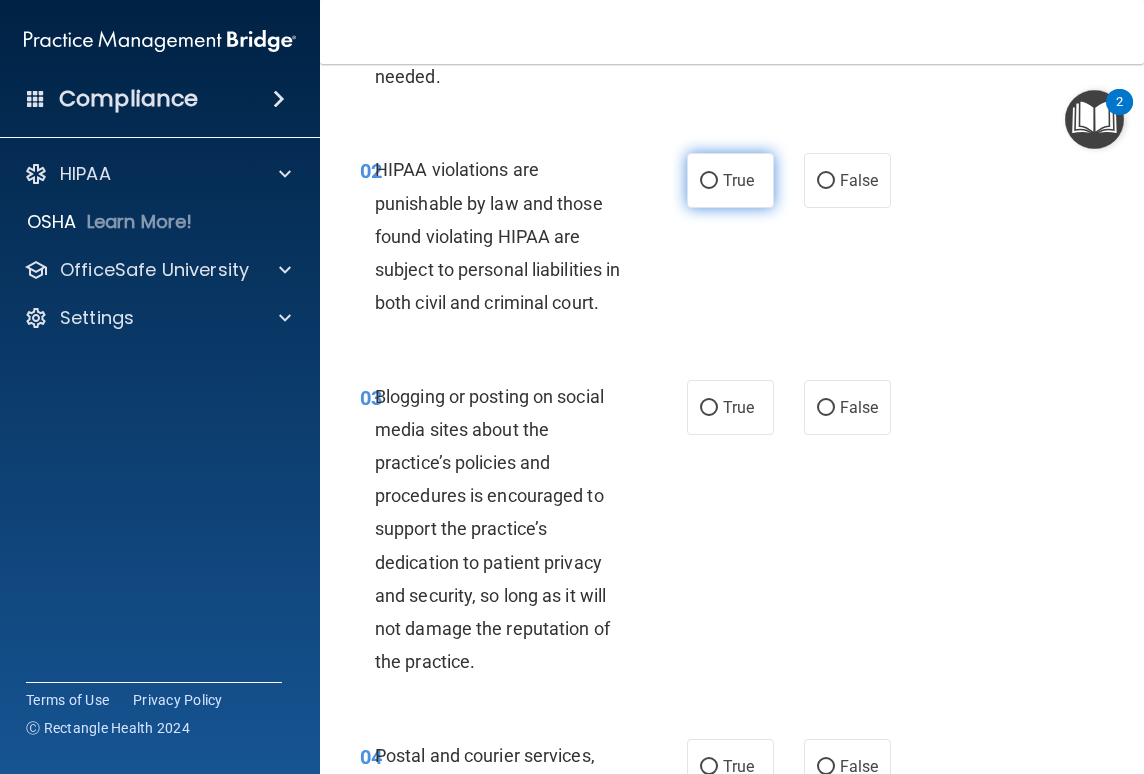 click on "True" at bounding box center [730, 180] 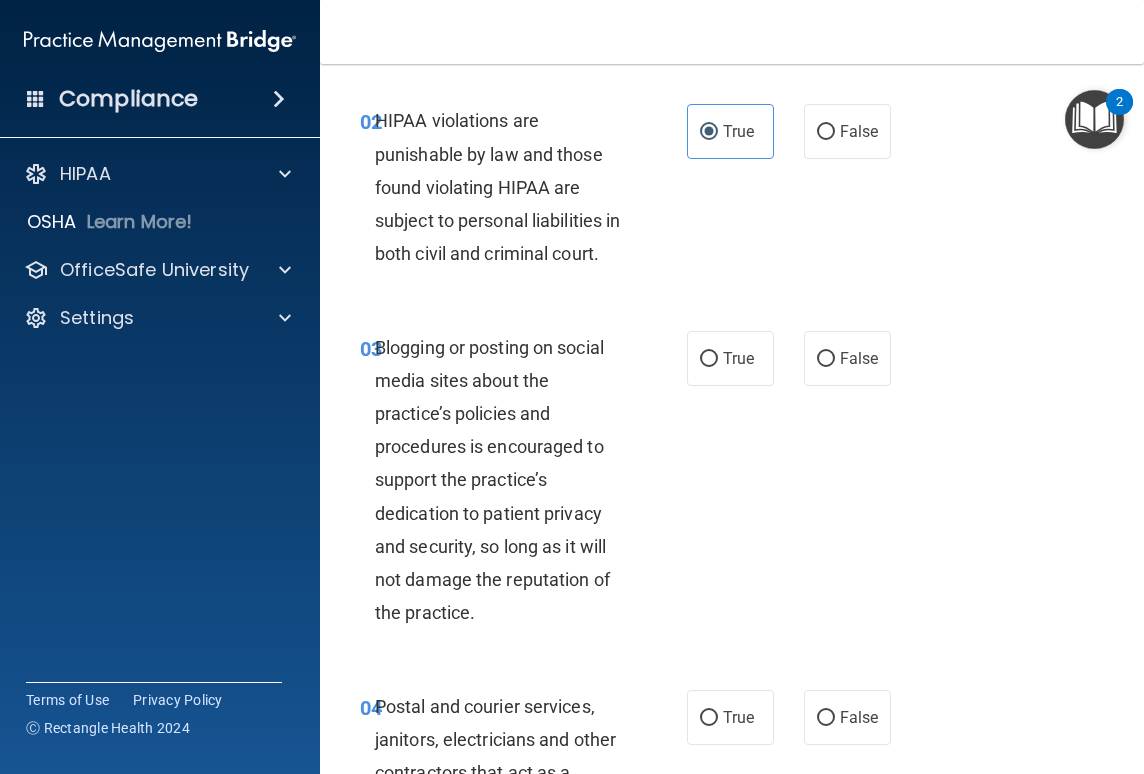 scroll, scrollTop: 339, scrollLeft: 0, axis: vertical 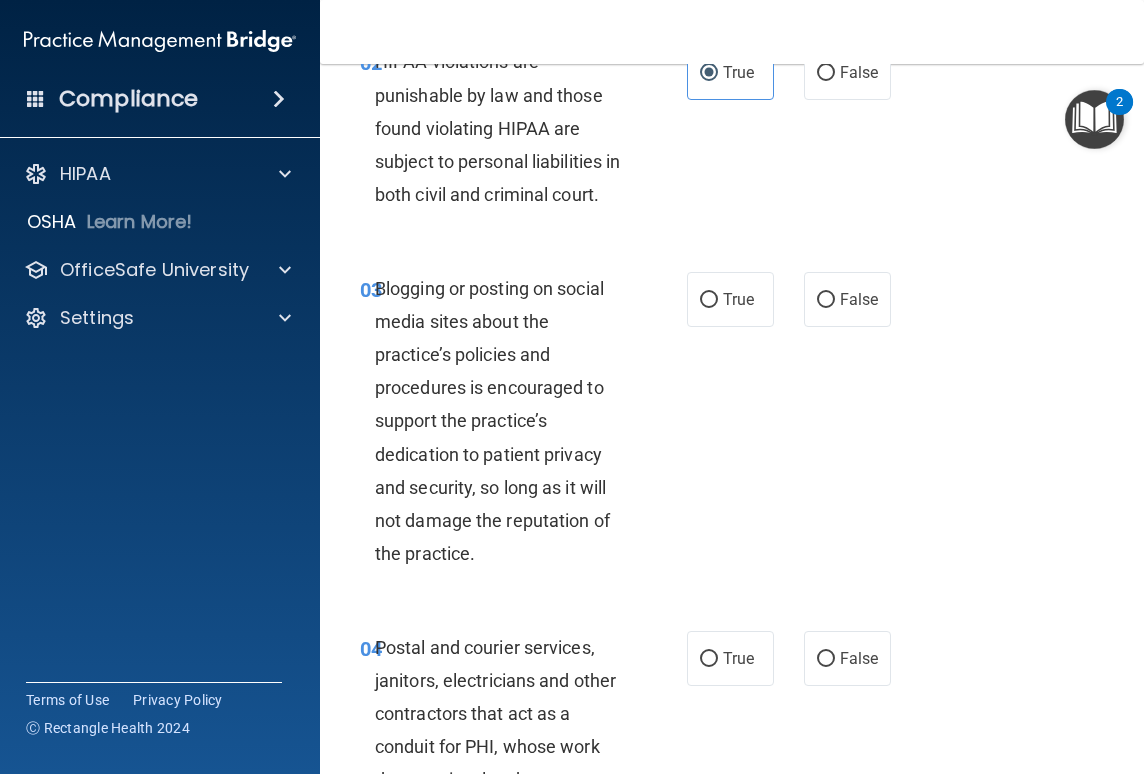 drag, startPoint x: 380, startPoint y: 289, endPoint x: 531, endPoint y: 467, distance: 233.42023 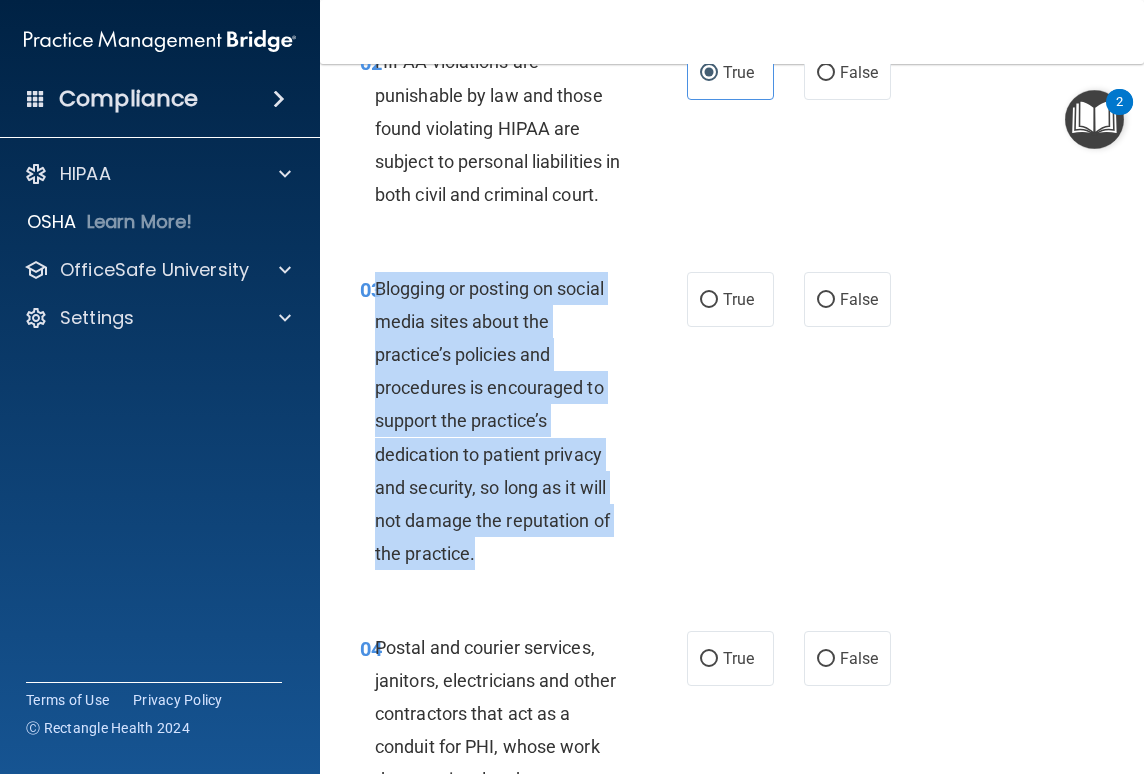 drag, startPoint x: 380, startPoint y: 284, endPoint x: 514, endPoint y: 566, distance: 312.21786 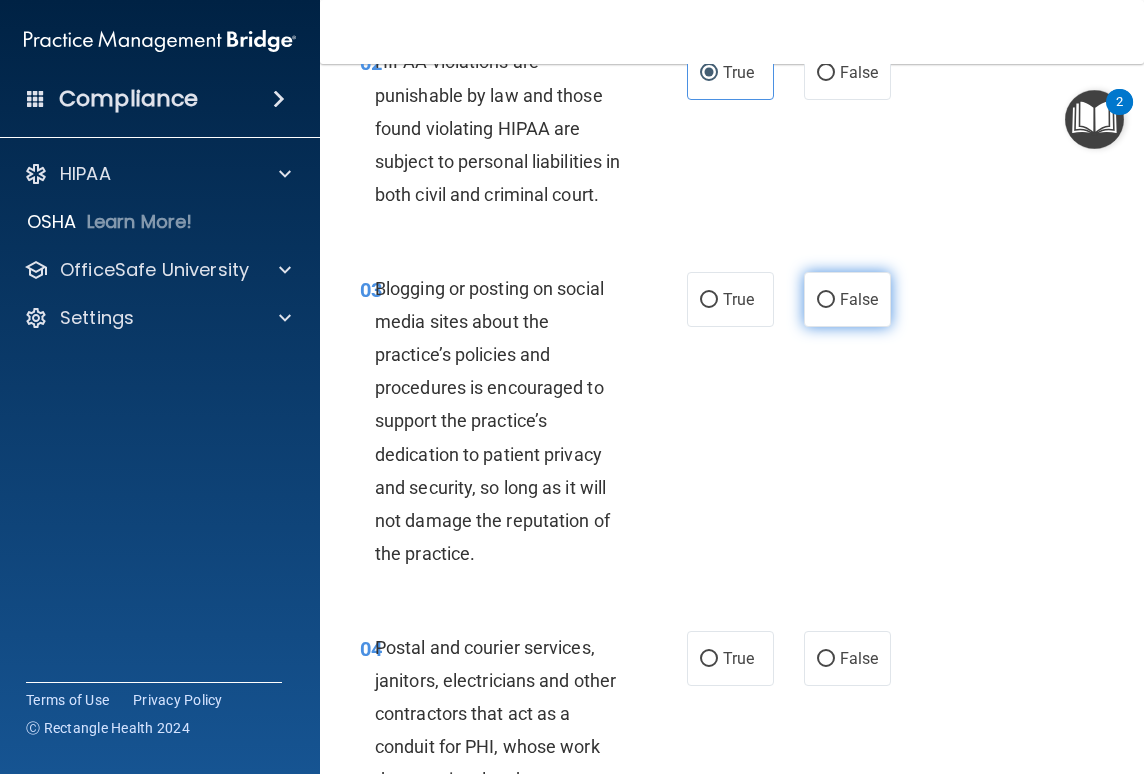 click on "False" at bounding box center (859, 299) 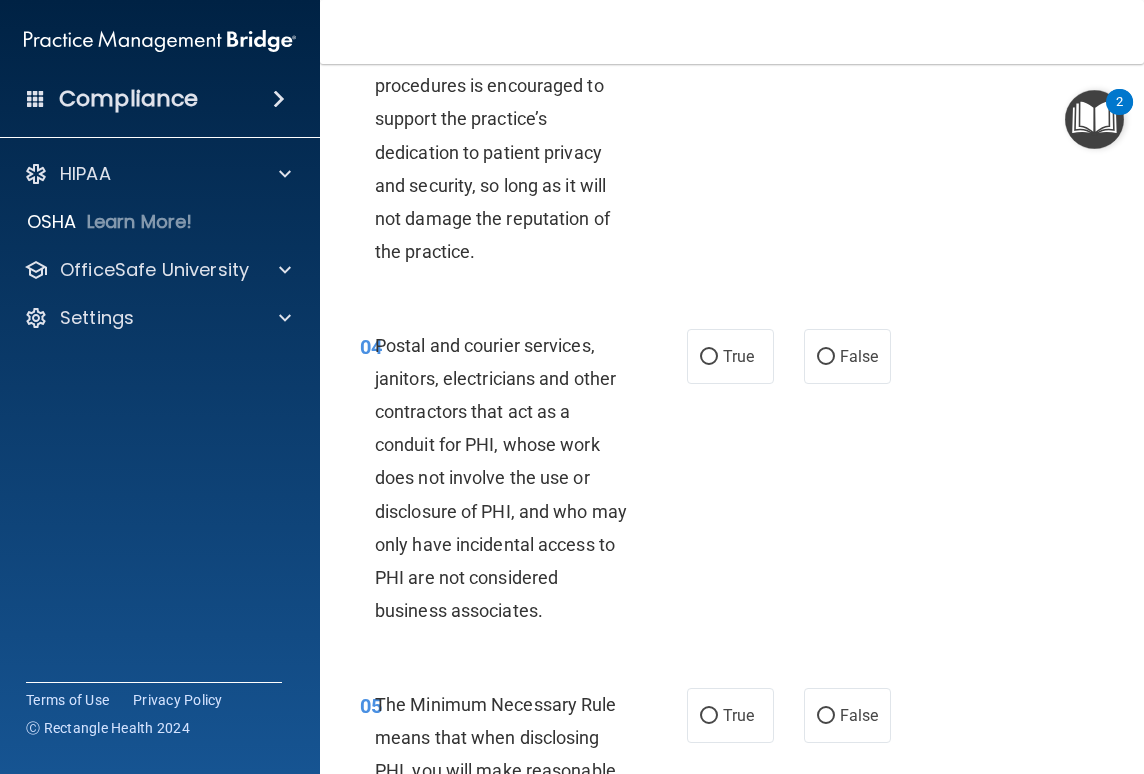 scroll, scrollTop: 712, scrollLeft: 0, axis: vertical 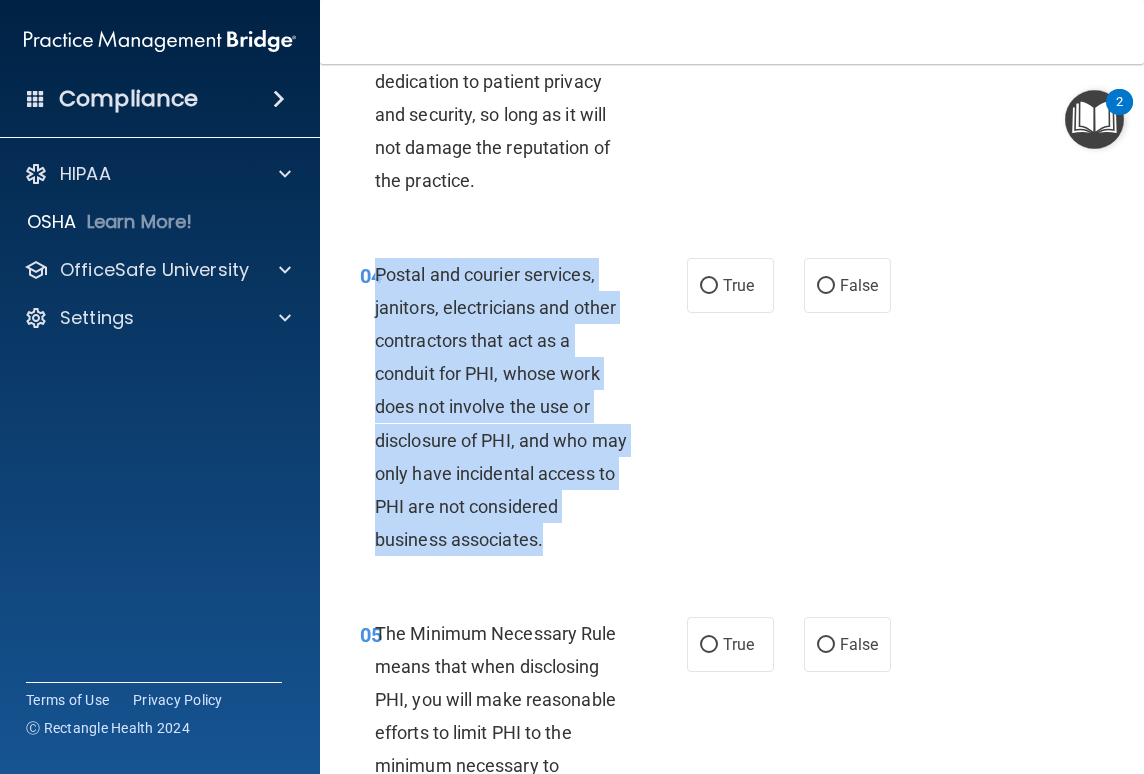 drag, startPoint x: 375, startPoint y: 272, endPoint x: 493, endPoint y: 570, distance: 320.5121 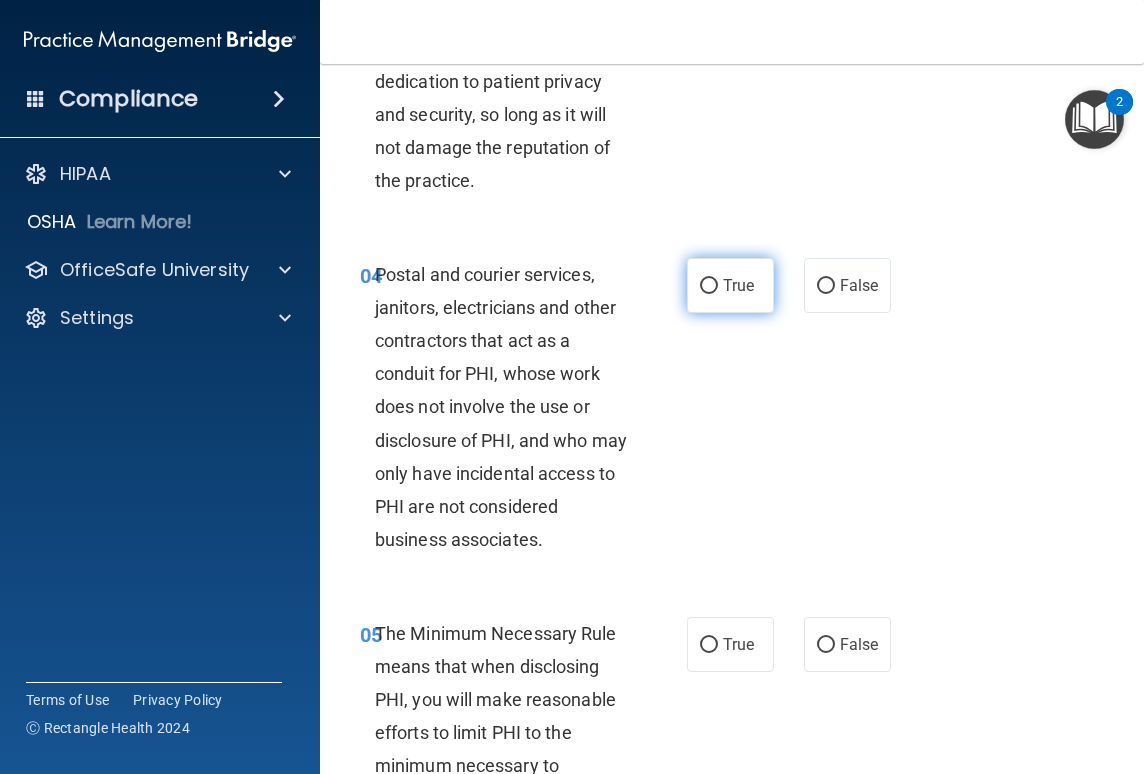 click on "True" at bounding box center [738, 285] 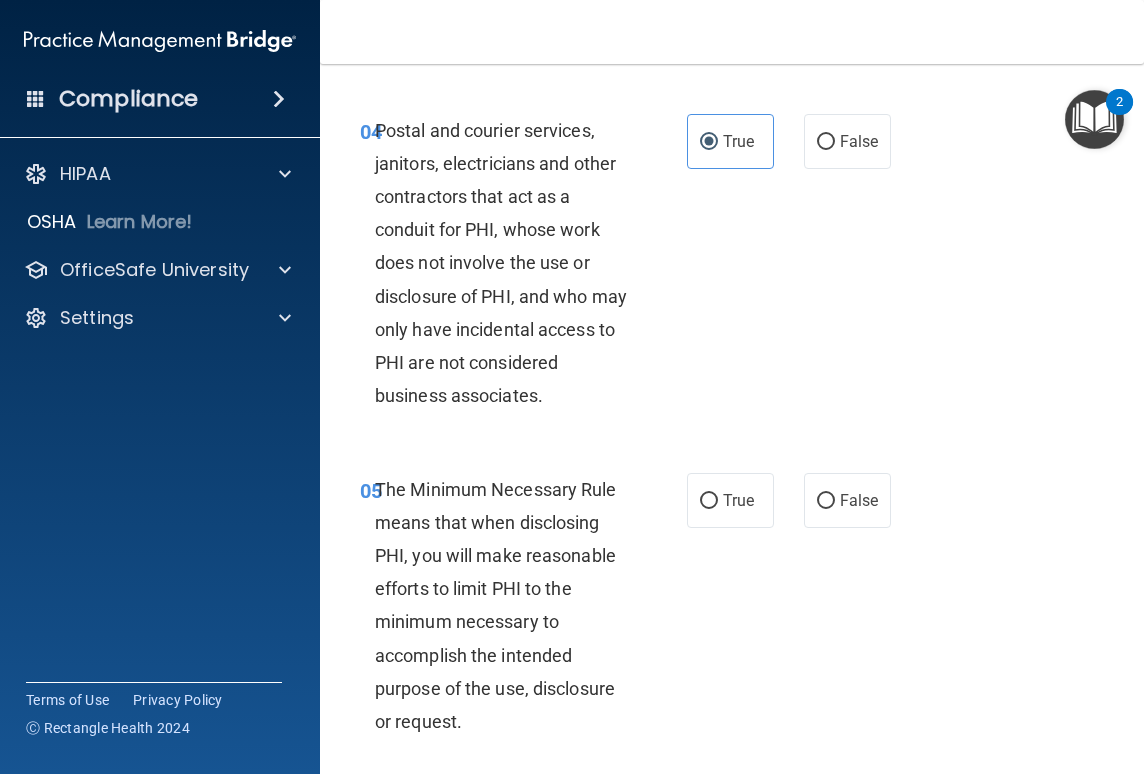 scroll, scrollTop: 980, scrollLeft: 0, axis: vertical 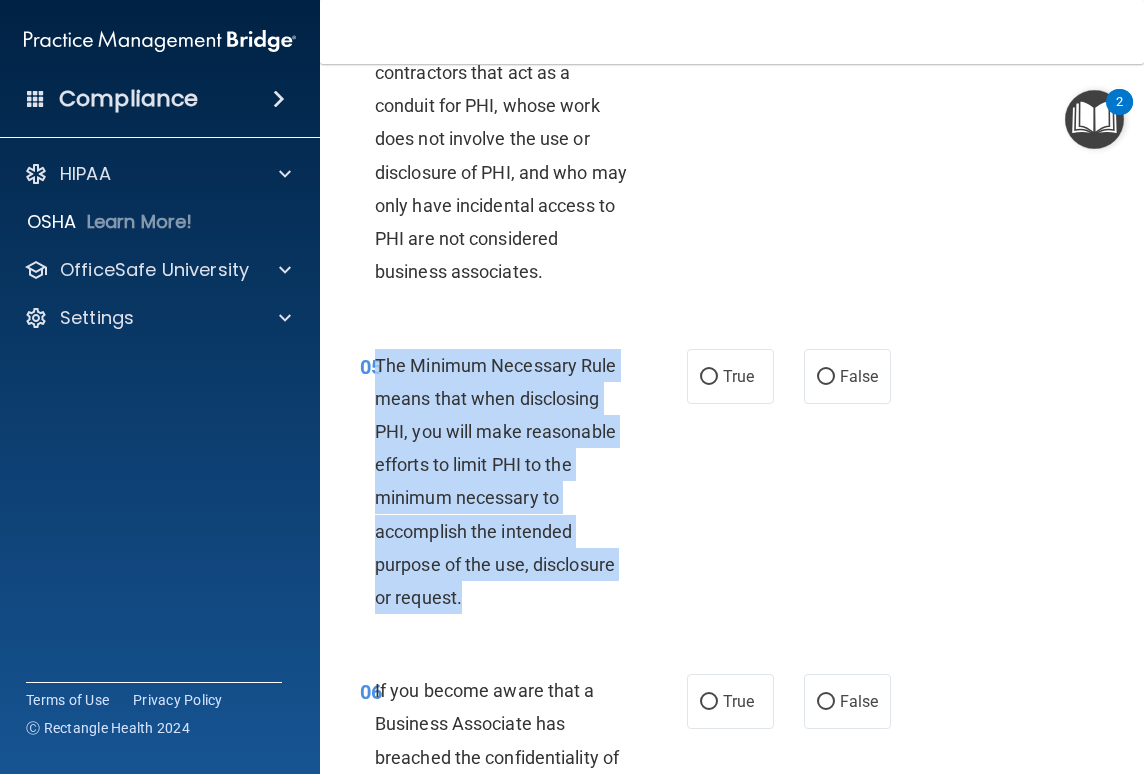 drag, startPoint x: 378, startPoint y: 390, endPoint x: 484, endPoint y: 646, distance: 277.0776 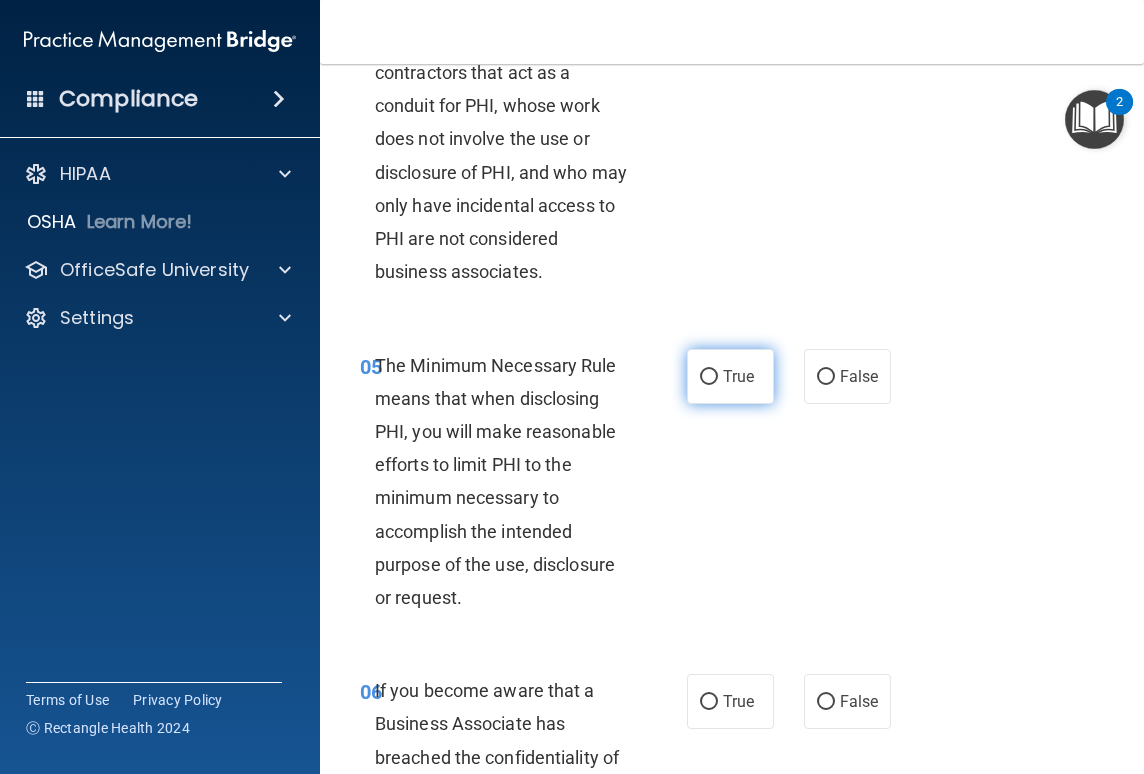 click on "True" at bounding box center (730, 376) 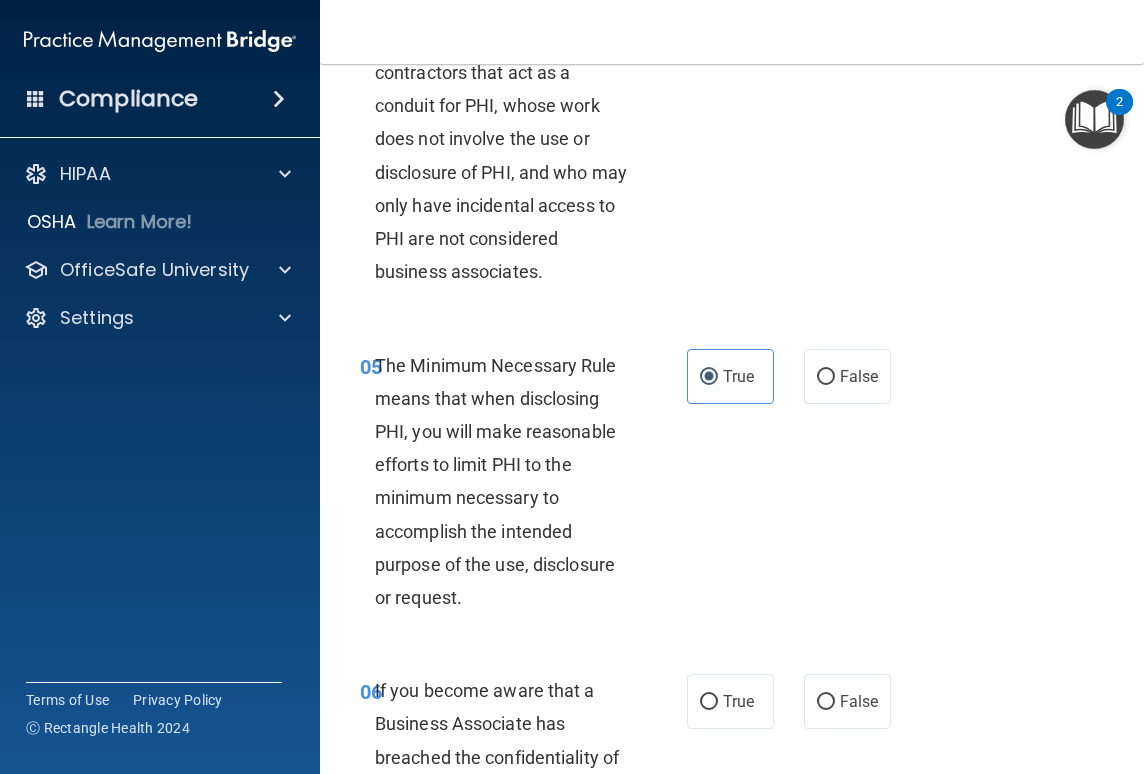 scroll, scrollTop: 1303, scrollLeft: 0, axis: vertical 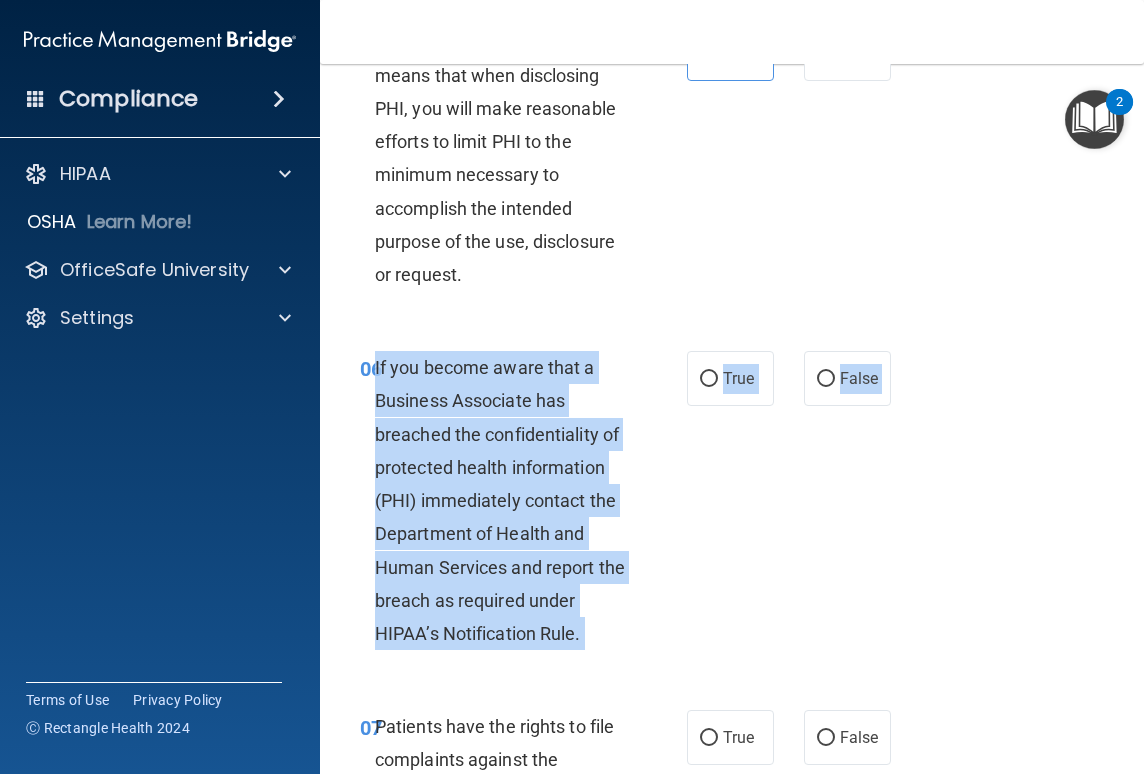 drag, startPoint x: 376, startPoint y: 400, endPoint x: 531, endPoint y: 701, distance: 338.5646 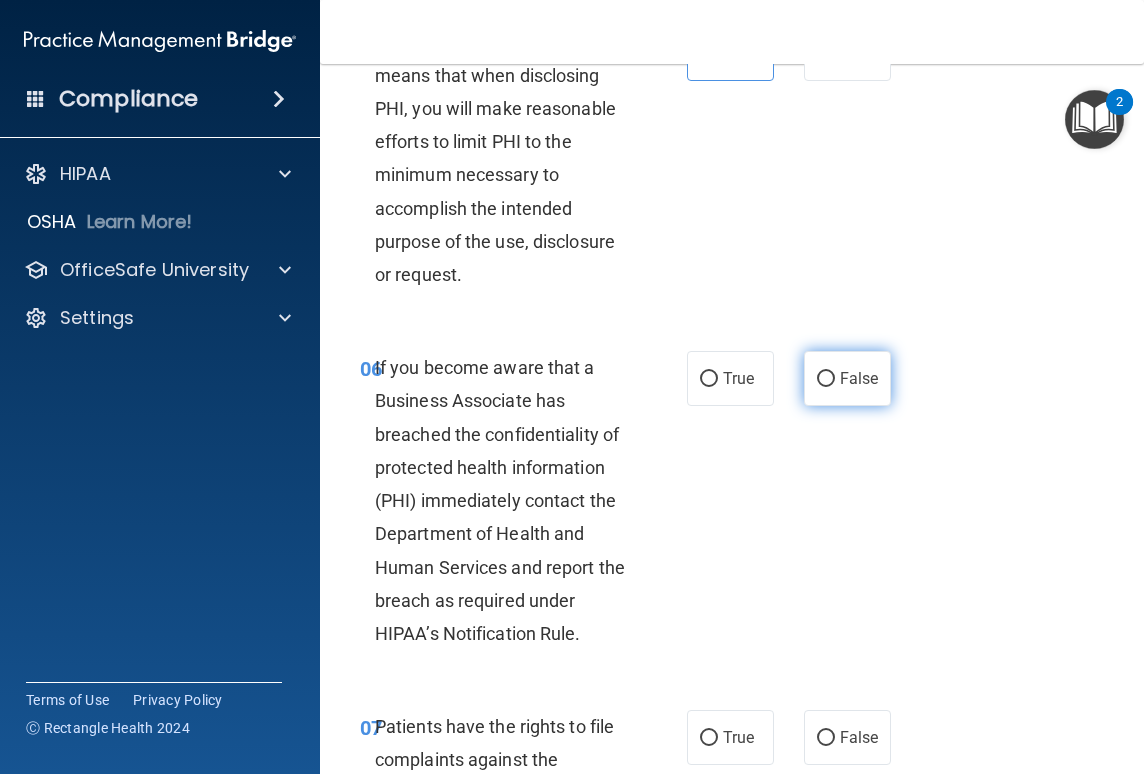 click on "False" at bounding box center [847, 378] 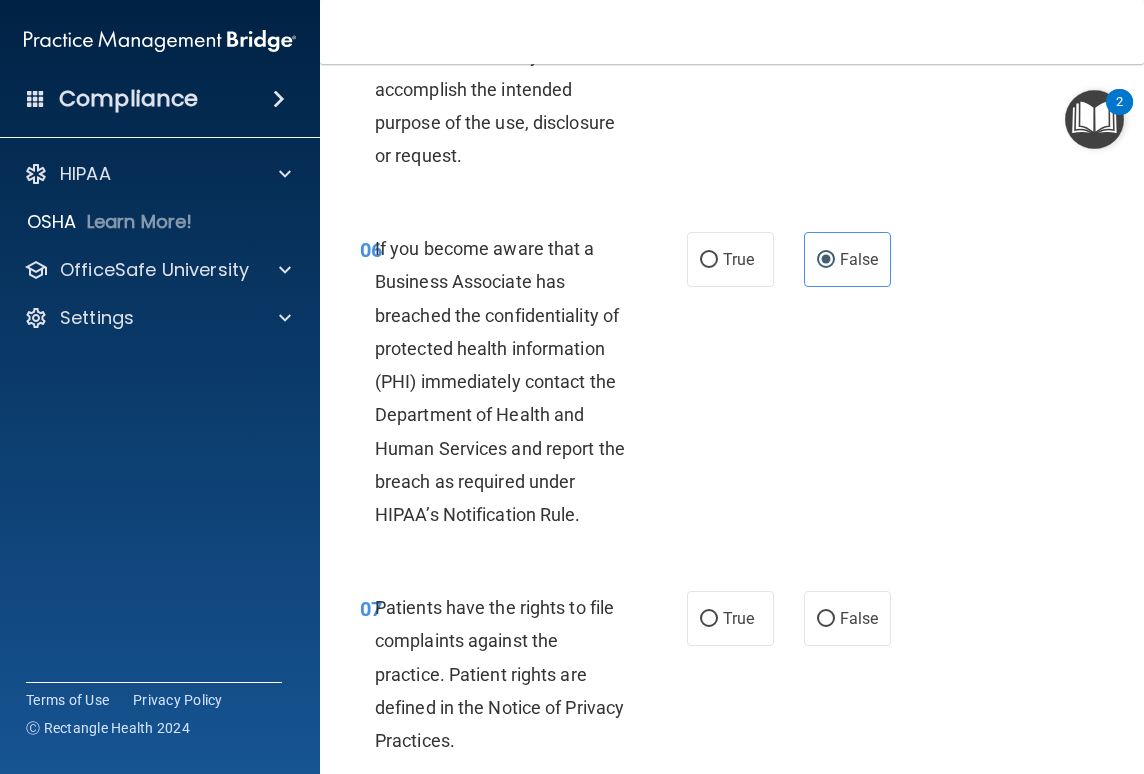 scroll, scrollTop: 1581, scrollLeft: 0, axis: vertical 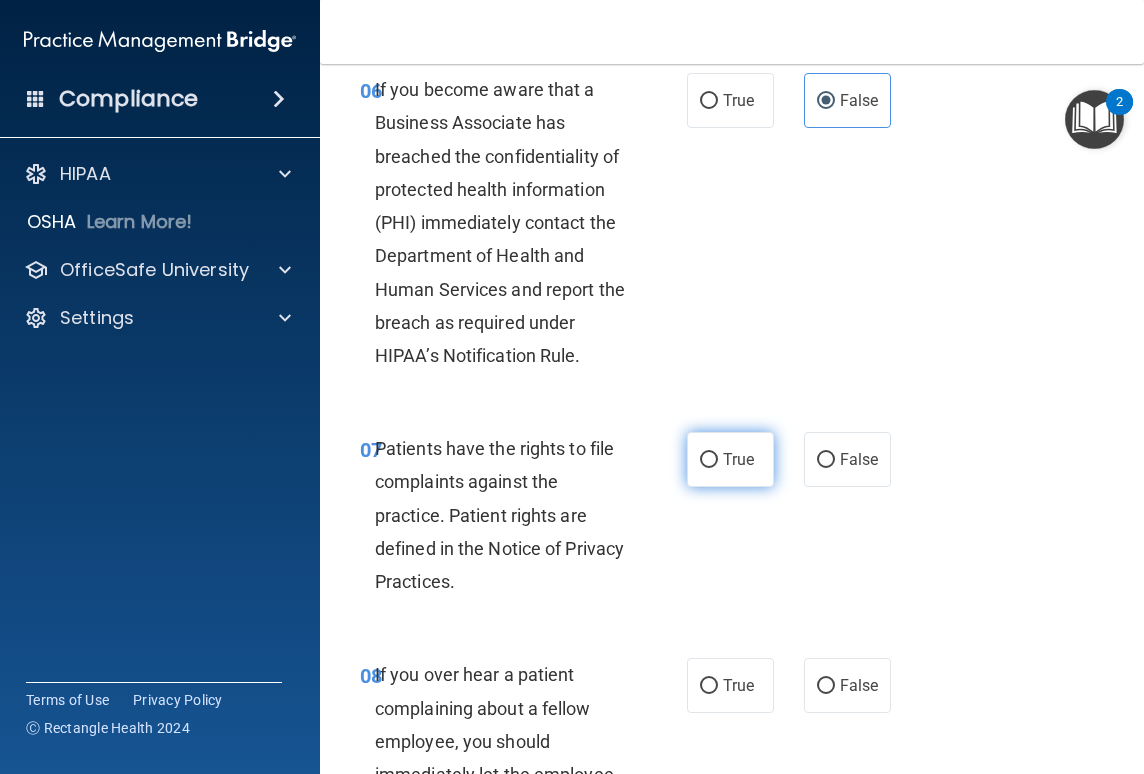 click on "True" at bounding box center [738, 459] 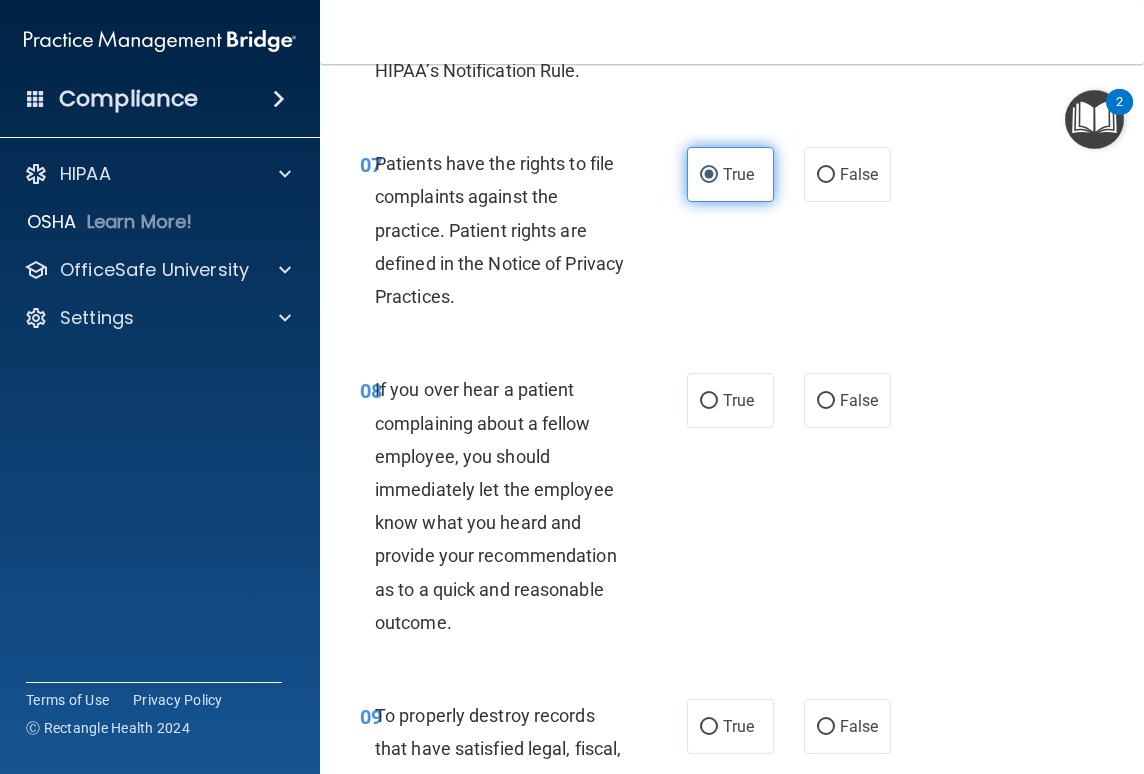 scroll, scrollTop: 2064, scrollLeft: 0, axis: vertical 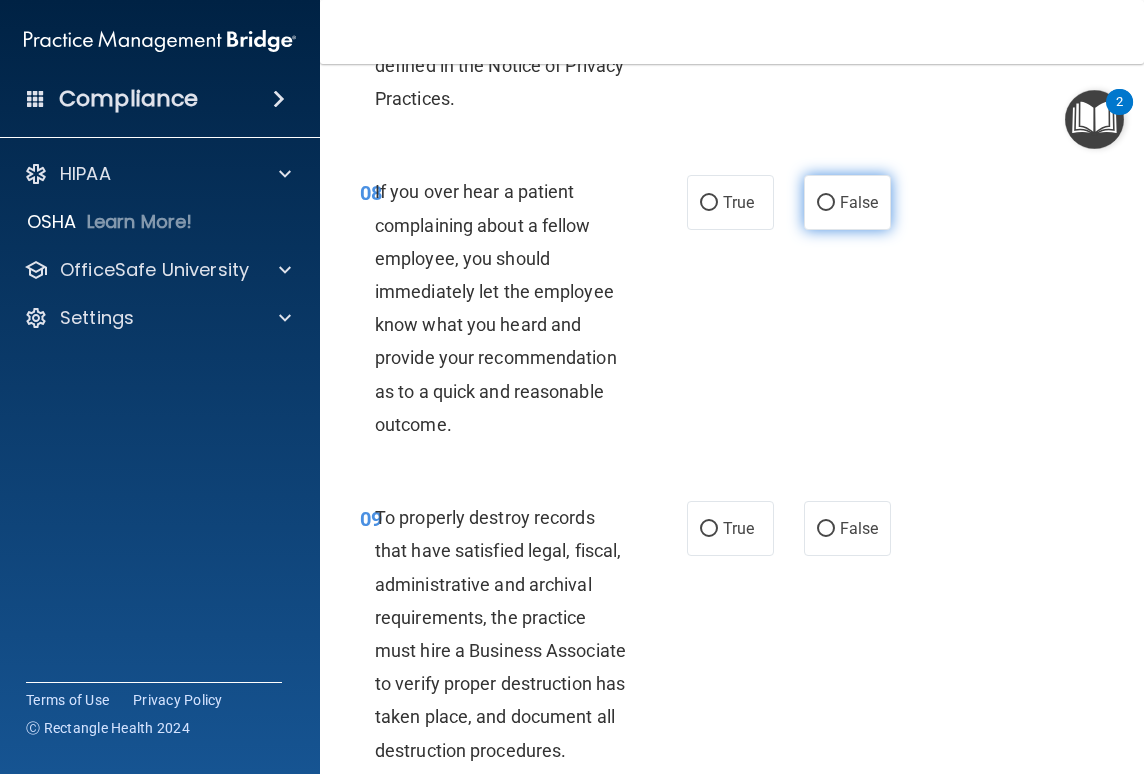 click on "False" at bounding box center (826, 203) 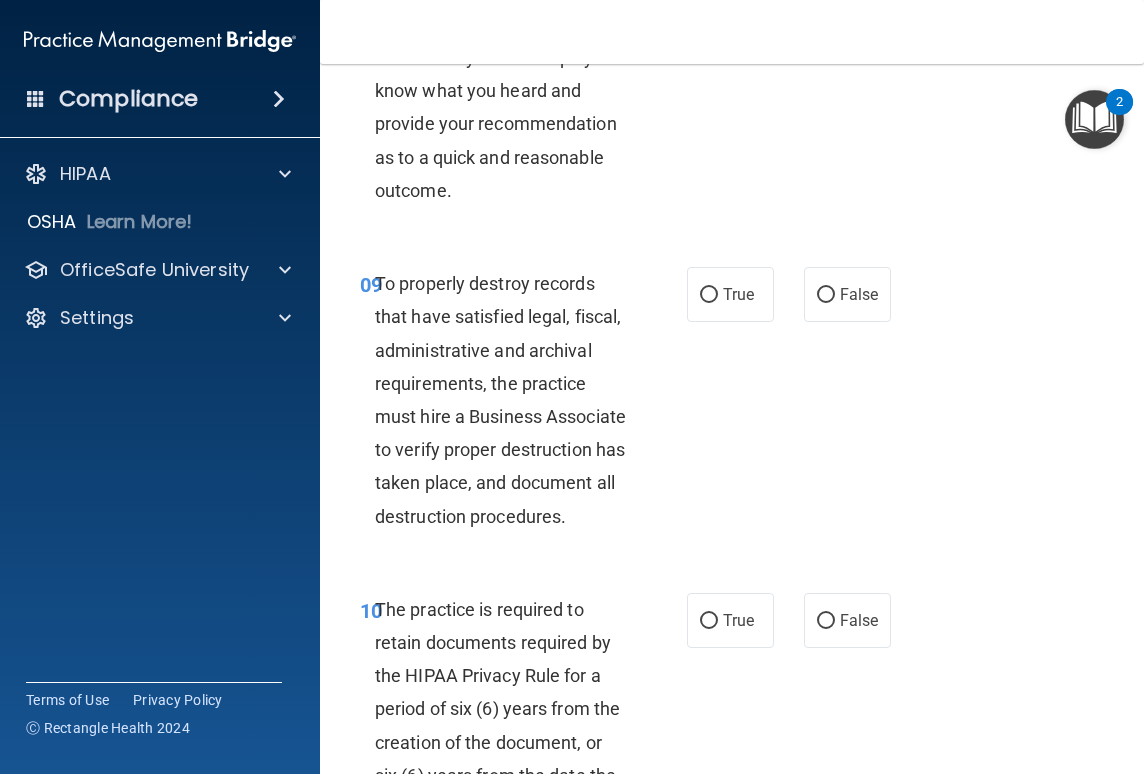 scroll, scrollTop: 2325, scrollLeft: 0, axis: vertical 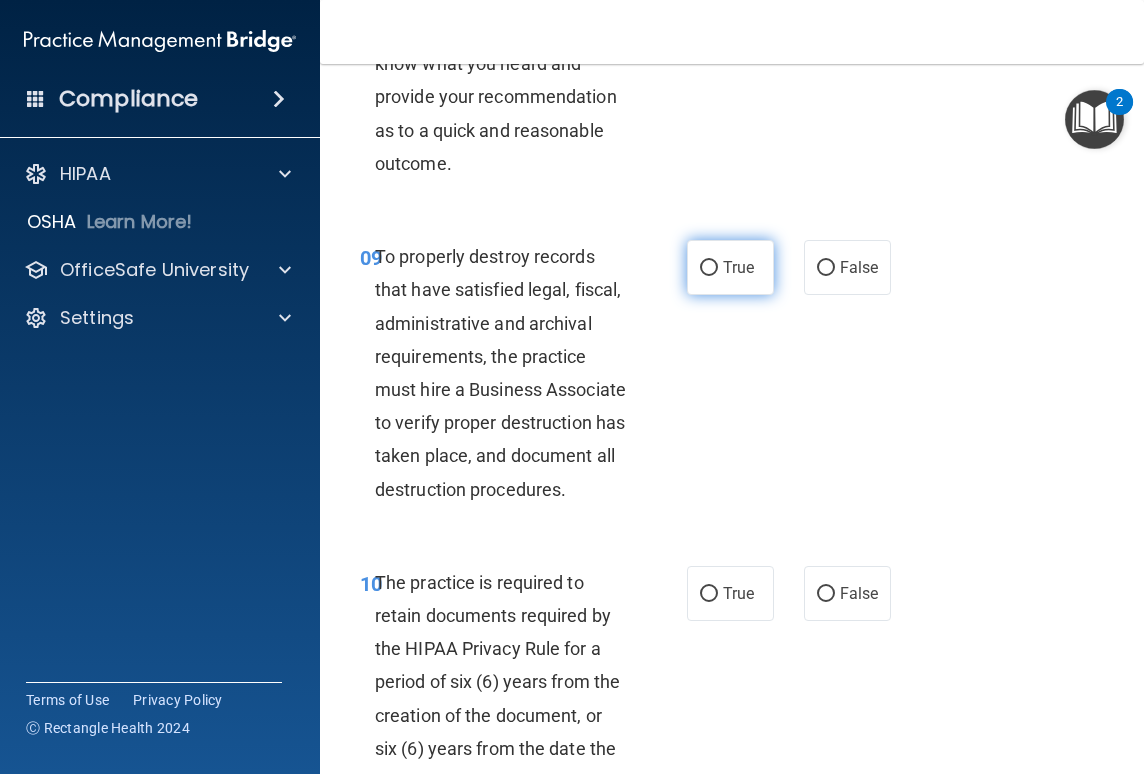 click on "True" at bounding box center [738, 267] 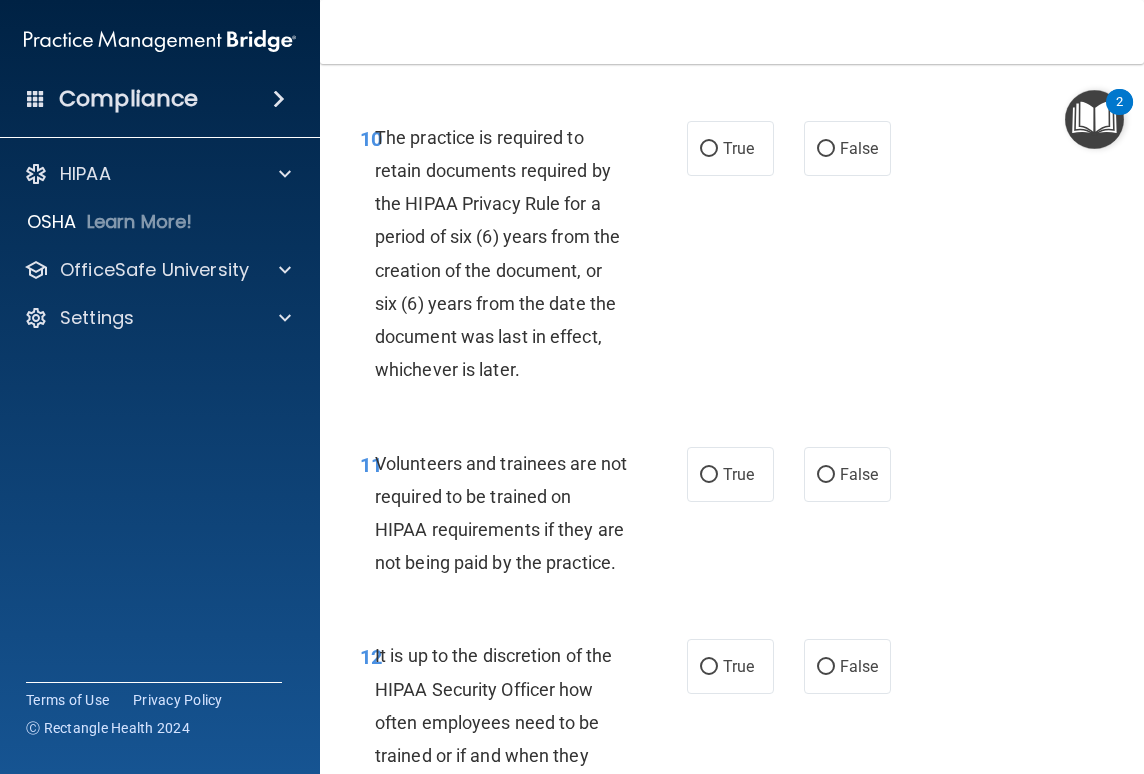 scroll, scrollTop: 2771, scrollLeft: 0, axis: vertical 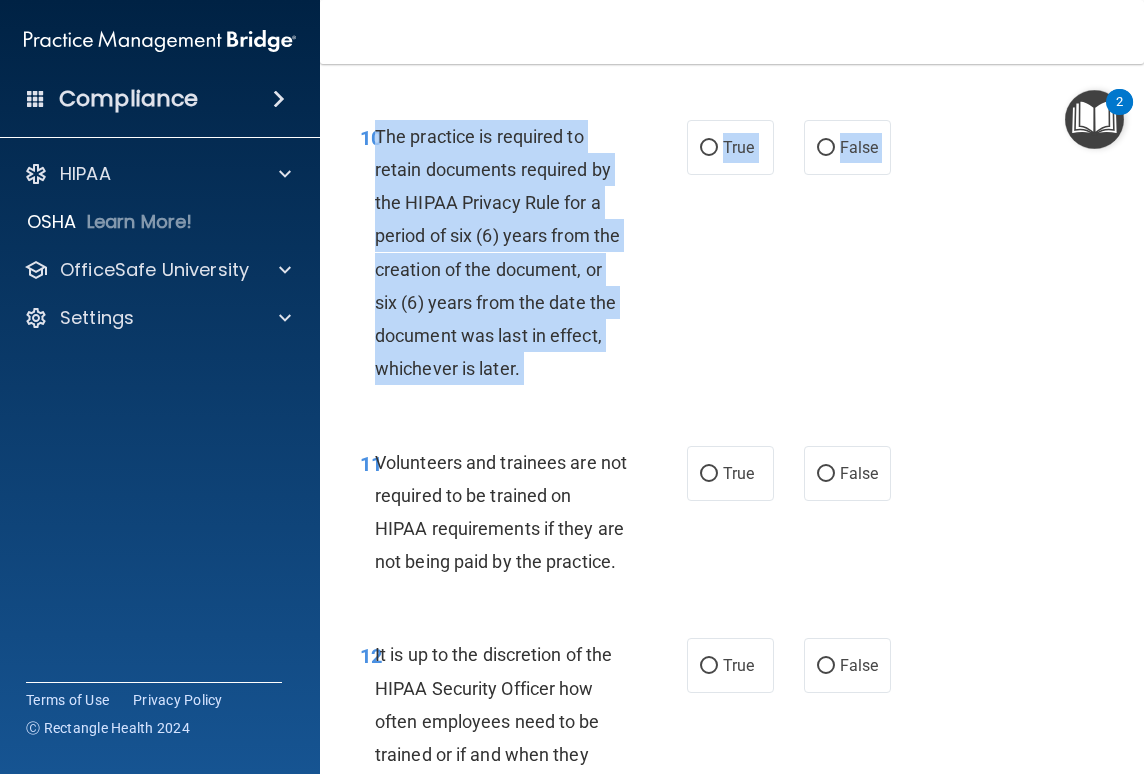 drag, startPoint x: 376, startPoint y: 203, endPoint x: 533, endPoint y: 462, distance: 302.8696 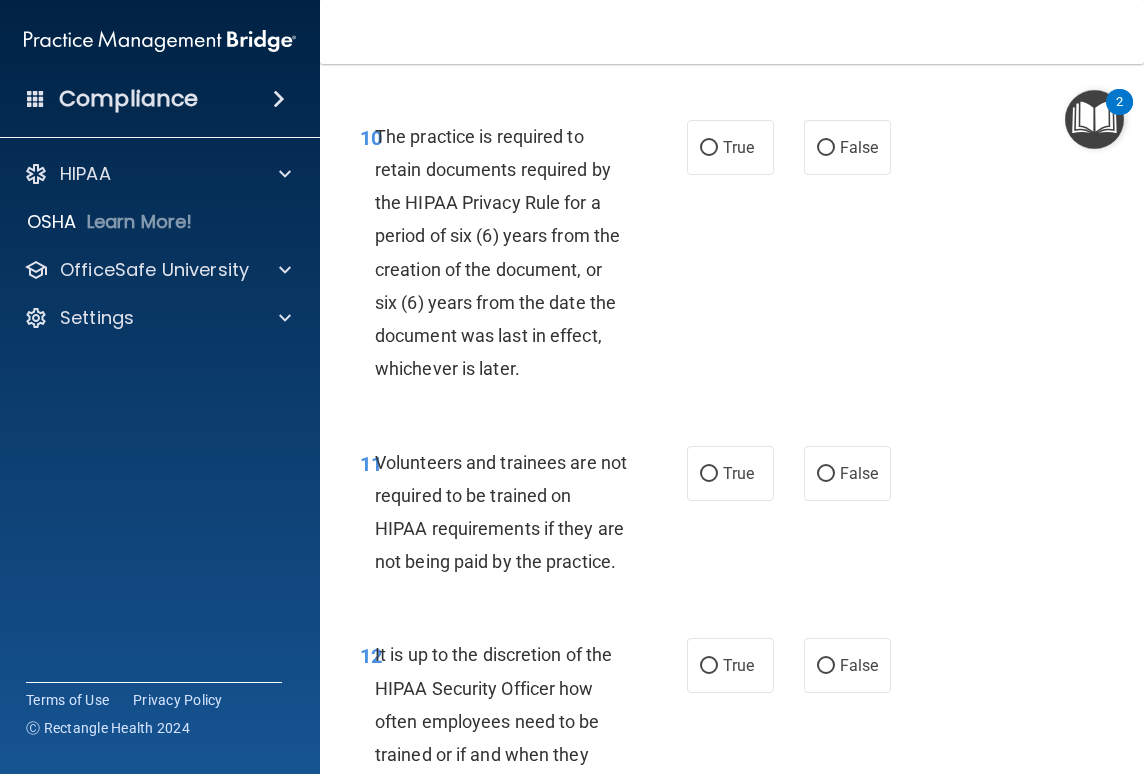 click on "The practice is required to retain documents required by the HIPAA Privacy Rule for a period of six (6) years from the creation of the document, or six (6) years from the date the document was last in effect, whichever is later." at bounding box center [509, 253] 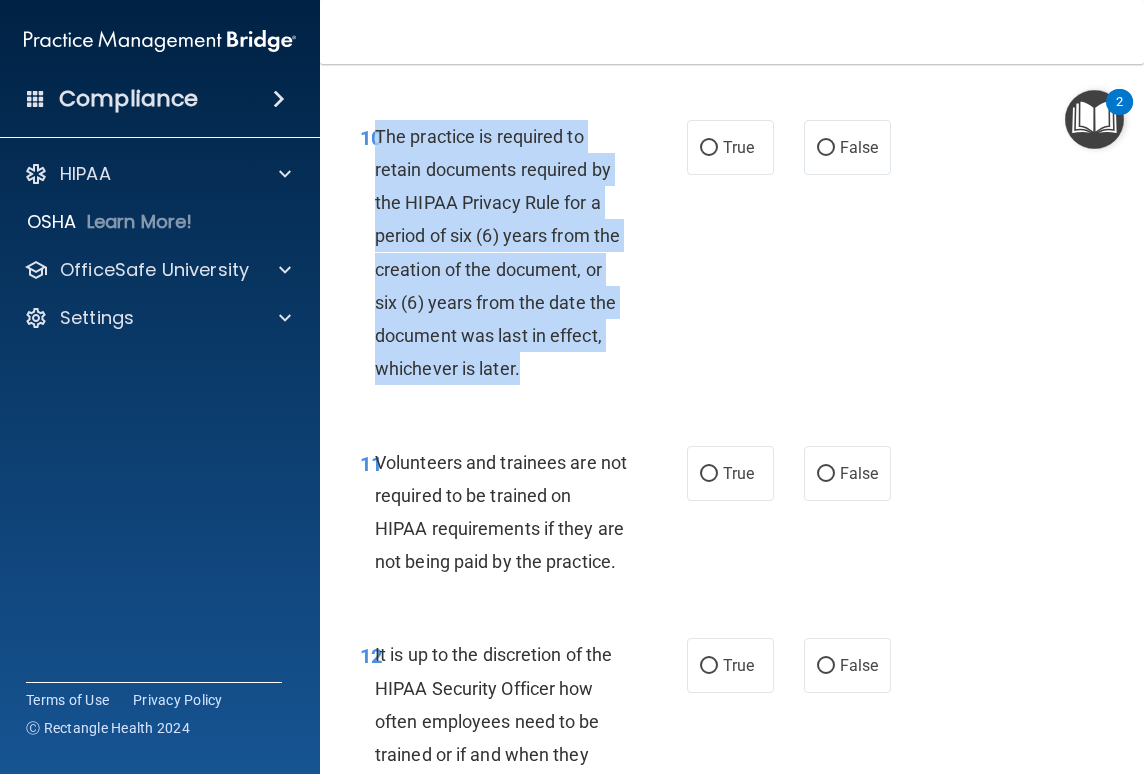 drag, startPoint x: 377, startPoint y: 197, endPoint x: 539, endPoint y: 442, distance: 293.71585 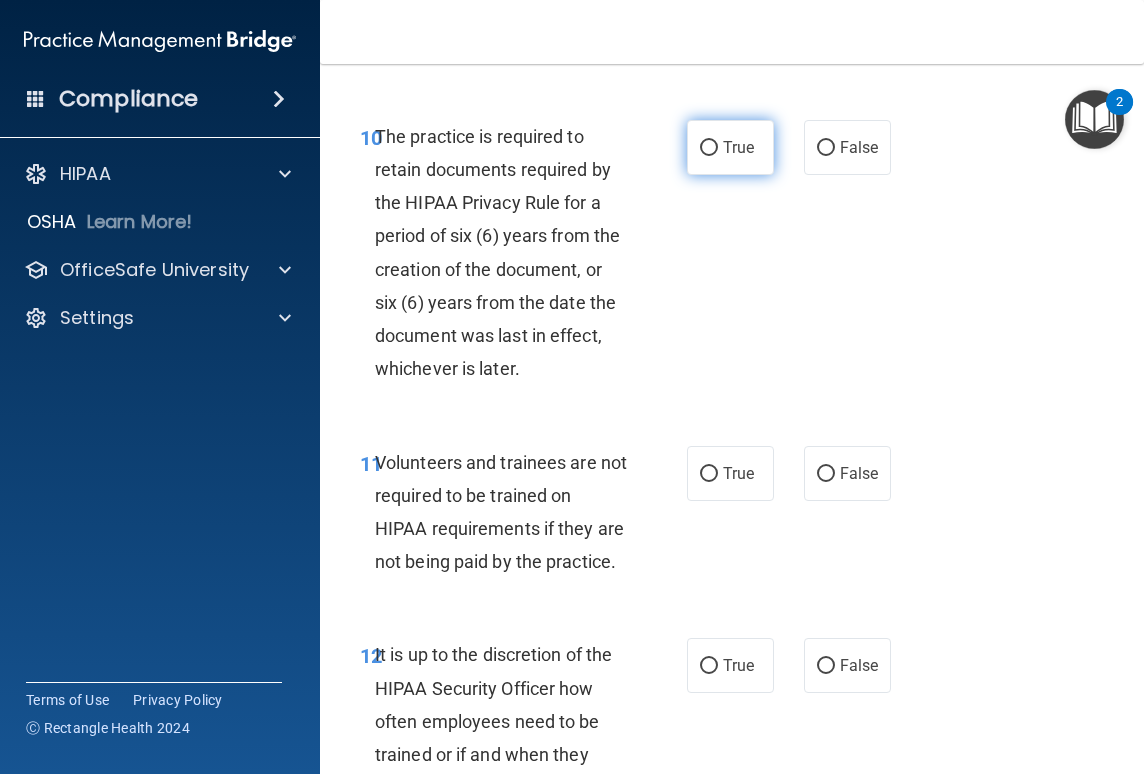 click on "True" at bounding box center [730, 147] 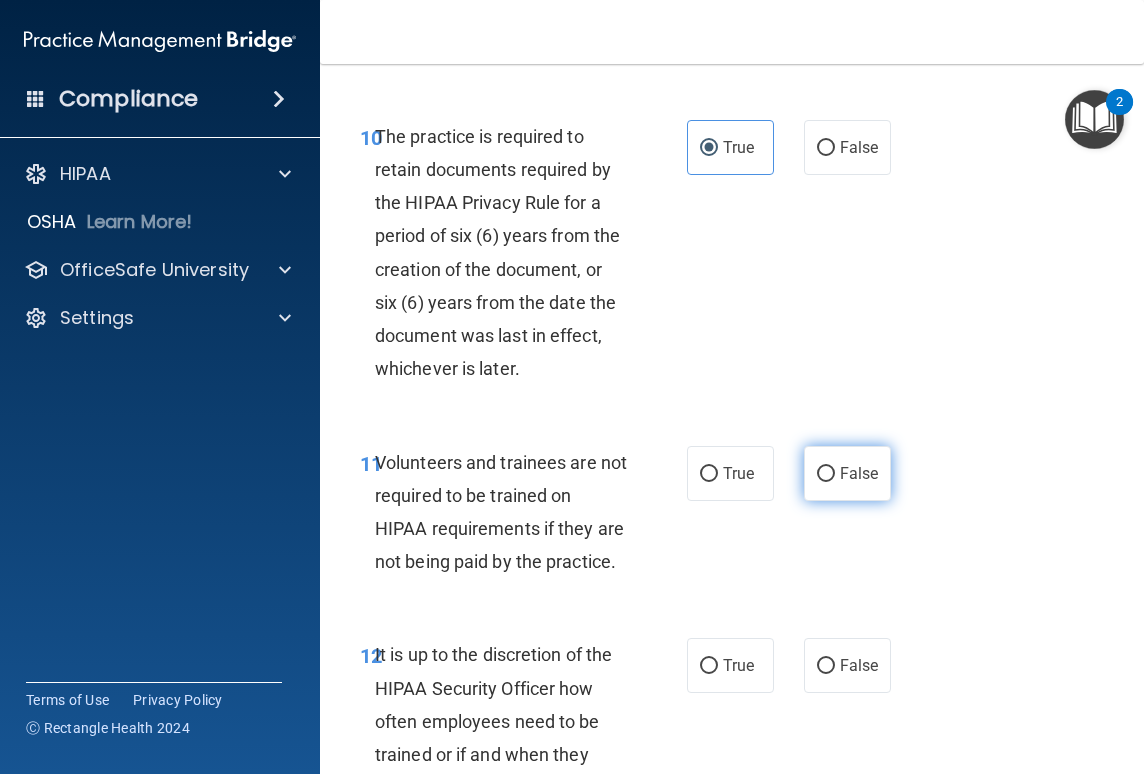 click on "False" at bounding box center [847, 473] 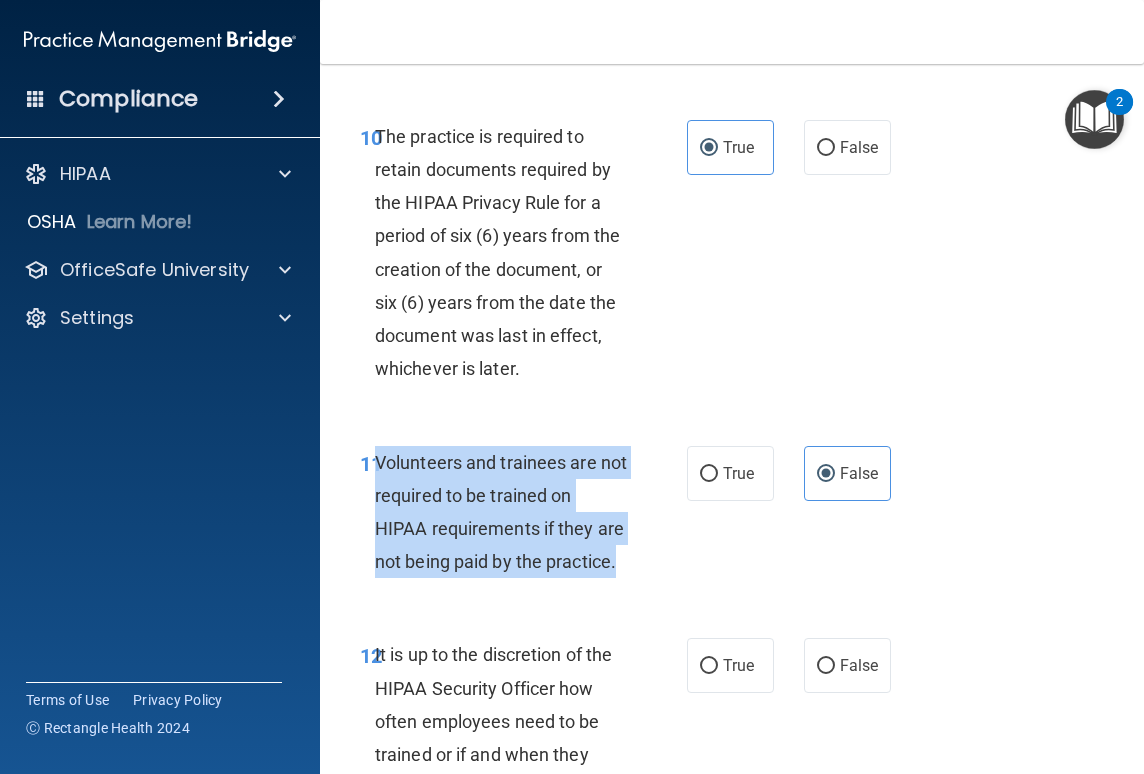 drag, startPoint x: 376, startPoint y: 523, endPoint x: 596, endPoint y: 650, distance: 254.02559 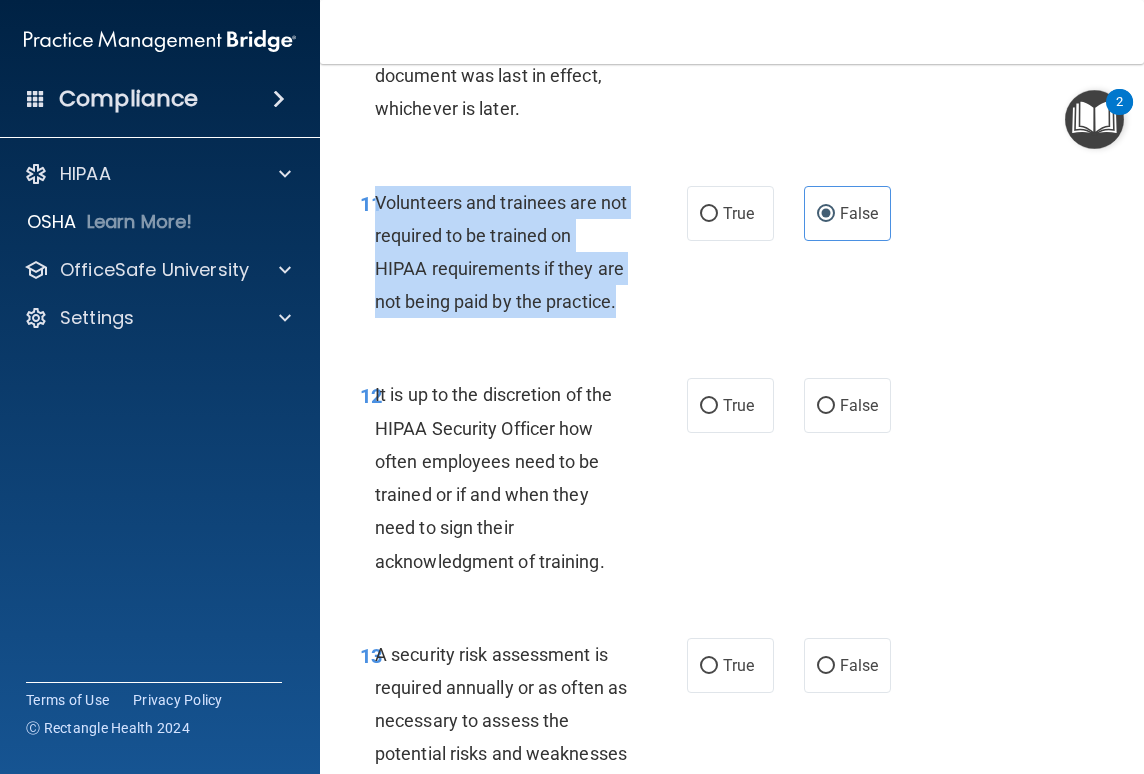 scroll, scrollTop: 3066, scrollLeft: 0, axis: vertical 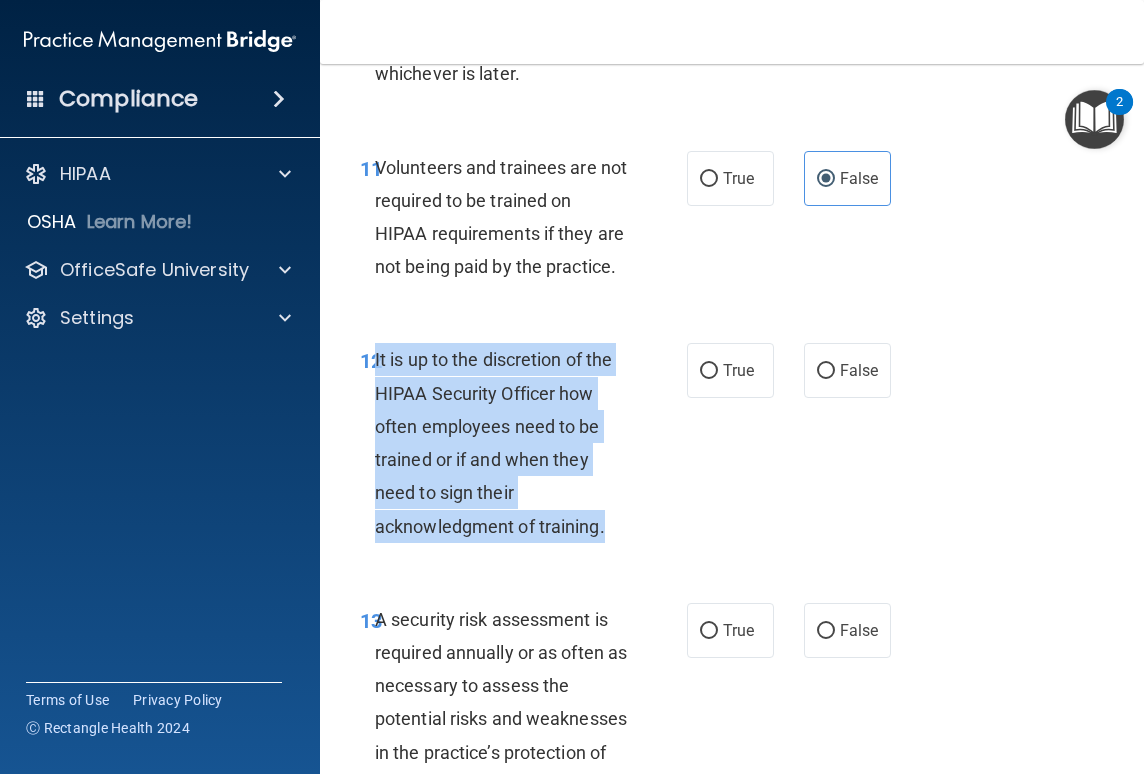 drag, startPoint x: 376, startPoint y: 427, endPoint x: 619, endPoint y: 609, distance: 303.60007 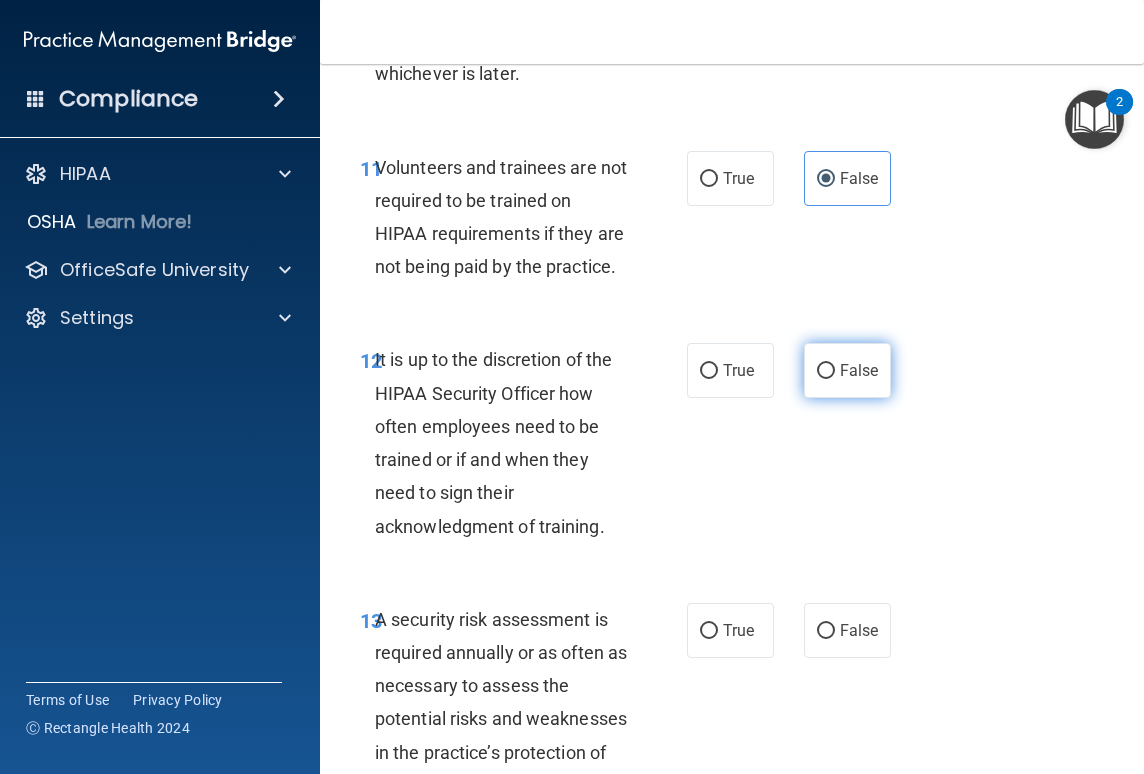 click on "False" at bounding box center [847, 370] 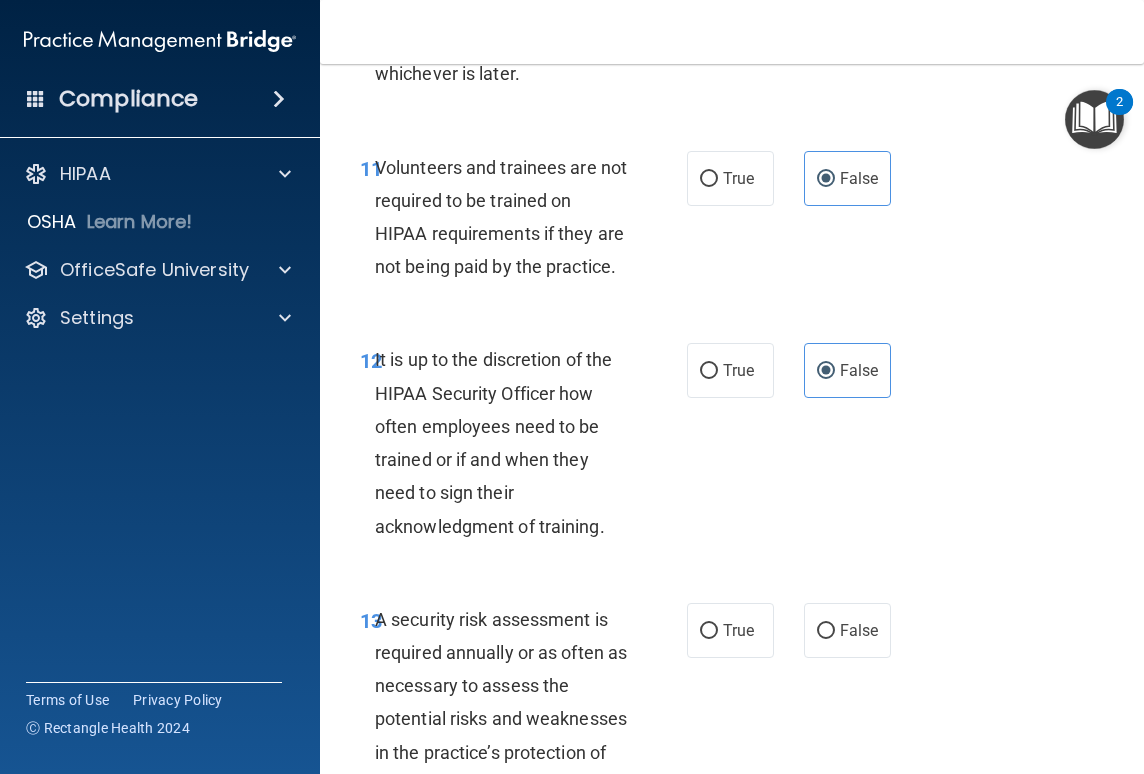 scroll, scrollTop: 3312, scrollLeft: 0, axis: vertical 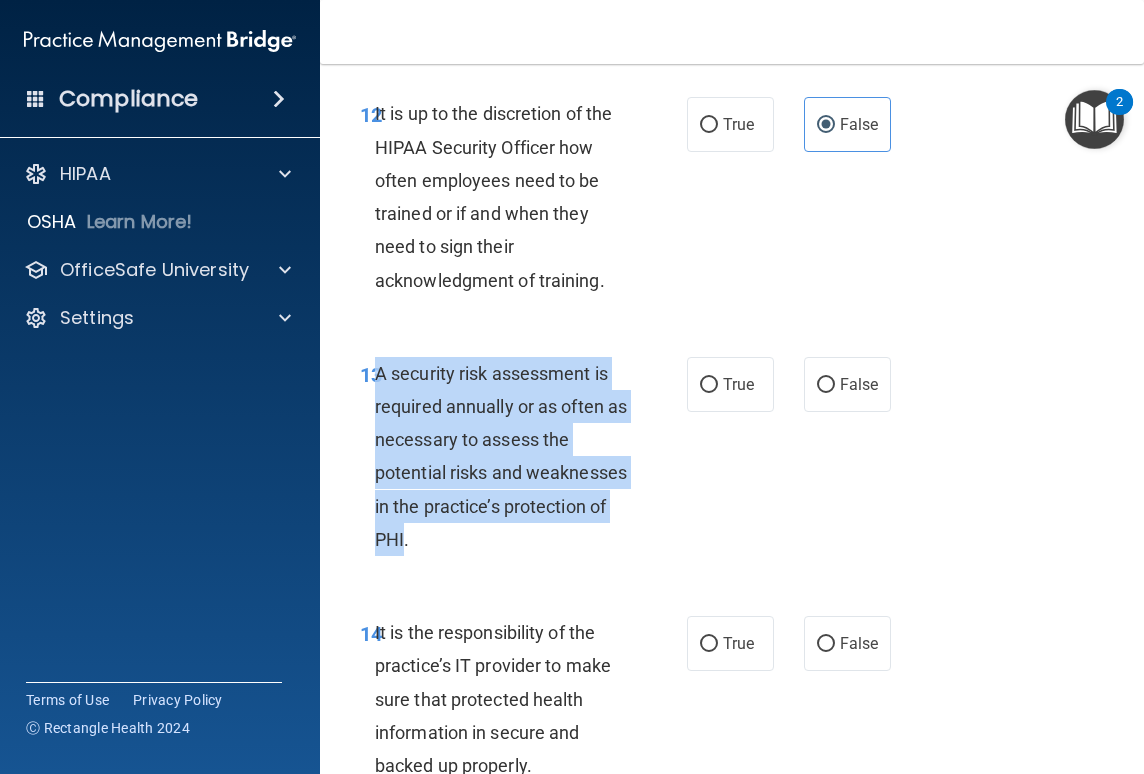 drag, startPoint x: 378, startPoint y: 432, endPoint x: 510, endPoint y: 607, distance: 219.20082 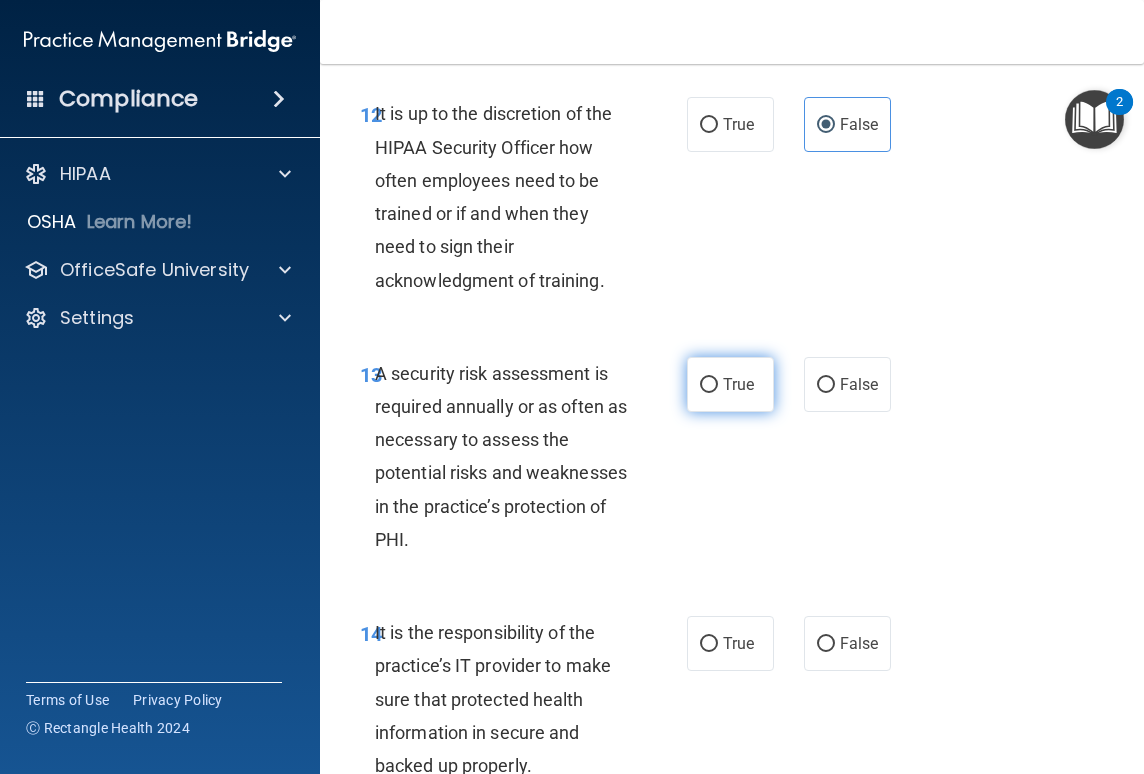 click on "True" at bounding box center (738, 384) 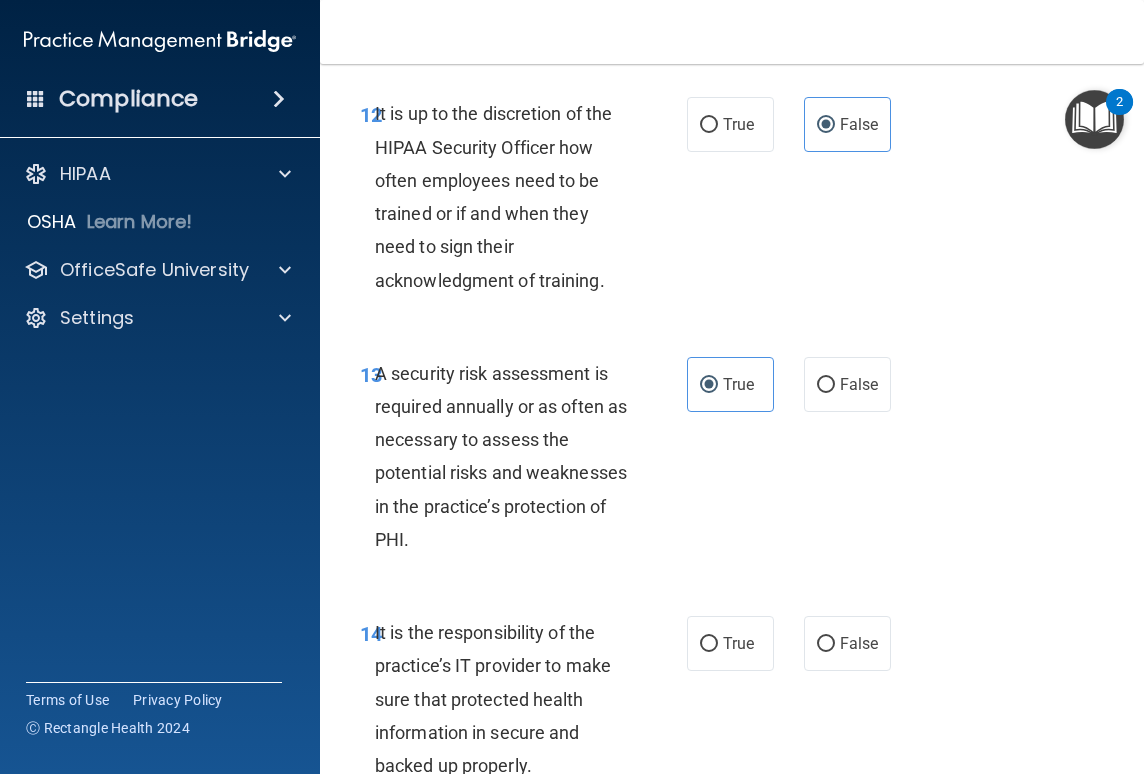 scroll, scrollTop: 3504, scrollLeft: 0, axis: vertical 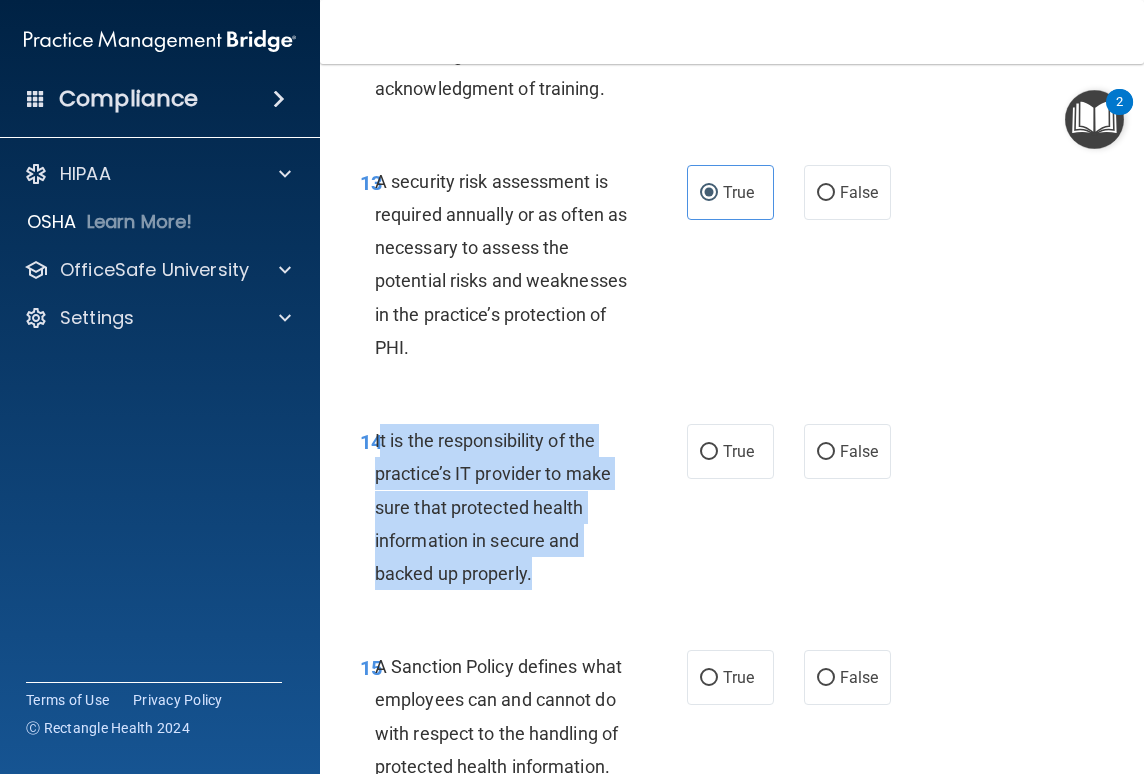 drag, startPoint x: 379, startPoint y: 508, endPoint x: 540, endPoint y: 660, distance: 221.4159 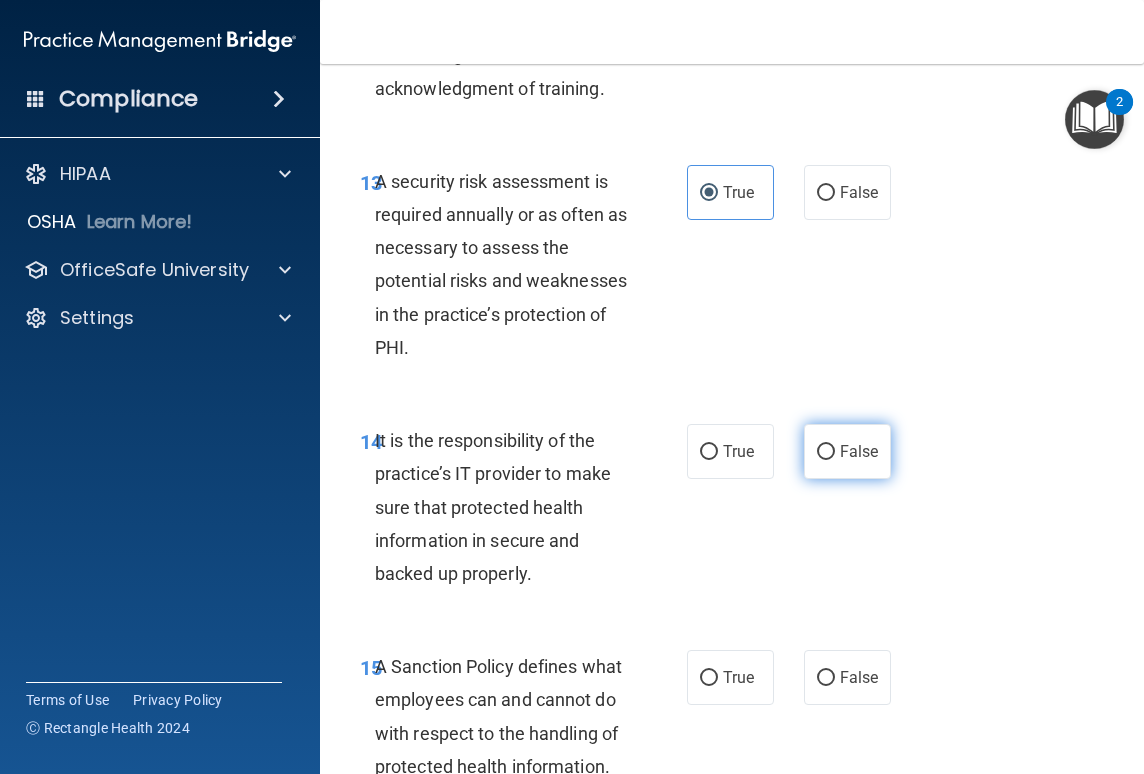 click on "False" at bounding box center (847, 451) 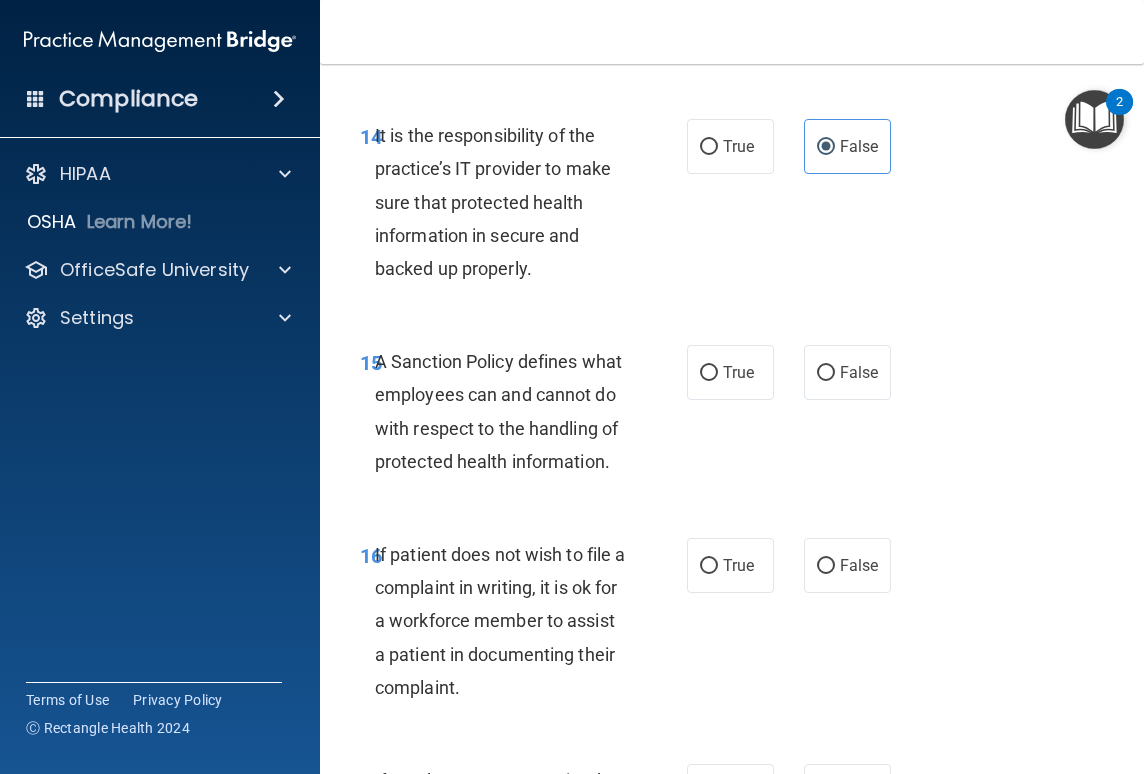 scroll, scrollTop: 3818, scrollLeft: 0, axis: vertical 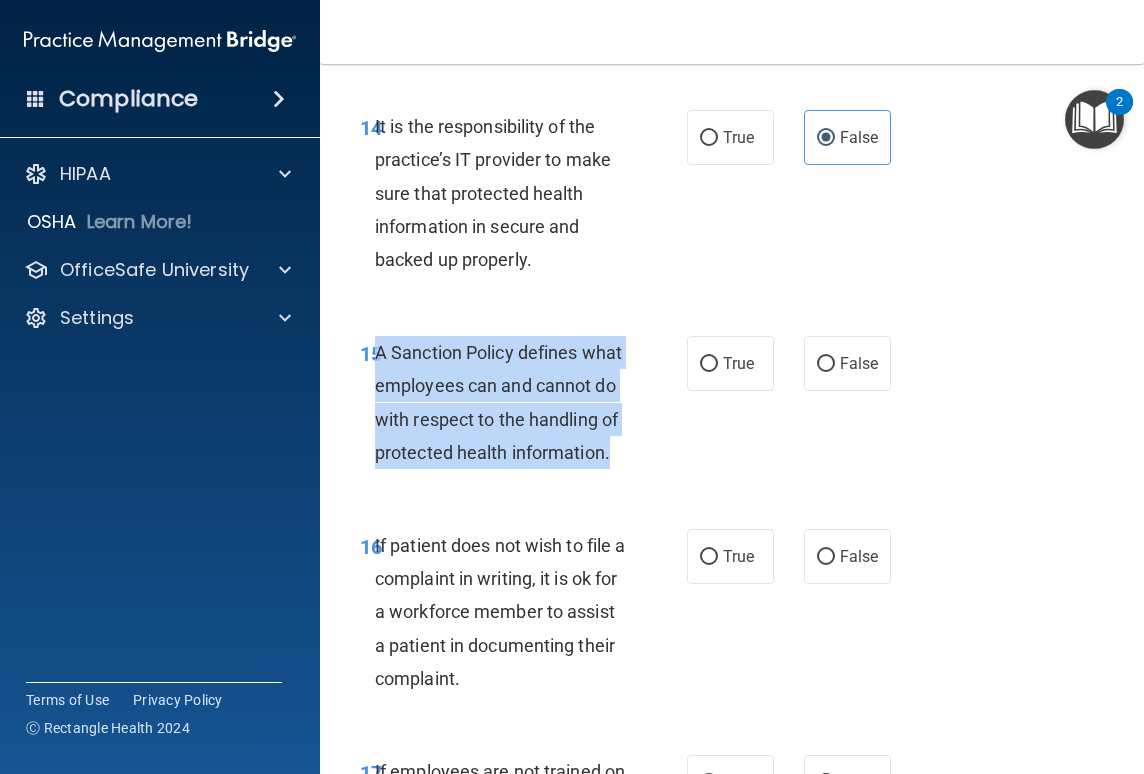 drag, startPoint x: 375, startPoint y: 419, endPoint x: 648, endPoint y: 528, distance: 293.95578 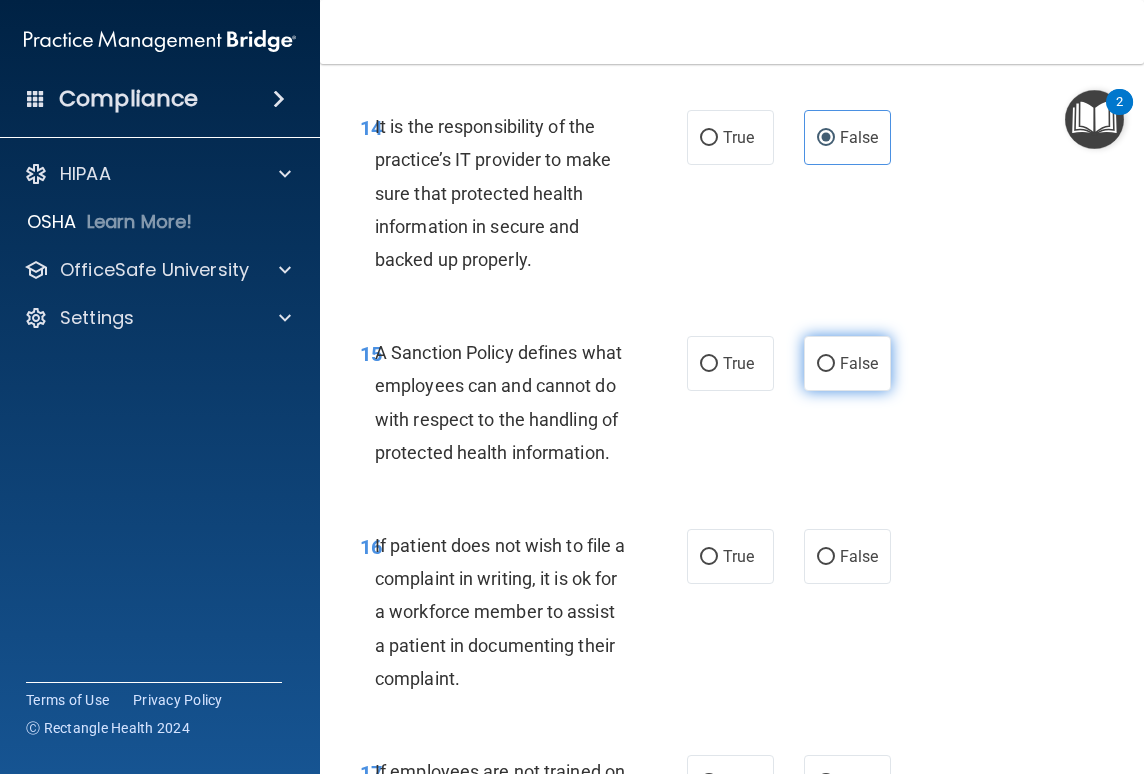click on "False" at bounding box center (847, 363) 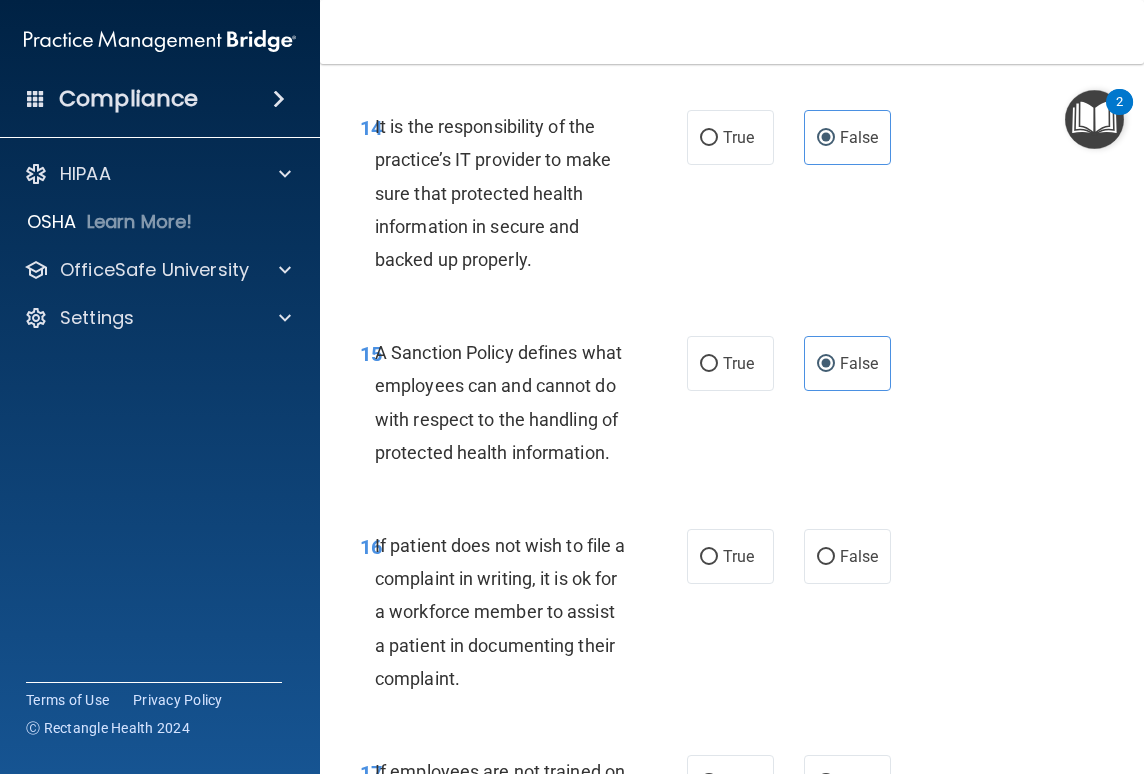 scroll, scrollTop: 4086, scrollLeft: 0, axis: vertical 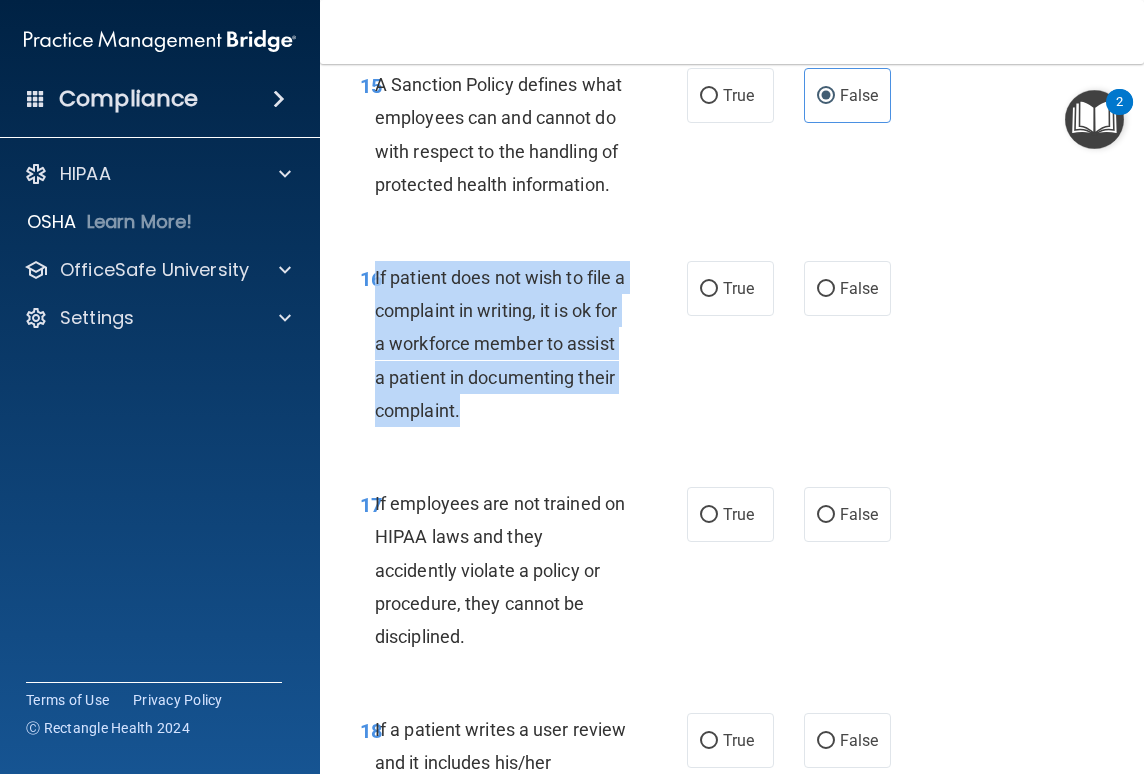 drag, startPoint x: 377, startPoint y: 344, endPoint x: 617, endPoint y: 481, distance: 276.34943 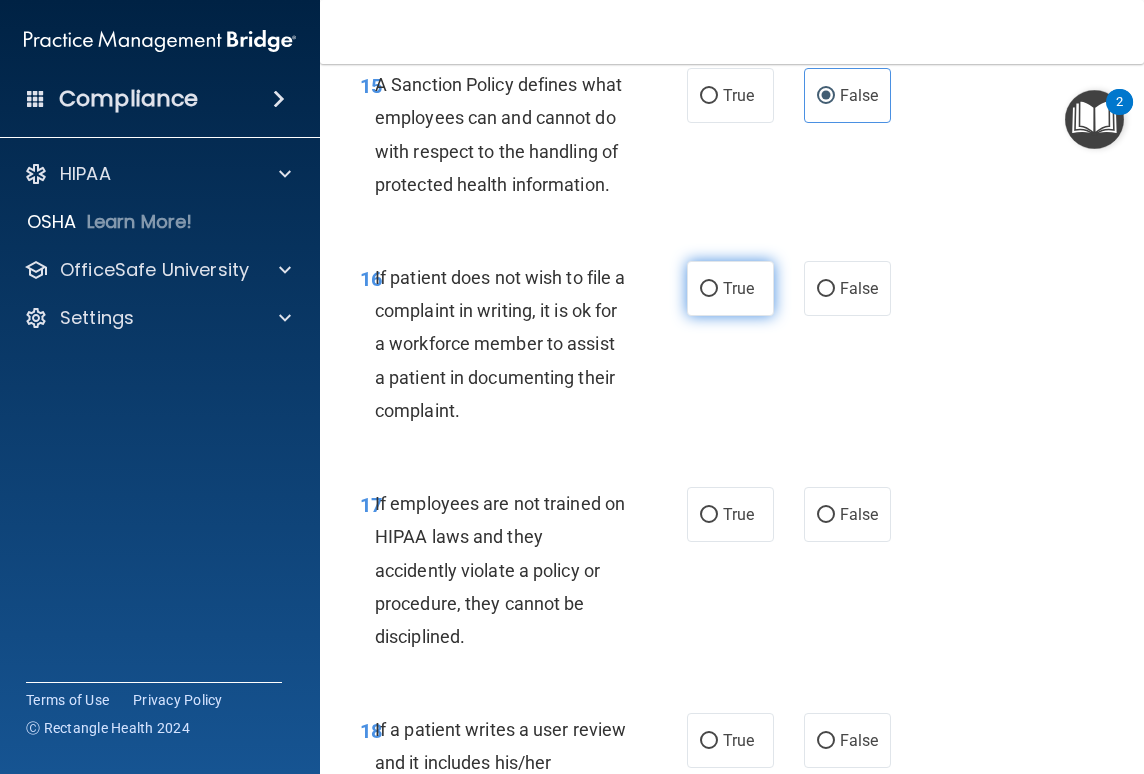 click on "True" at bounding box center [730, 288] 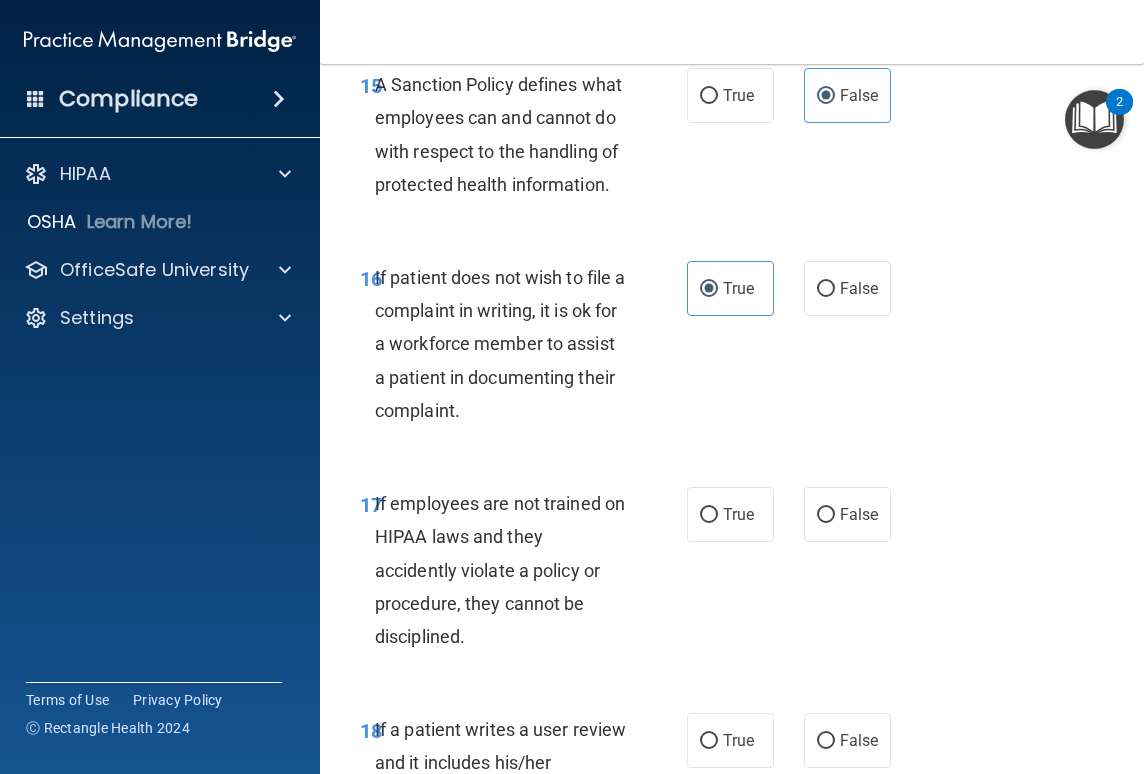 scroll, scrollTop: 4308, scrollLeft: 0, axis: vertical 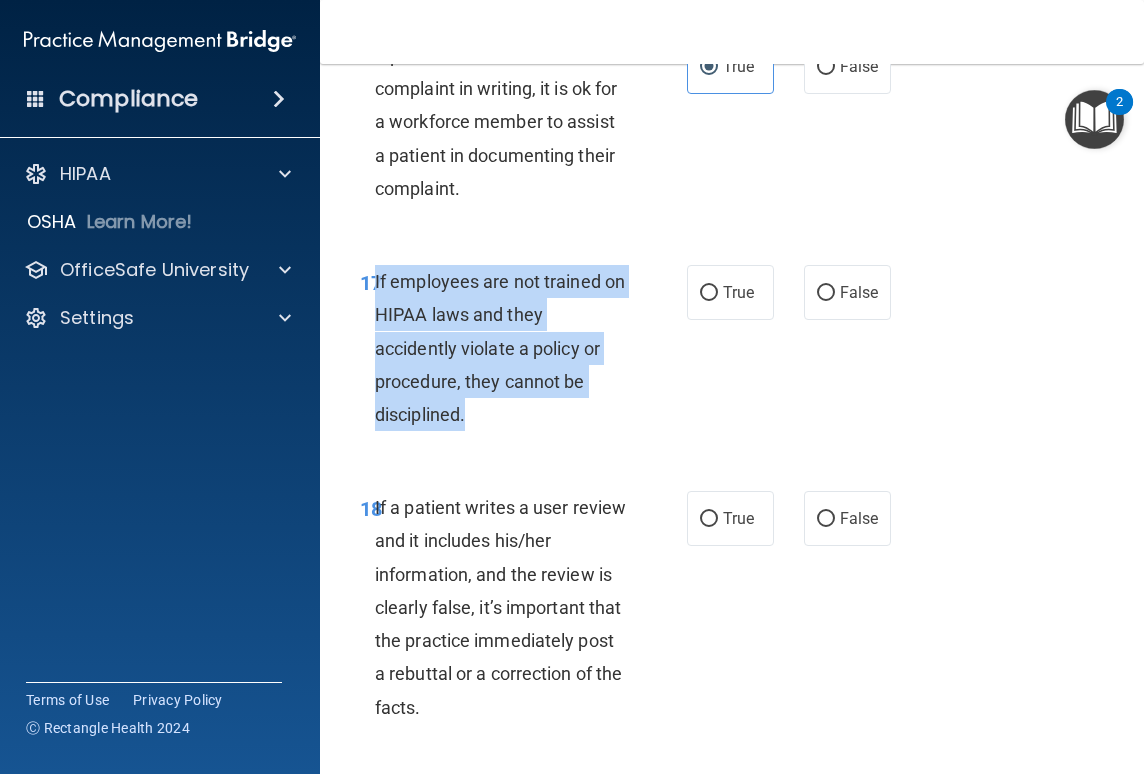 drag, startPoint x: 375, startPoint y: 348, endPoint x: 508, endPoint y: 476, distance: 184.58873 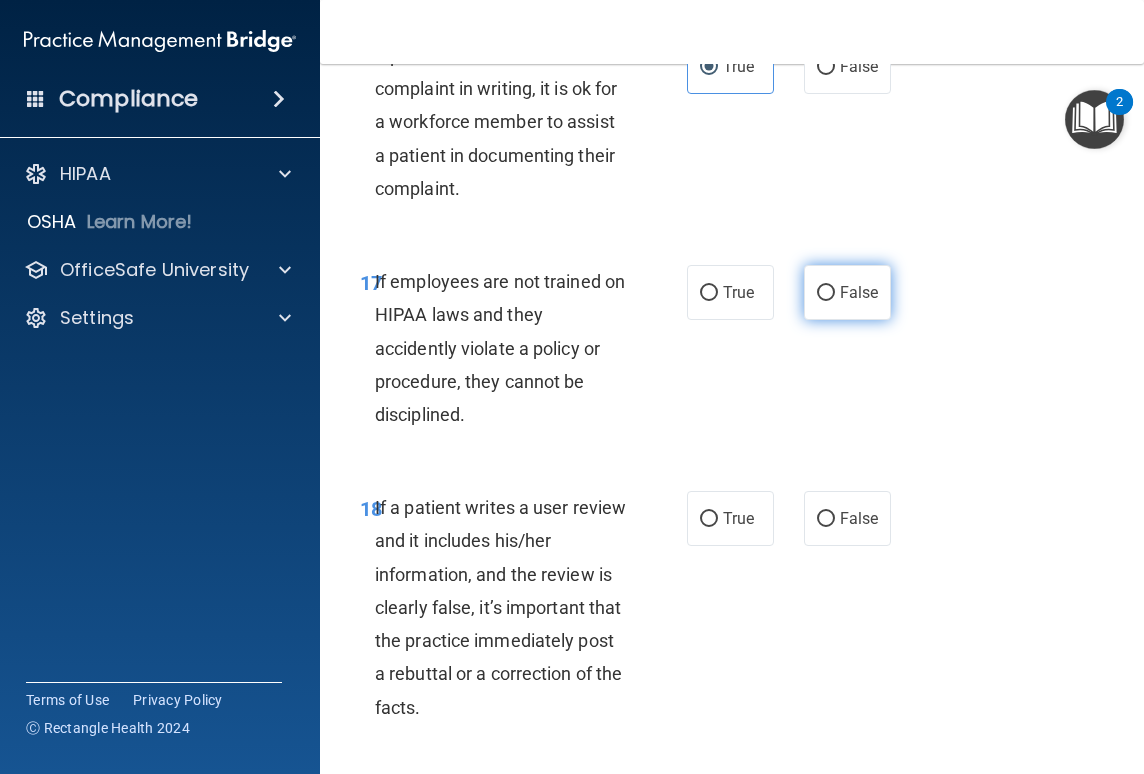 click on "False" at bounding box center (847, 292) 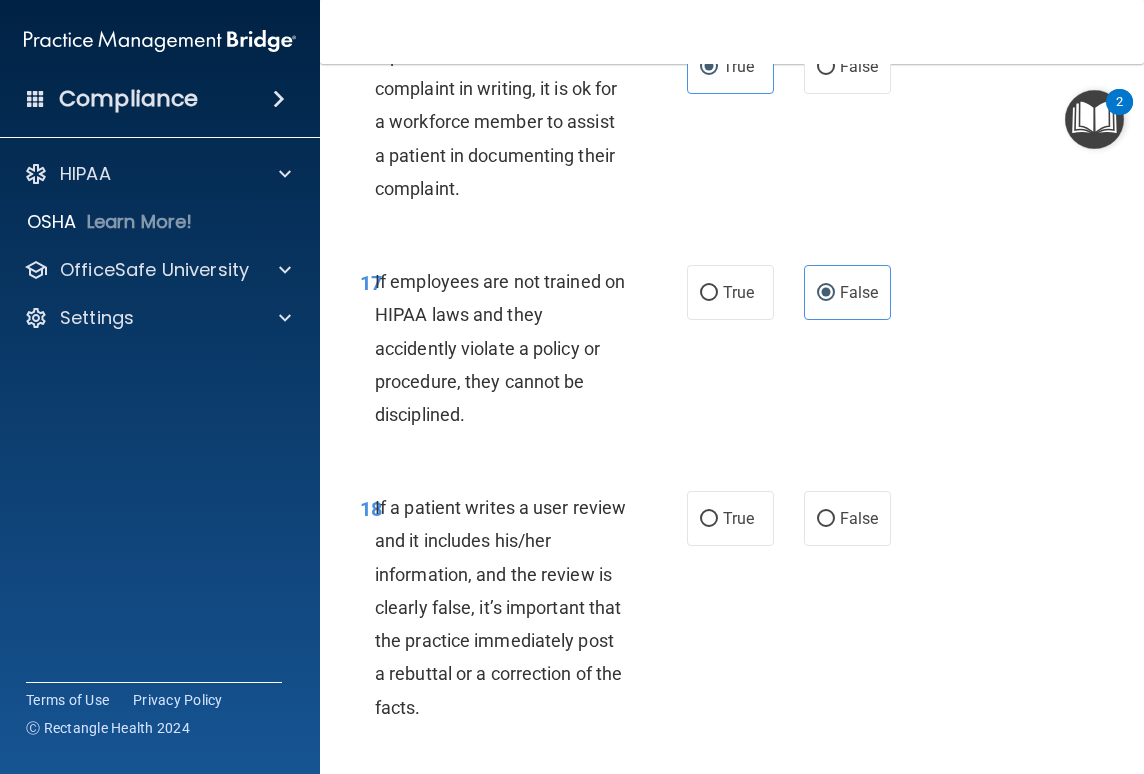 scroll, scrollTop: 4613, scrollLeft: 0, axis: vertical 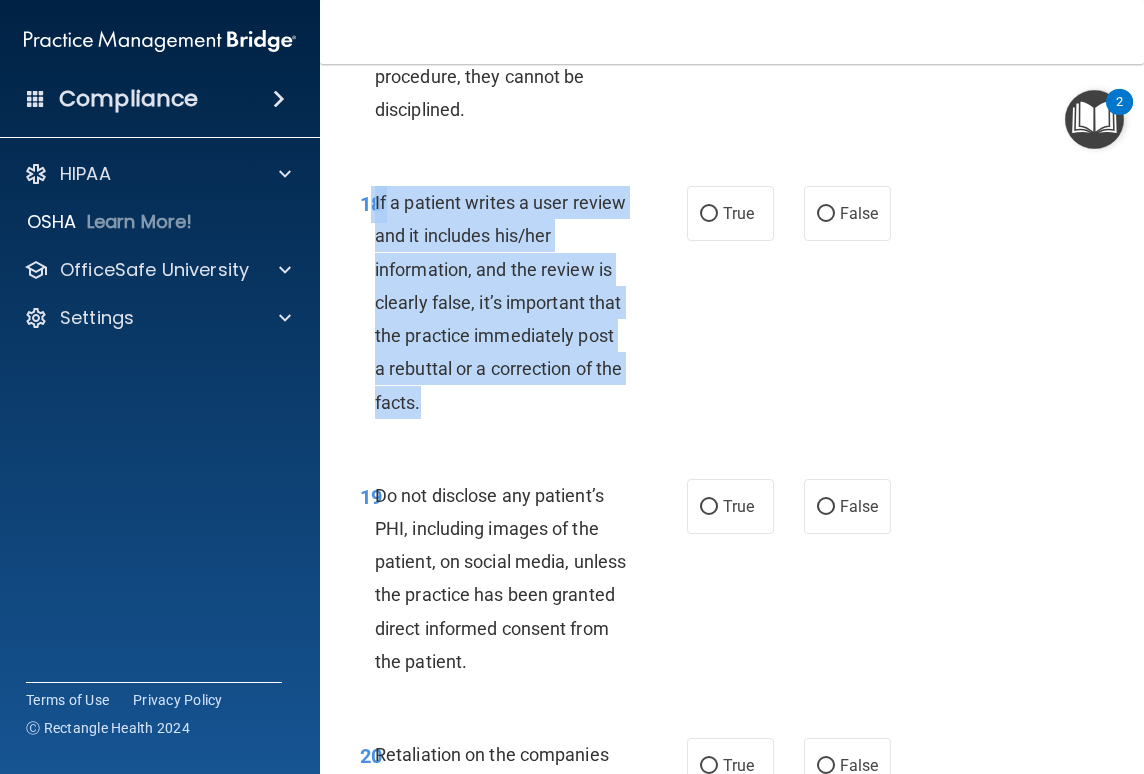 drag, startPoint x: 374, startPoint y: 270, endPoint x: 507, endPoint y: 495, distance: 261.36948 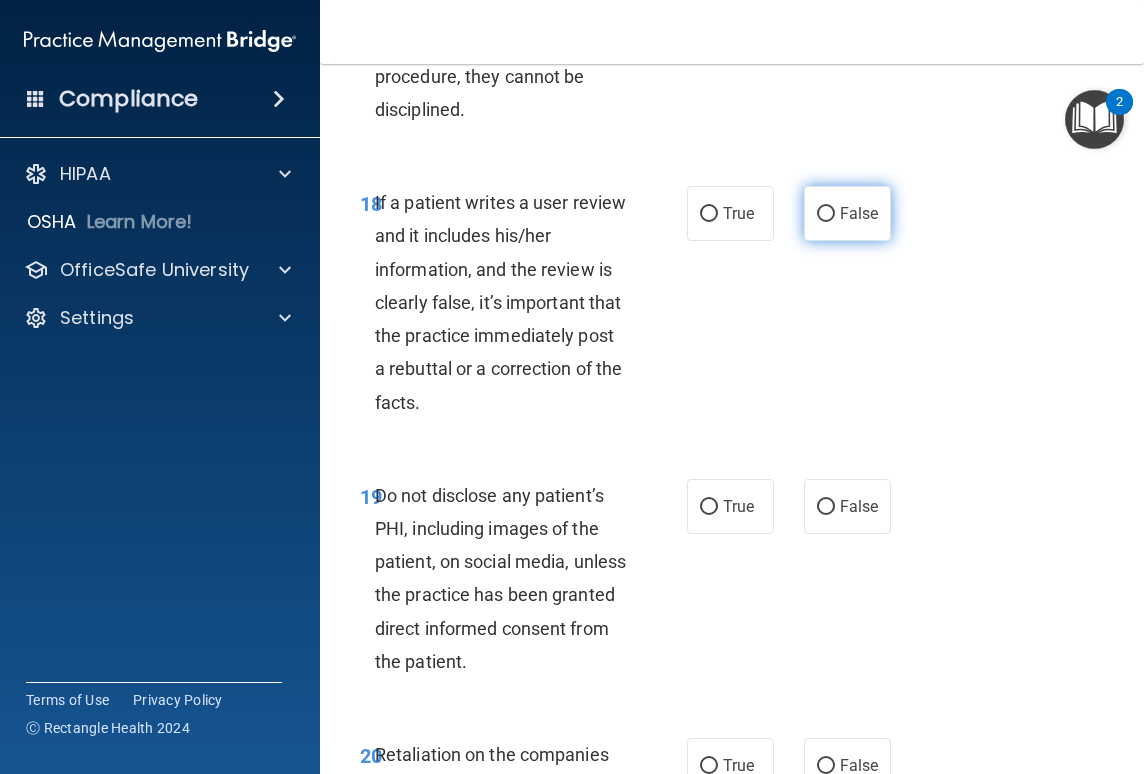click on "False" at bounding box center (847, 213) 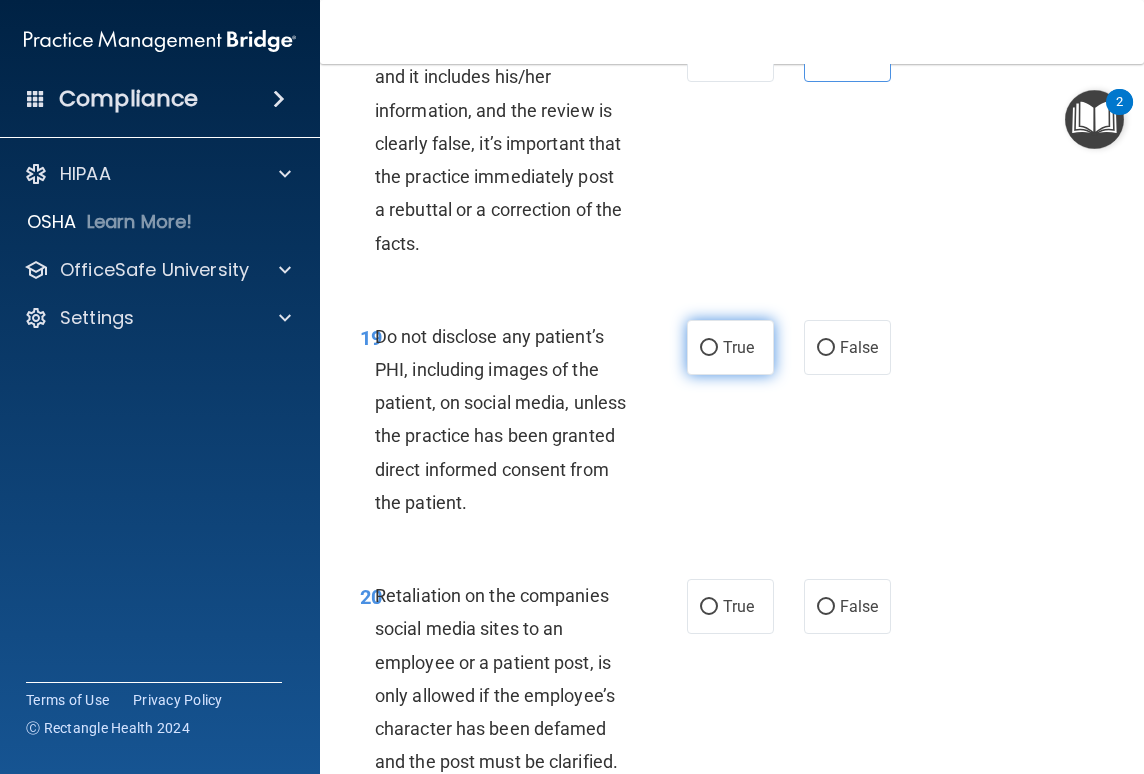 scroll, scrollTop: 4930, scrollLeft: 0, axis: vertical 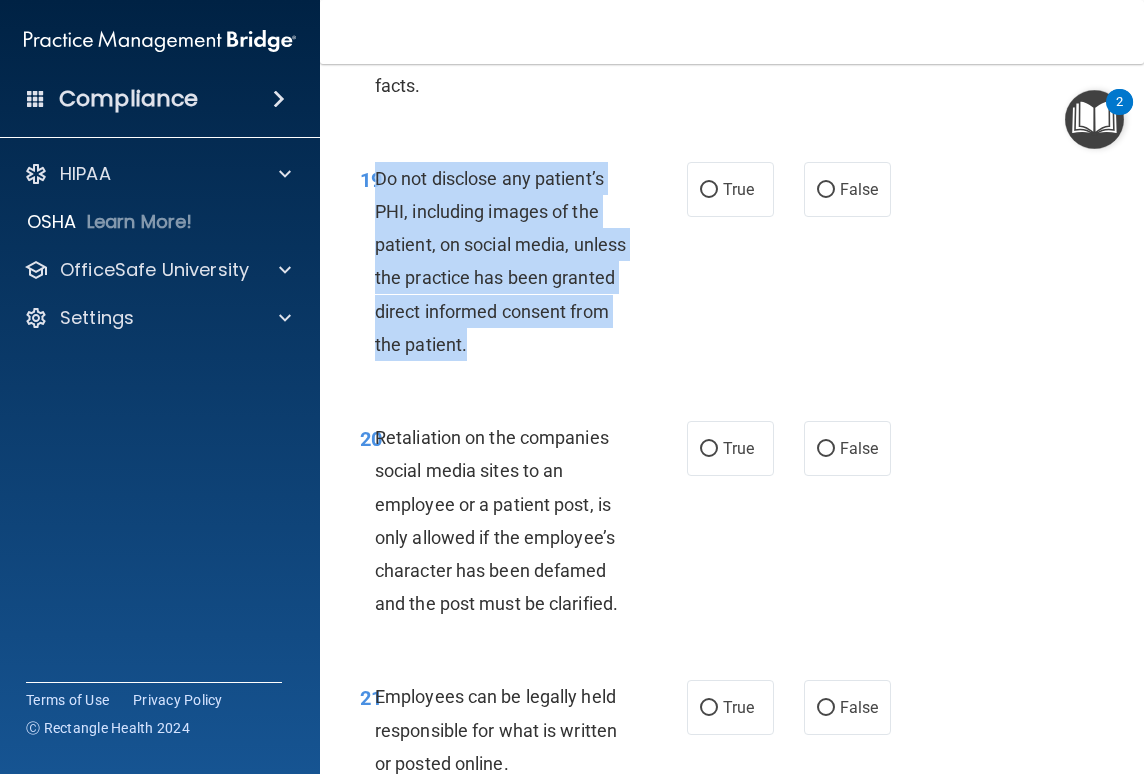 drag, startPoint x: 377, startPoint y: 245, endPoint x: 584, endPoint y: 420, distance: 271.06088 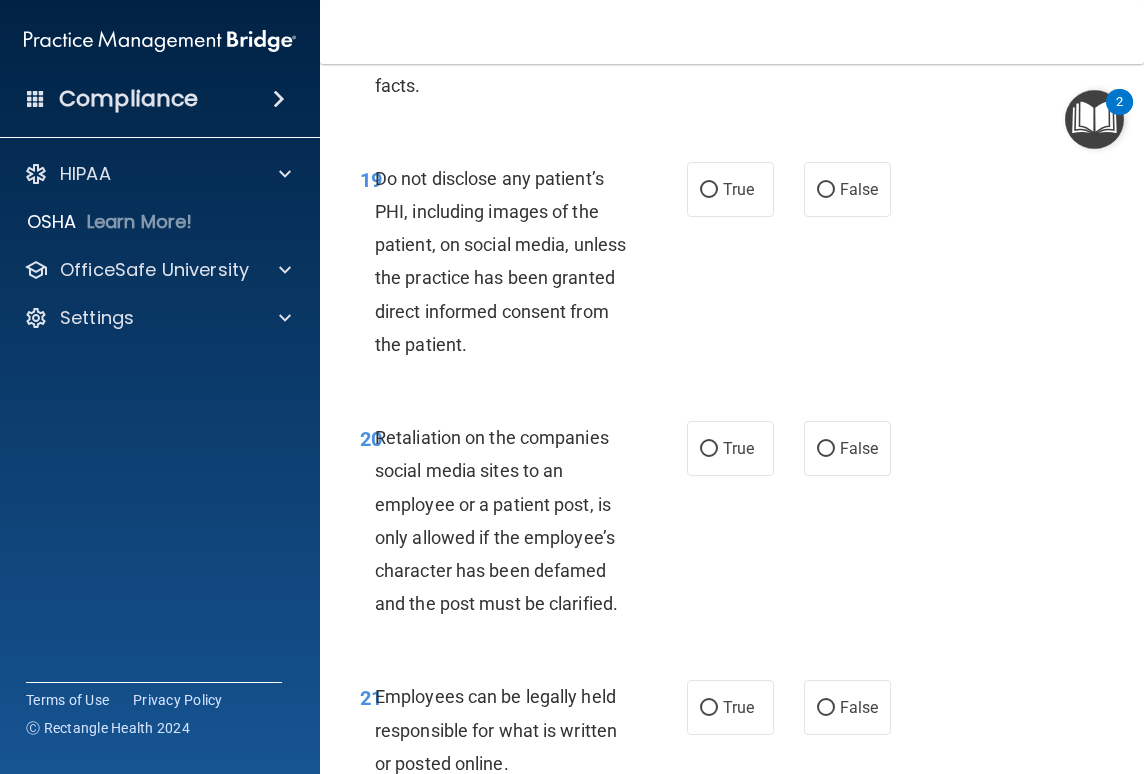 click on "19       Do not disclose any patient’s PHI, including images of the patient, on social media, unless the practice has been granted direct informed consent from the patient." at bounding box center [523, 266] 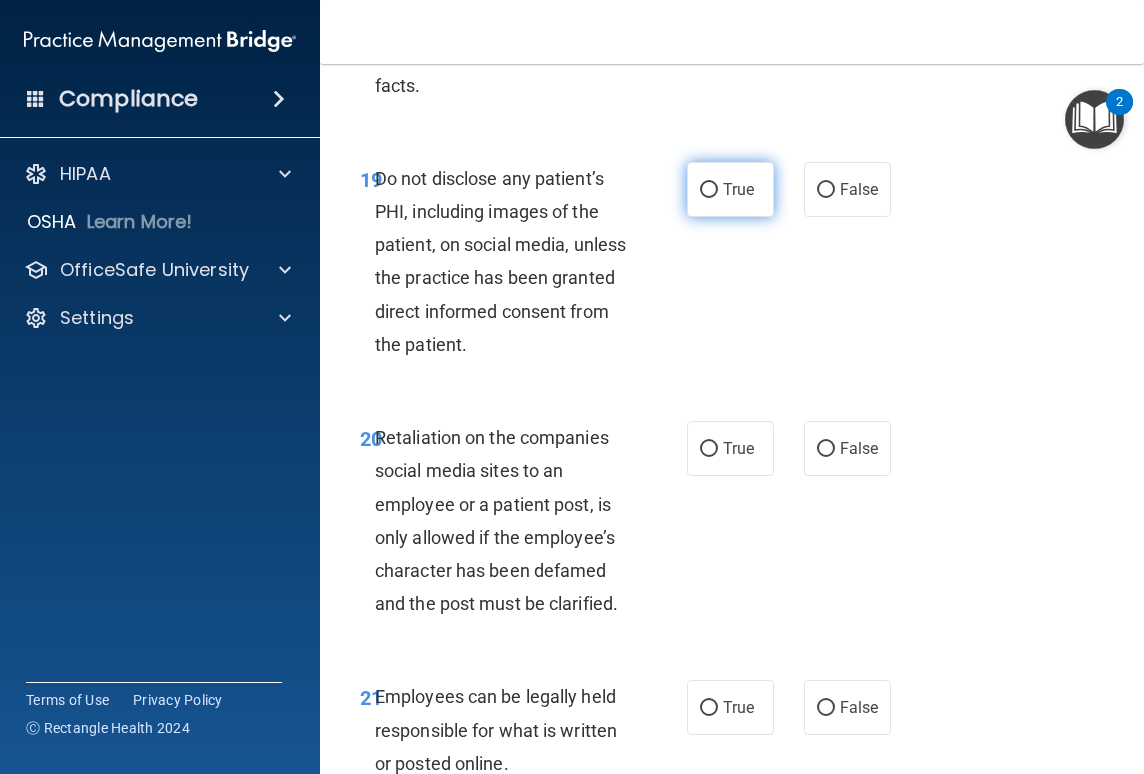 click on "True" at bounding box center (738, 189) 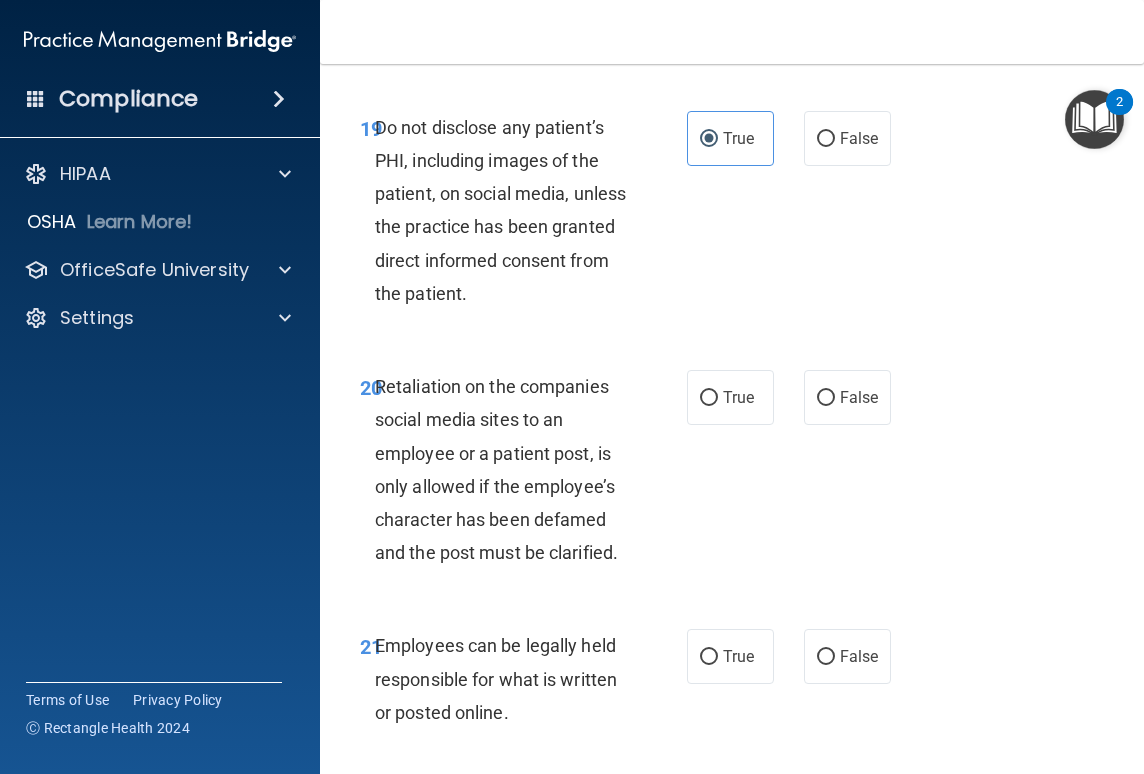 scroll, scrollTop: 5060, scrollLeft: 0, axis: vertical 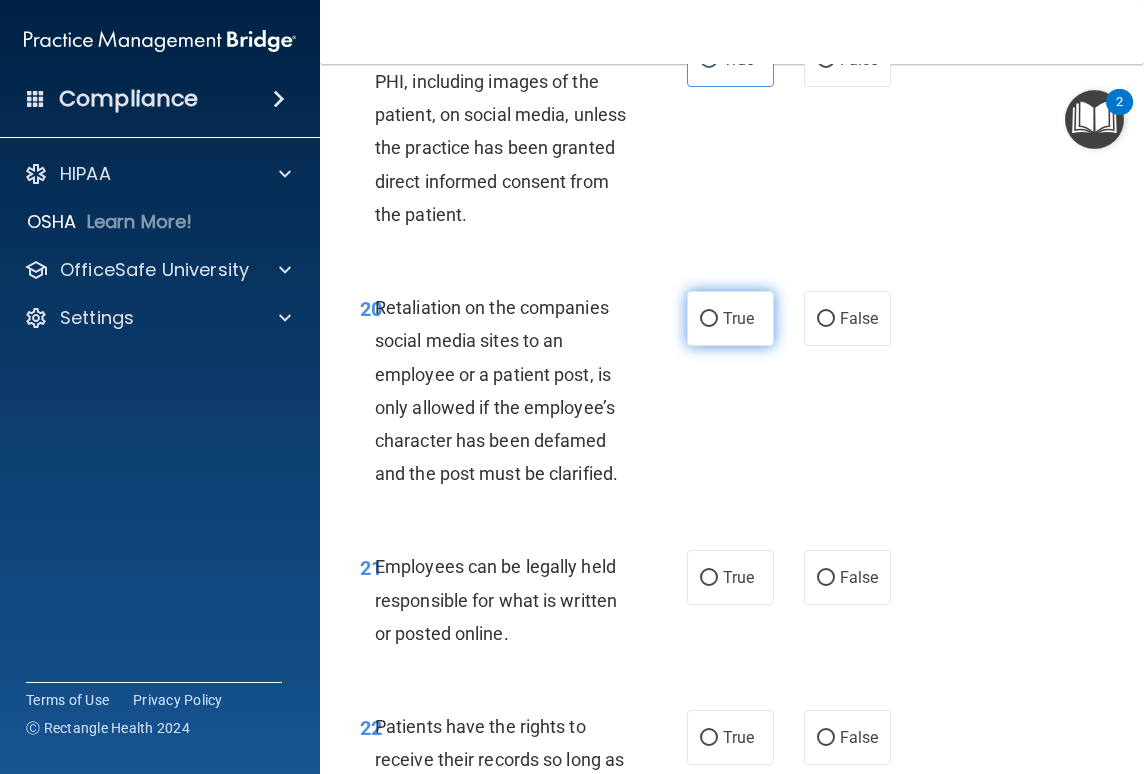 click on "True" at bounding box center (730, 318) 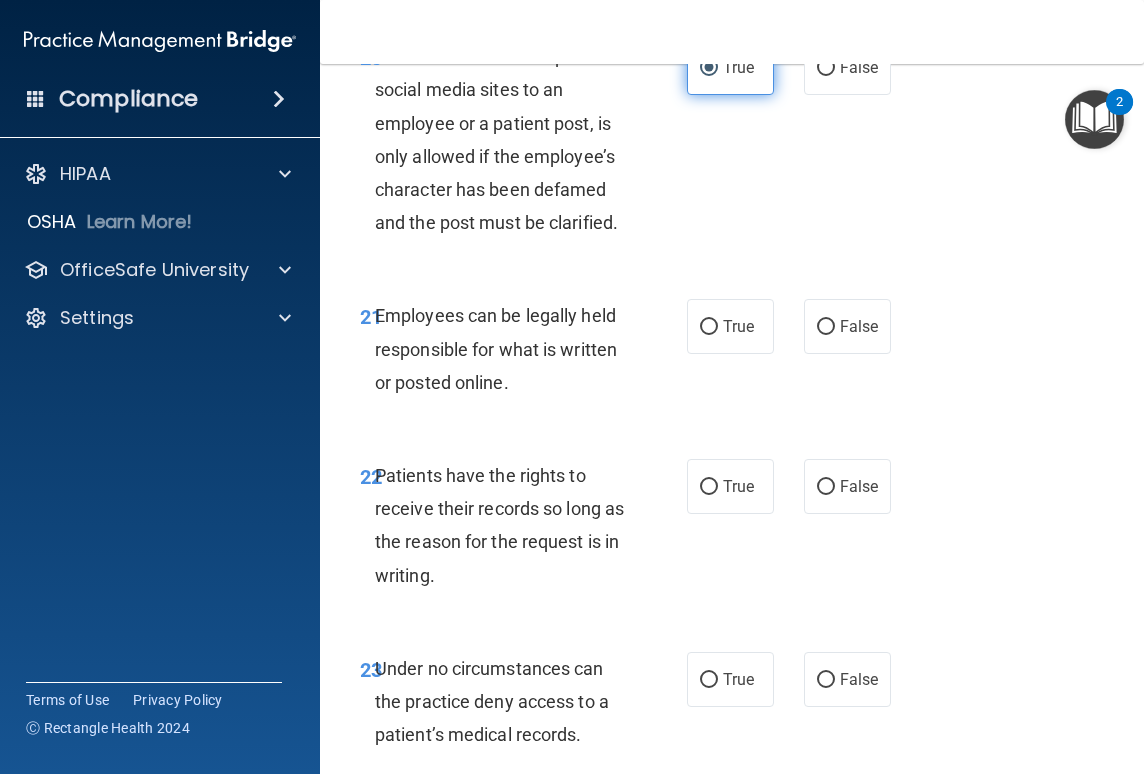 scroll, scrollTop: 5317, scrollLeft: 0, axis: vertical 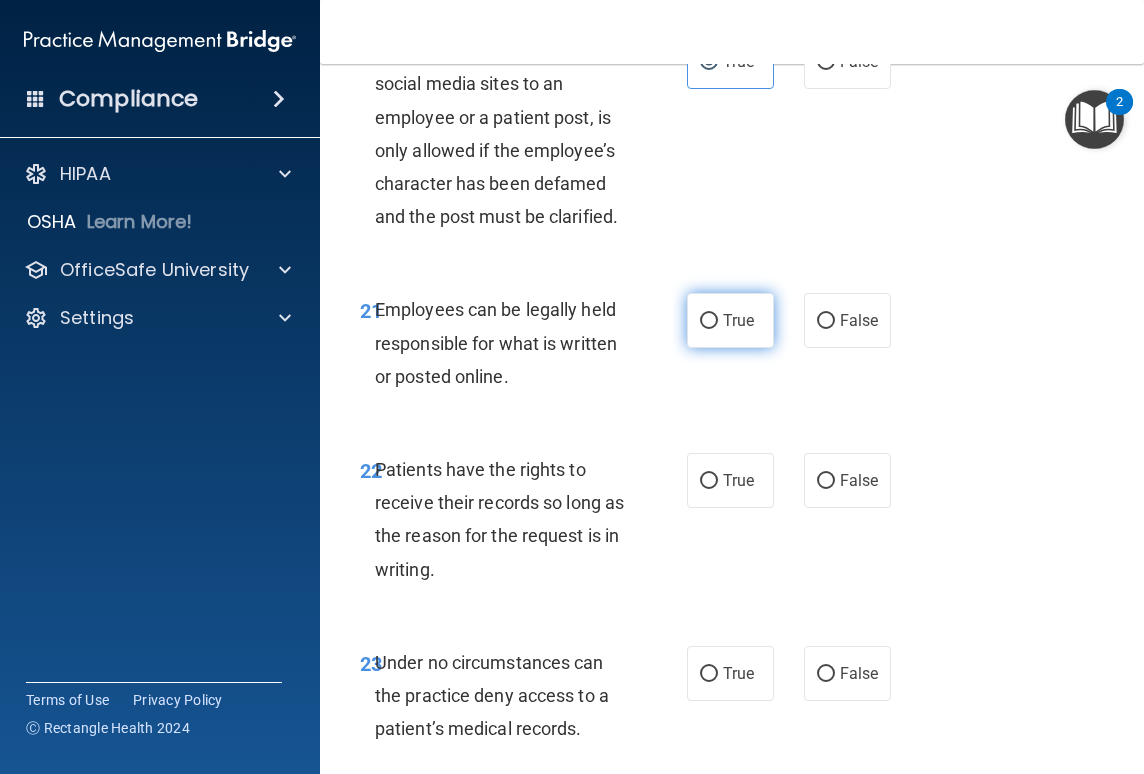 click on "True" at bounding box center [730, 320] 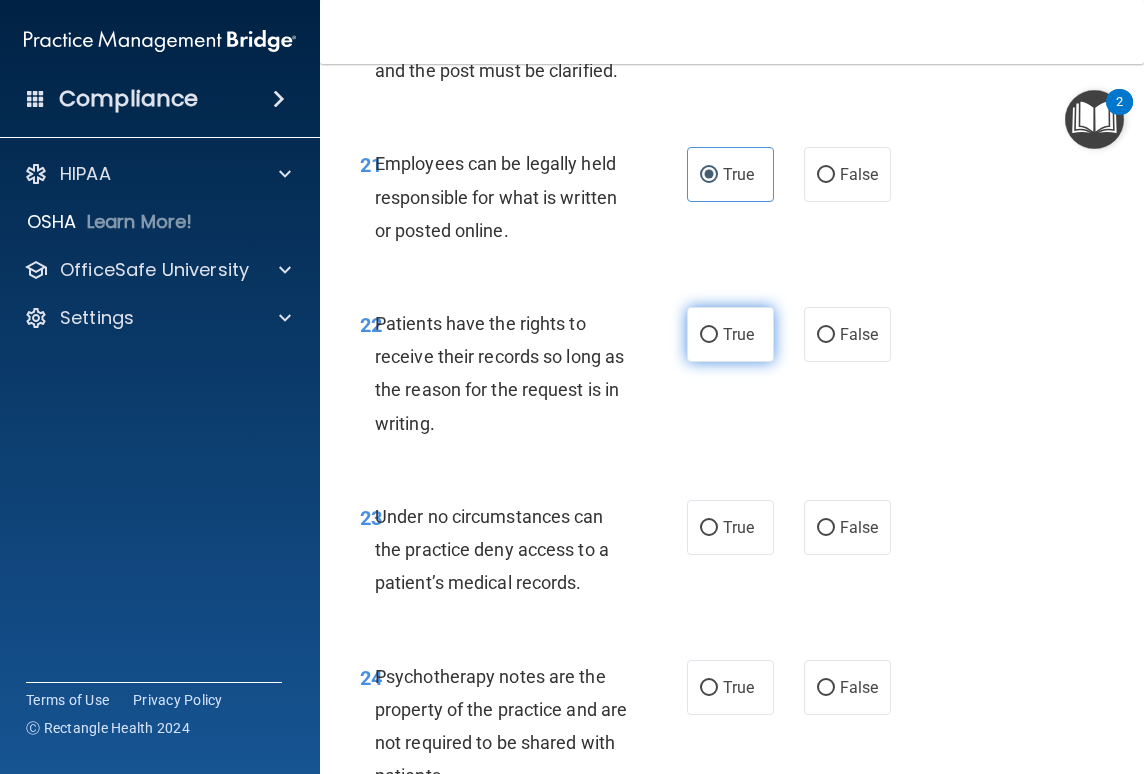 scroll, scrollTop: 5465, scrollLeft: 0, axis: vertical 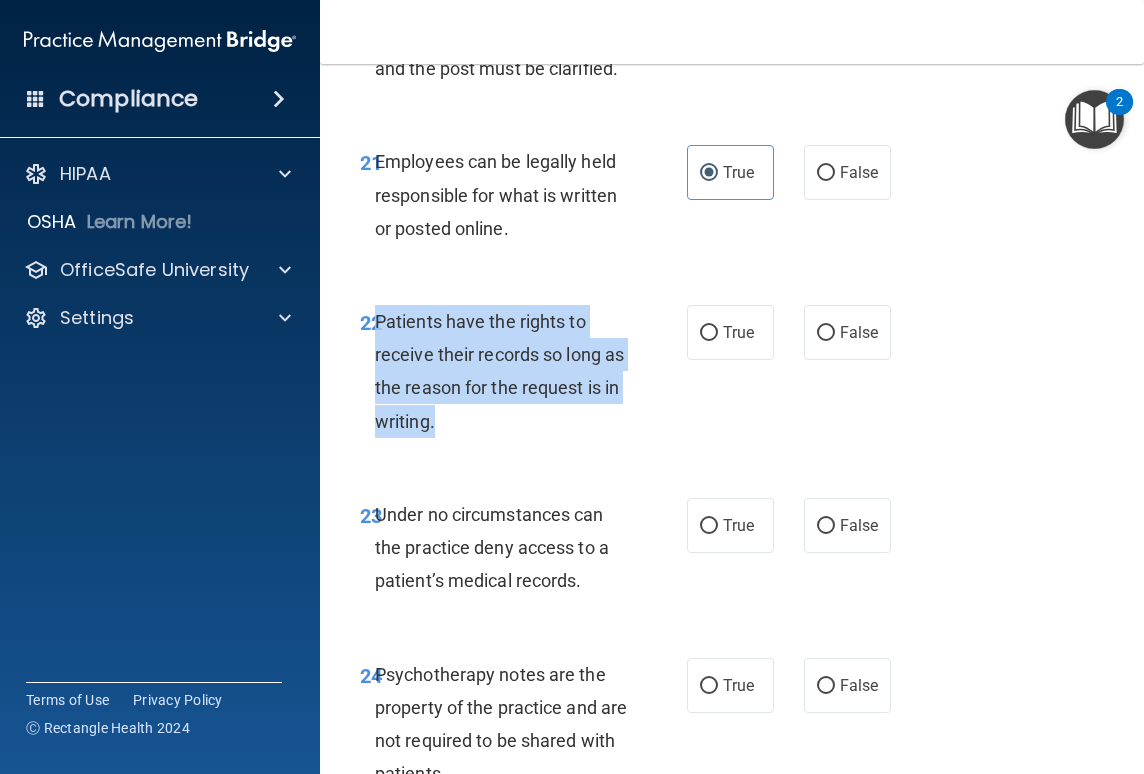 drag, startPoint x: 377, startPoint y: 385, endPoint x: 467, endPoint y: 501, distance: 146.81961 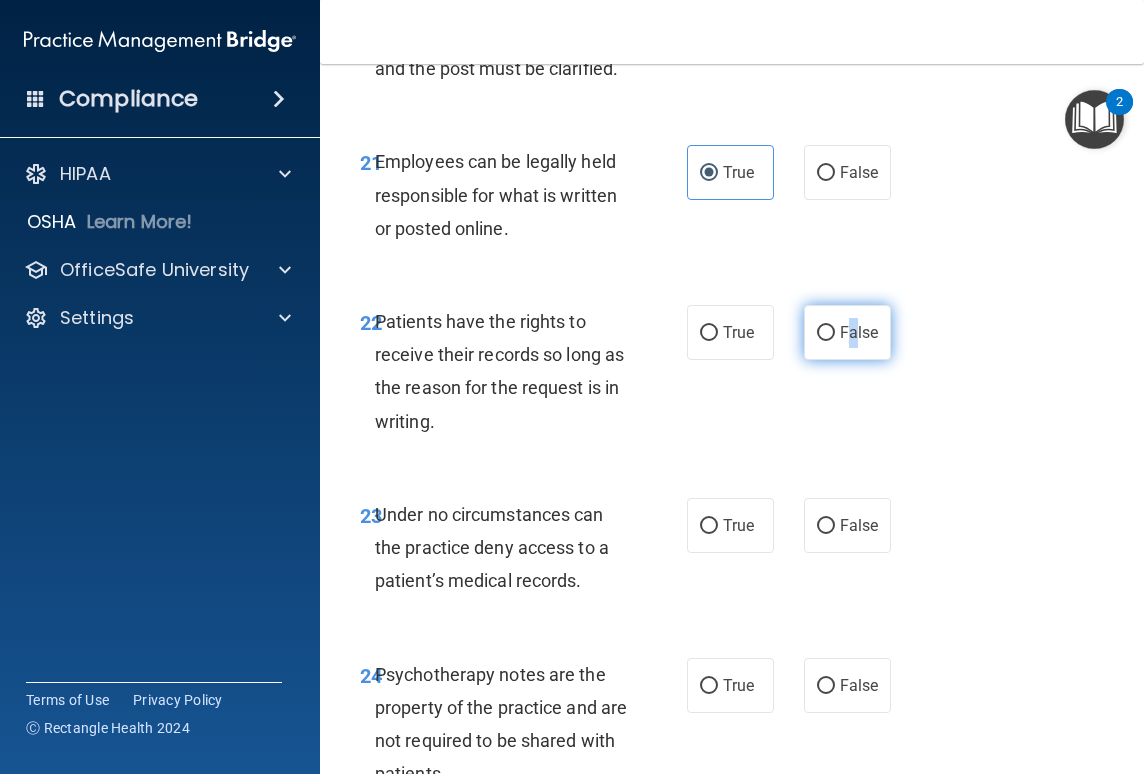 click on "False" at bounding box center [859, 332] 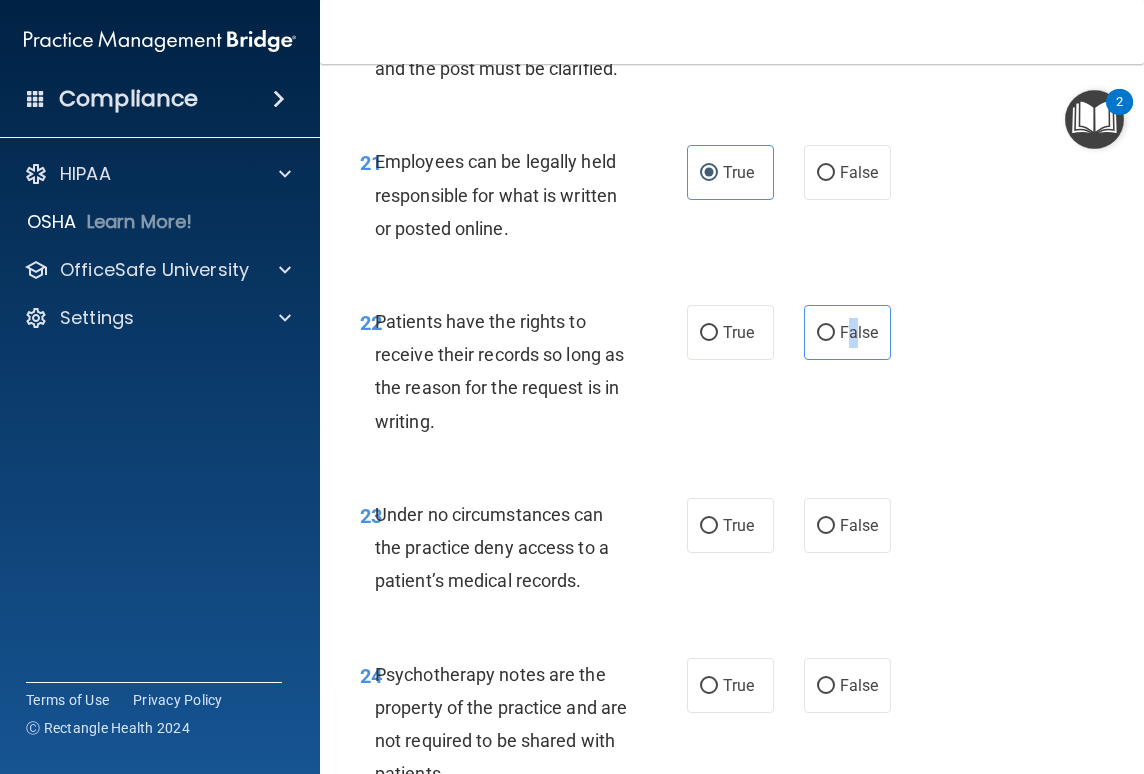 scroll, scrollTop: 5590, scrollLeft: 0, axis: vertical 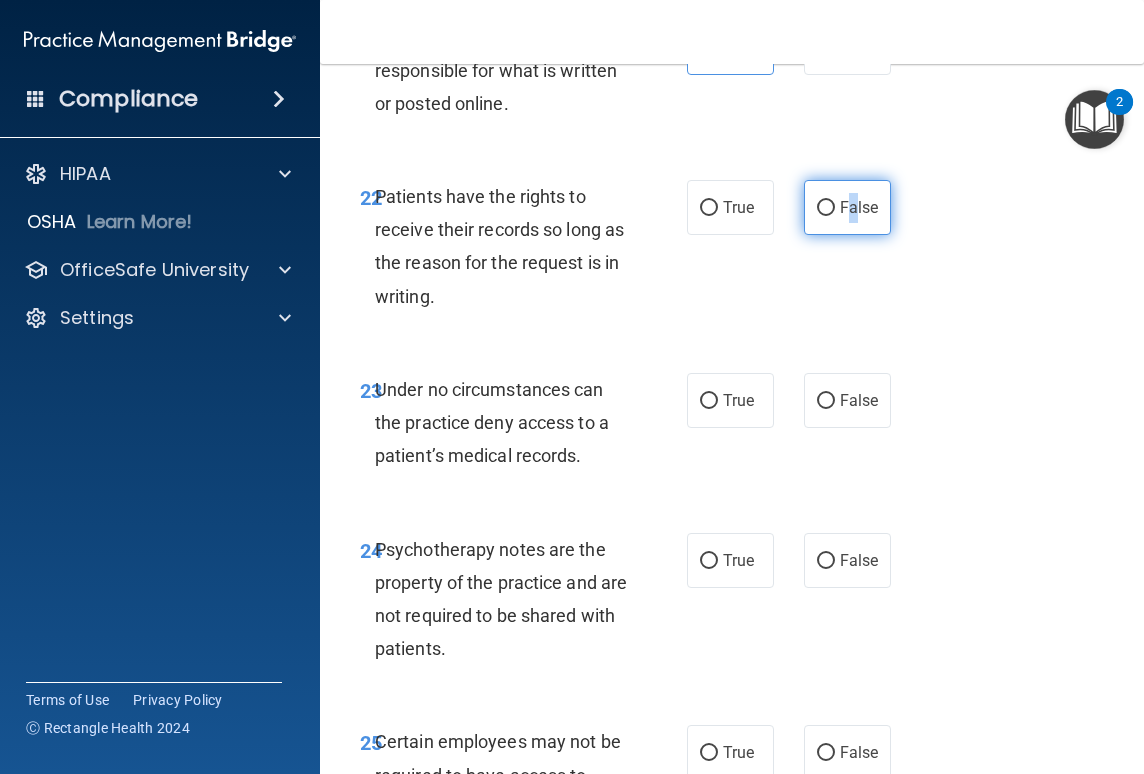 click on "False" at bounding box center [826, 208] 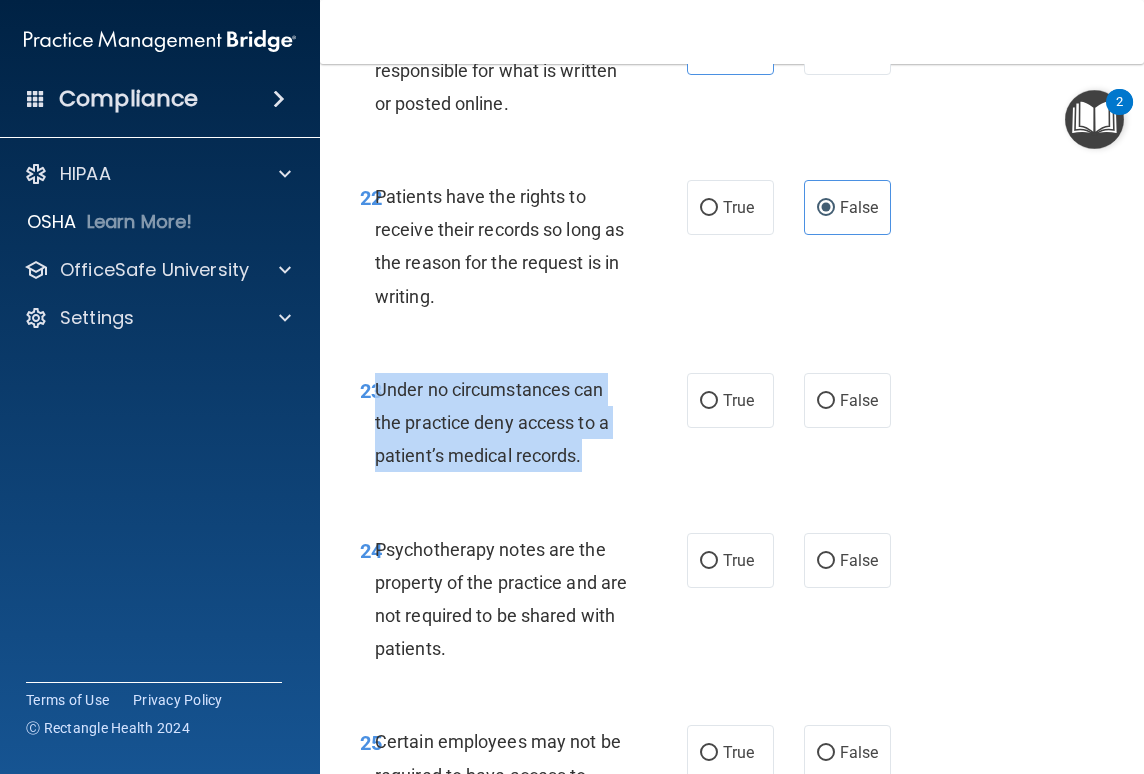 drag, startPoint x: 376, startPoint y: 455, endPoint x: 606, endPoint y: 514, distance: 237.44684 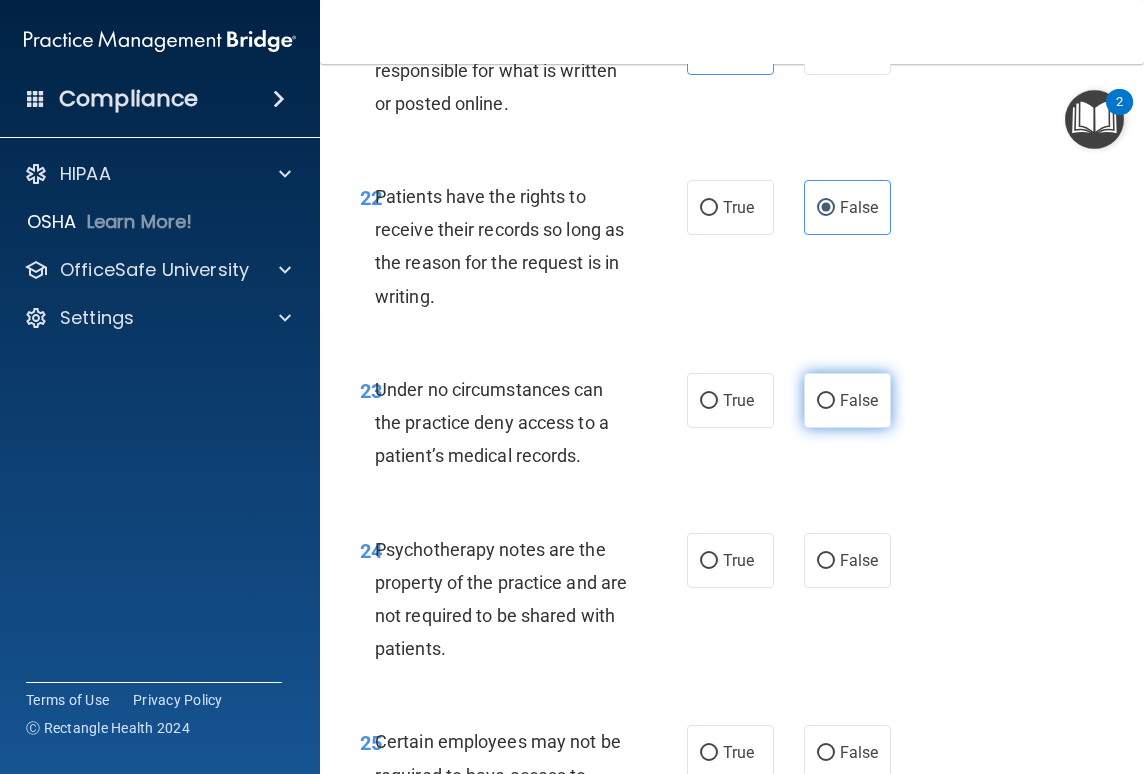 click on "False" at bounding box center (847, 400) 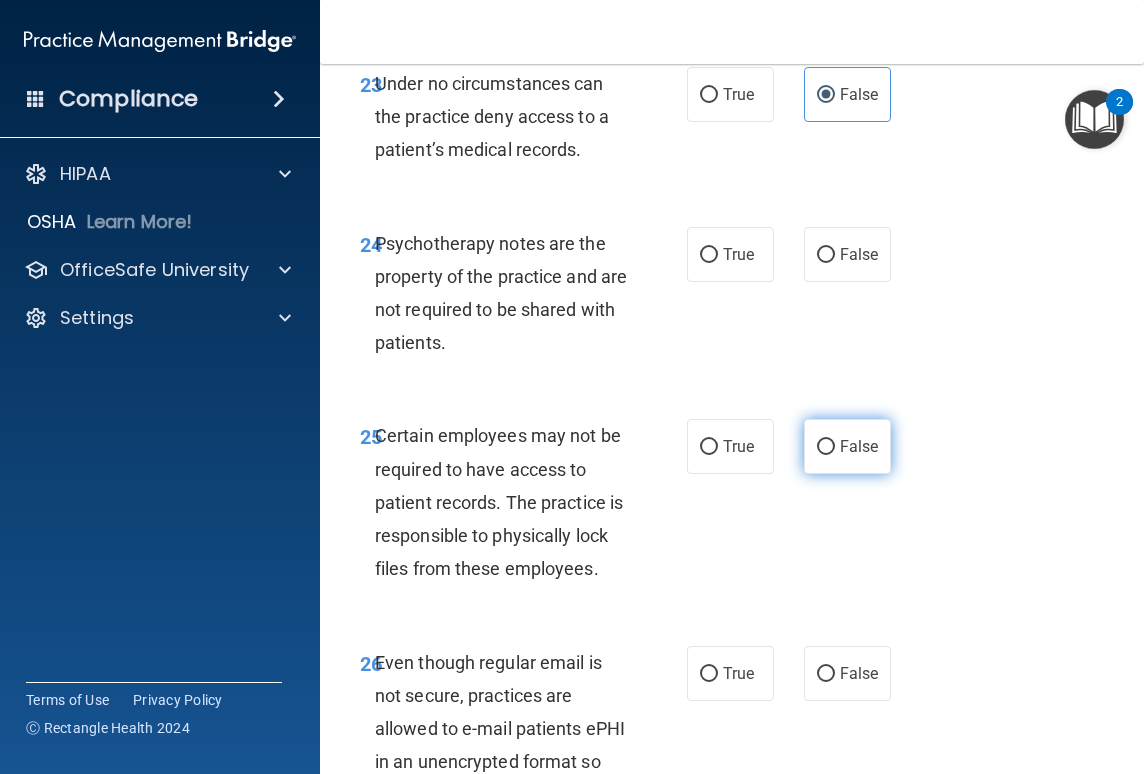 scroll, scrollTop: 5916, scrollLeft: 0, axis: vertical 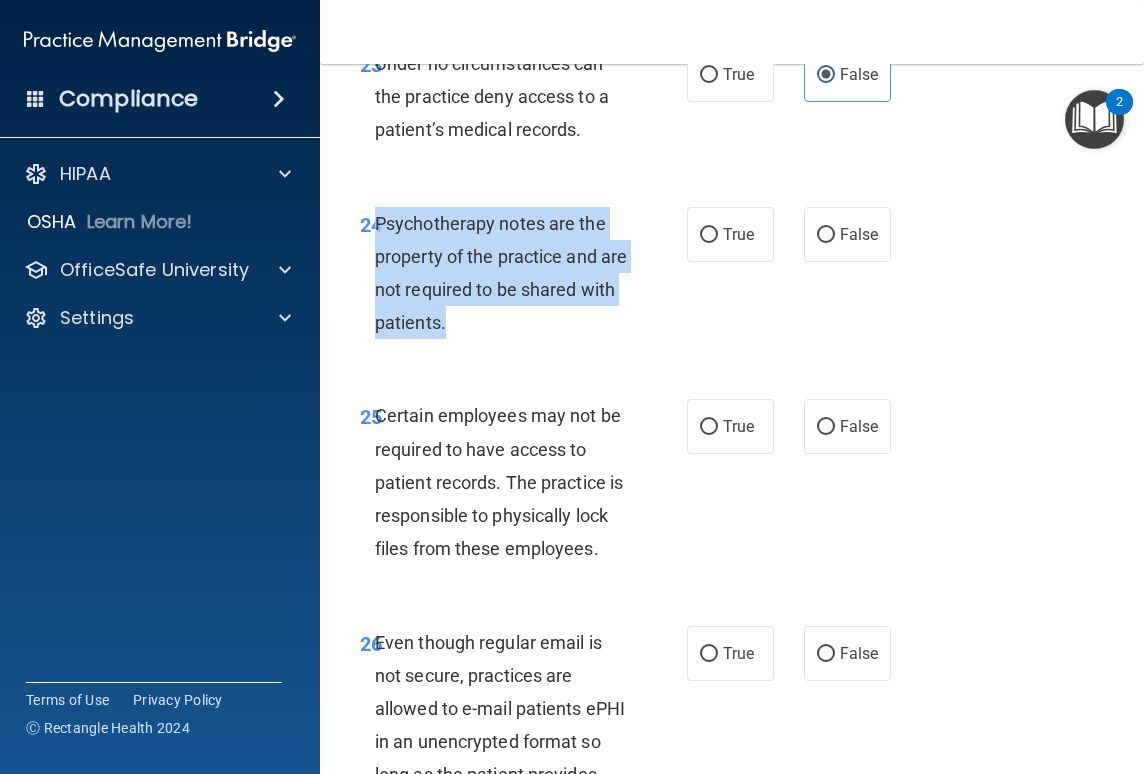 drag, startPoint x: 378, startPoint y: 288, endPoint x: 499, endPoint y: 411, distance: 172.53986 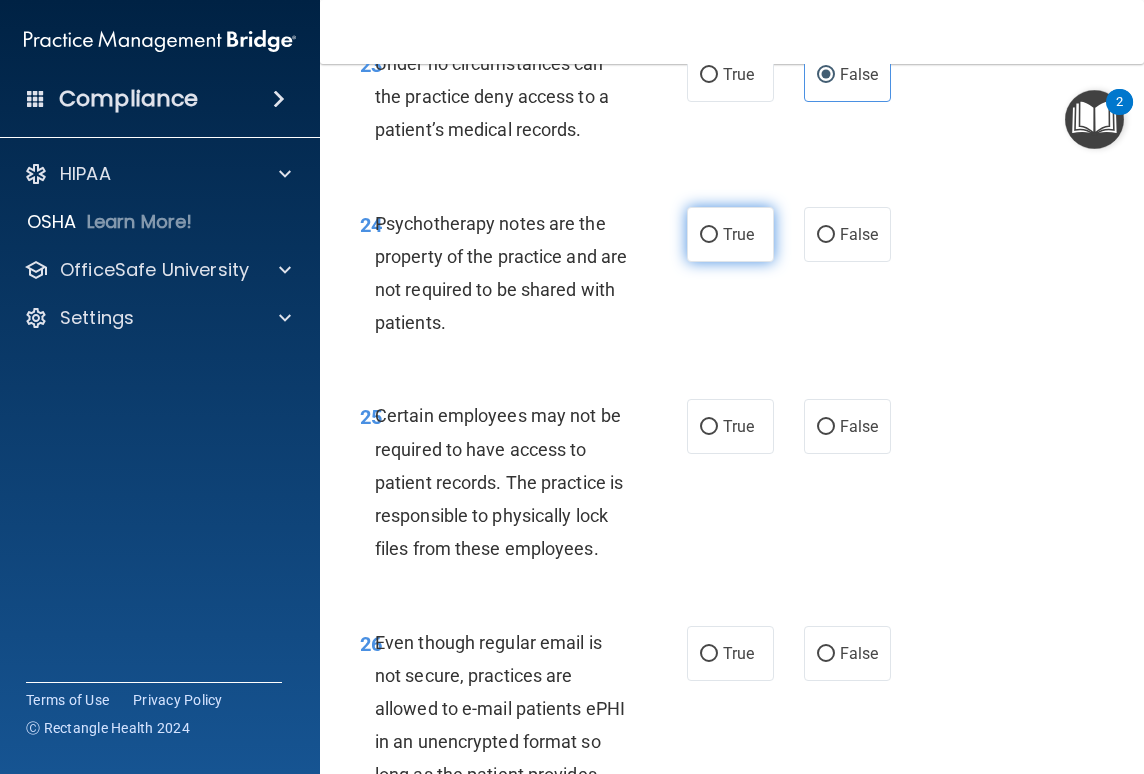 click on "True" at bounding box center (730, 234) 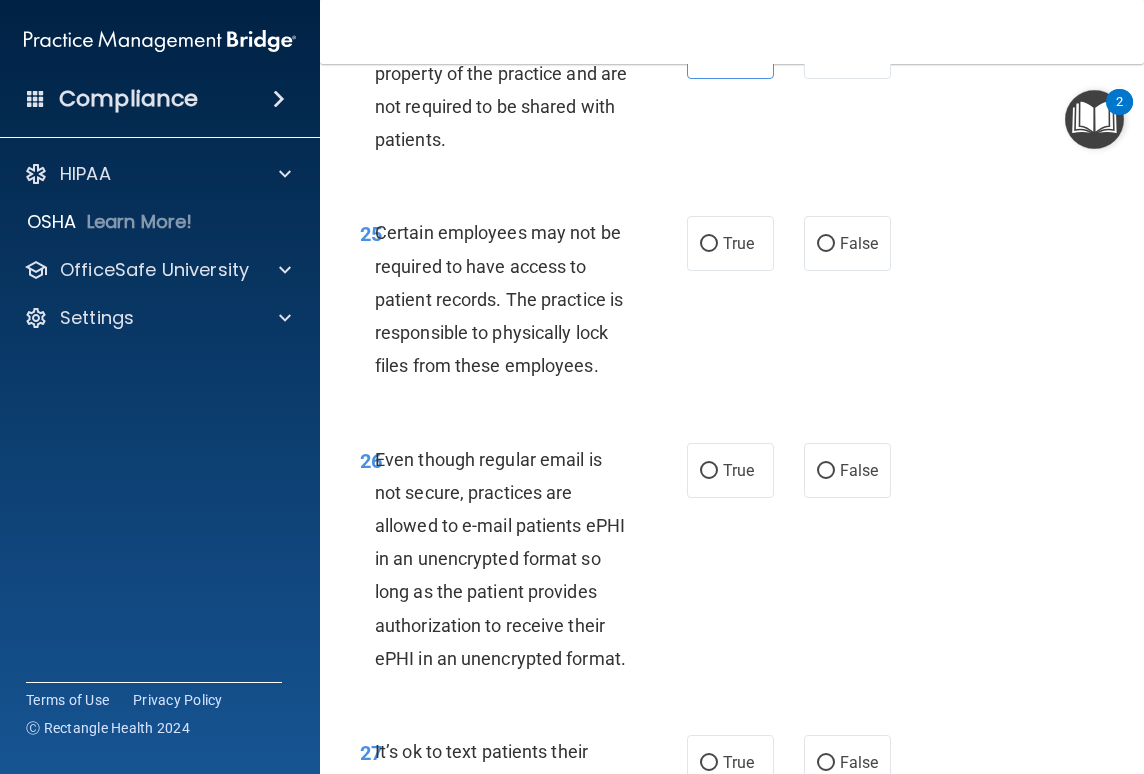 scroll, scrollTop: 6124, scrollLeft: 0, axis: vertical 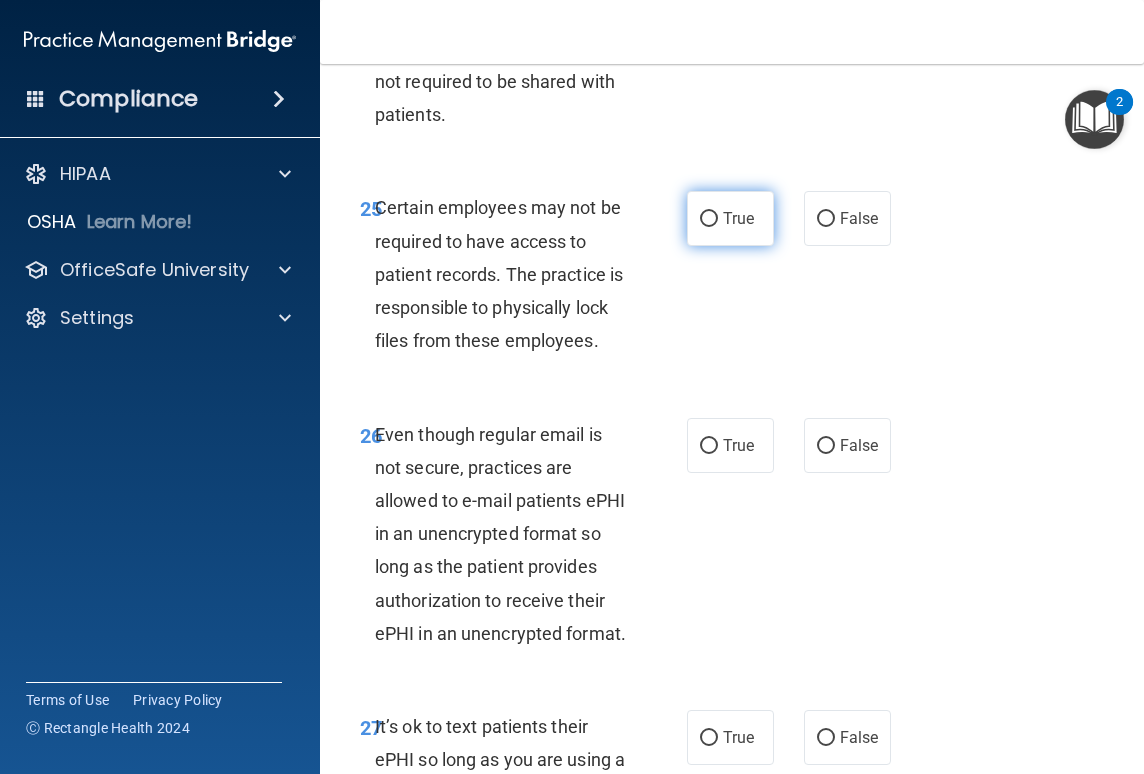 click on "True" at bounding box center (730, 218) 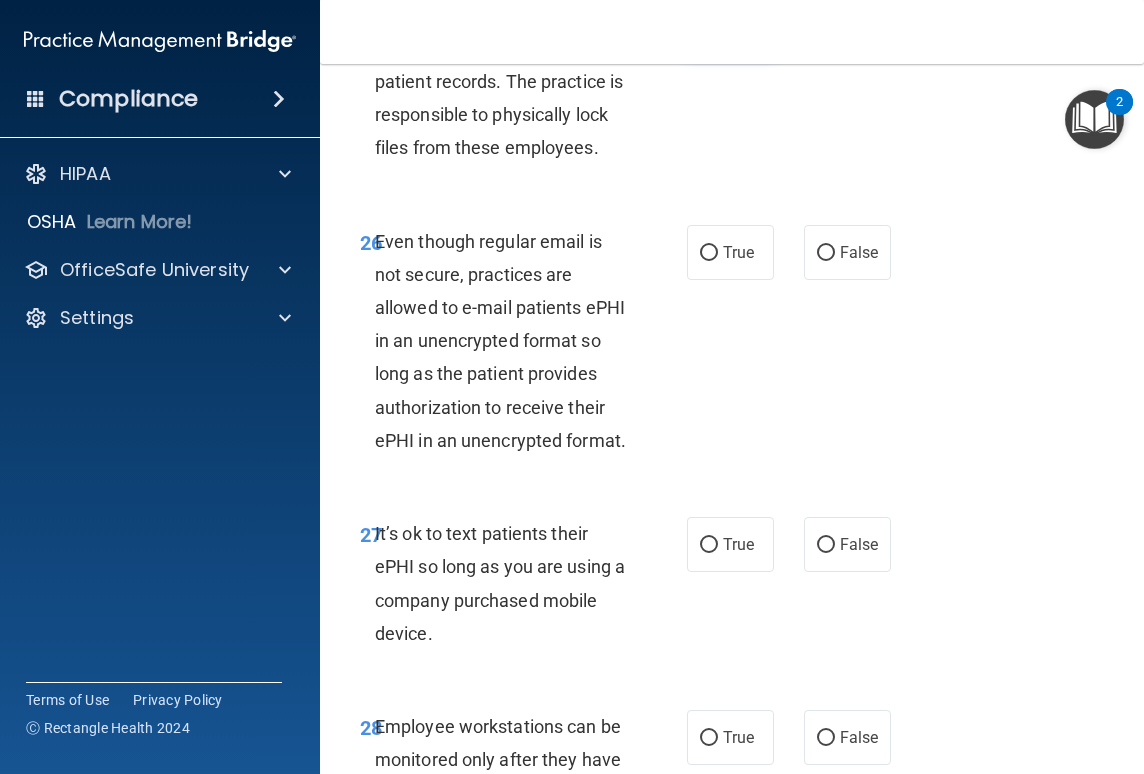 scroll, scrollTop: 6321, scrollLeft: 0, axis: vertical 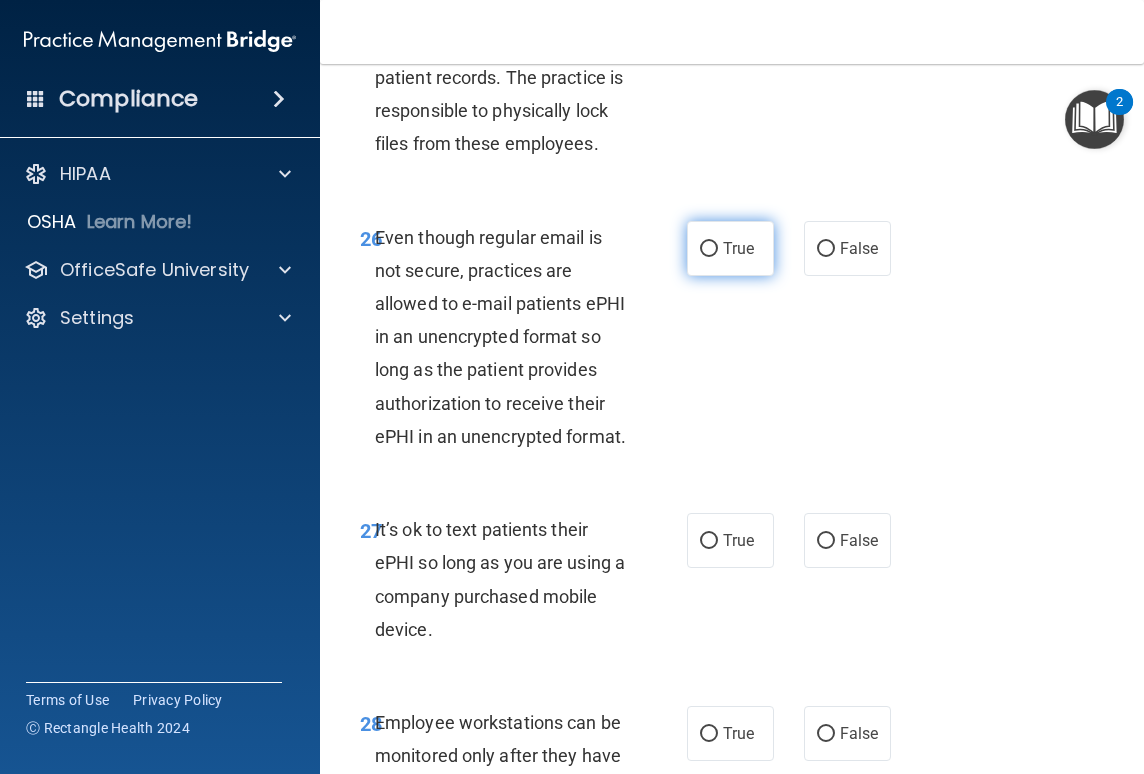 click on "True" at bounding box center (730, 248) 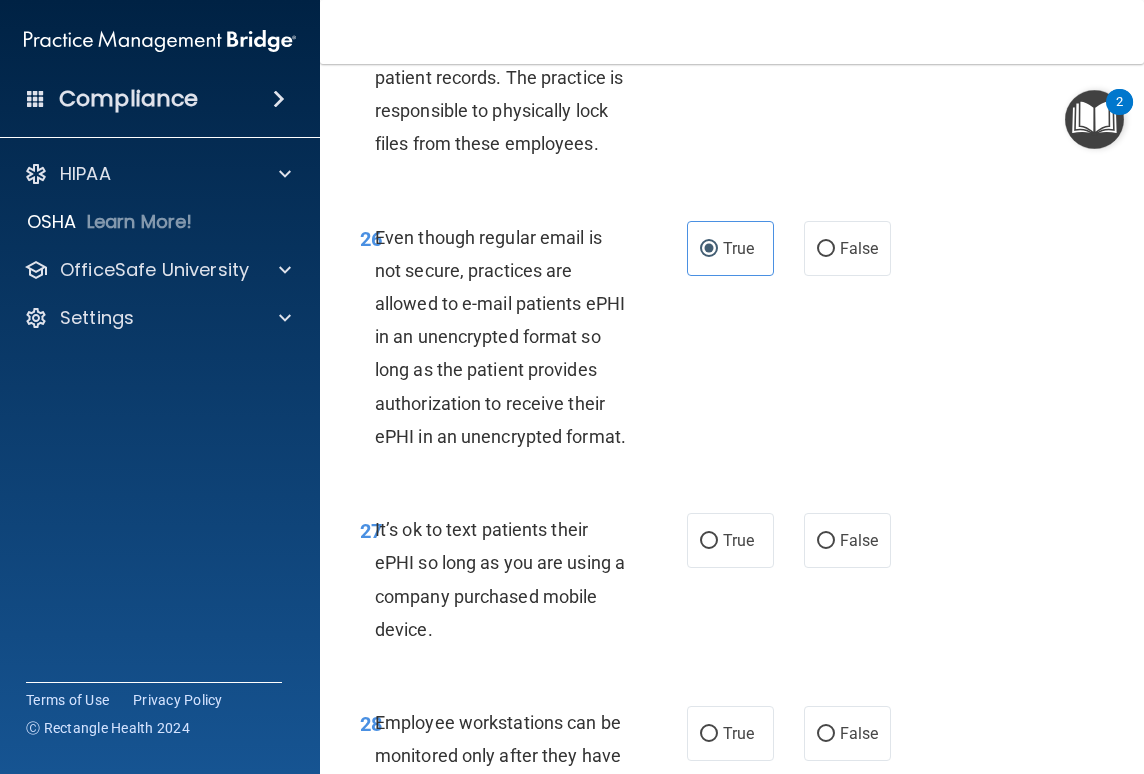 scroll, scrollTop: 6541, scrollLeft: 0, axis: vertical 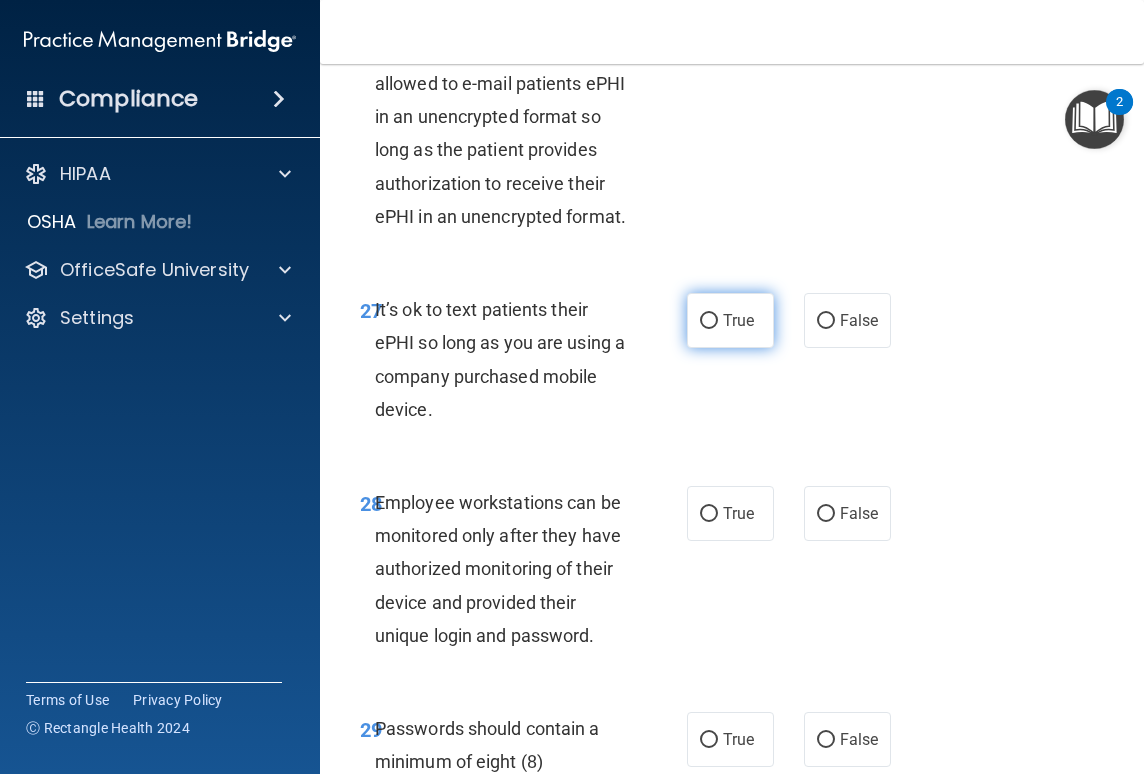 click on "True" at bounding box center [738, 320] 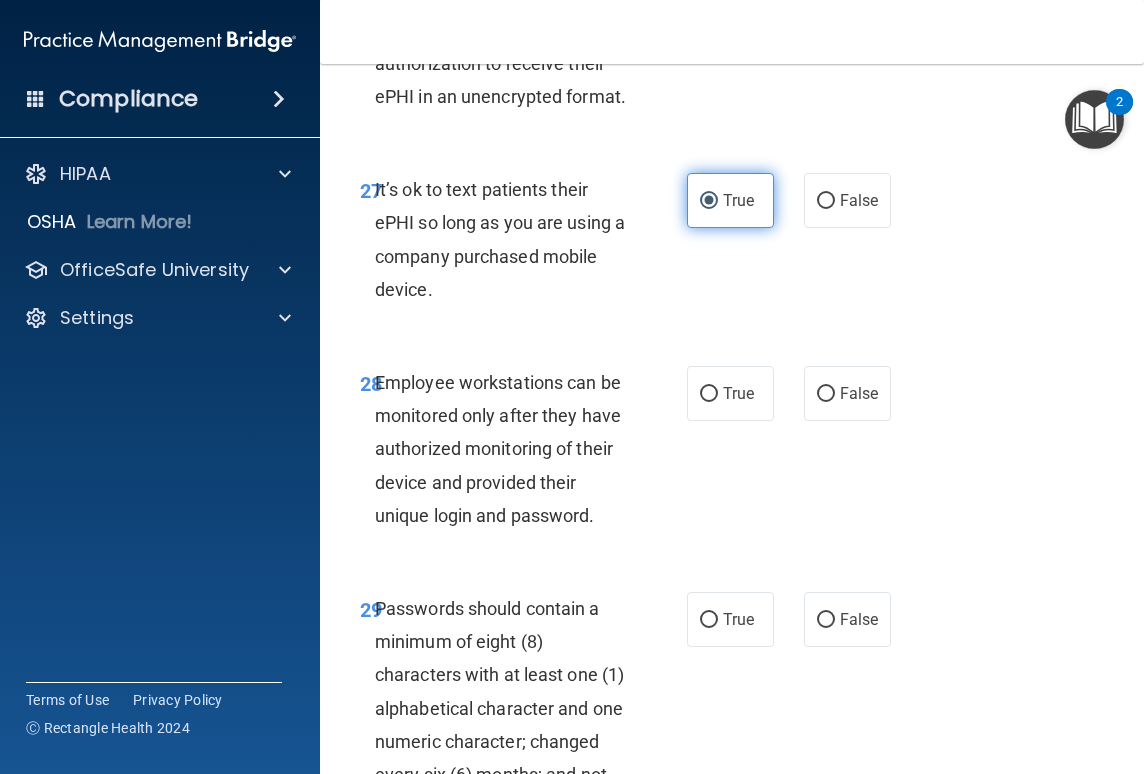 scroll, scrollTop: 6678, scrollLeft: 0, axis: vertical 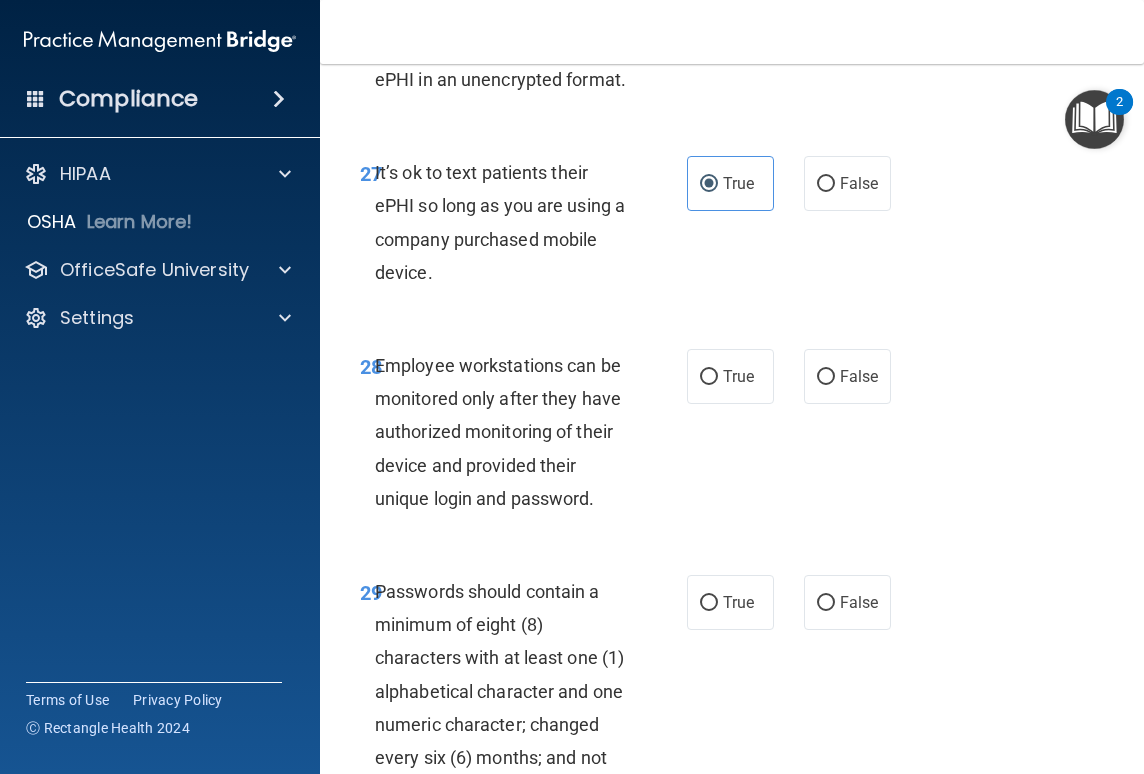 drag, startPoint x: 377, startPoint y: 237, endPoint x: 484, endPoint y: 352, distance: 157.0796 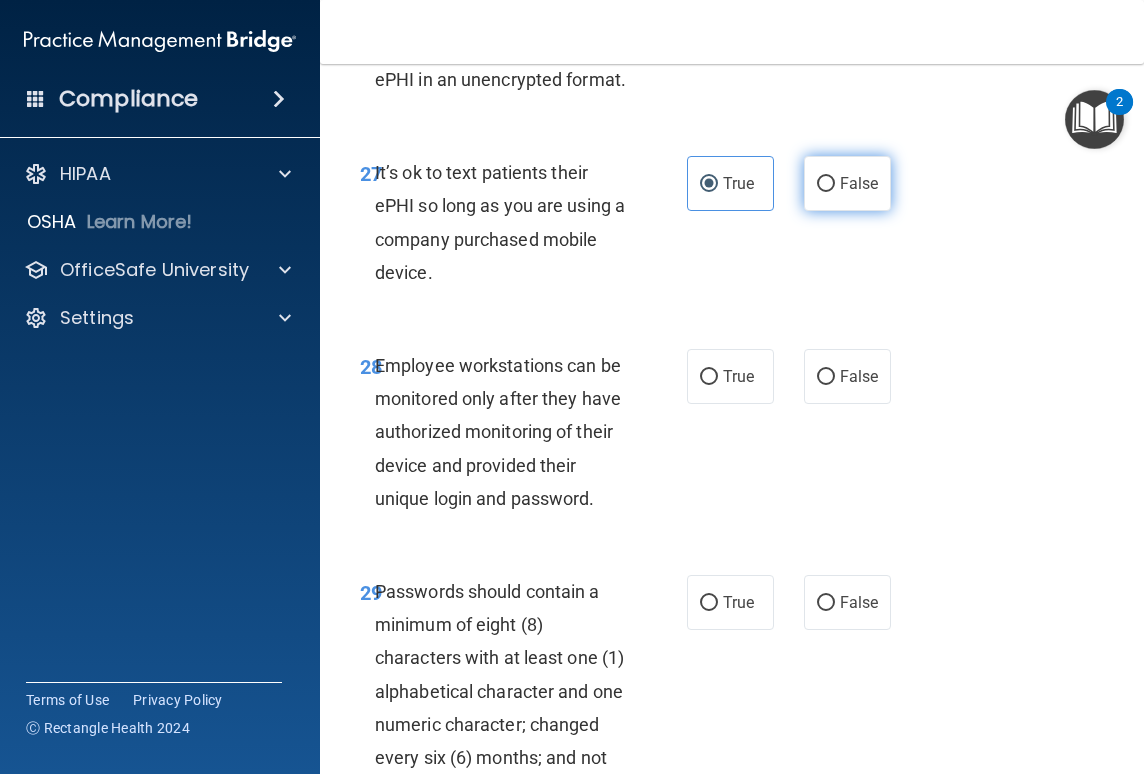 click on "False" at bounding box center (859, 183) 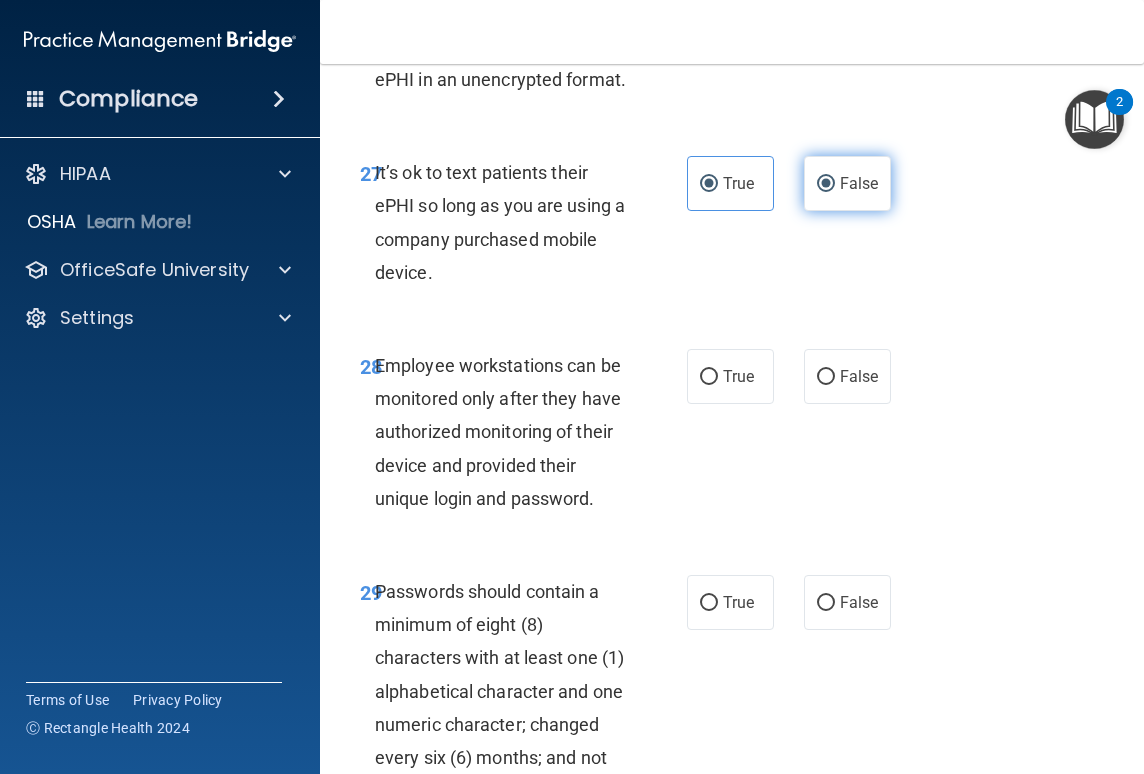 radio on "false" 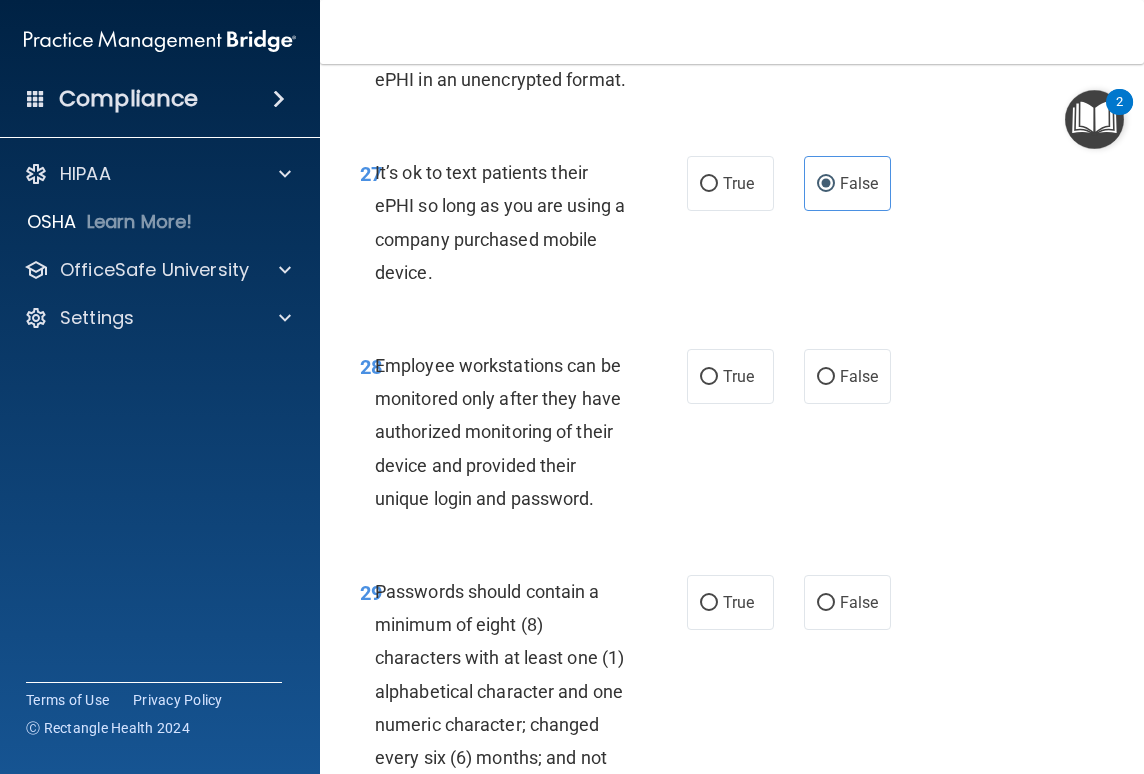 click on "27        It’s ok to text patients their ePHI so long as you are using a company purchased mobile device.                 True           False" at bounding box center (732, 227) 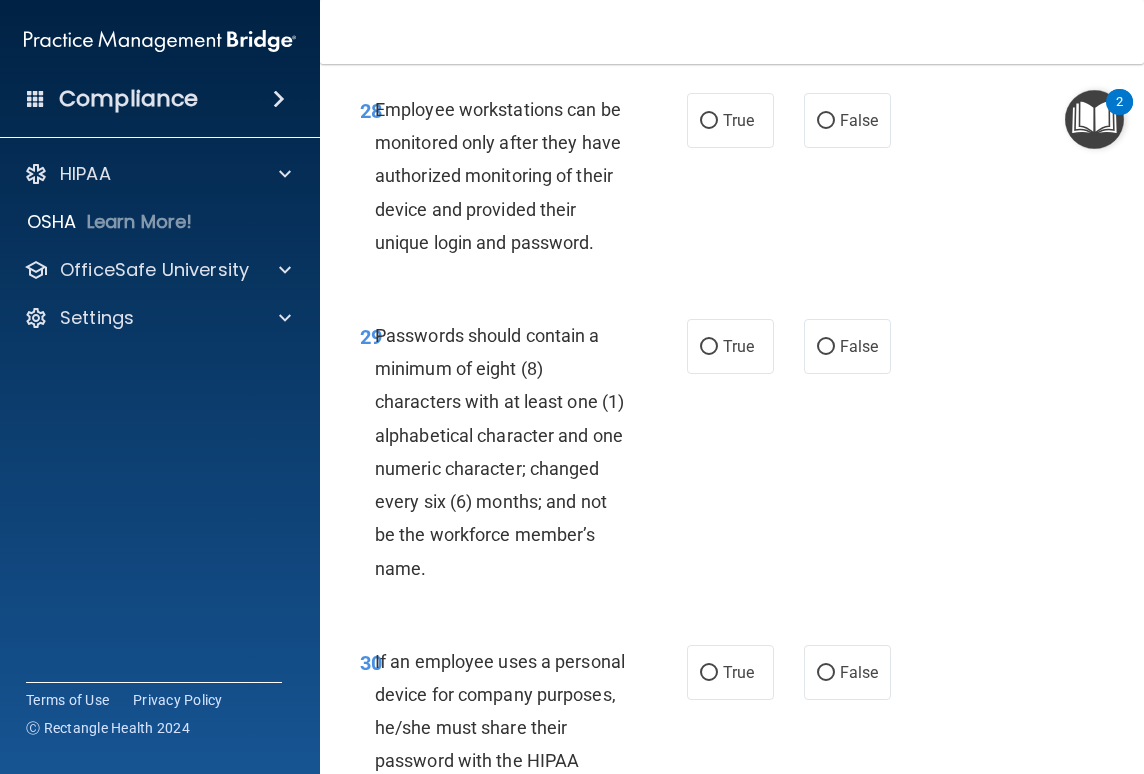 scroll, scrollTop: 6939, scrollLeft: 0, axis: vertical 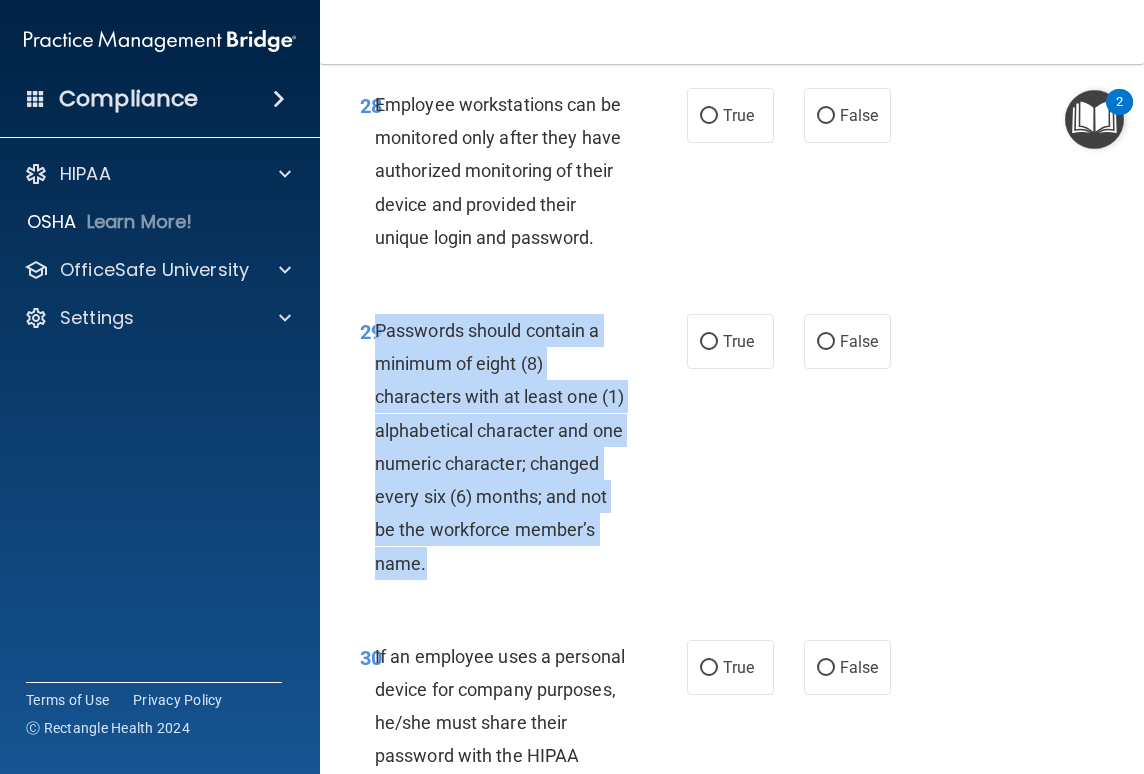 drag, startPoint x: 377, startPoint y: 393, endPoint x: 499, endPoint y: 641, distance: 276.3838 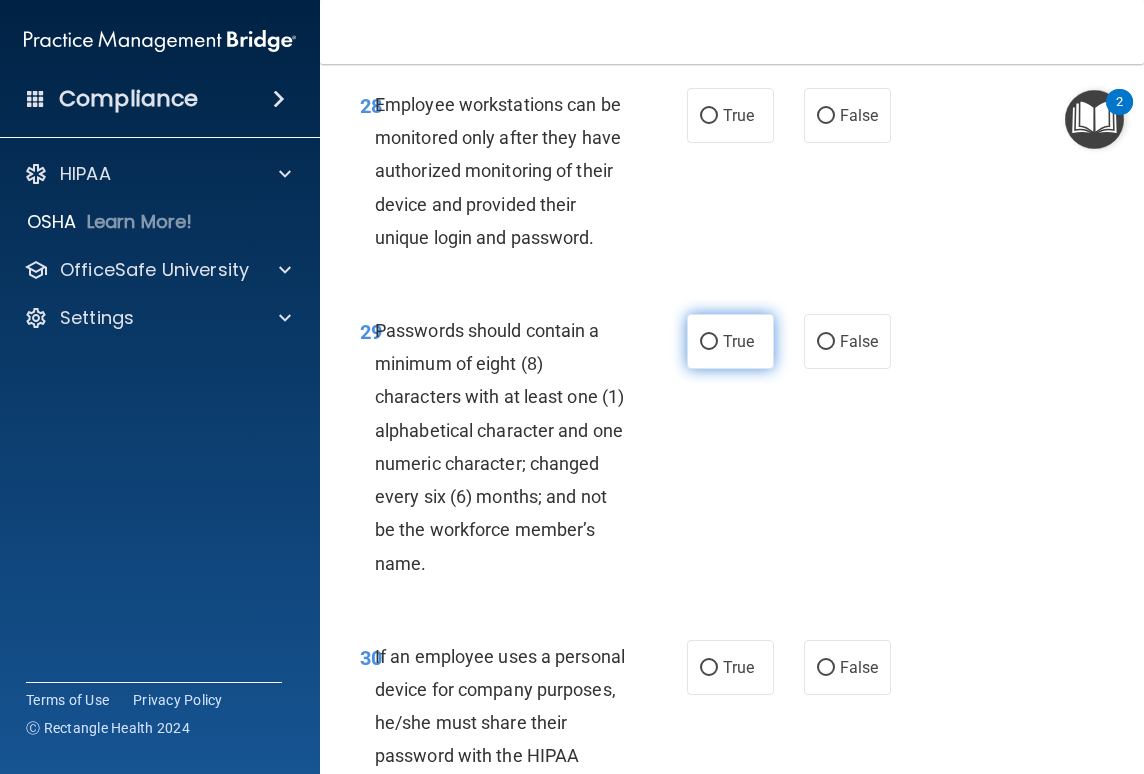 click on "True" at bounding box center (730, 341) 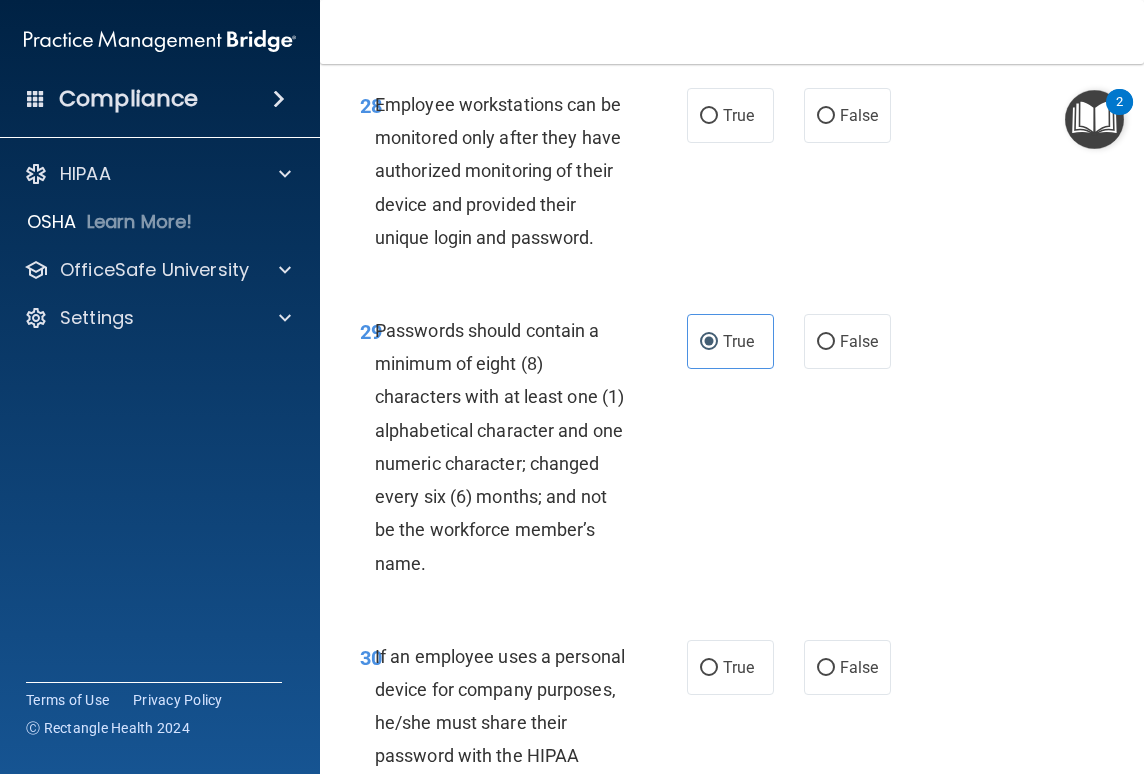 click on "Employee workstations can be monitored only after they have authorized monitoring of their device and provided their unique login and password." at bounding box center [498, 171] 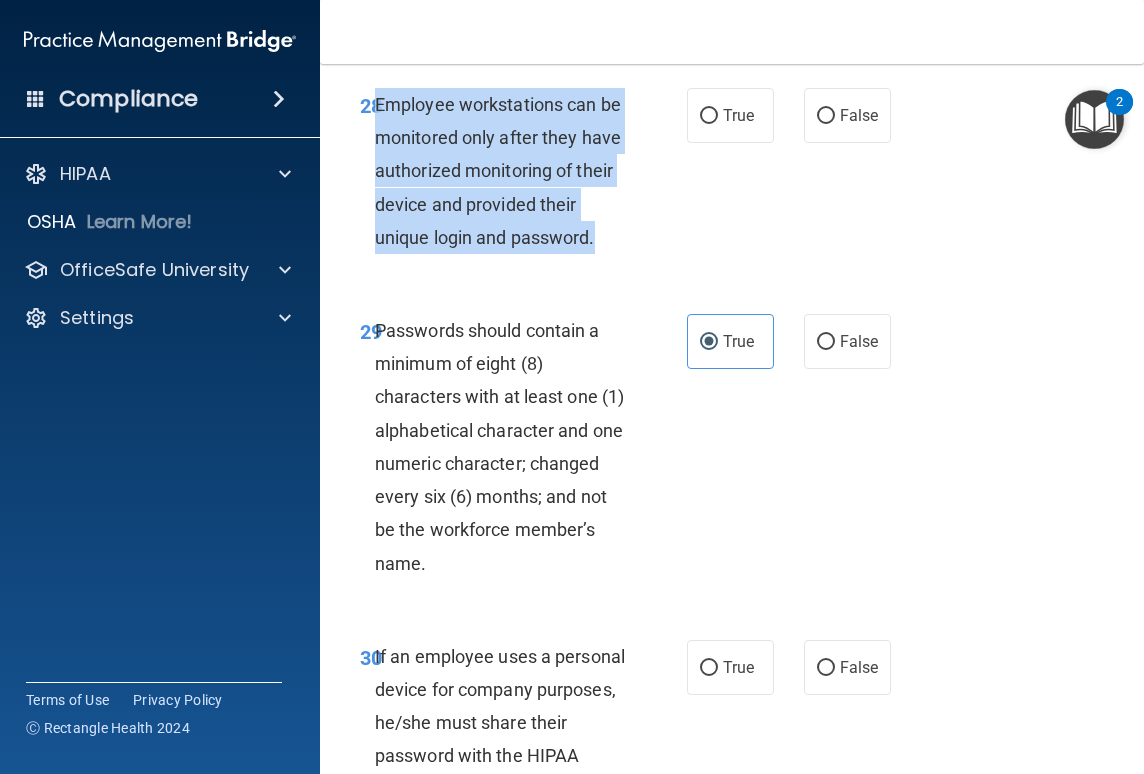 drag, startPoint x: 378, startPoint y: 173, endPoint x: 644, endPoint y: 319, distance: 303.4337 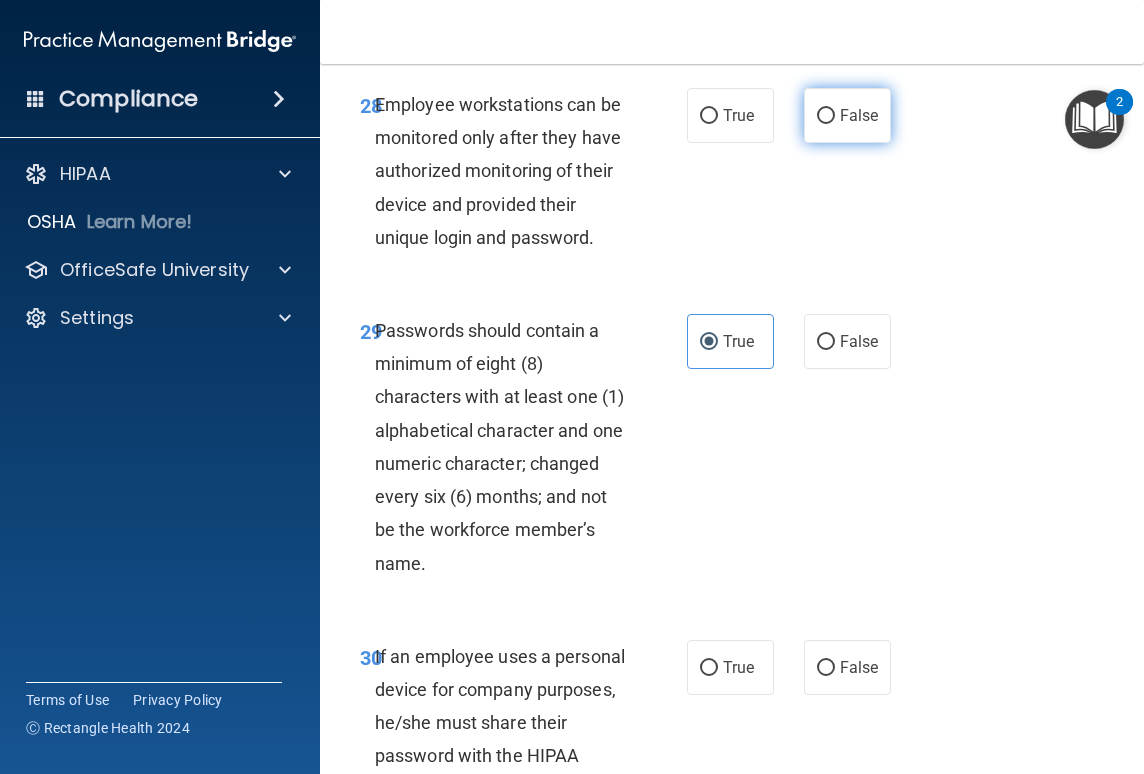 click on "False" at bounding box center (847, 115) 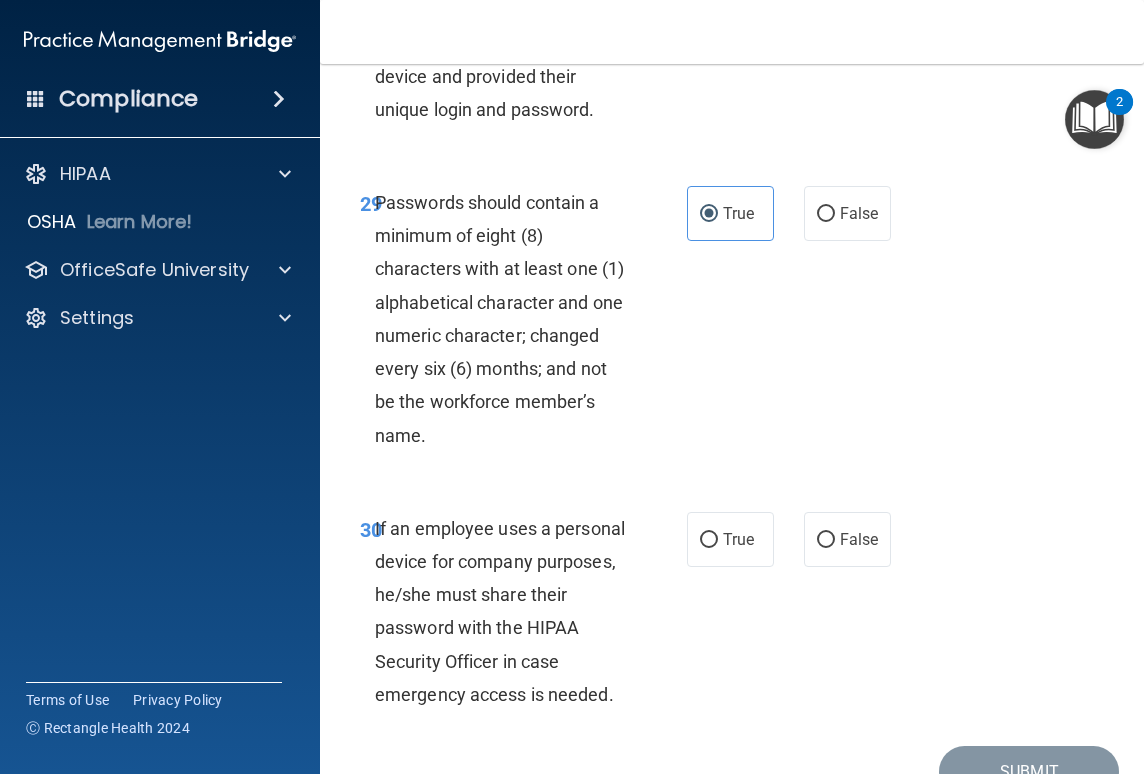 scroll, scrollTop: 7237, scrollLeft: 0, axis: vertical 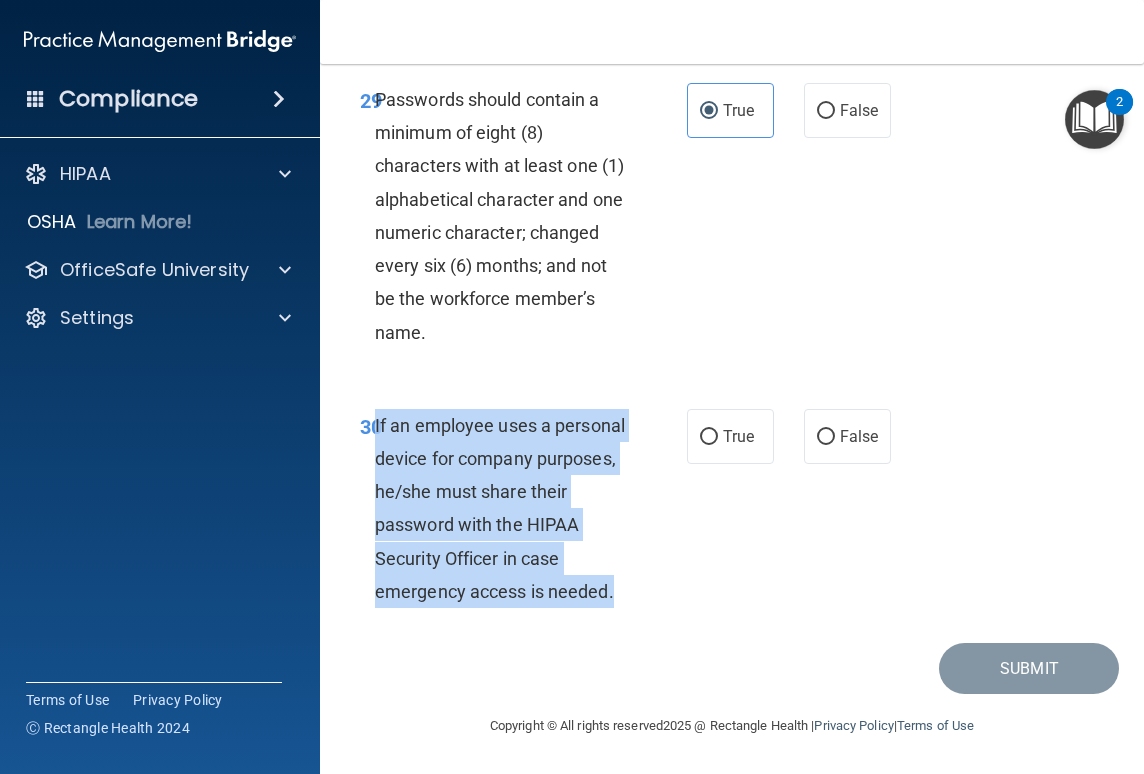 drag, startPoint x: 375, startPoint y: 424, endPoint x: 641, endPoint y: 598, distance: 317.85532 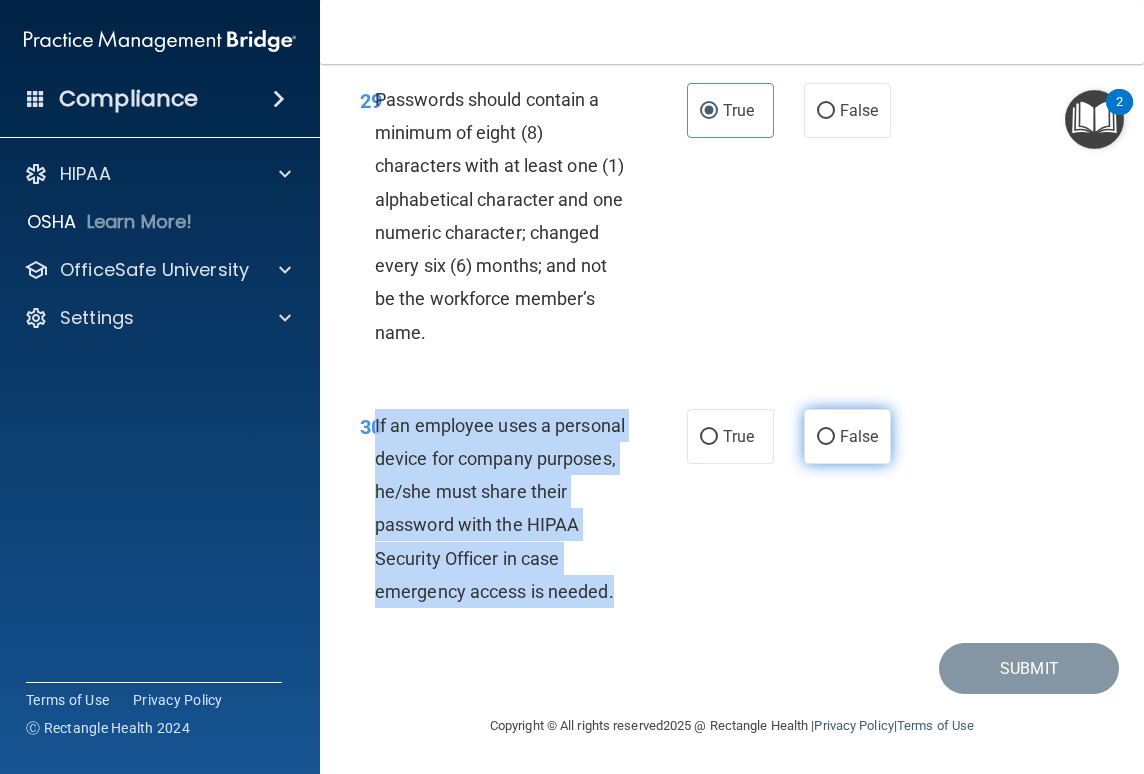 click on "False" at bounding box center (826, 437) 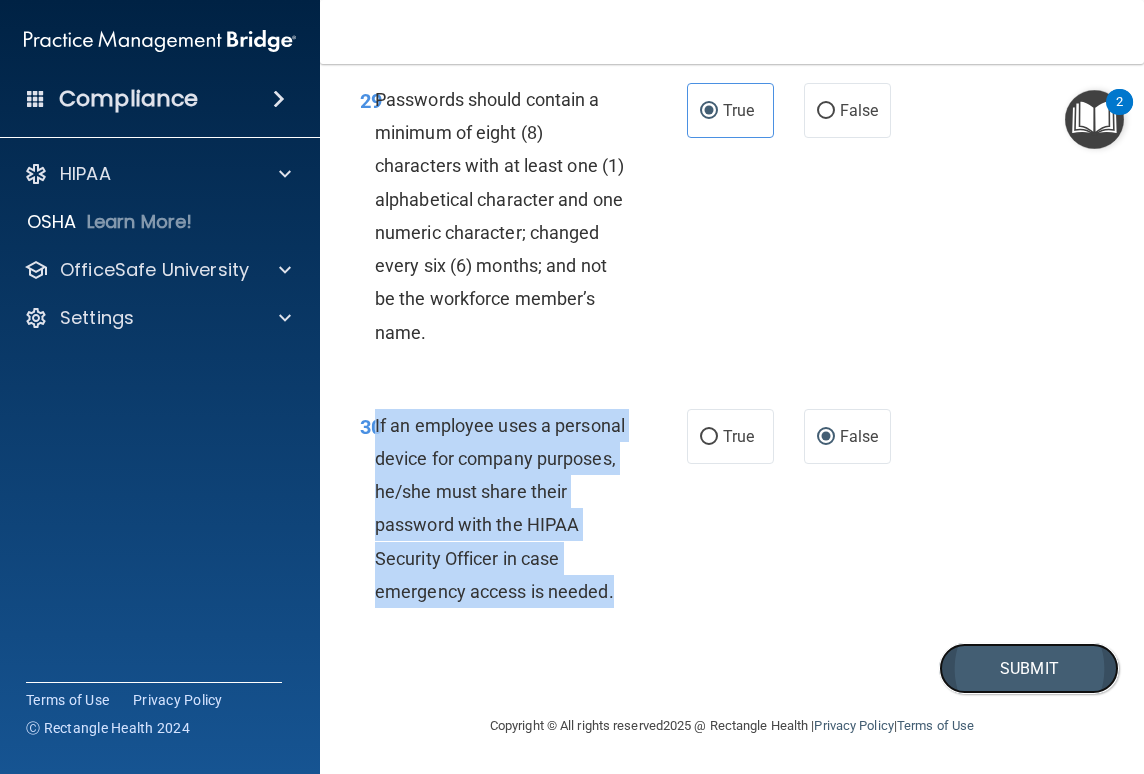 click on "Submit" at bounding box center [1029, 668] 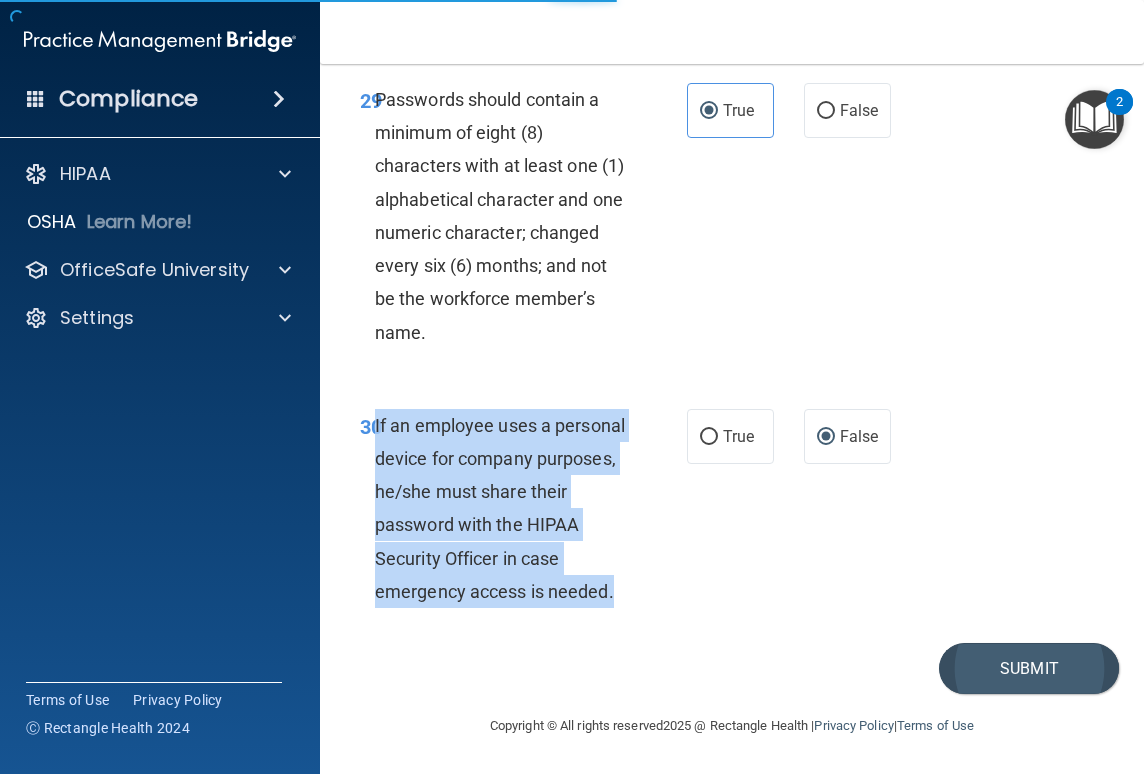 scroll, scrollTop: 0, scrollLeft: 0, axis: both 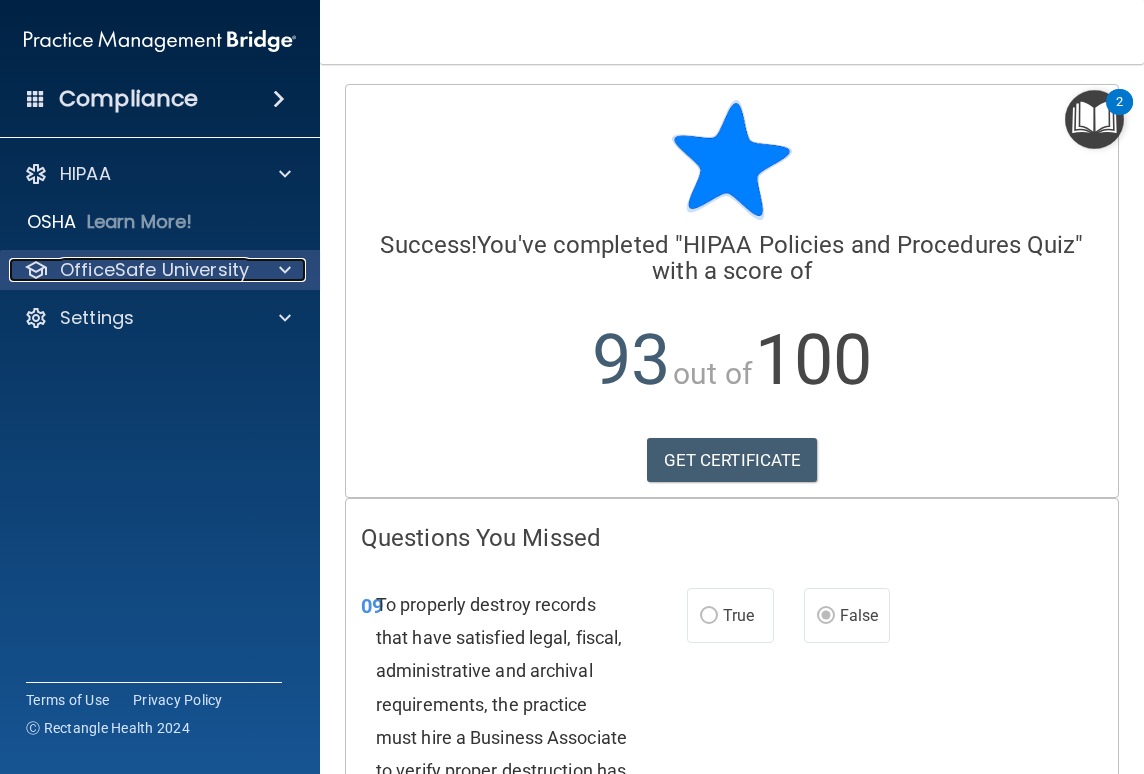 click at bounding box center [282, 270] 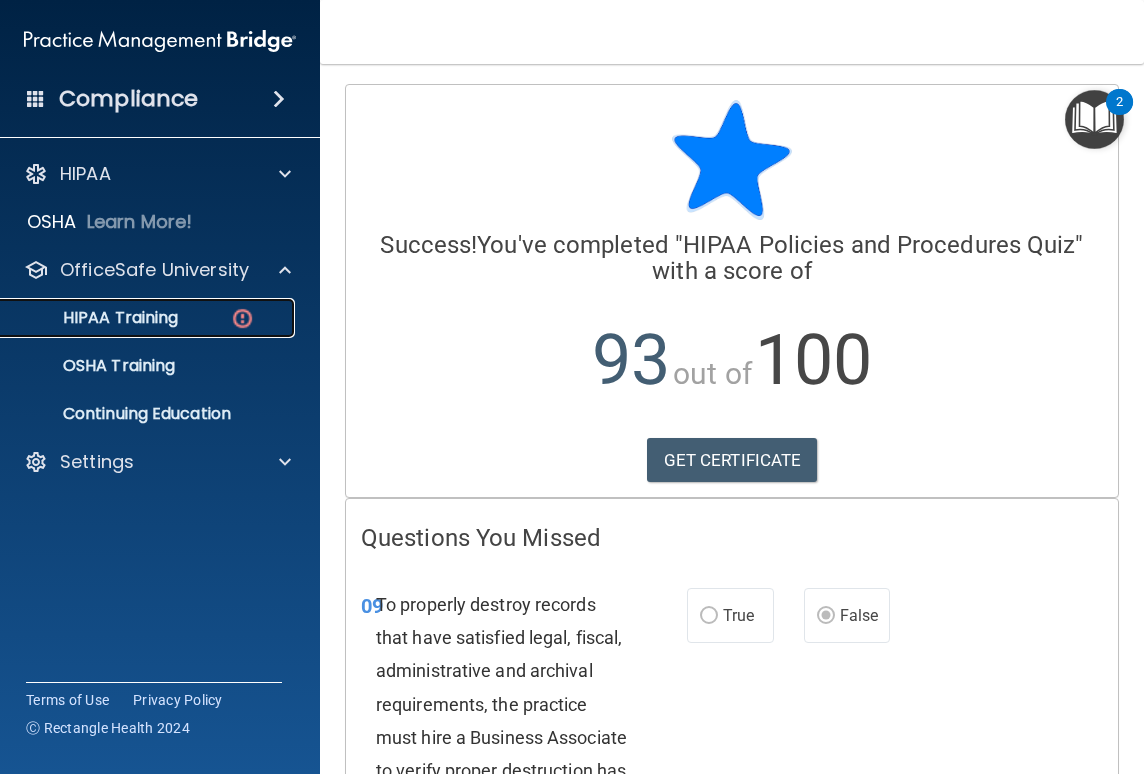 click on "HIPAA Training" at bounding box center (149, 318) 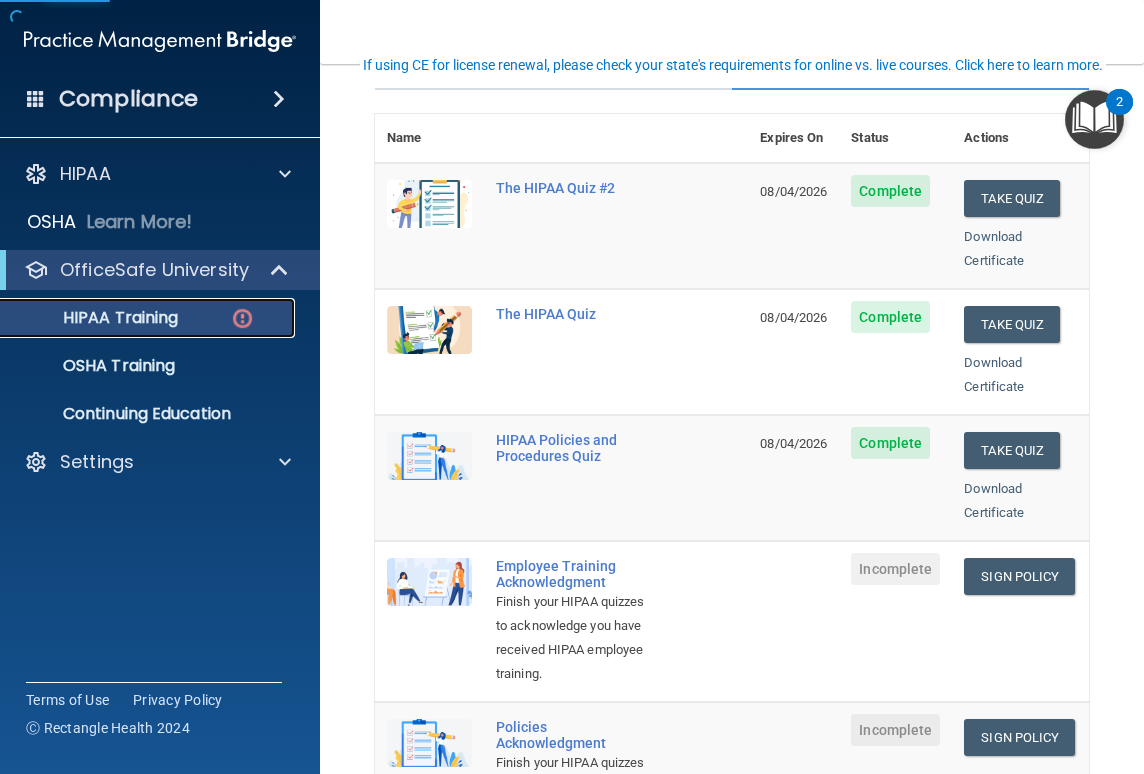 scroll, scrollTop: 219, scrollLeft: 0, axis: vertical 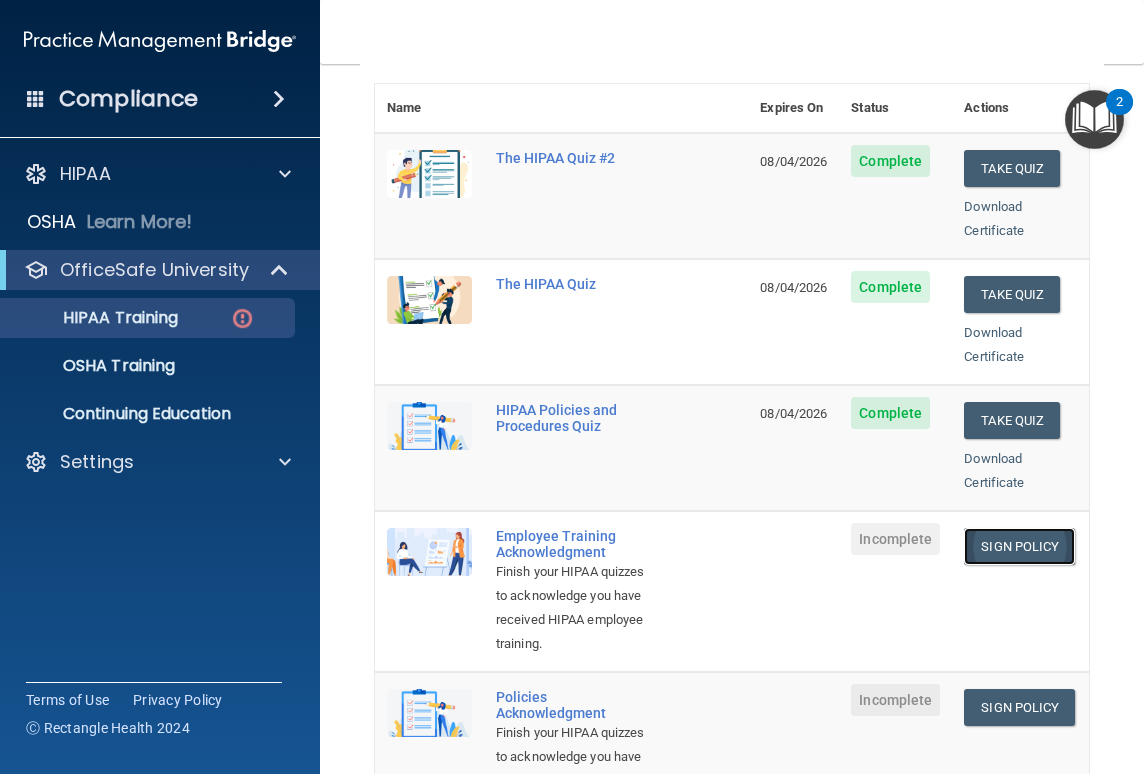 click on "Sign Policy" at bounding box center [1019, 546] 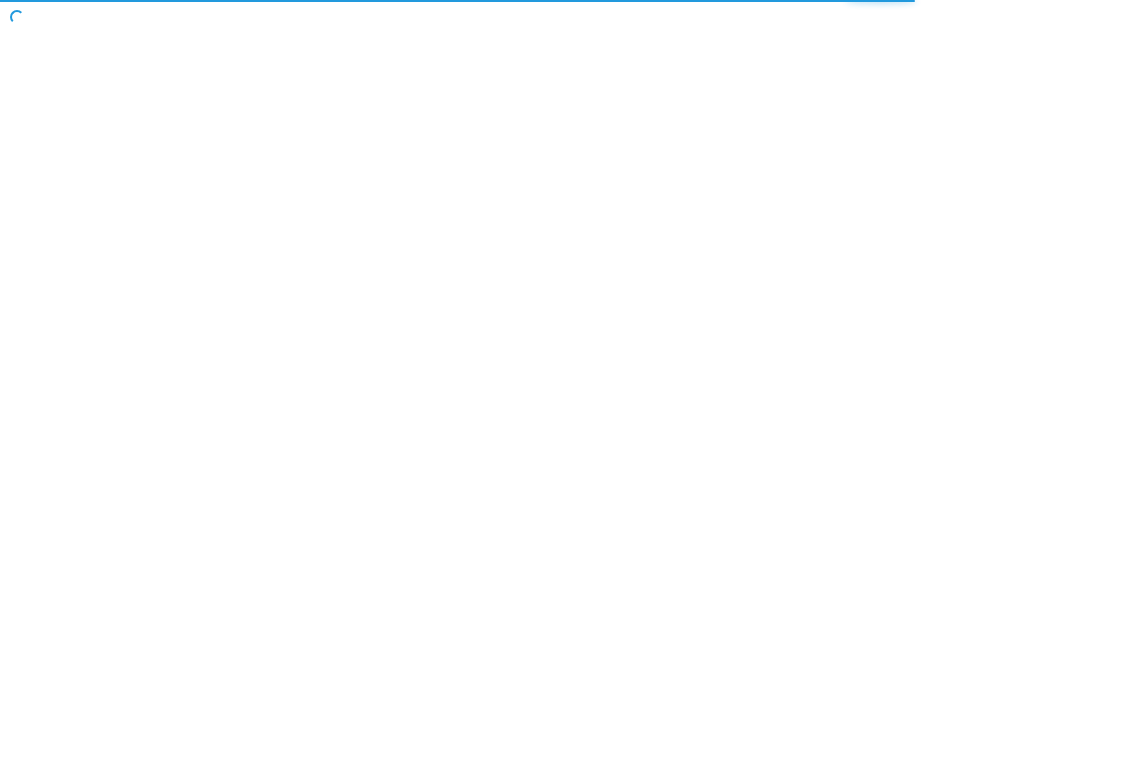 scroll, scrollTop: 0, scrollLeft: 0, axis: both 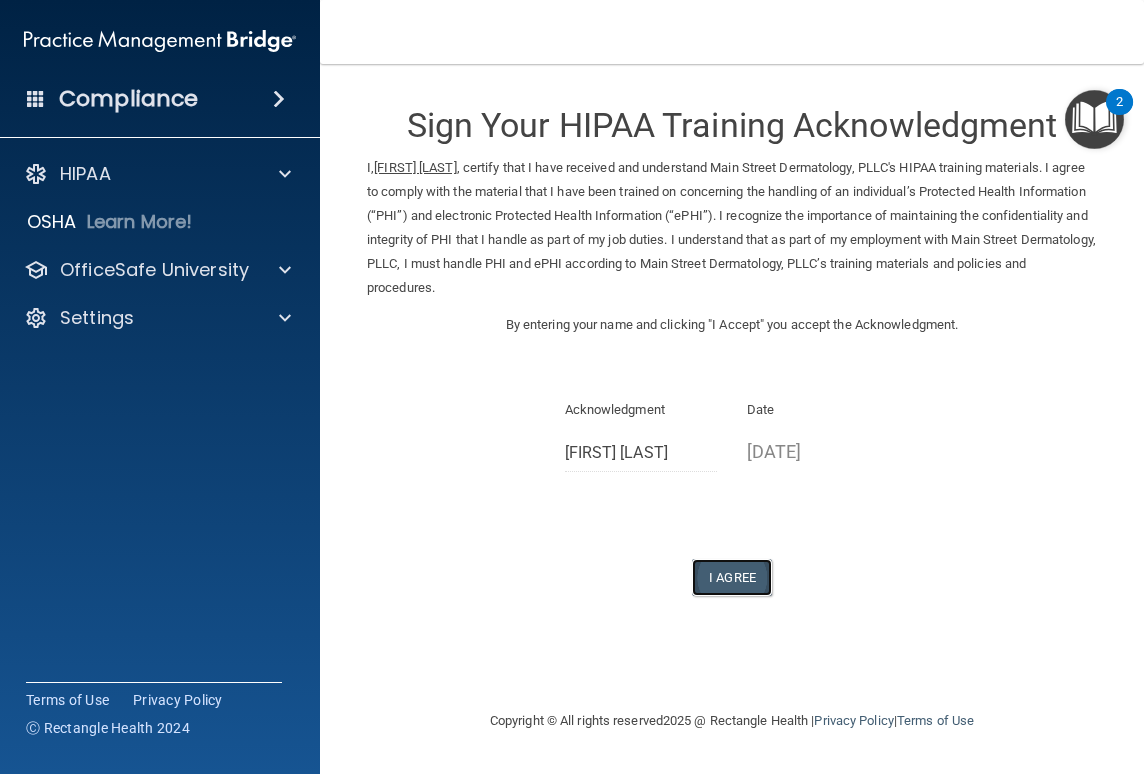 click on "I Agree" at bounding box center [732, 577] 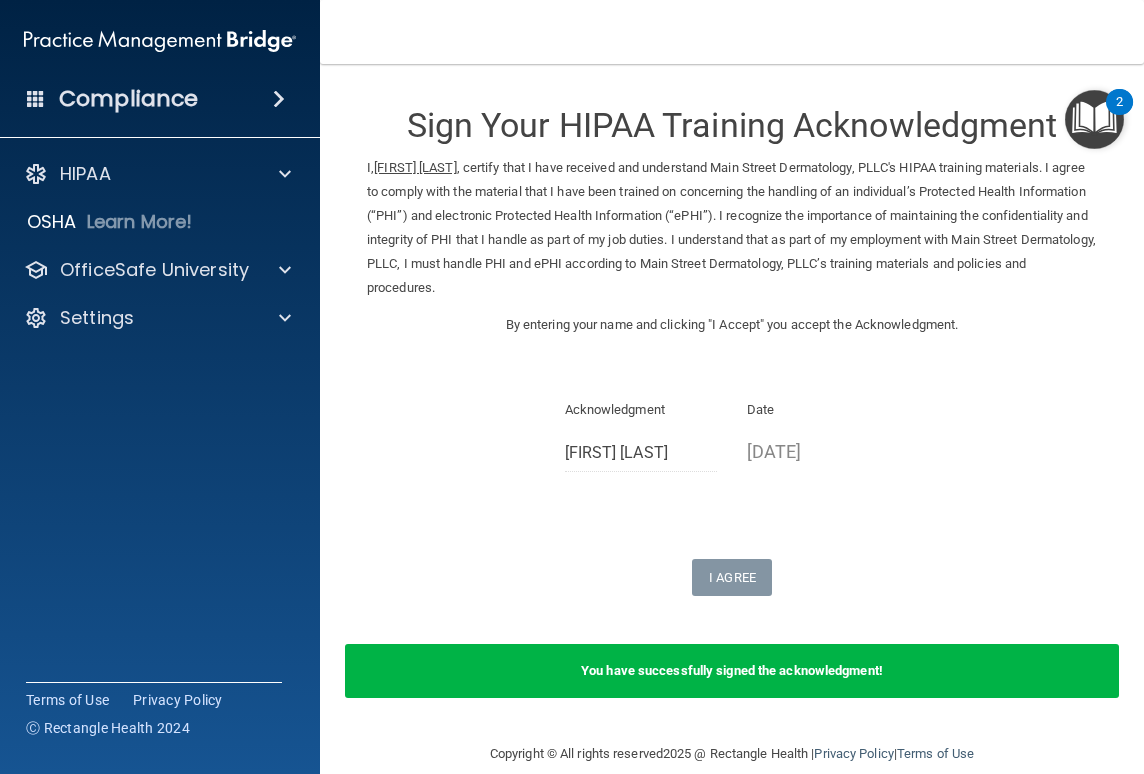 scroll, scrollTop: 28, scrollLeft: 0, axis: vertical 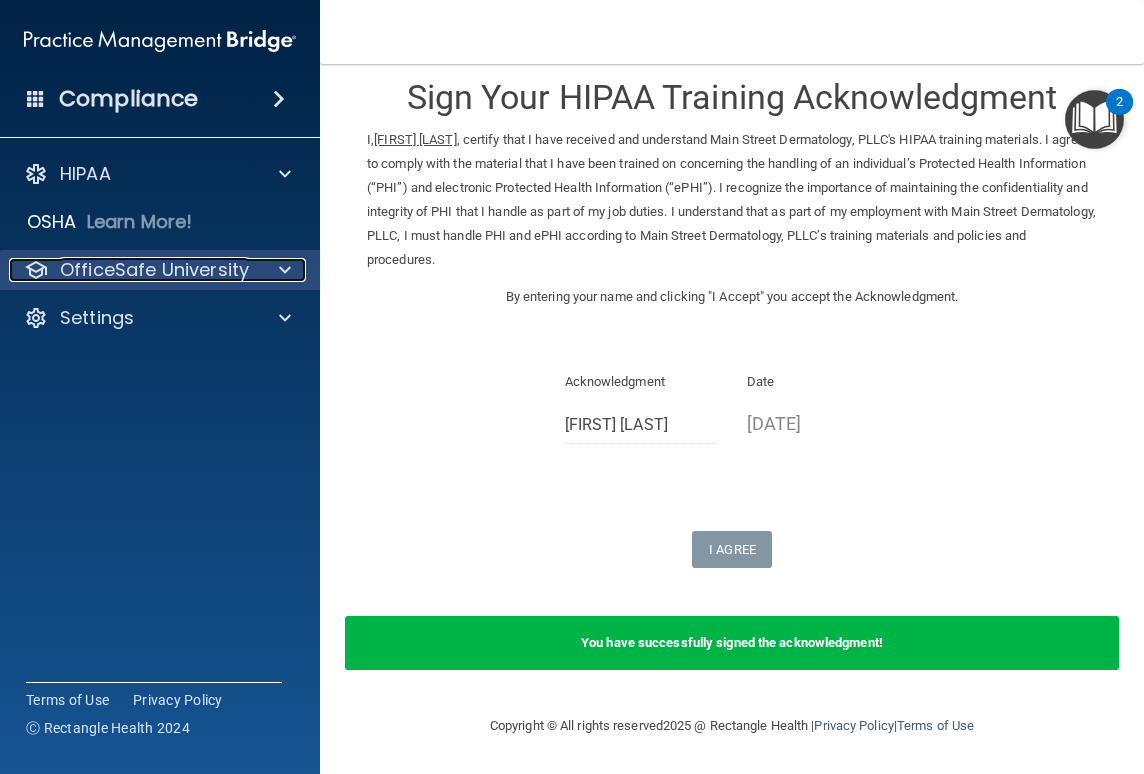 click on "OfficeSafe University" at bounding box center (154, 270) 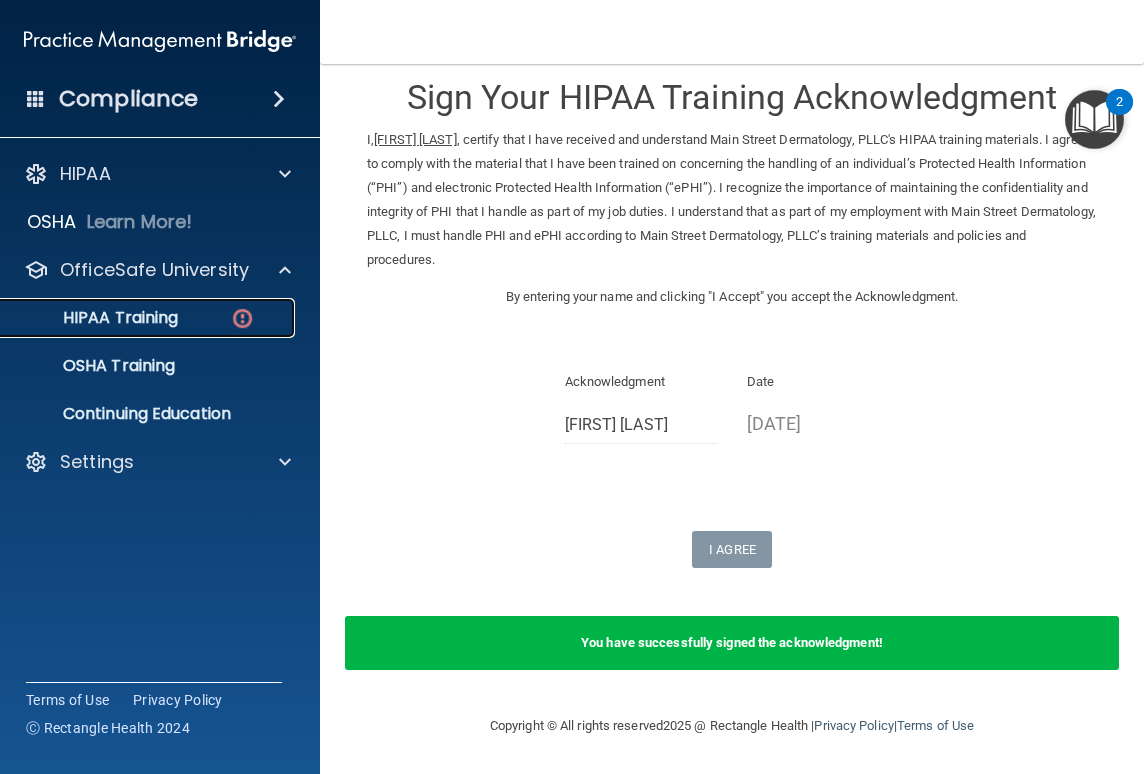 click on "HIPAA Training" at bounding box center (149, 318) 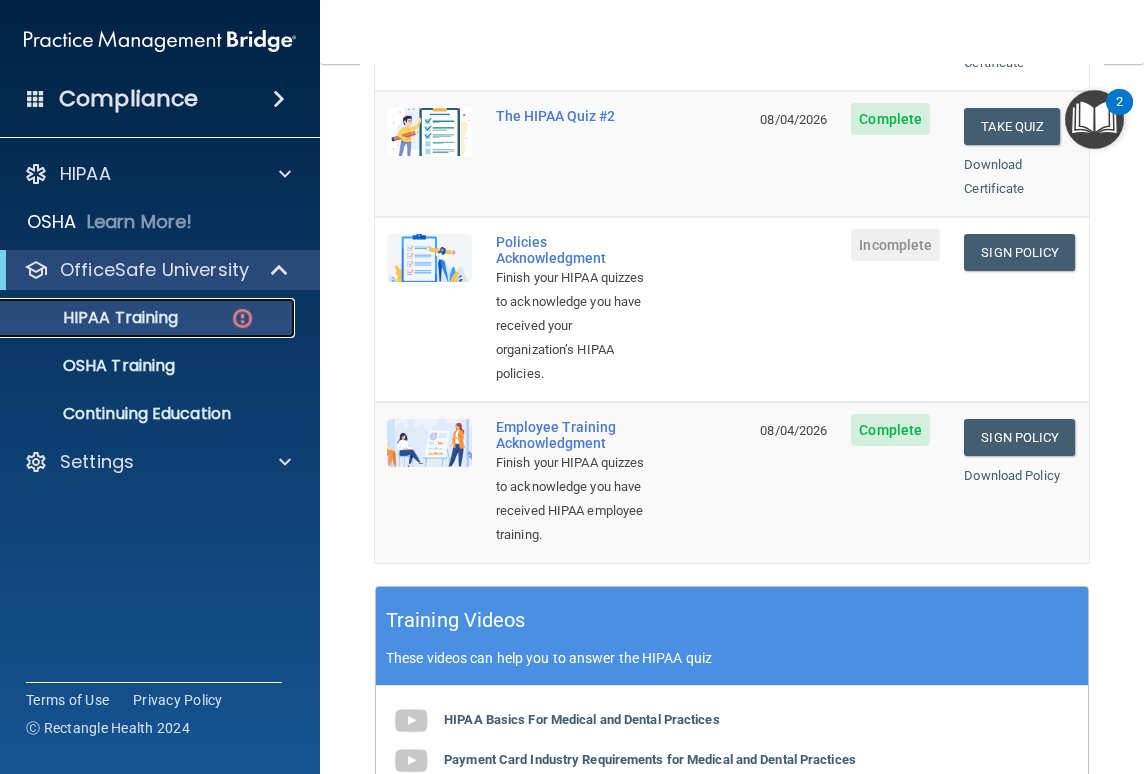 scroll, scrollTop: 486, scrollLeft: 0, axis: vertical 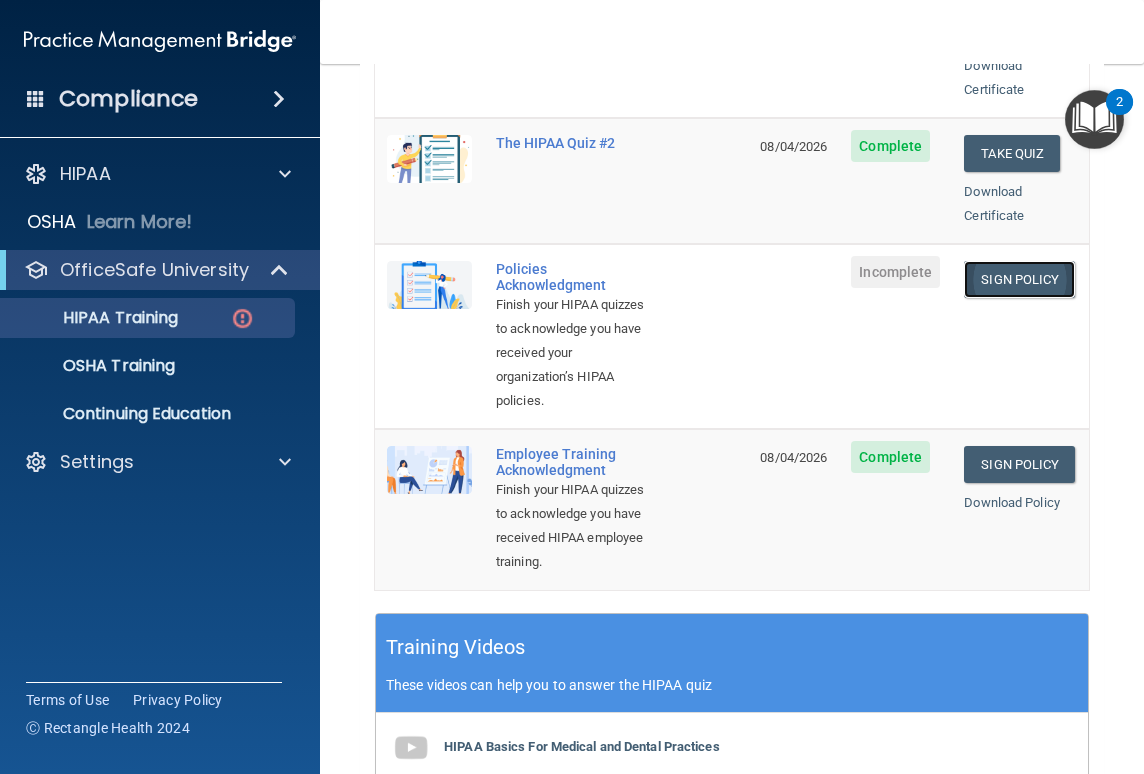 click on "Sign Policy" at bounding box center [1019, 279] 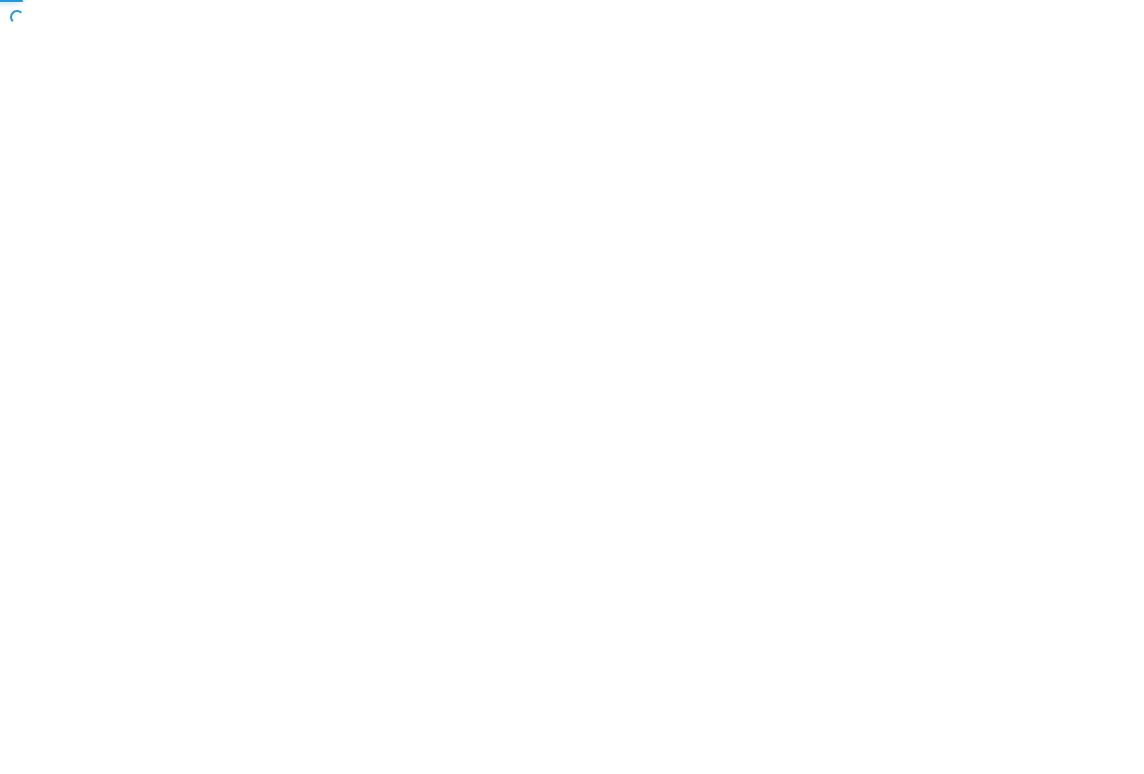 scroll, scrollTop: 0, scrollLeft: 0, axis: both 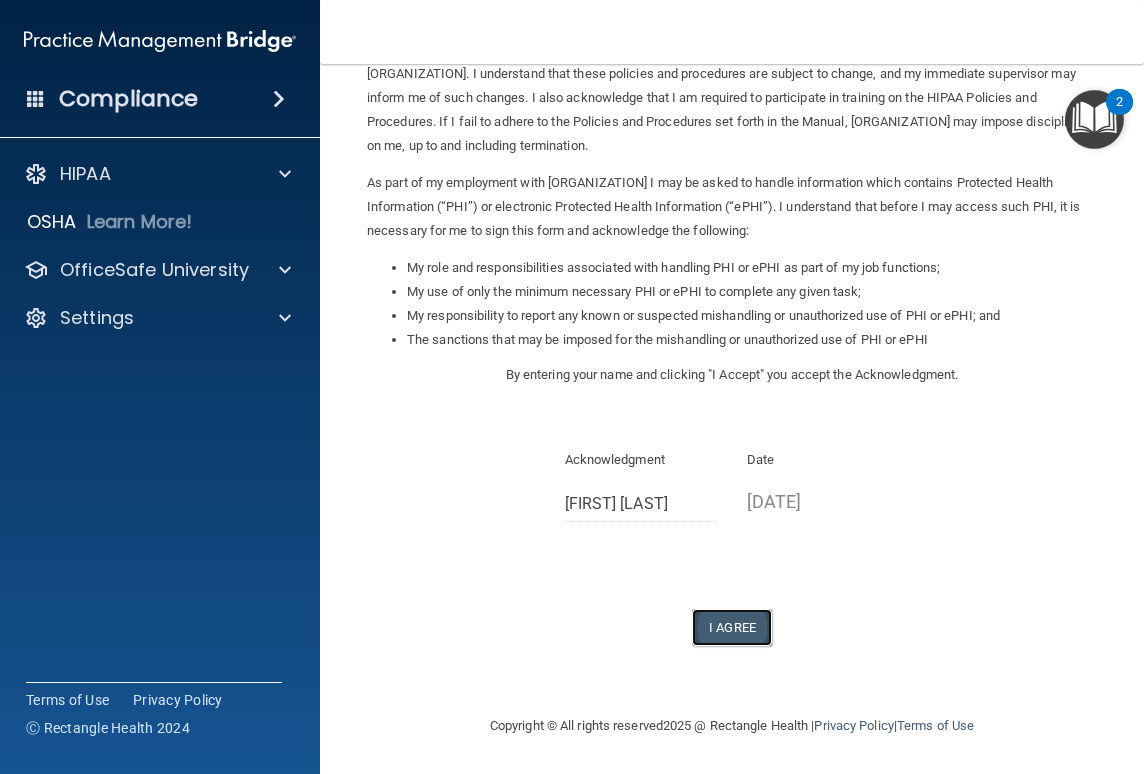 click on "I Agree" at bounding box center [732, 627] 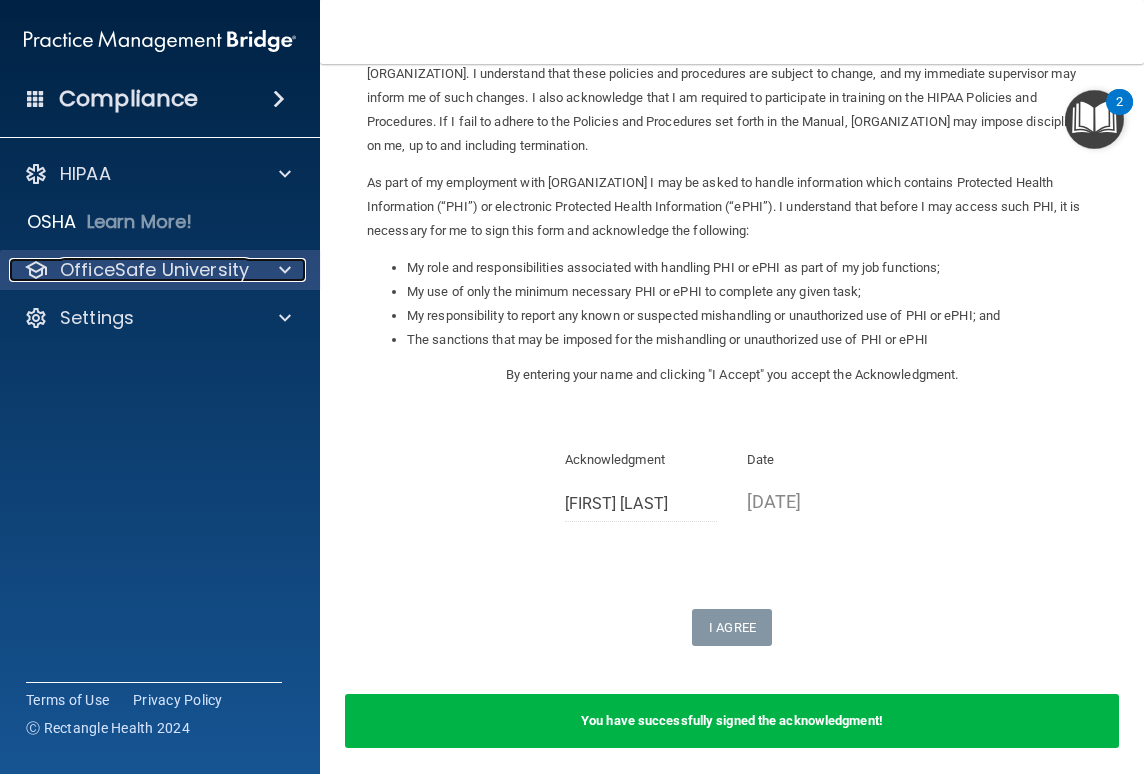 click at bounding box center (282, 270) 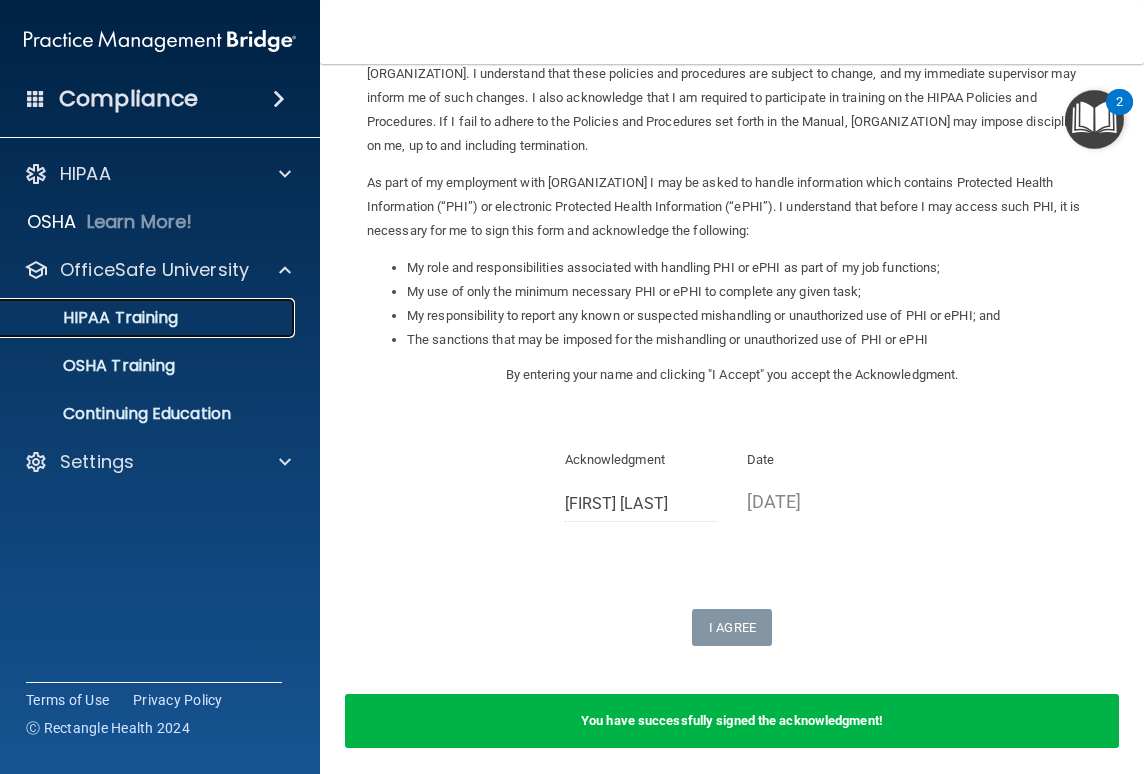click on "HIPAA Training" at bounding box center [149, 318] 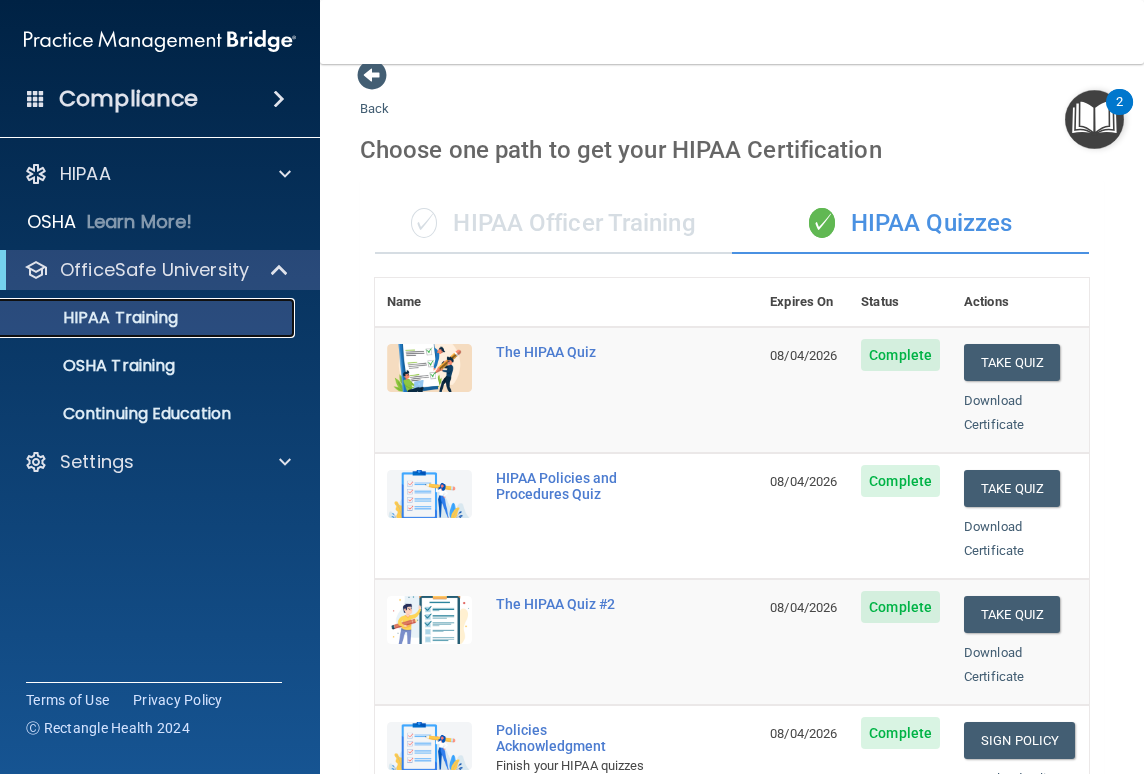 scroll, scrollTop: 21, scrollLeft: 0, axis: vertical 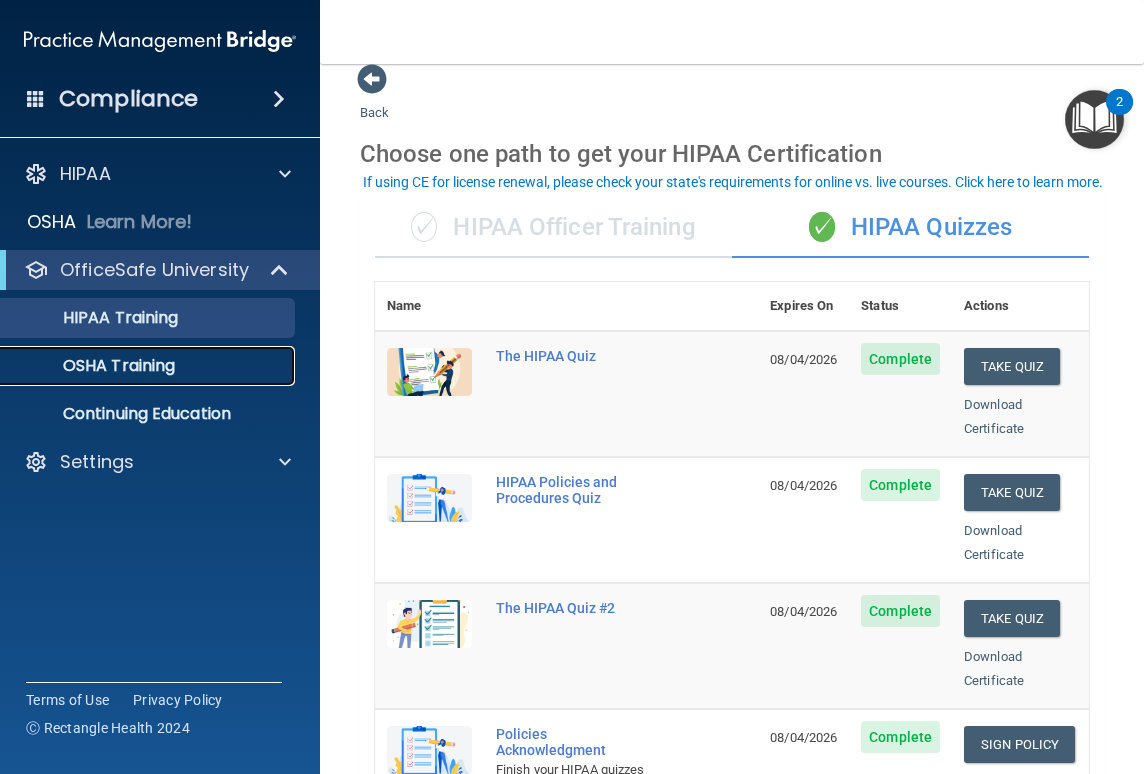 click on "OSHA Training" at bounding box center (149, 366) 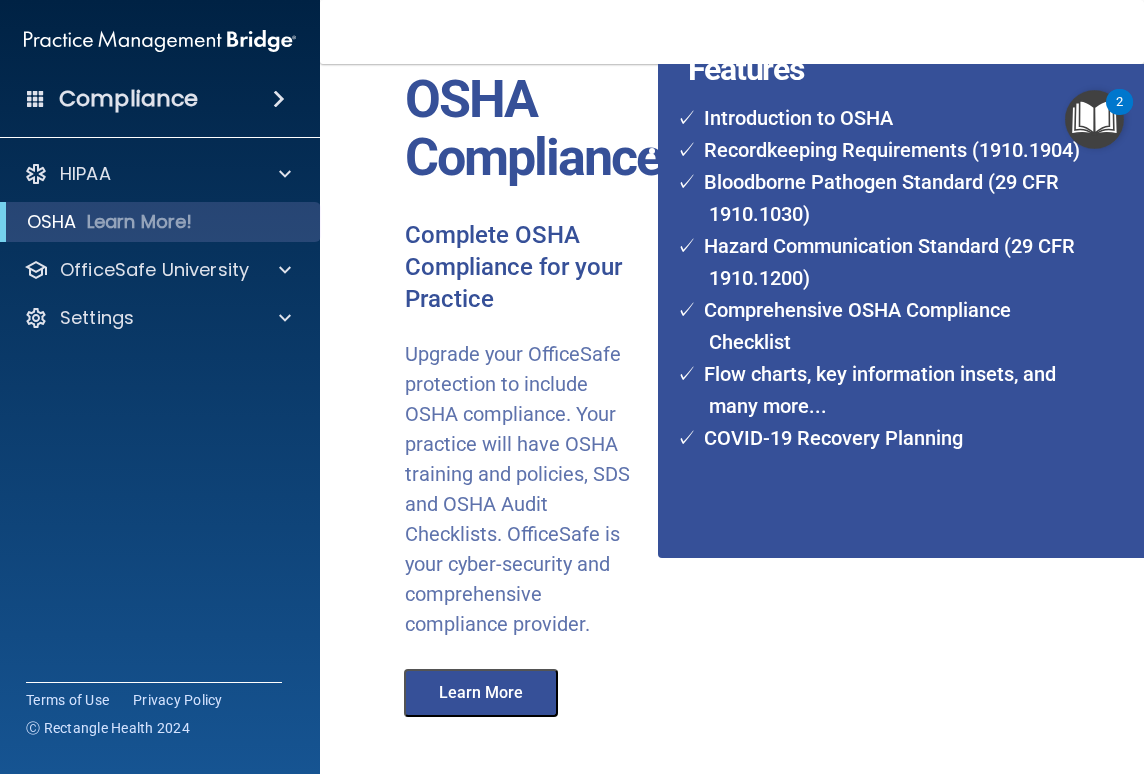 scroll, scrollTop: 277, scrollLeft: 0, axis: vertical 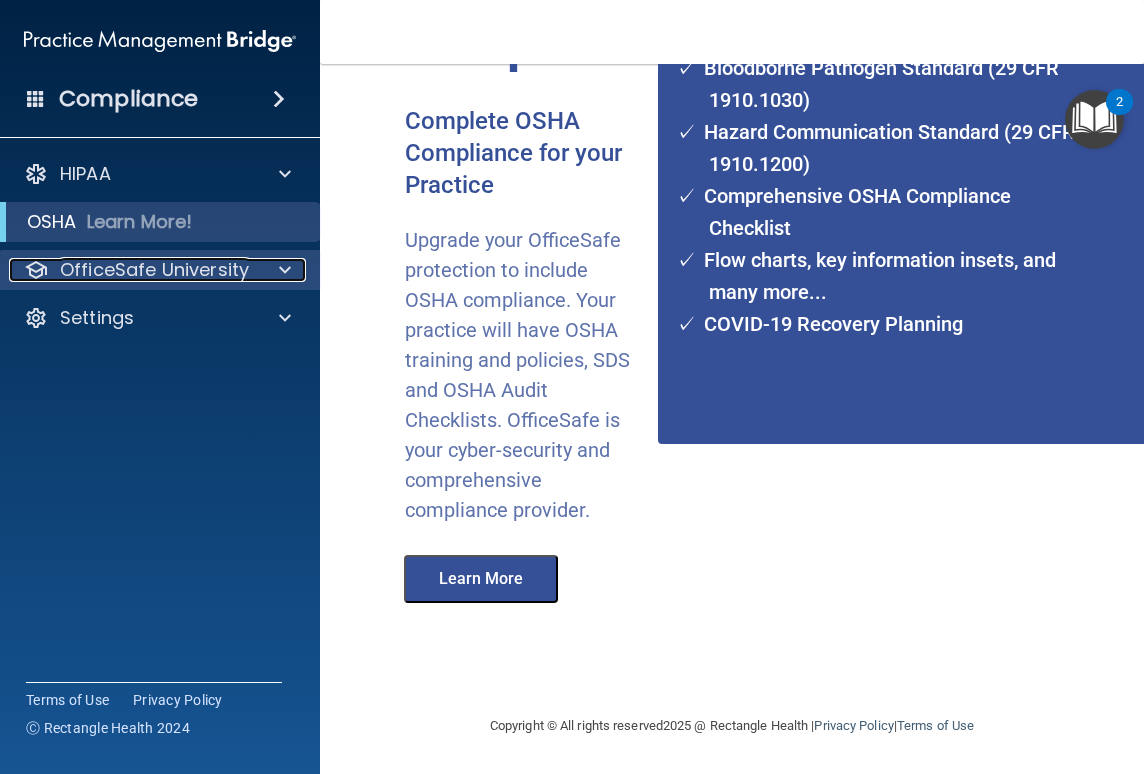 click on "OfficeSafe University" at bounding box center (154, 270) 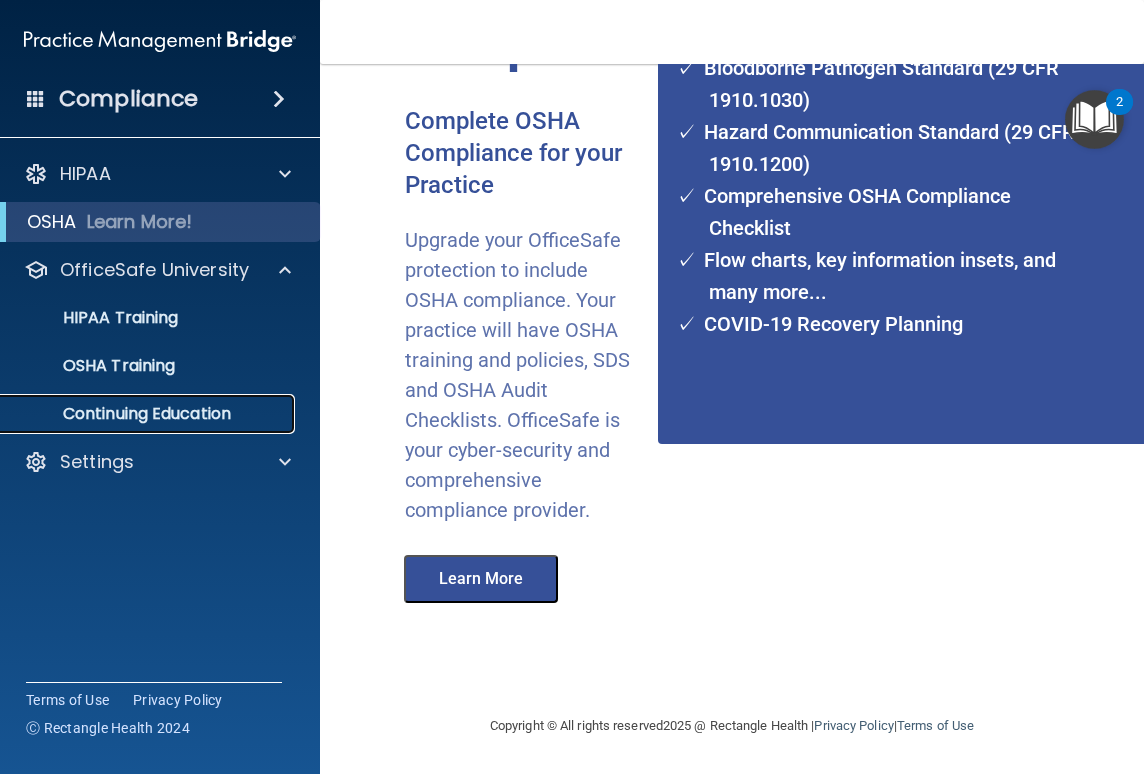 click on "Continuing Education" at bounding box center [137, 414] 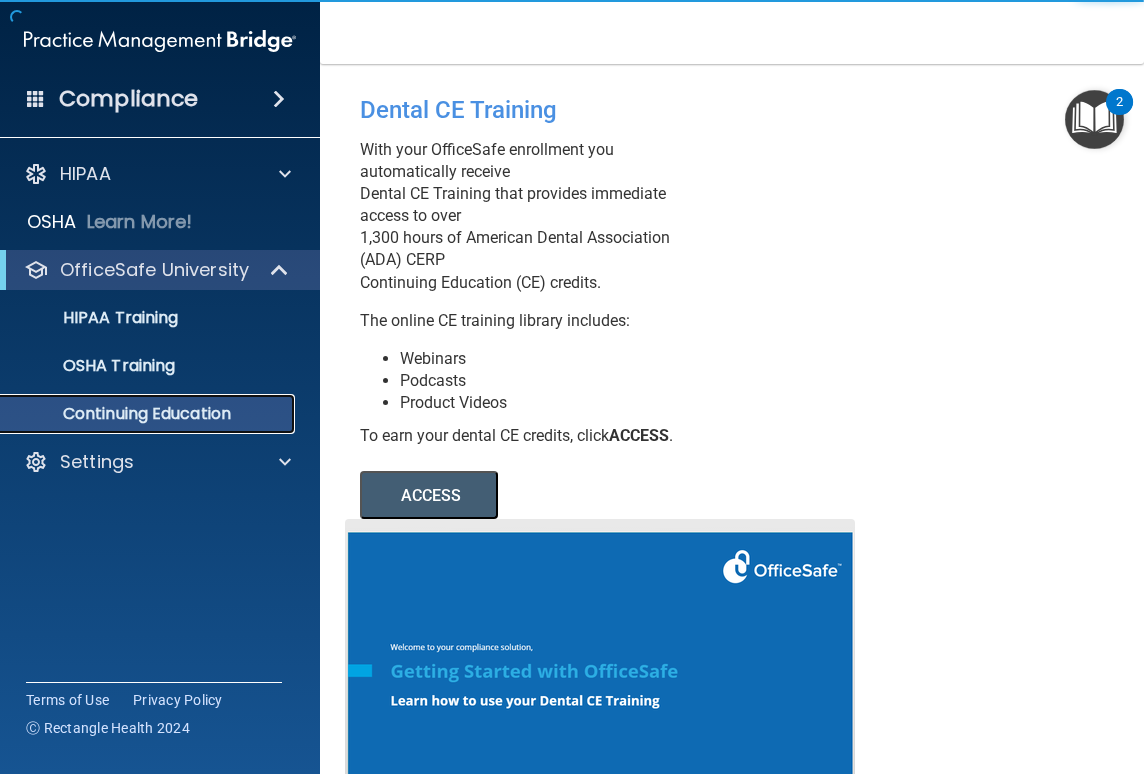 scroll, scrollTop: 0, scrollLeft: 0, axis: both 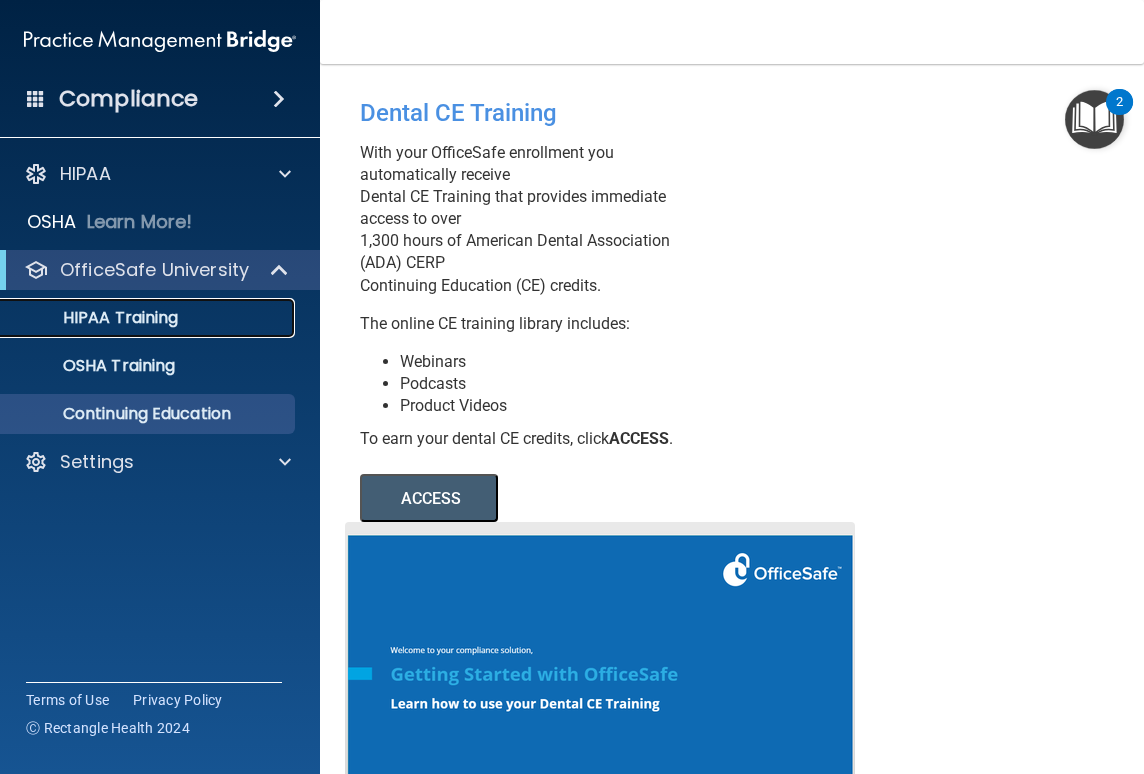 click on "HIPAA Training" at bounding box center (149, 318) 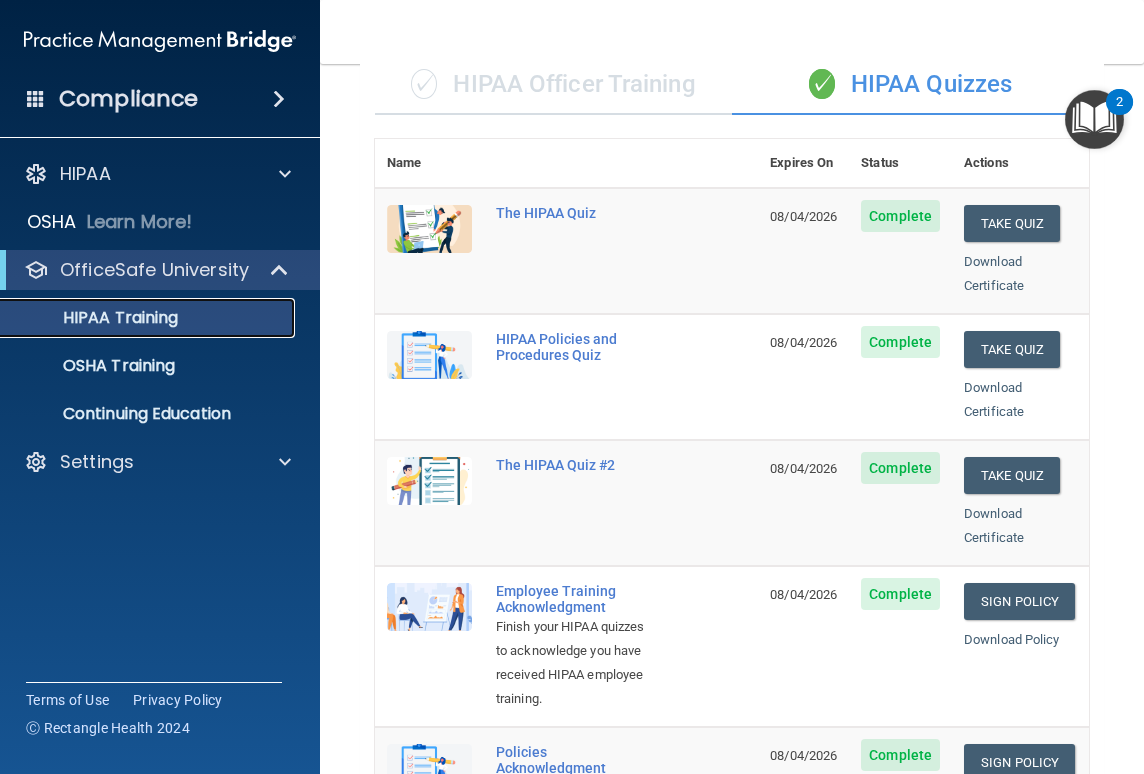 scroll, scrollTop: 478, scrollLeft: 0, axis: vertical 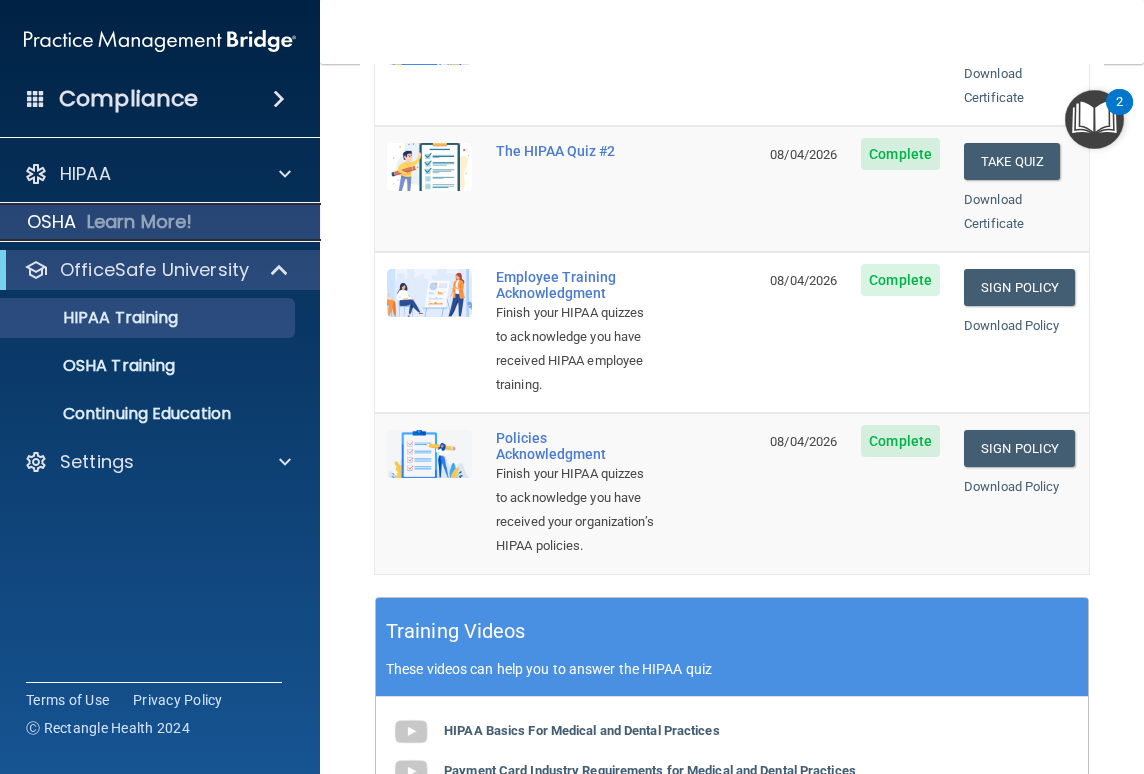 click on "OSHA" at bounding box center (52, 222) 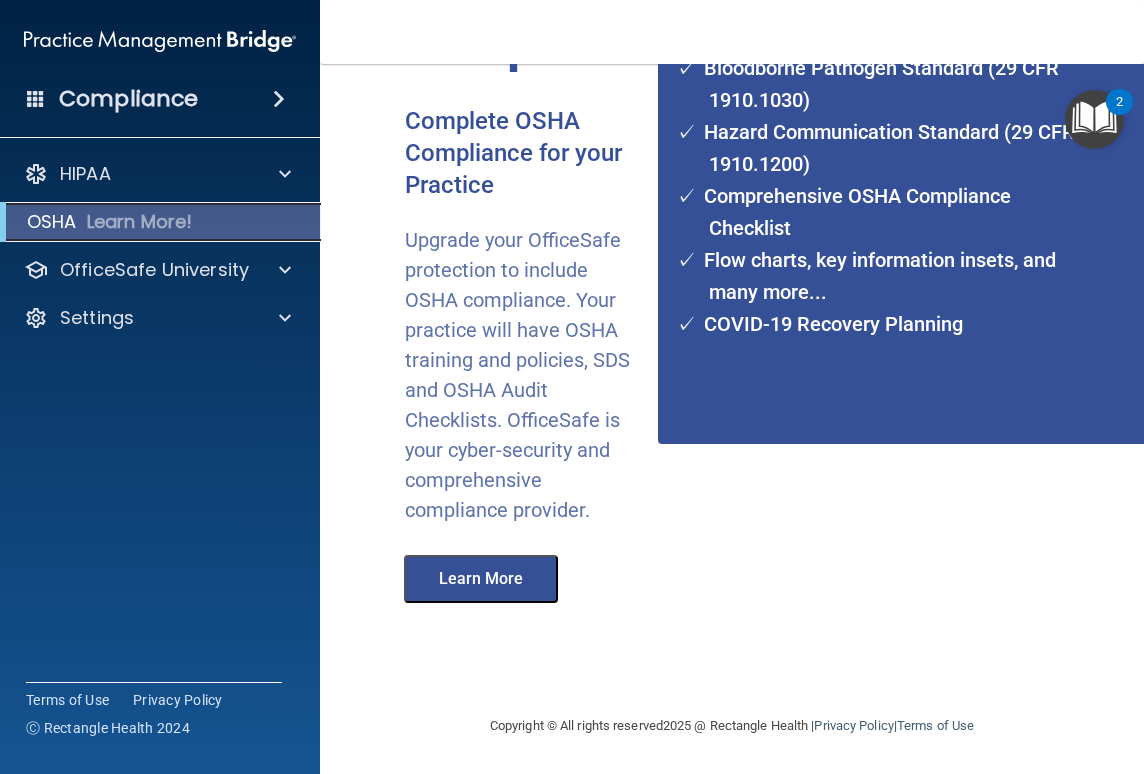 scroll, scrollTop: 277, scrollLeft: 0, axis: vertical 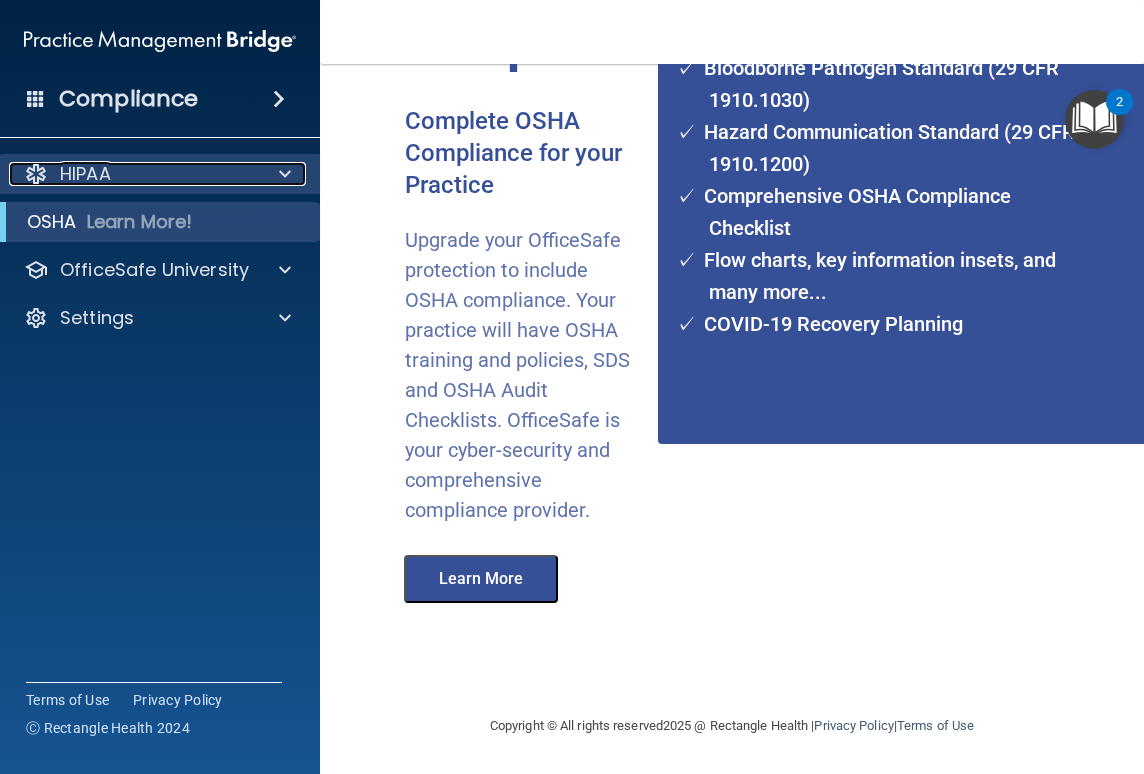 click on "HIPAA" at bounding box center [85, 174] 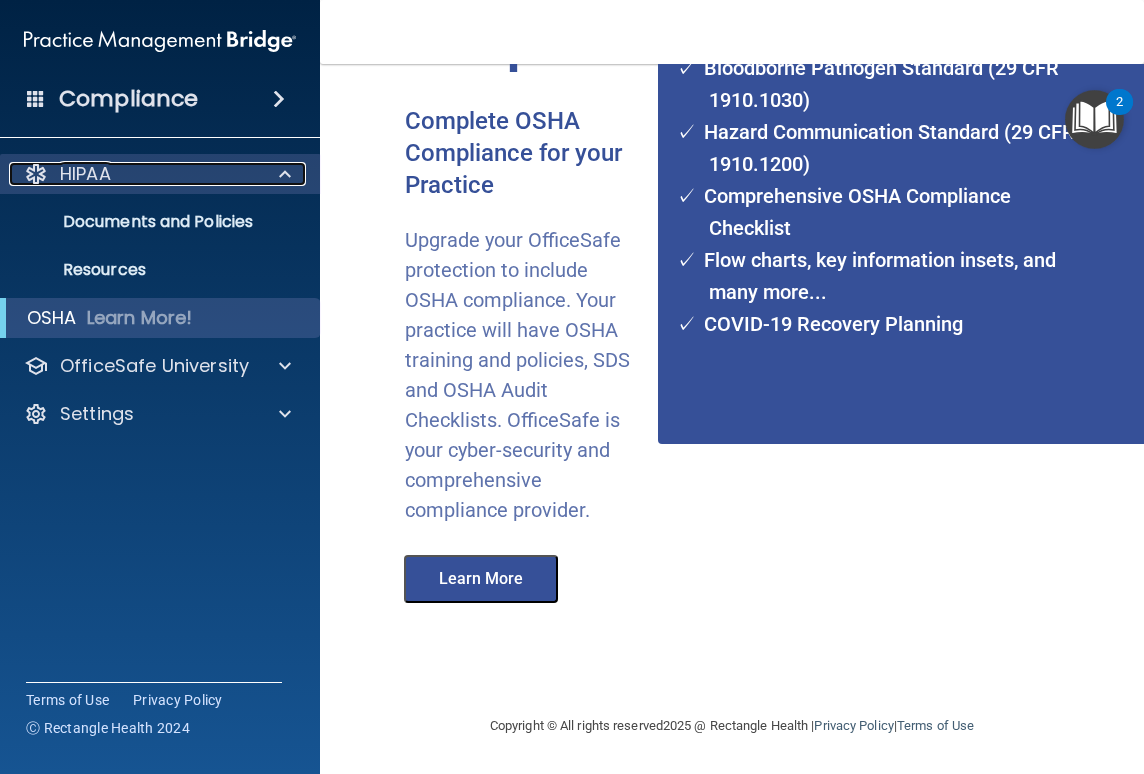 click on "HIPAA" at bounding box center [85, 174] 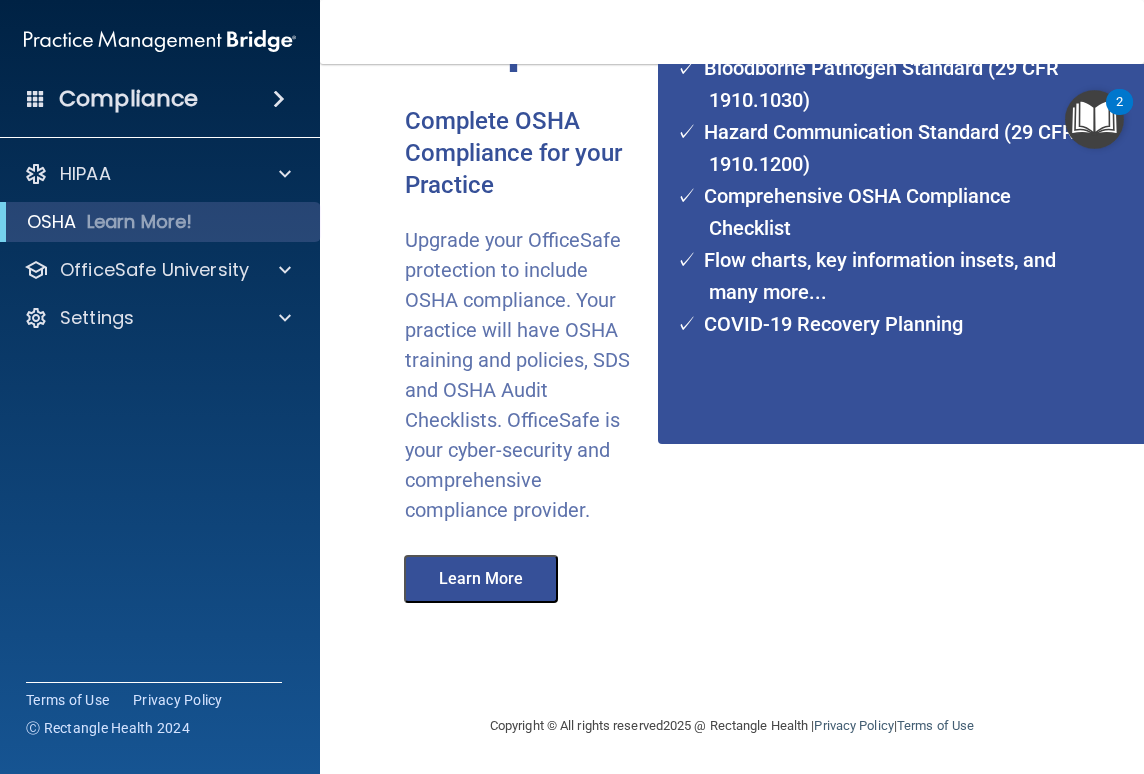 click on "Compliance" at bounding box center (128, 99) 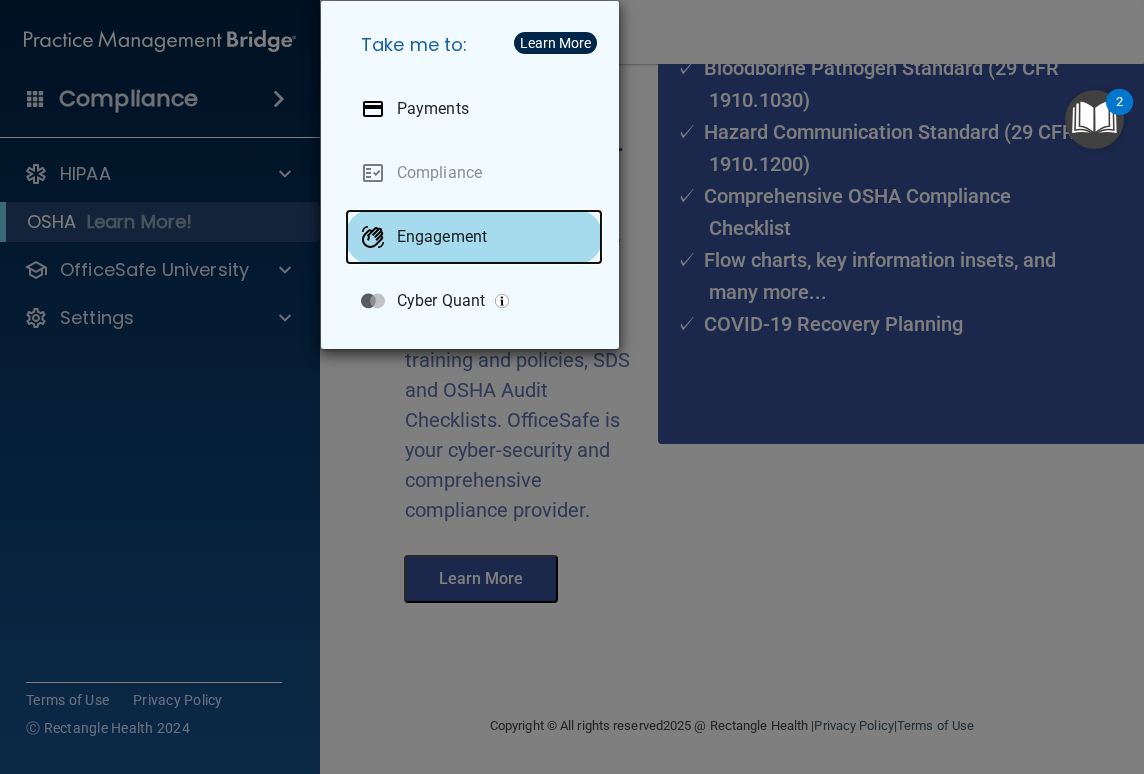 click on "Engagement" at bounding box center (442, 237) 